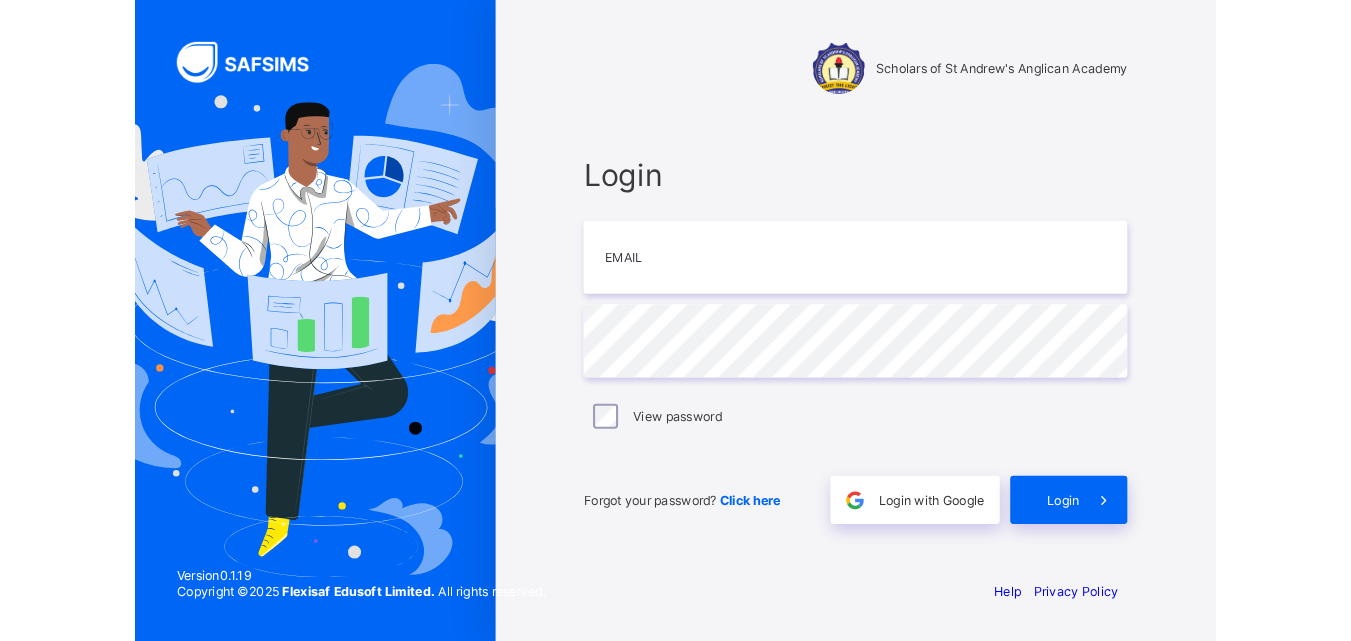scroll, scrollTop: 0, scrollLeft: 0, axis: both 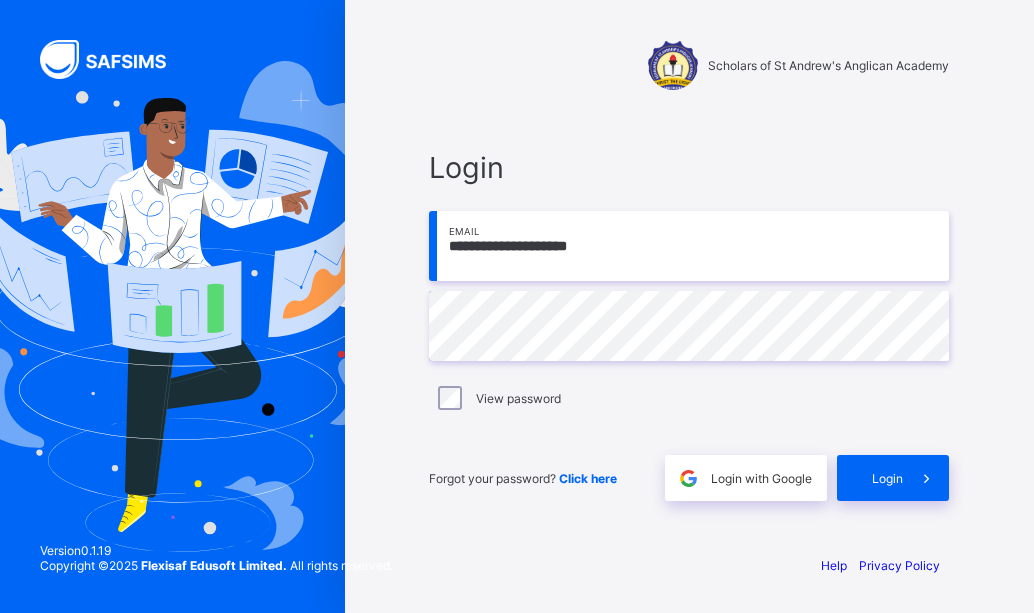 click on "**********" at bounding box center (689, 246) 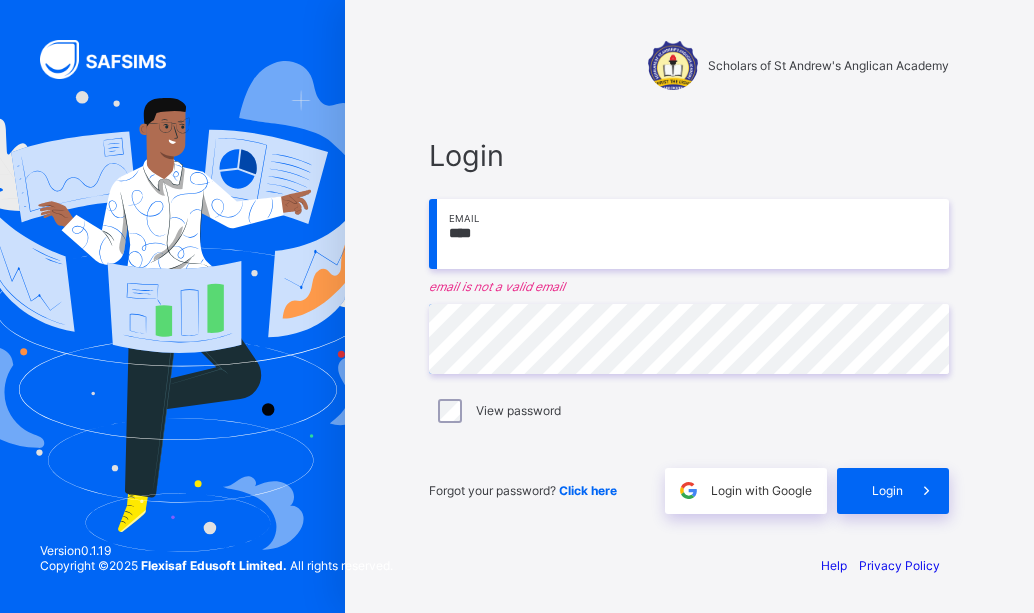 type on "**********" 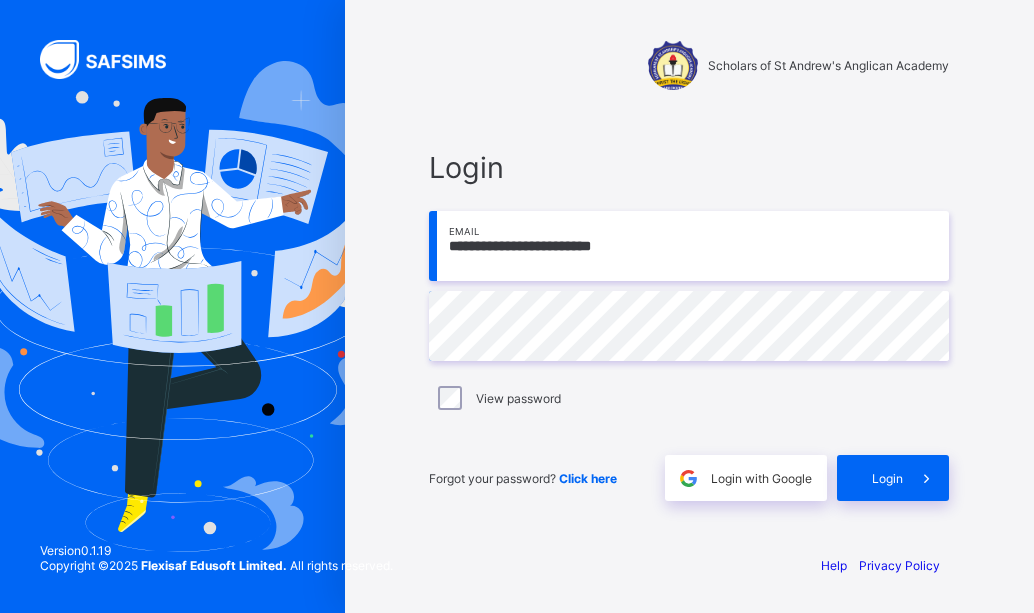 click on "**********" at bounding box center (689, 325) 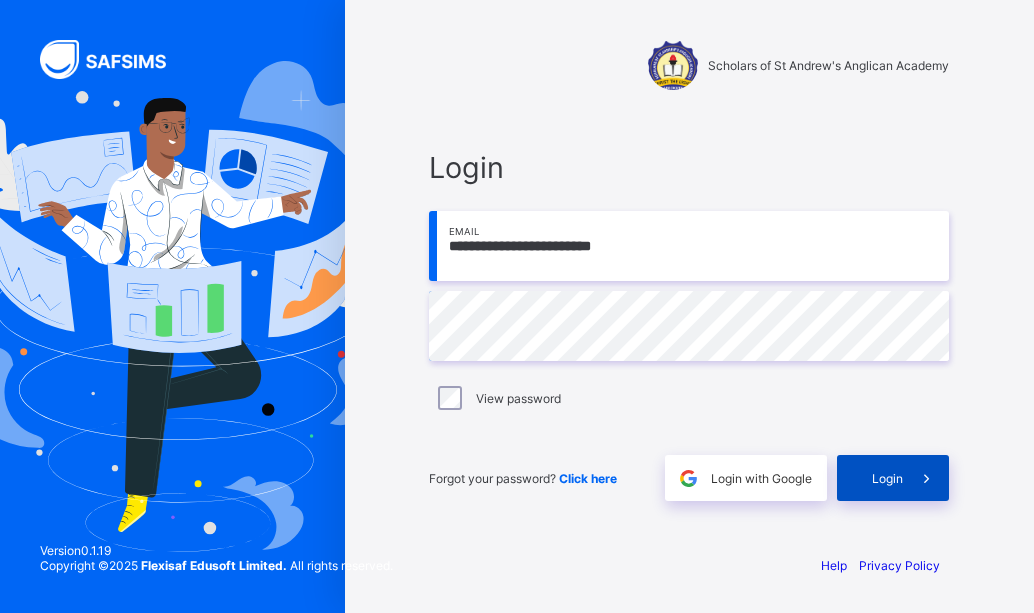 click on "Login" at bounding box center (893, 478) 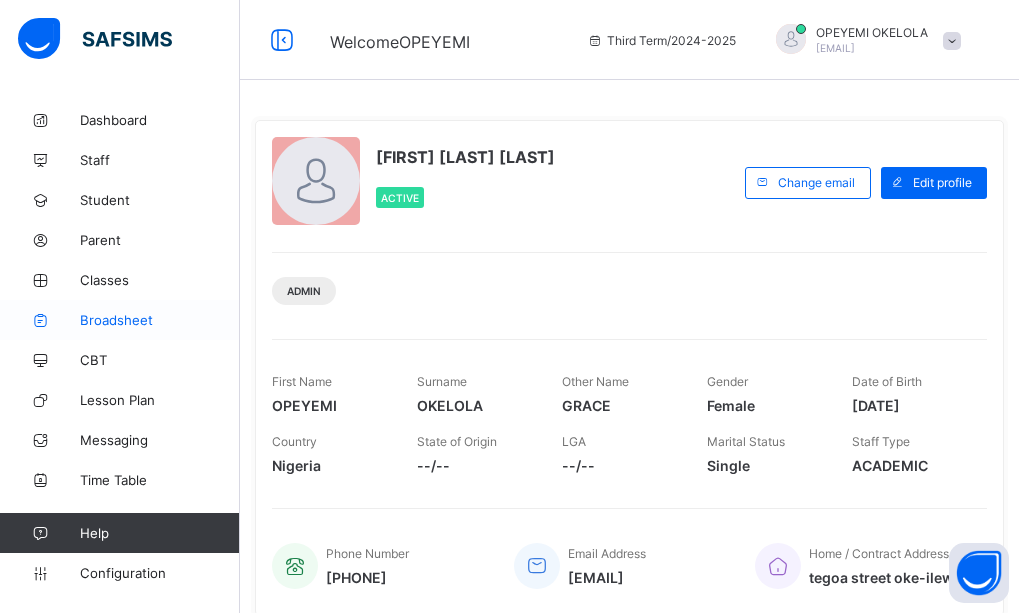 click on "Broadsheet" at bounding box center (160, 320) 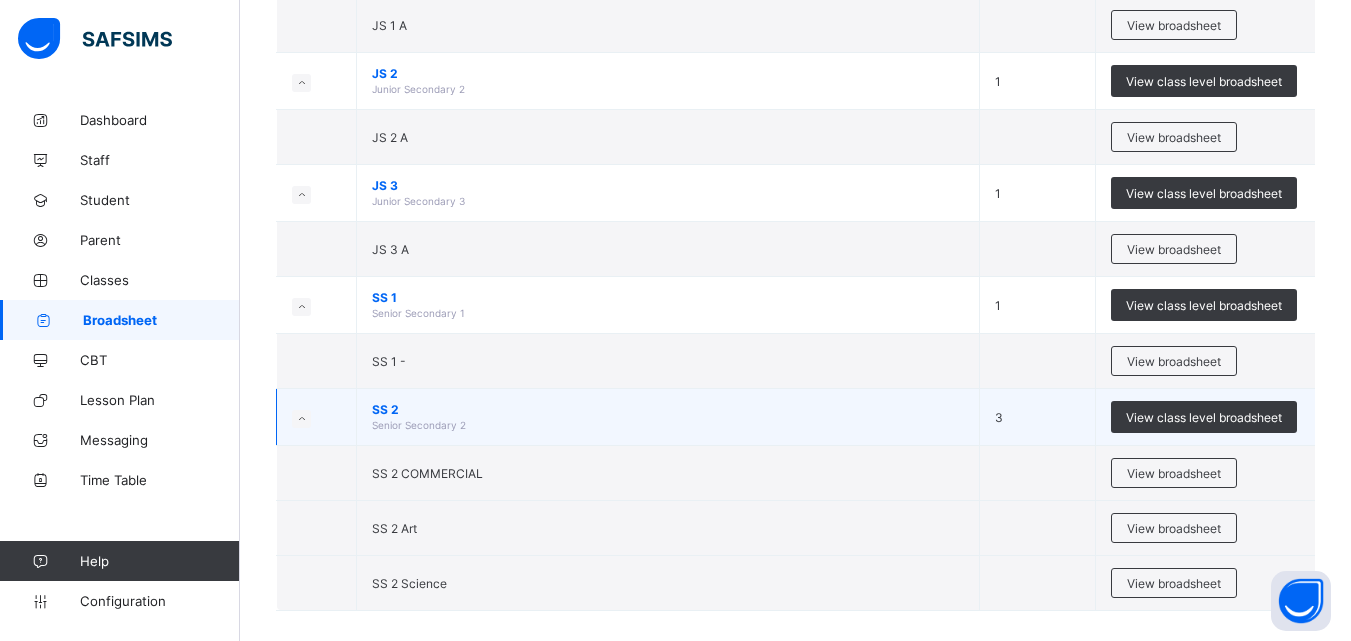 scroll, scrollTop: 314, scrollLeft: 0, axis: vertical 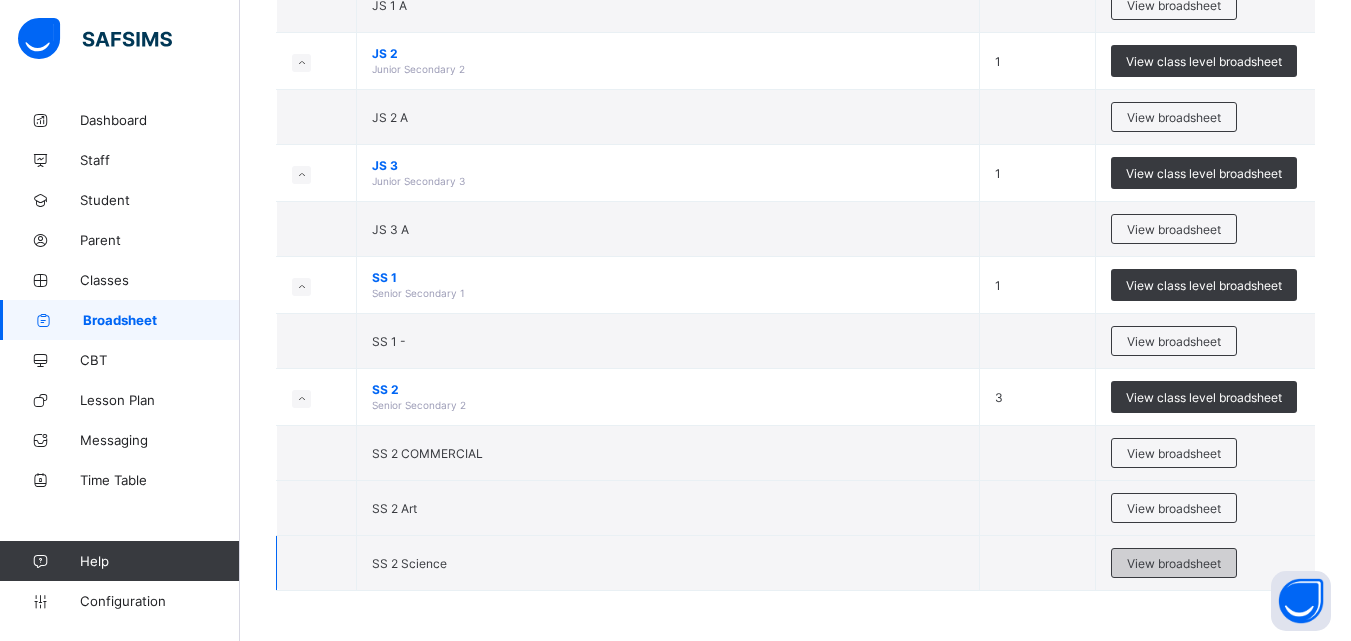 click on "View broadsheet" at bounding box center (1174, 563) 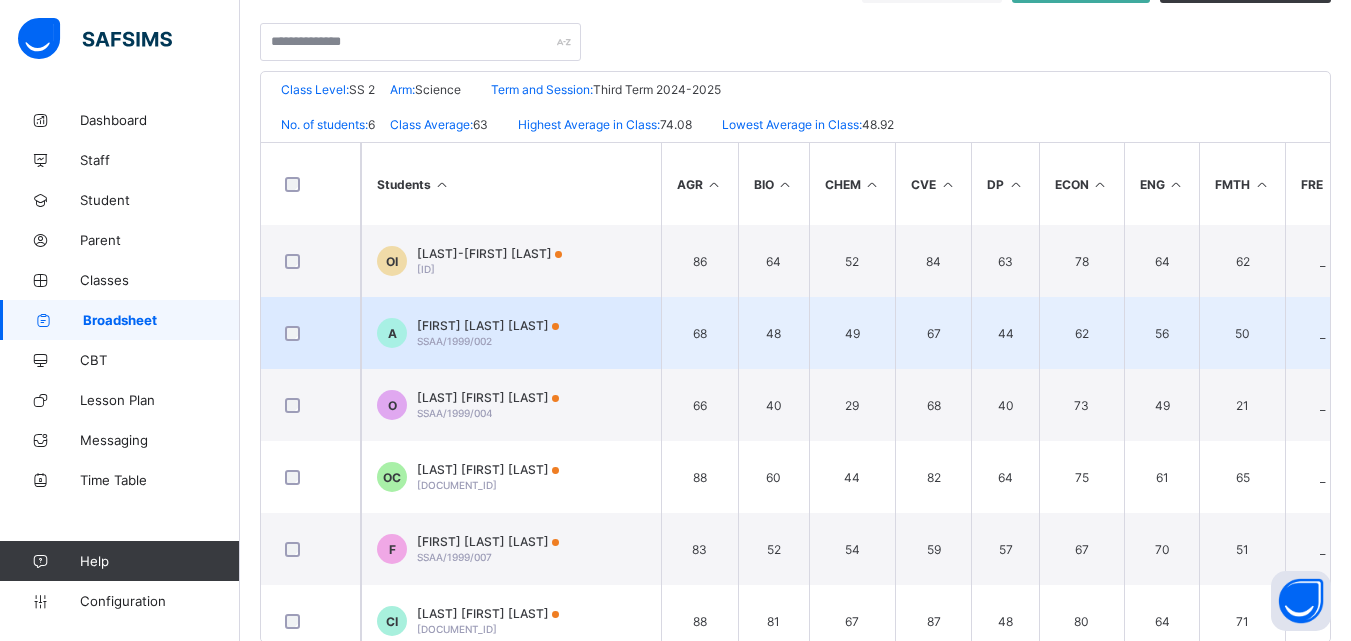 scroll, scrollTop: 400, scrollLeft: 0, axis: vertical 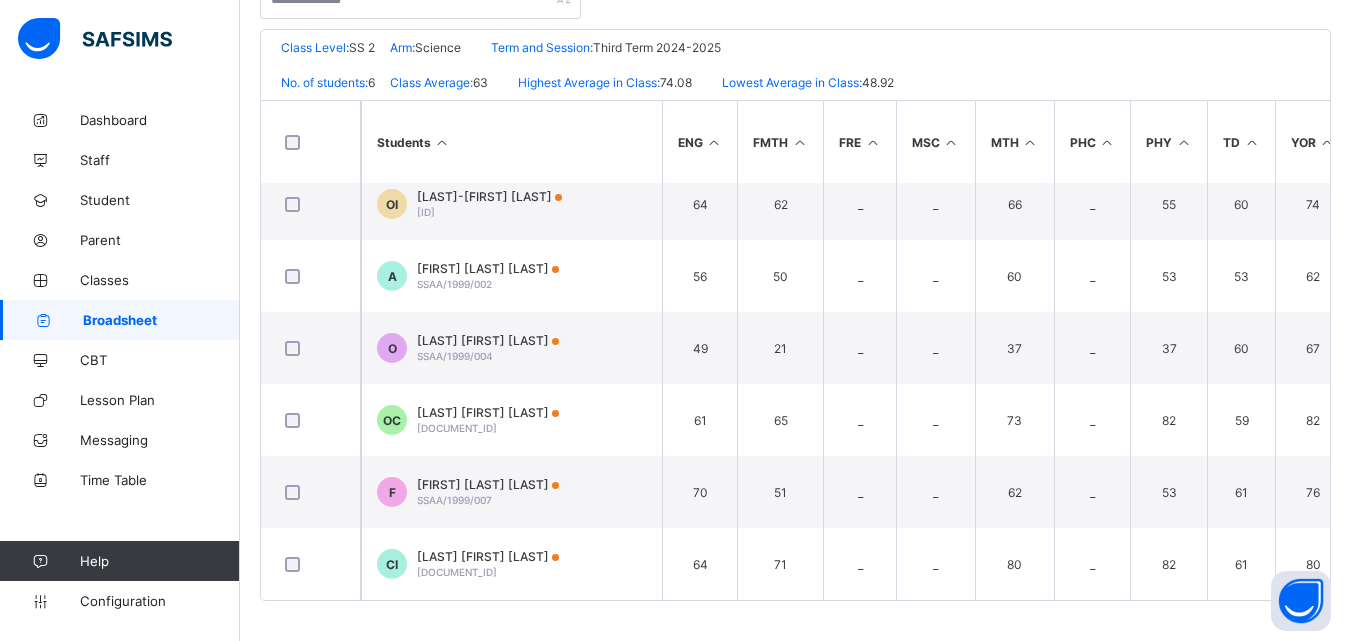 click at bounding box center (951, 142) 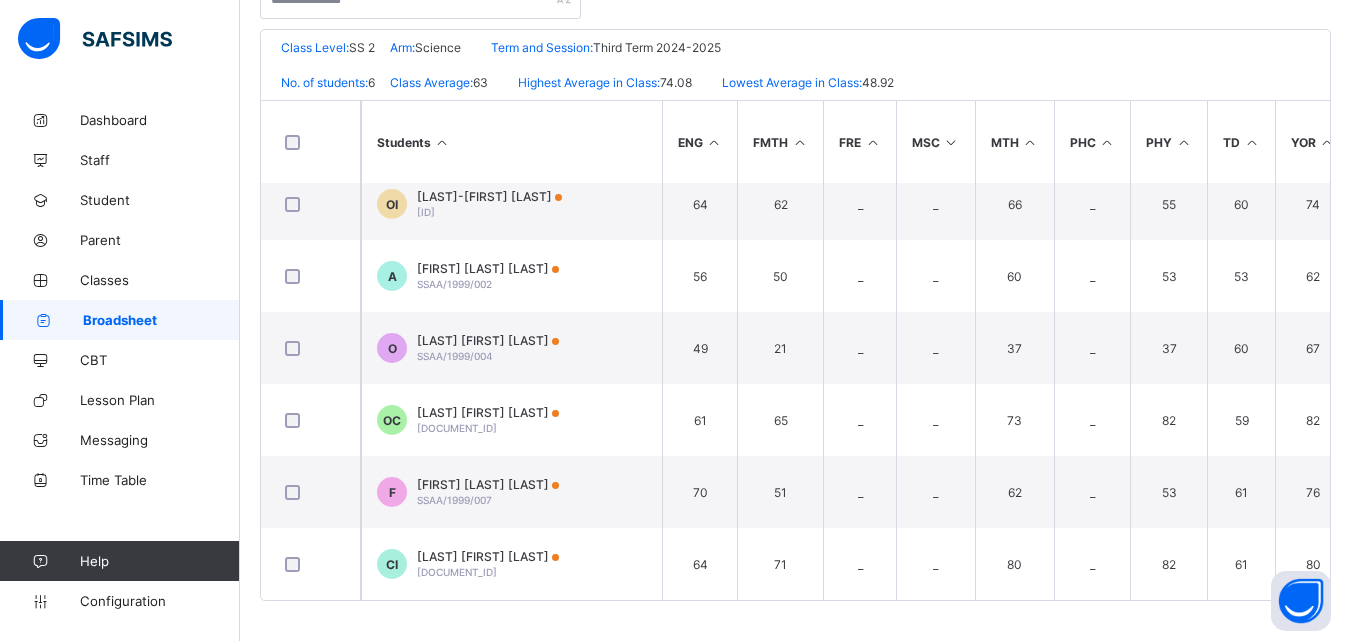 click at bounding box center [951, 142] 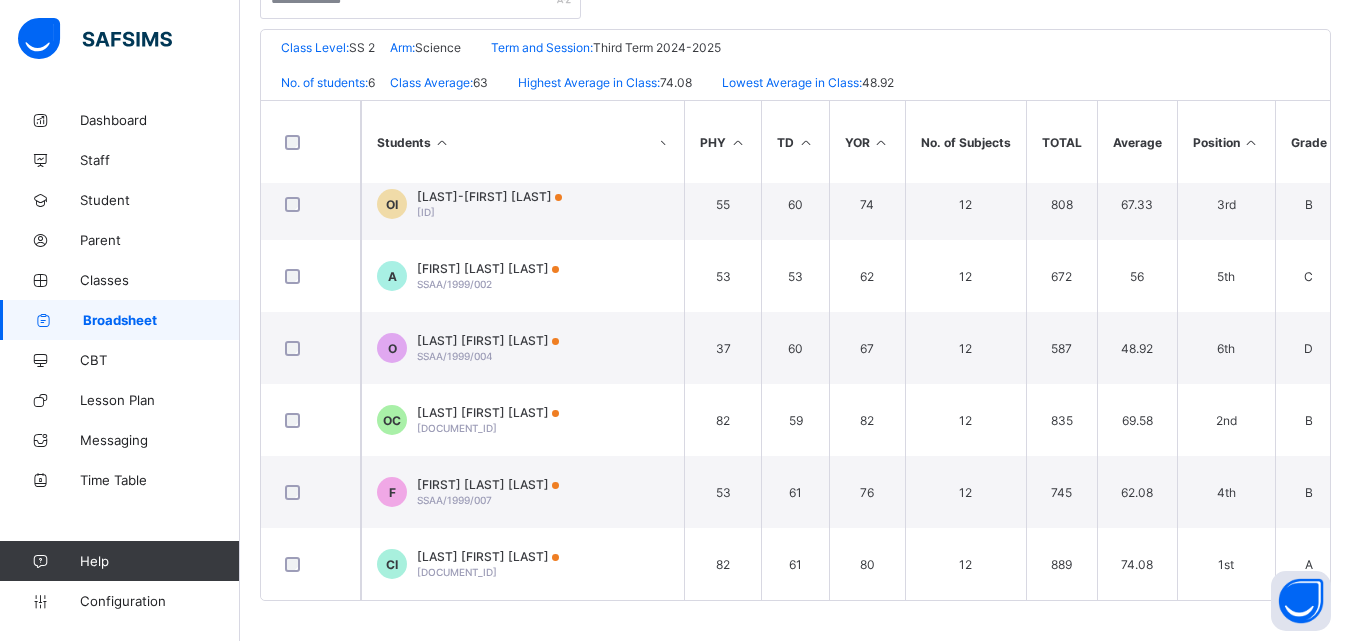 scroll, scrollTop: 23, scrollLeft: 462, axis: both 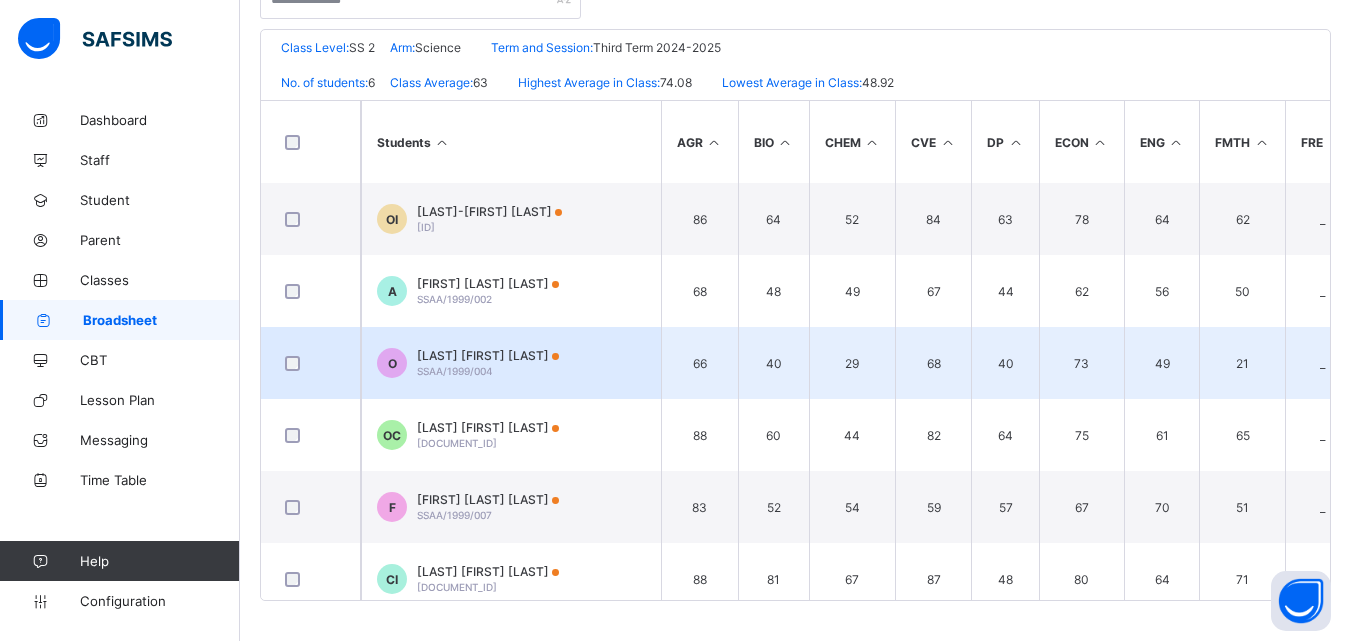 click on "29" at bounding box center [852, 363] 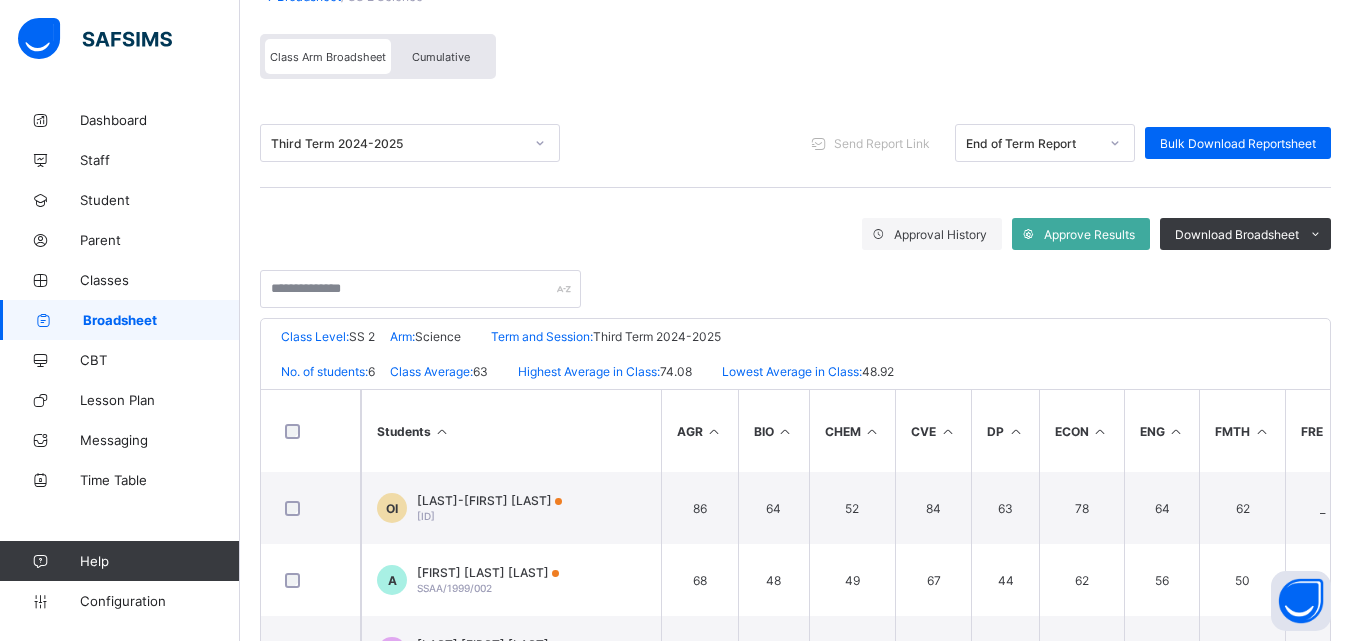 scroll, scrollTop: 140, scrollLeft: 0, axis: vertical 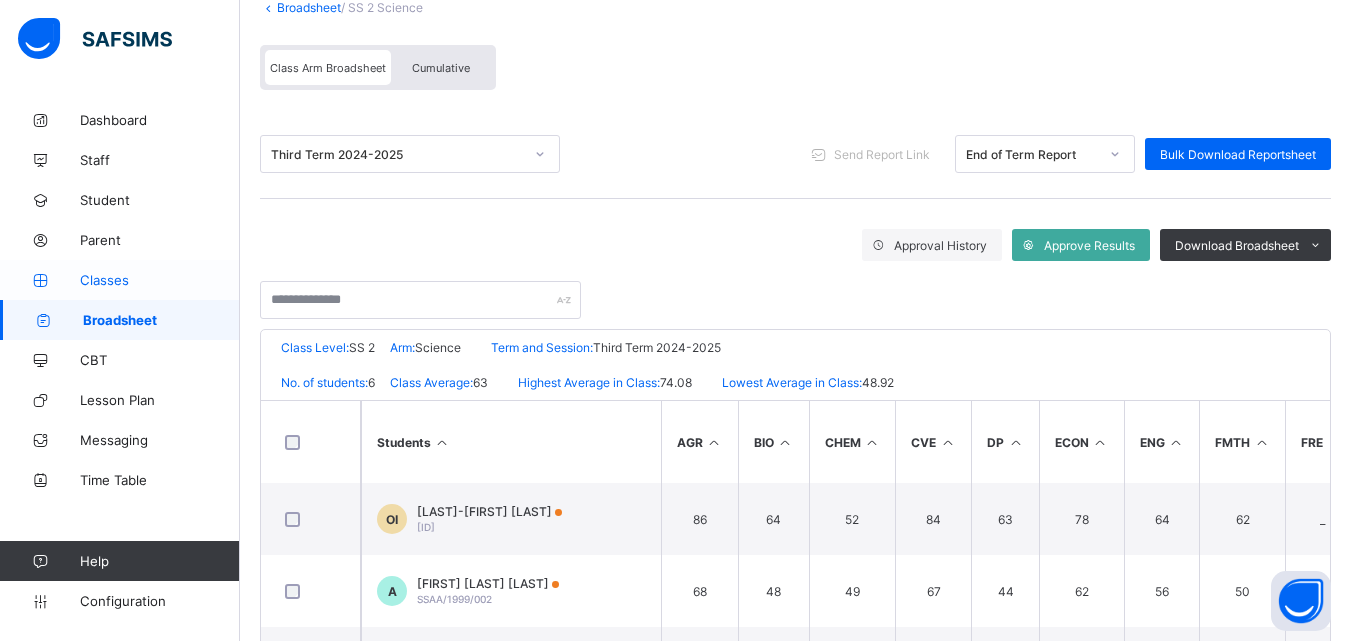 click on "Classes" at bounding box center [160, 280] 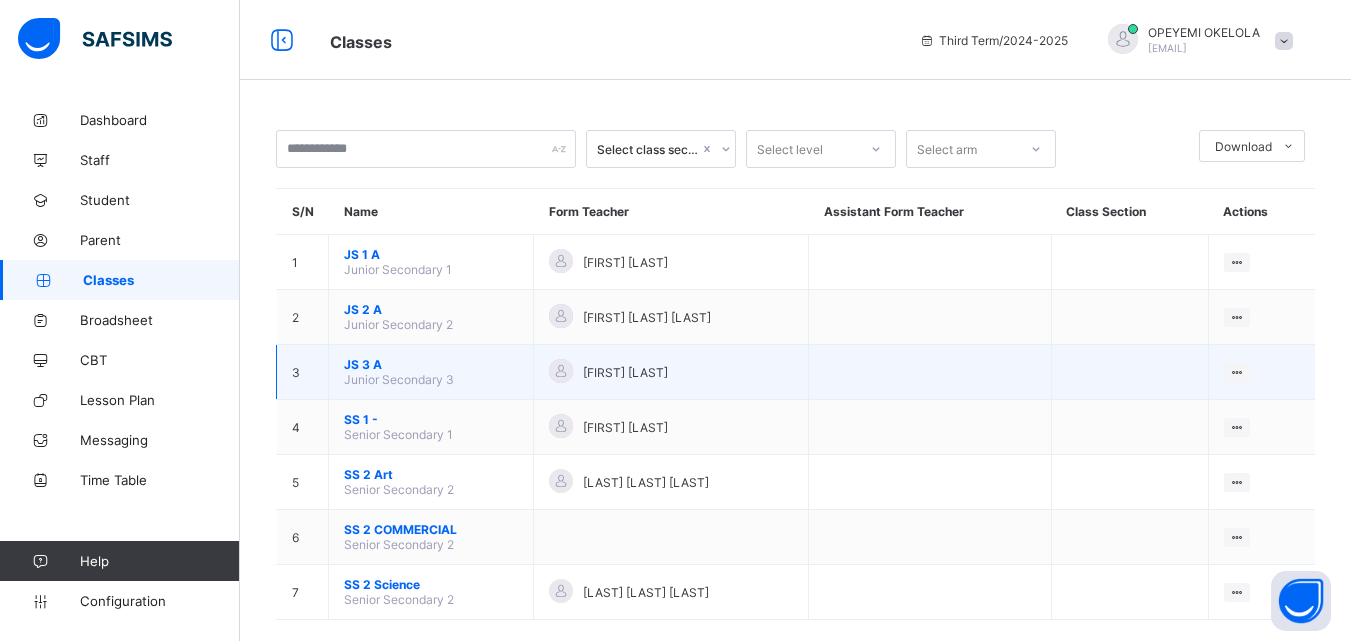 scroll, scrollTop: 29, scrollLeft: 0, axis: vertical 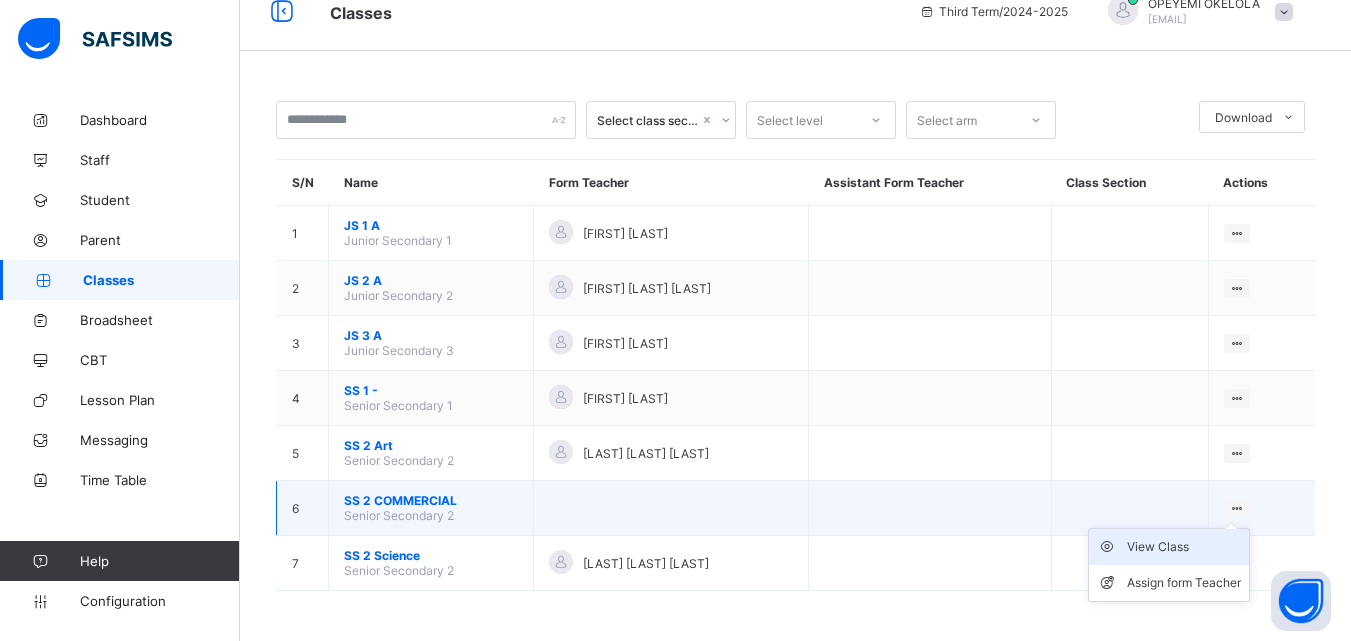 click on "View Class" at bounding box center [1184, 547] 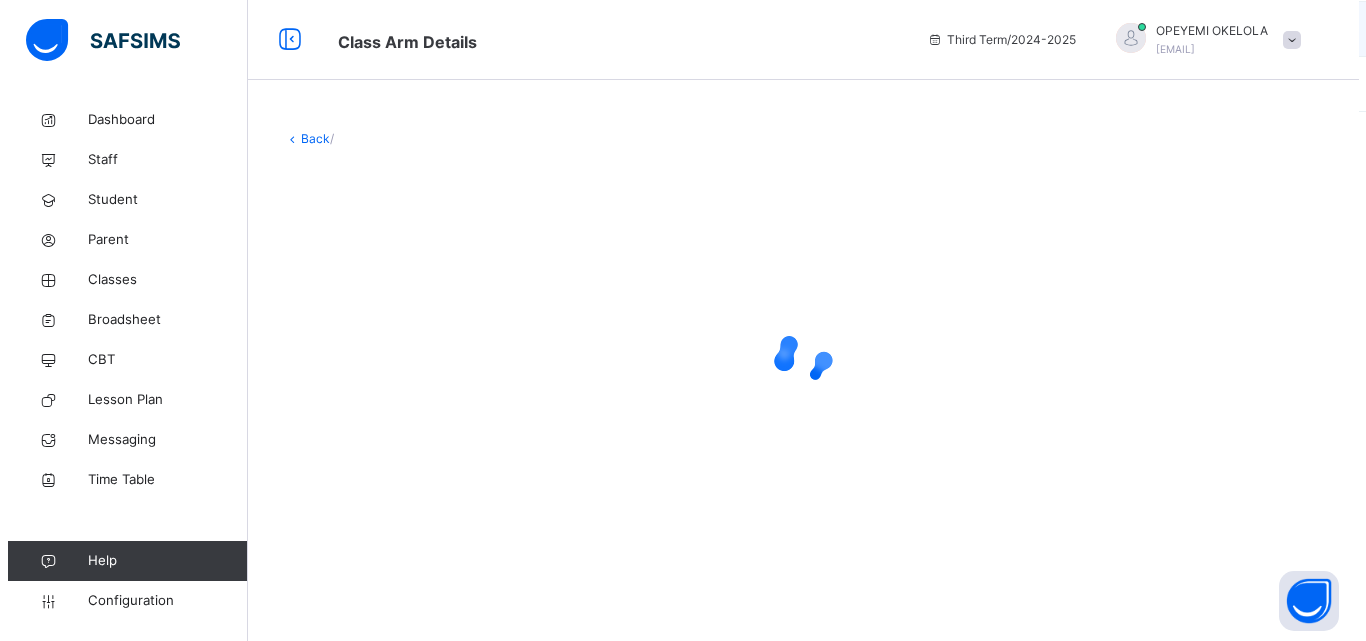scroll, scrollTop: 0, scrollLeft: 0, axis: both 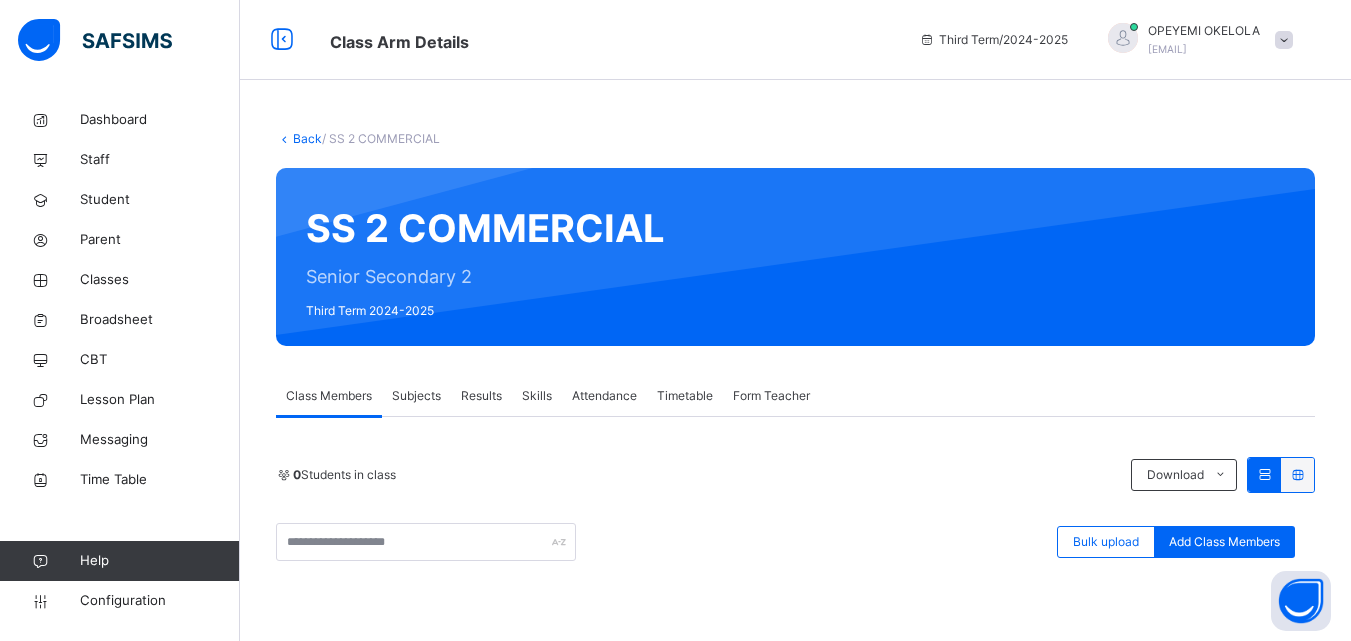click on "Back" at bounding box center (307, 138) 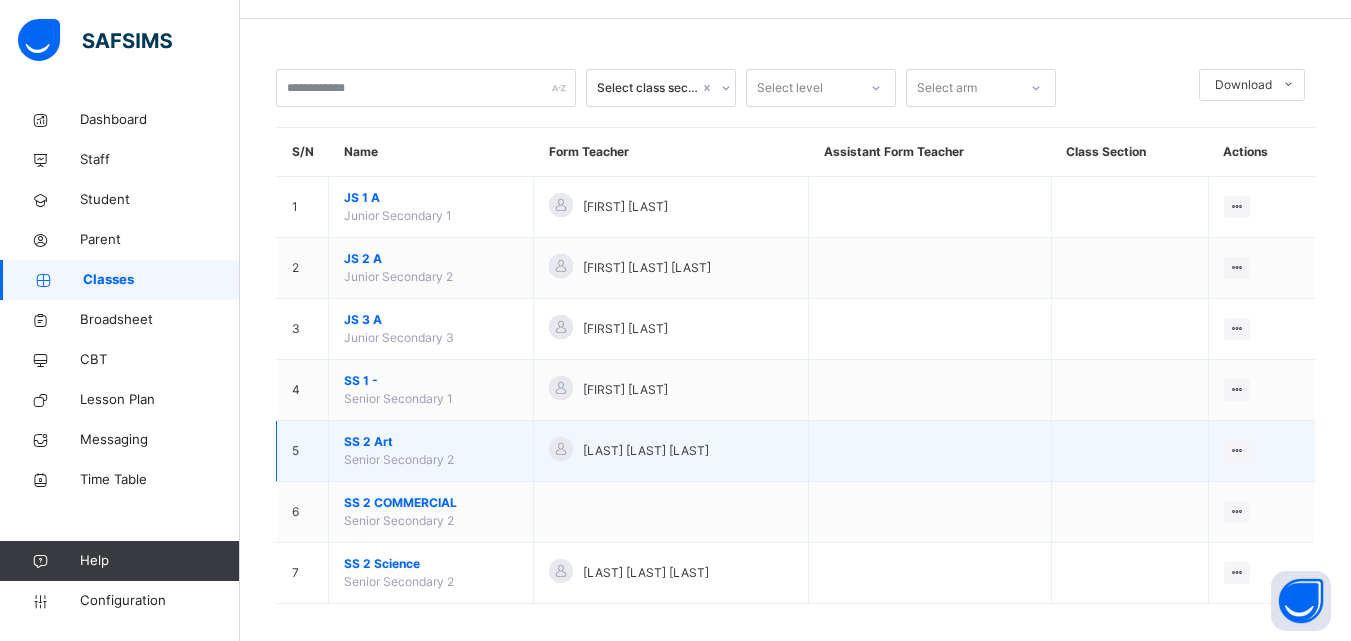 scroll, scrollTop: 74, scrollLeft: 0, axis: vertical 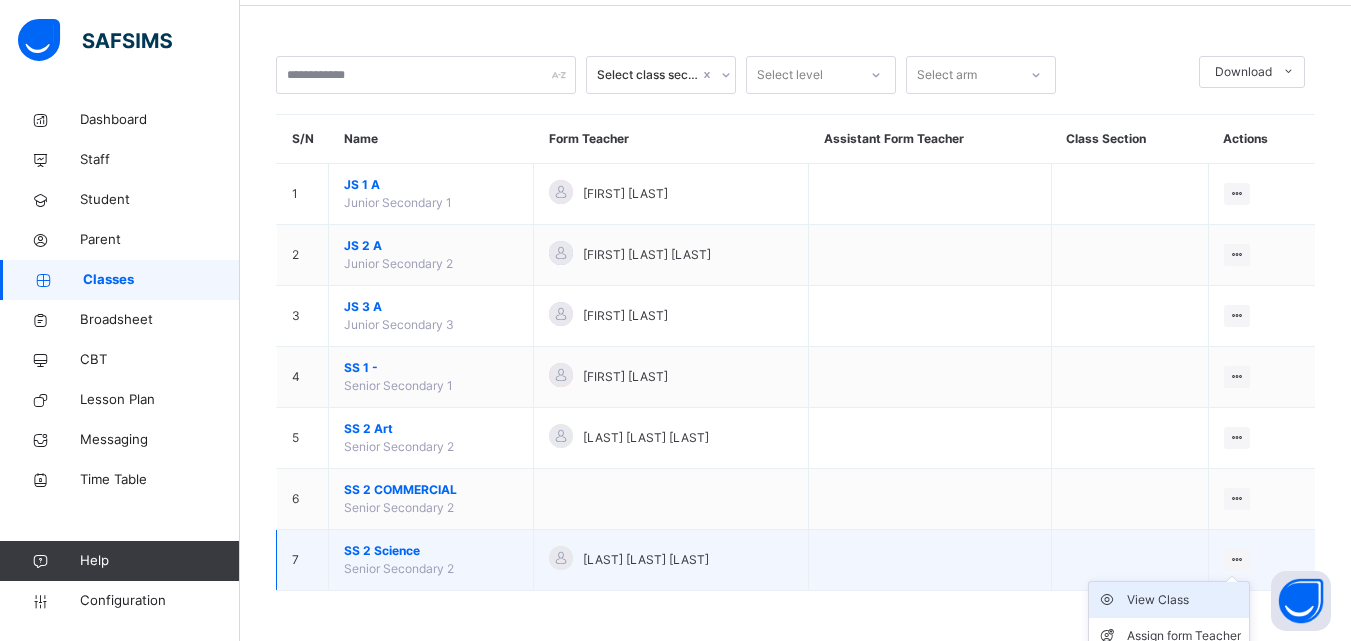 click on "View Class" at bounding box center (1184, 600) 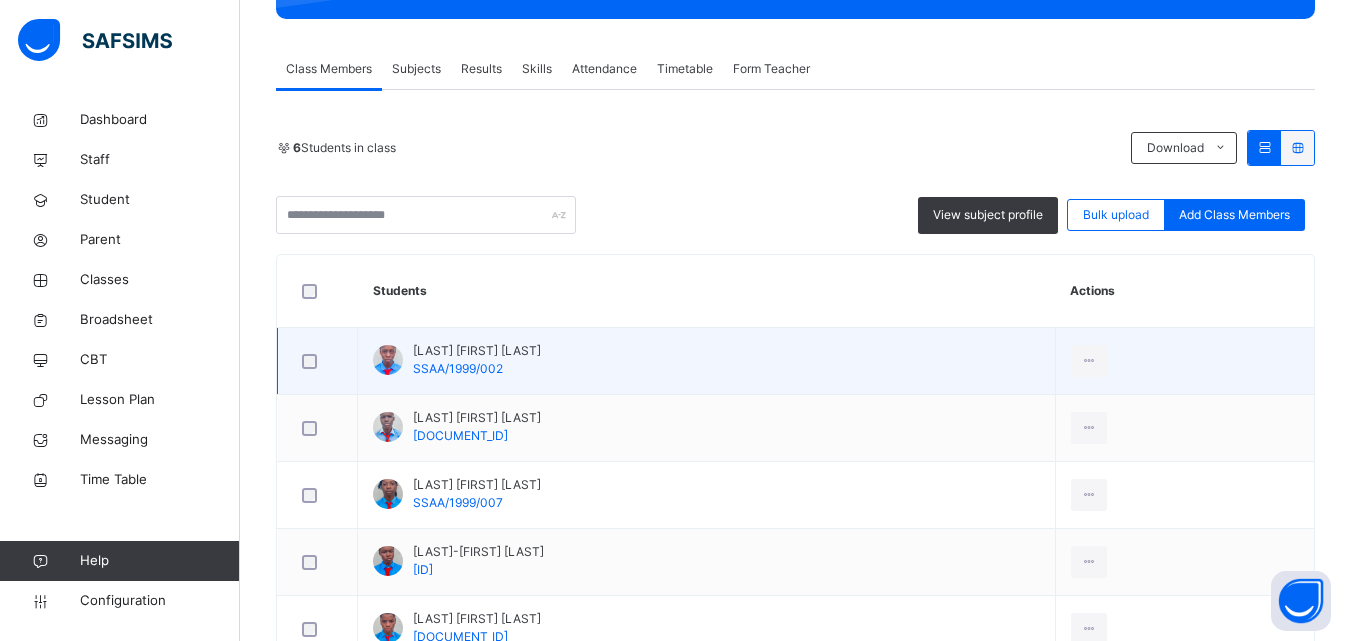 scroll, scrollTop: 326, scrollLeft: 0, axis: vertical 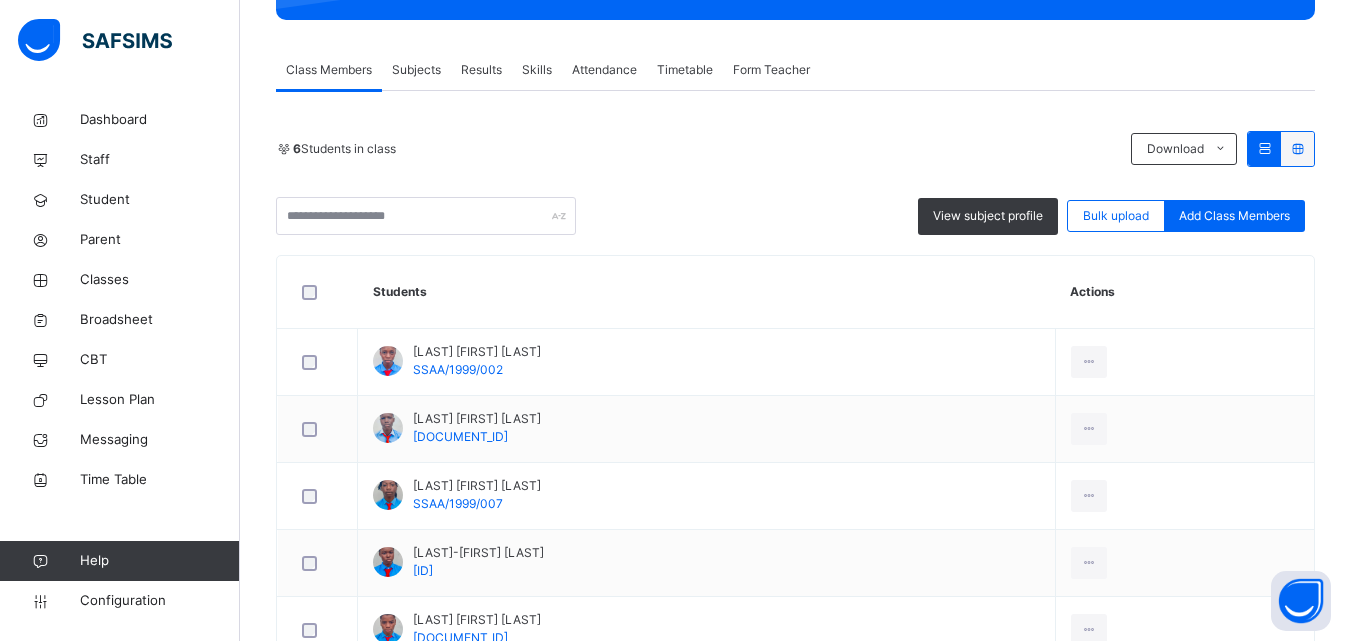click on "Subjects" at bounding box center [416, 70] 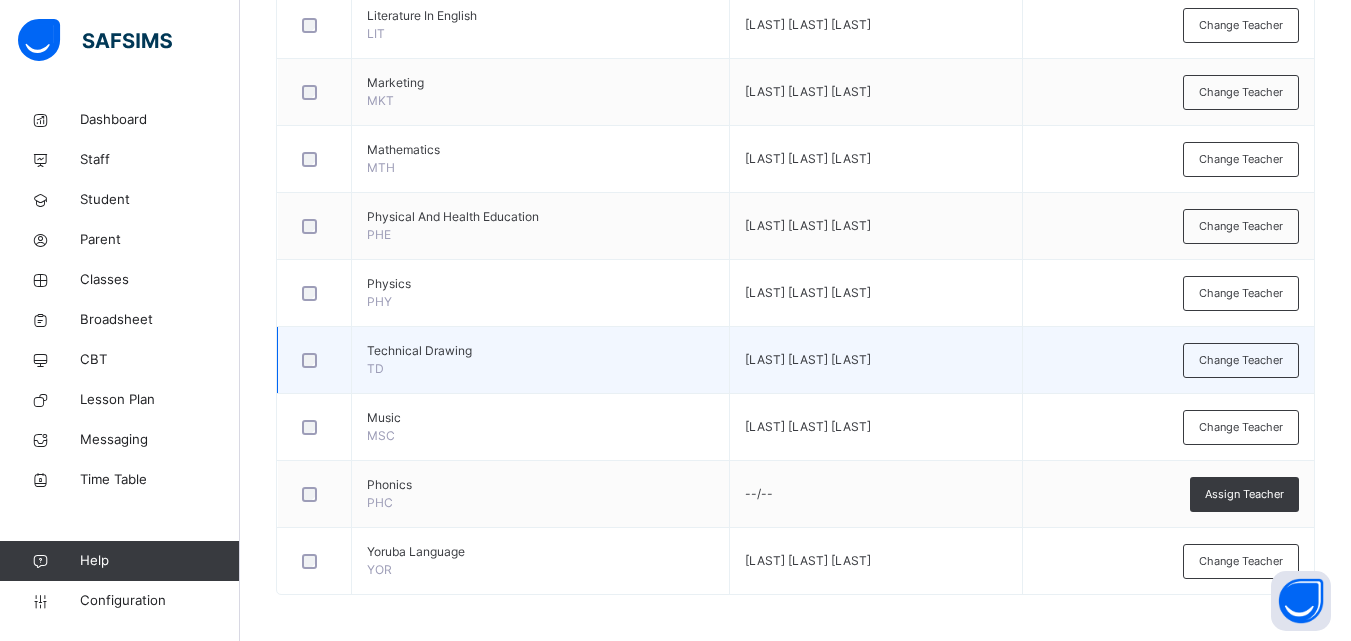 scroll, scrollTop: 1523, scrollLeft: 0, axis: vertical 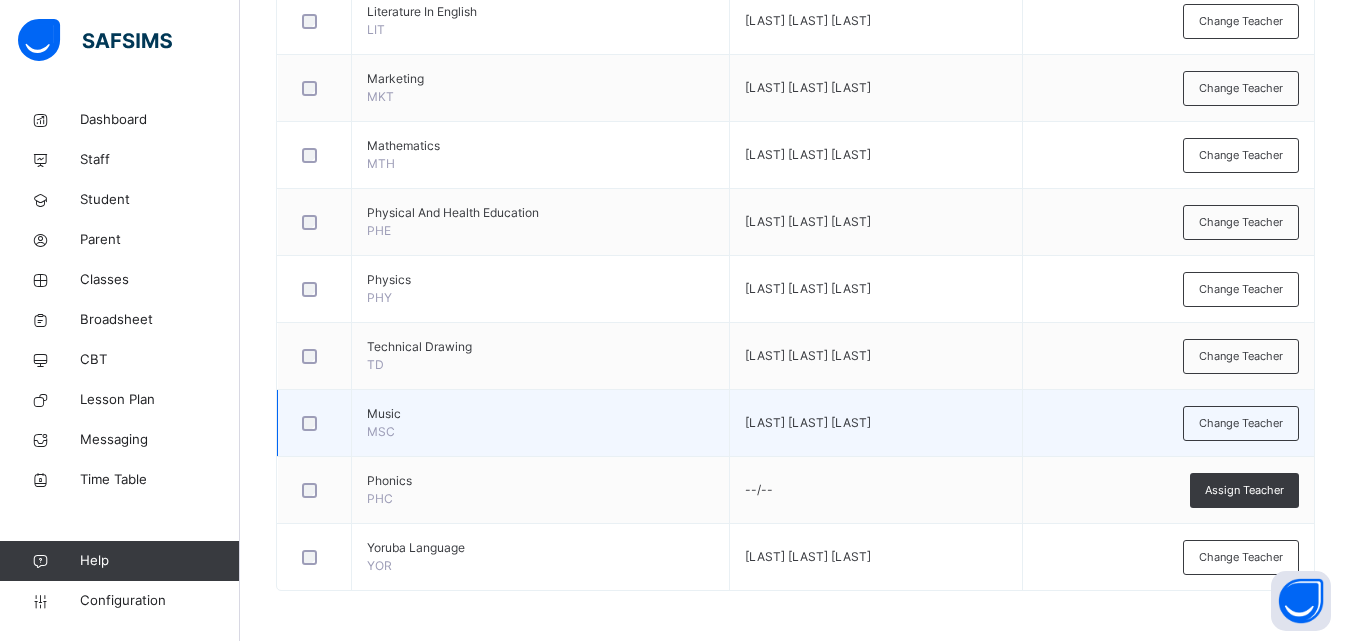 click on "Music   MSC" at bounding box center (541, 423) 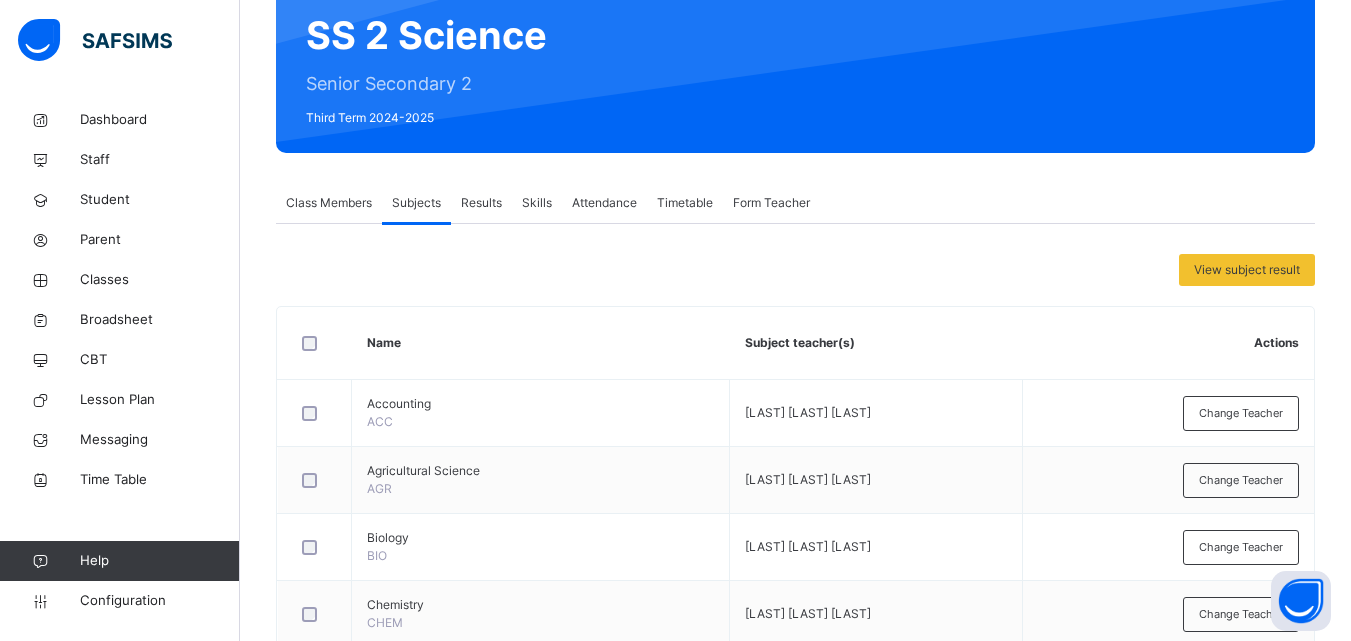 scroll, scrollTop: 0, scrollLeft: 0, axis: both 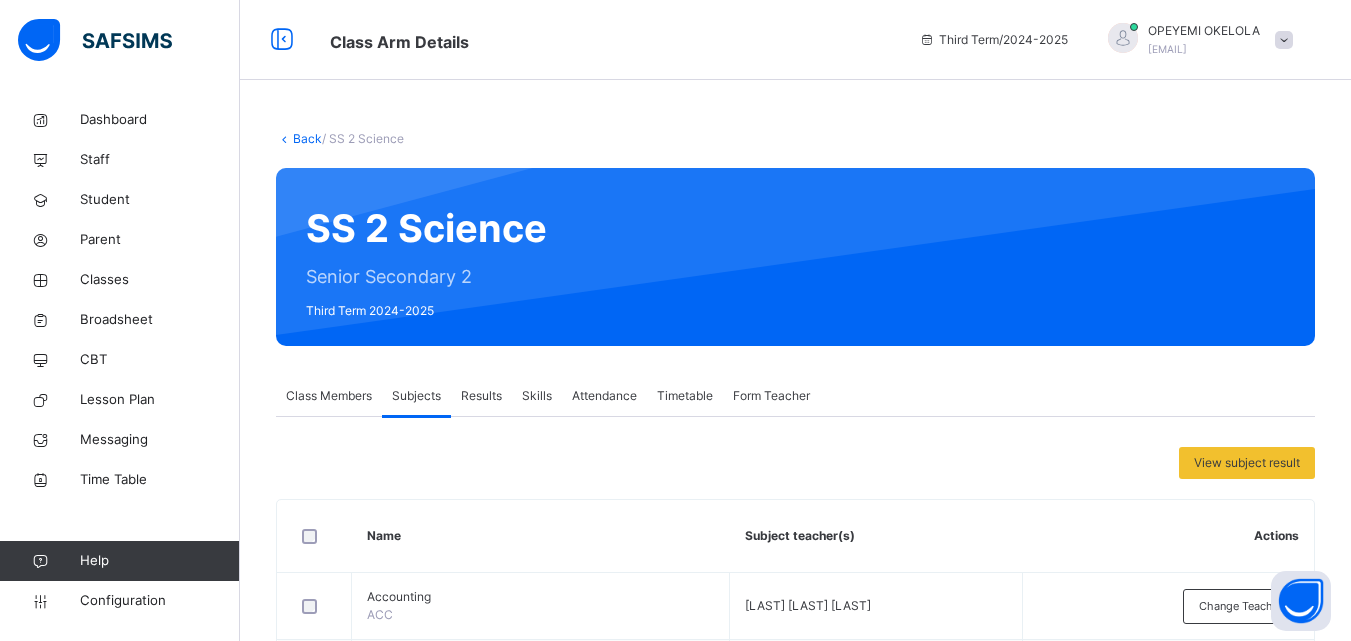 click on "Results" at bounding box center (481, 396) 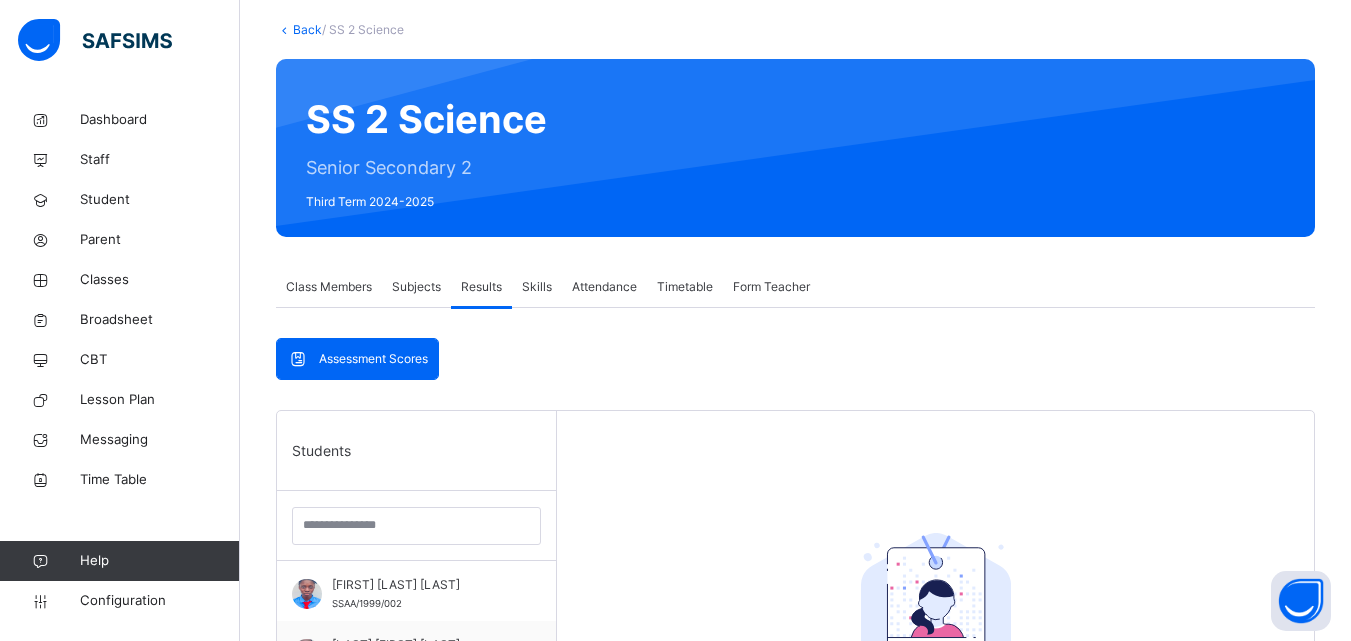 scroll, scrollTop: 581, scrollLeft: 0, axis: vertical 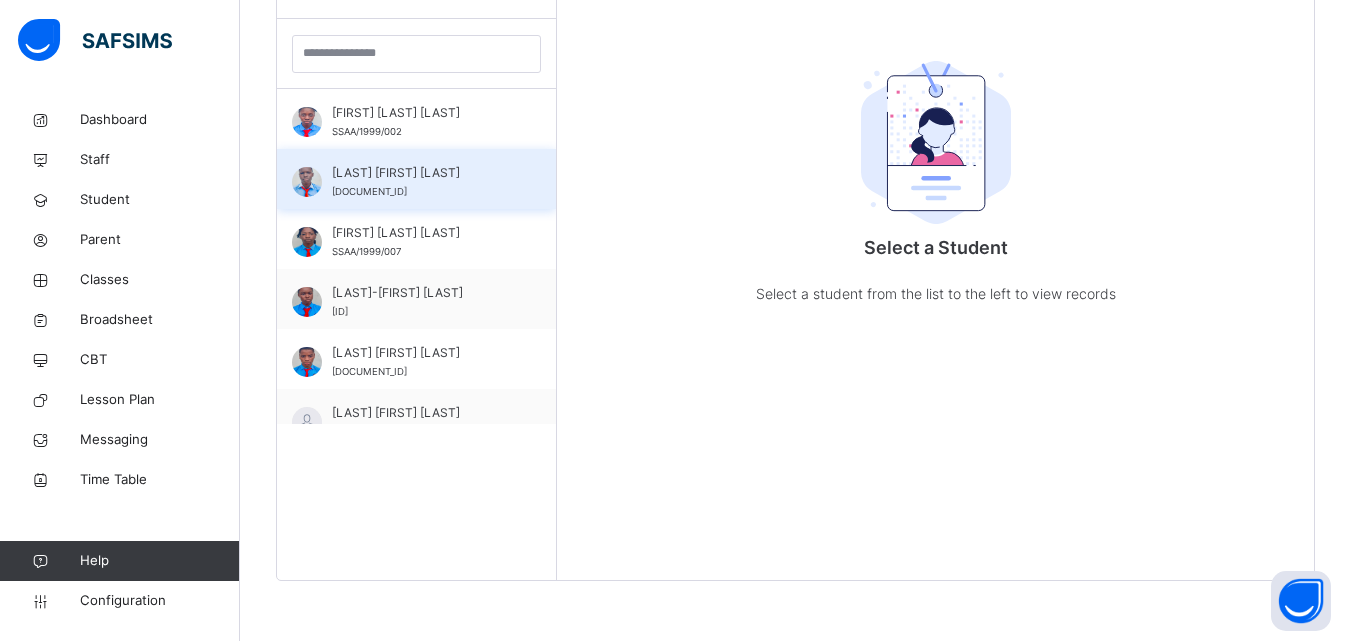 click on "CHUKWUDI  DAVIDSON  IKECHUKWU" at bounding box center (421, 173) 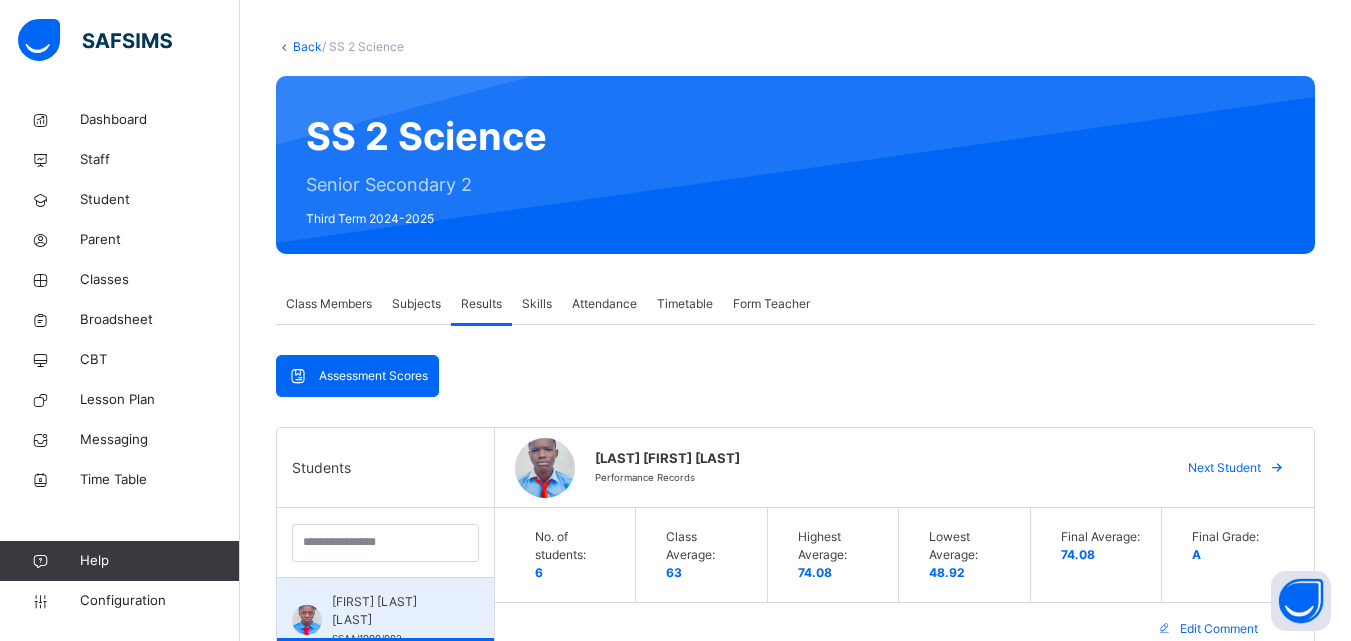 scroll, scrollTop: 37, scrollLeft: 0, axis: vertical 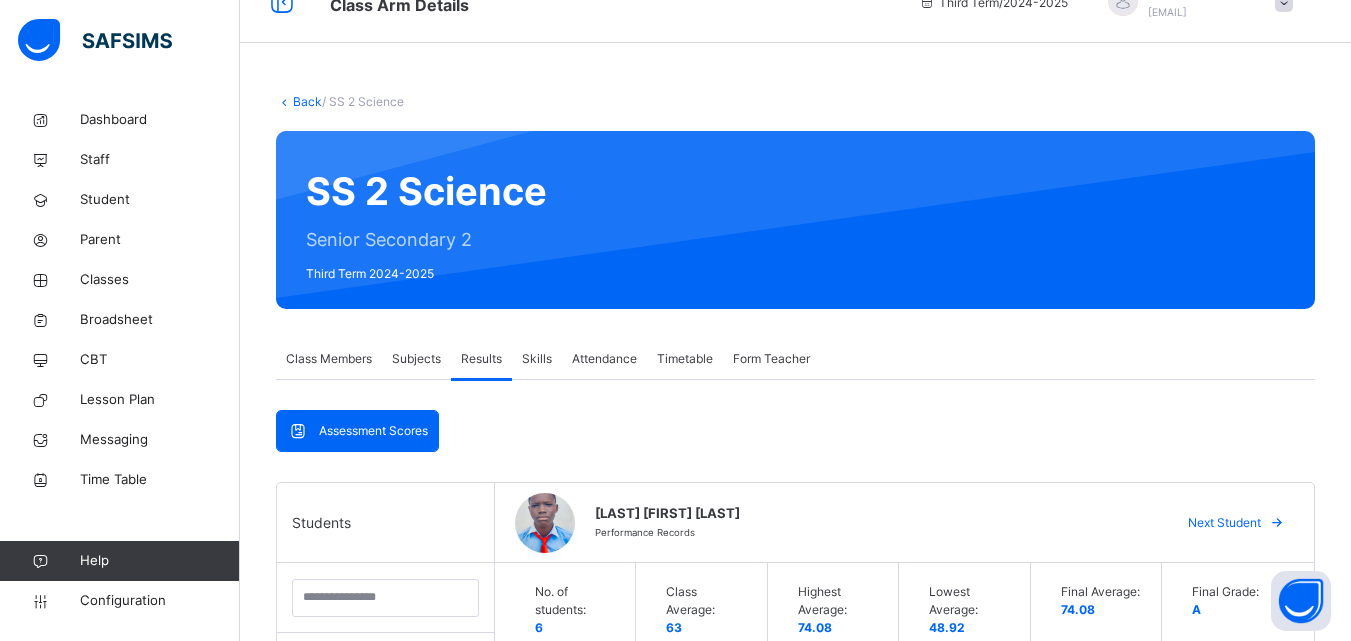 click on "Class Members" at bounding box center [329, 359] 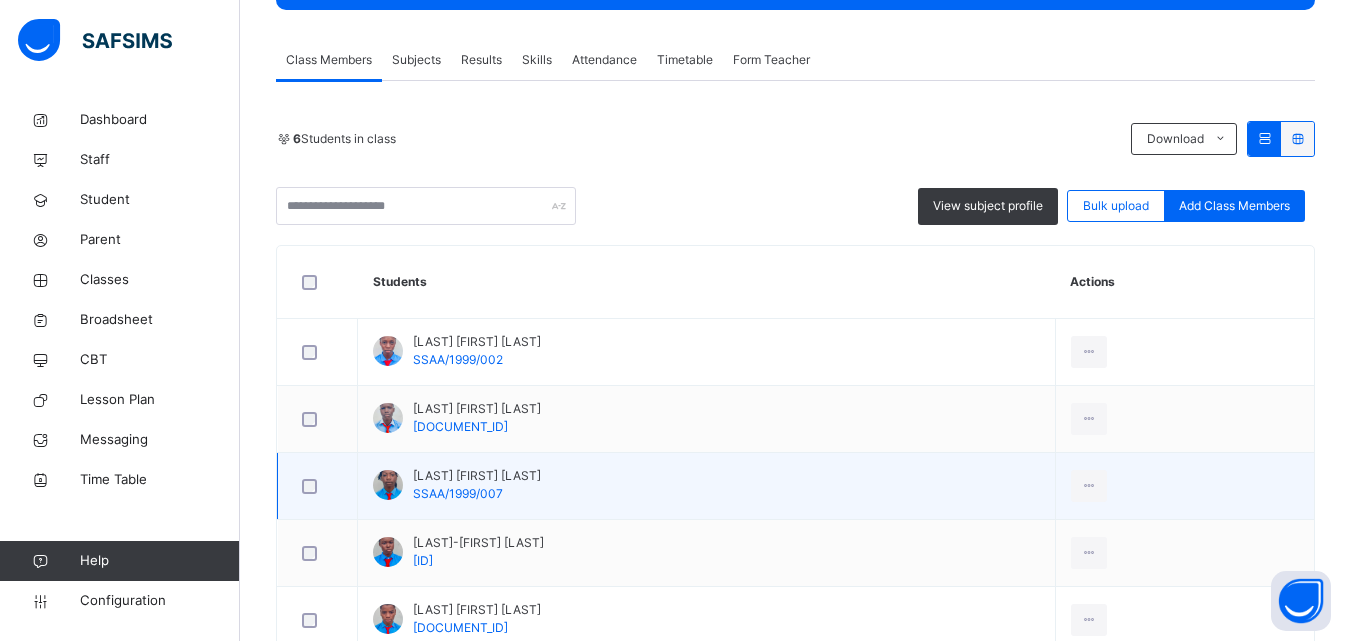 scroll, scrollTop: 337, scrollLeft: 0, axis: vertical 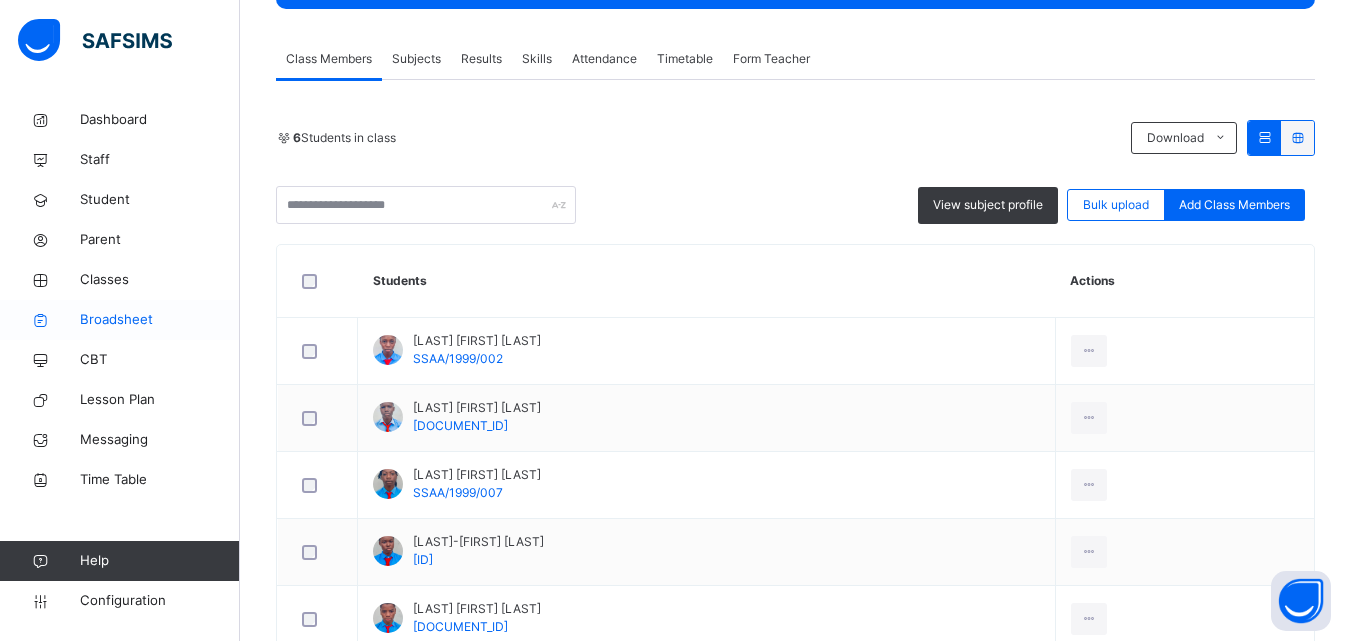 click on "Broadsheet" at bounding box center (160, 320) 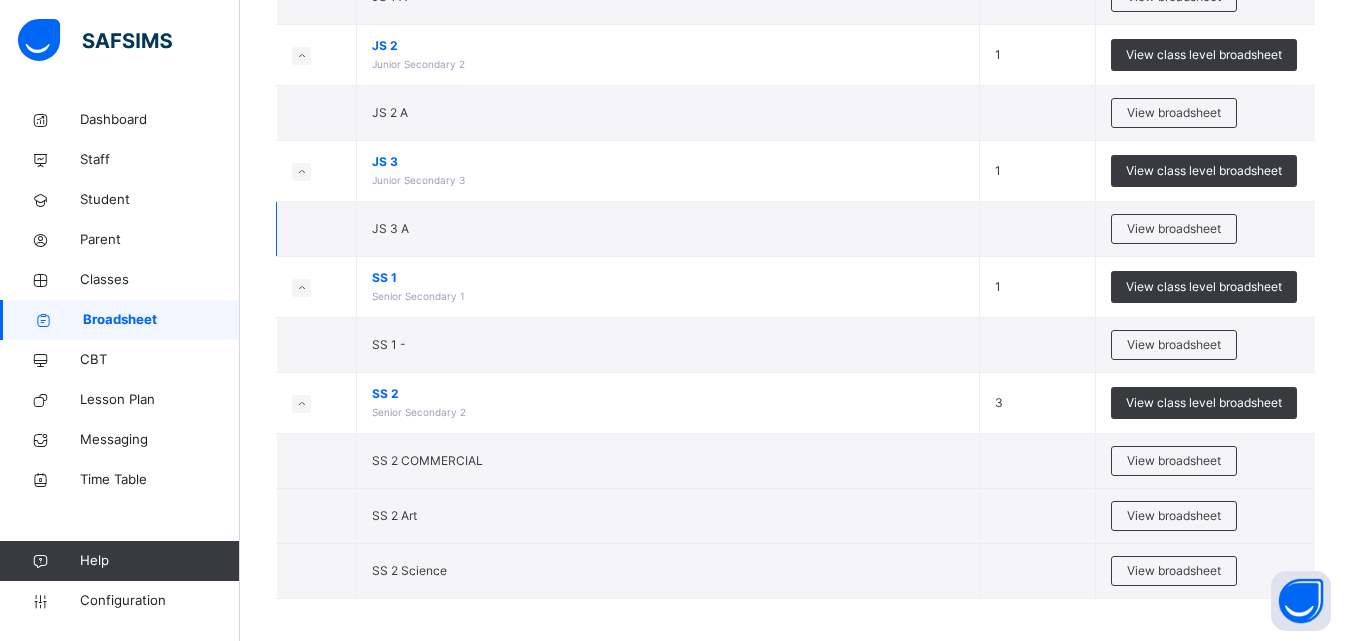 scroll, scrollTop: 337, scrollLeft: 0, axis: vertical 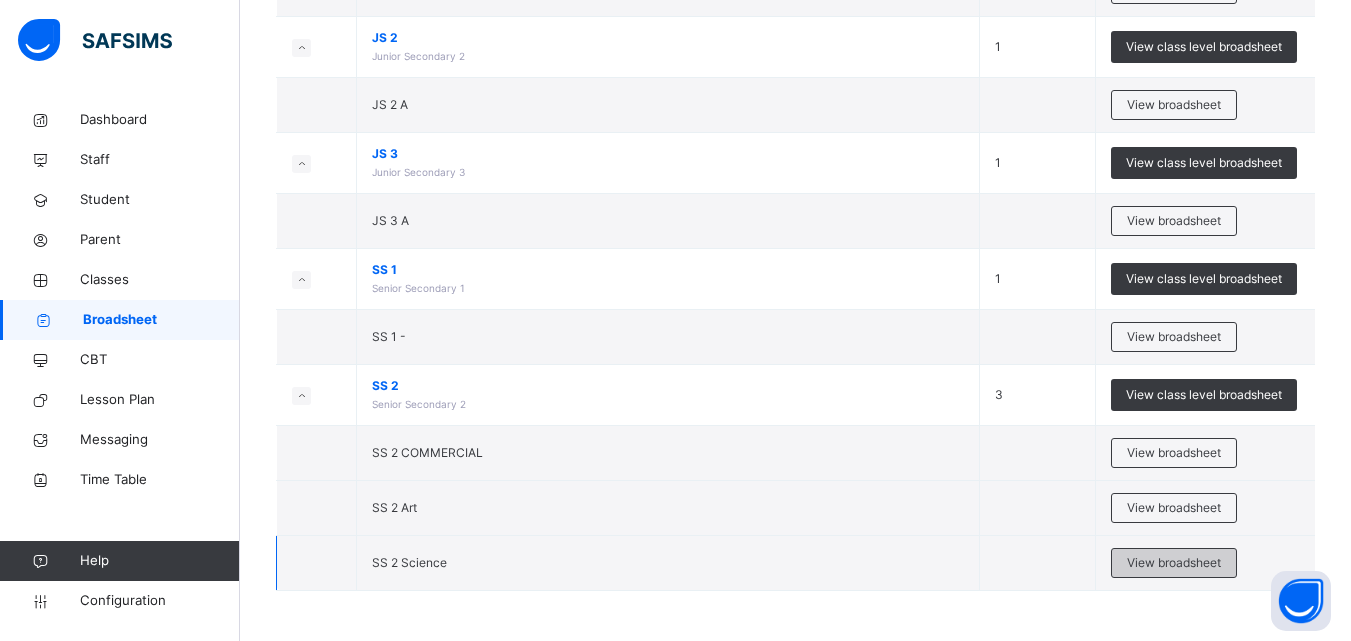 click on "View broadsheet" at bounding box center (1174, 563) 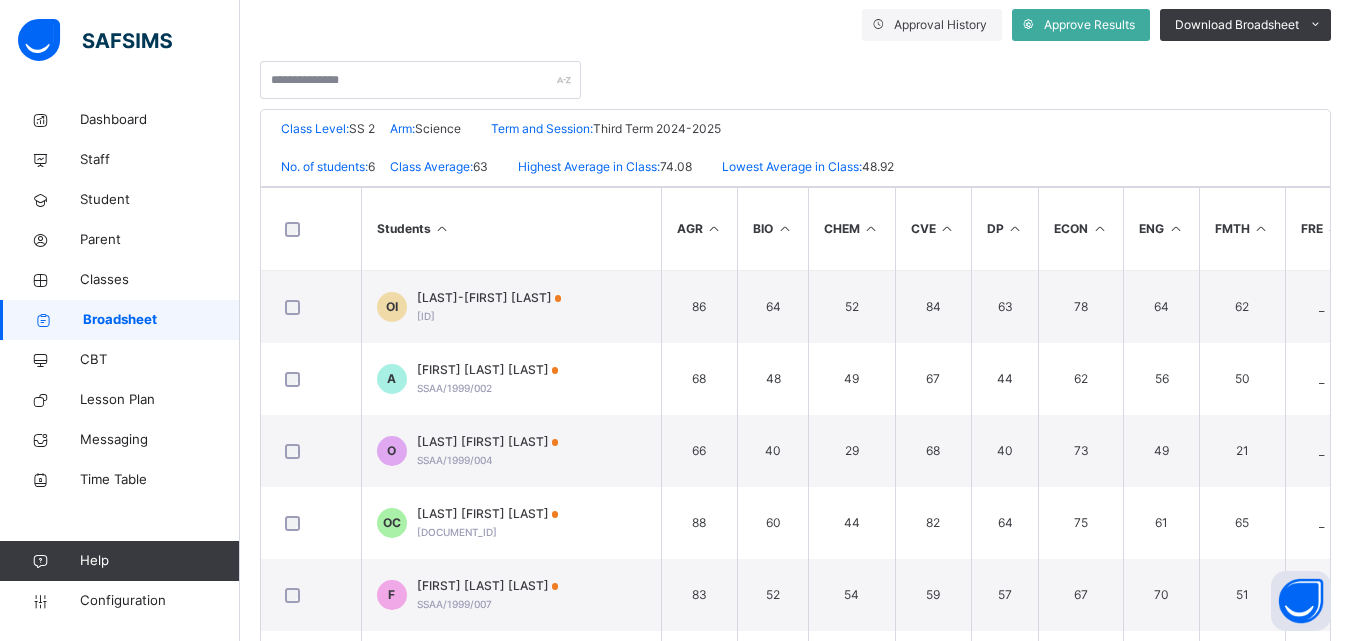 scroll, scrollTop: 400, scrollLeft: 0, axis: vertical 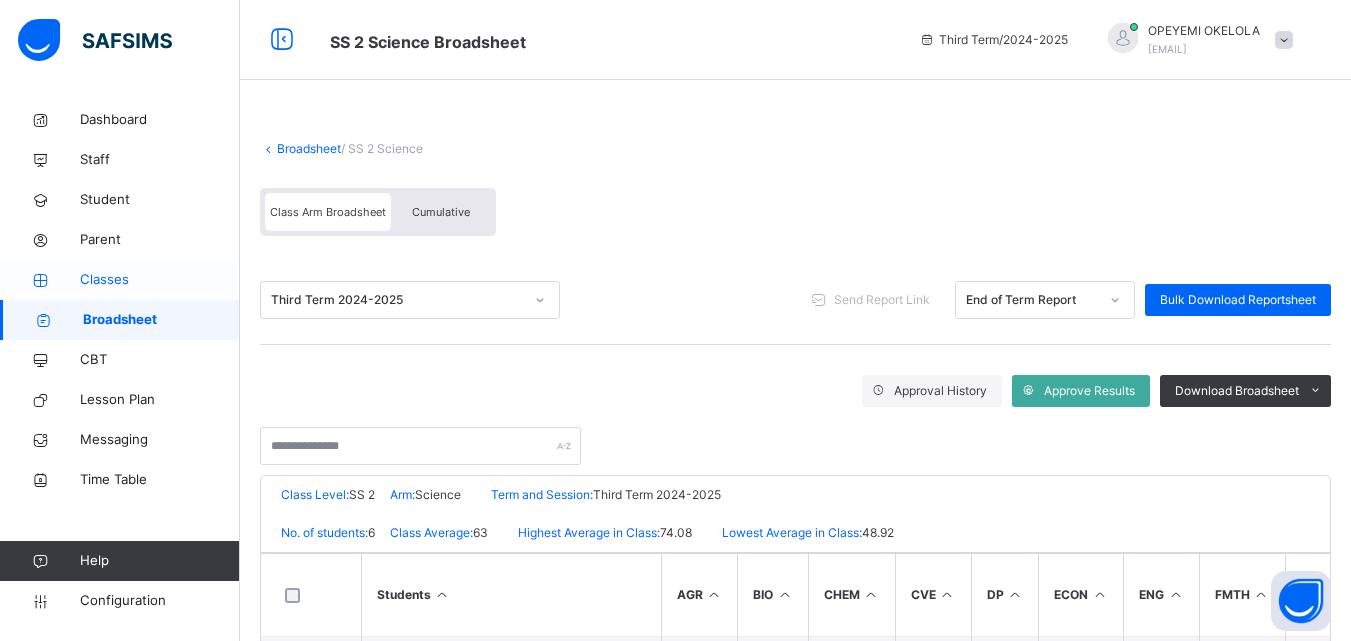 click on "Classes" at bounding box center [160, 280] 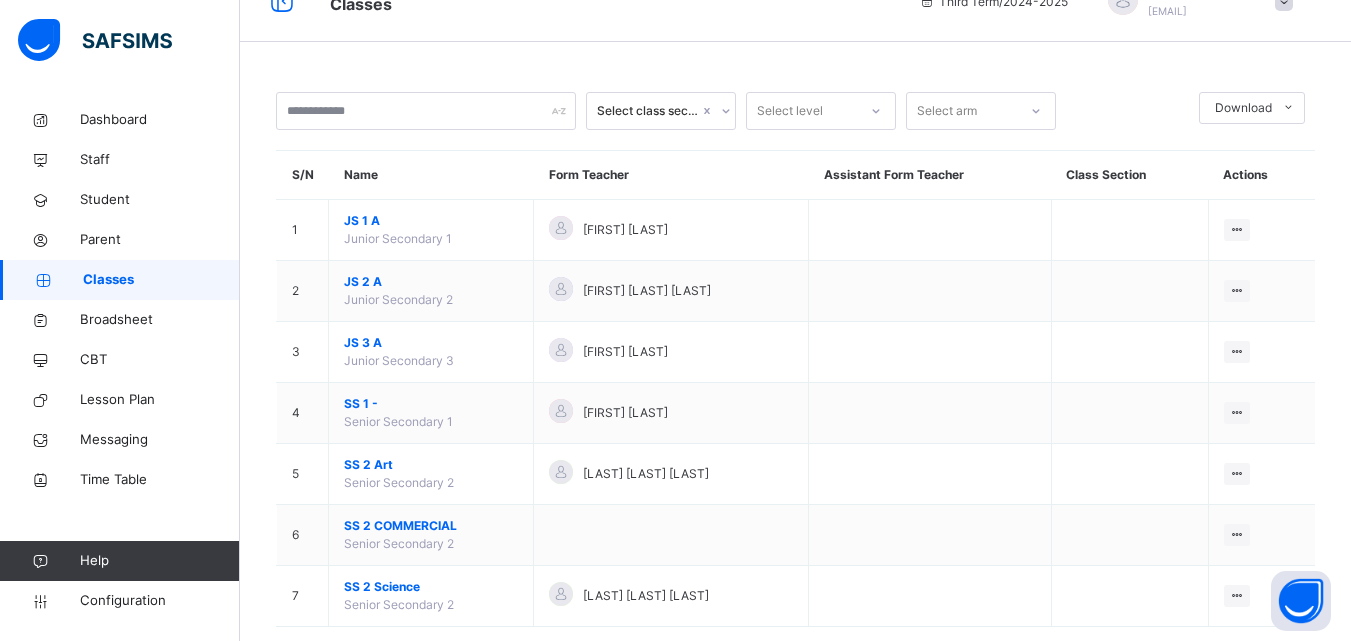 scroll, scrollTop: 74, scrollLeft: 0, axis: vertical 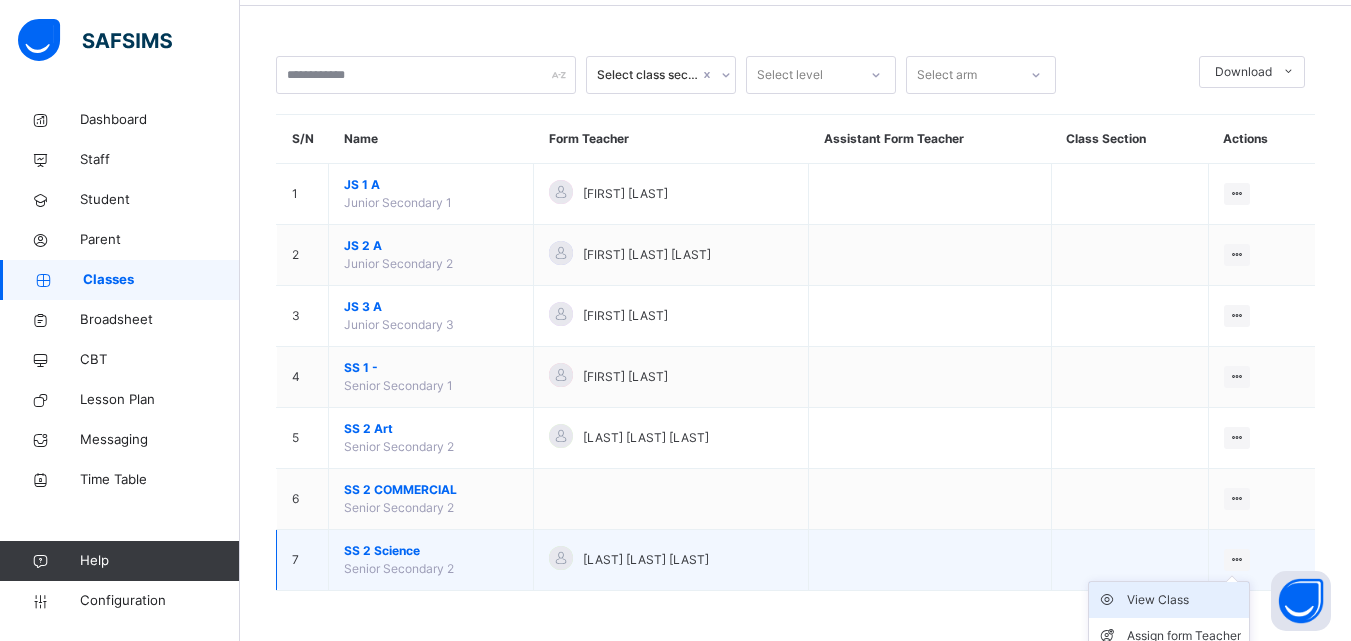 click on "View Class" at bounding box center [1184, 600] 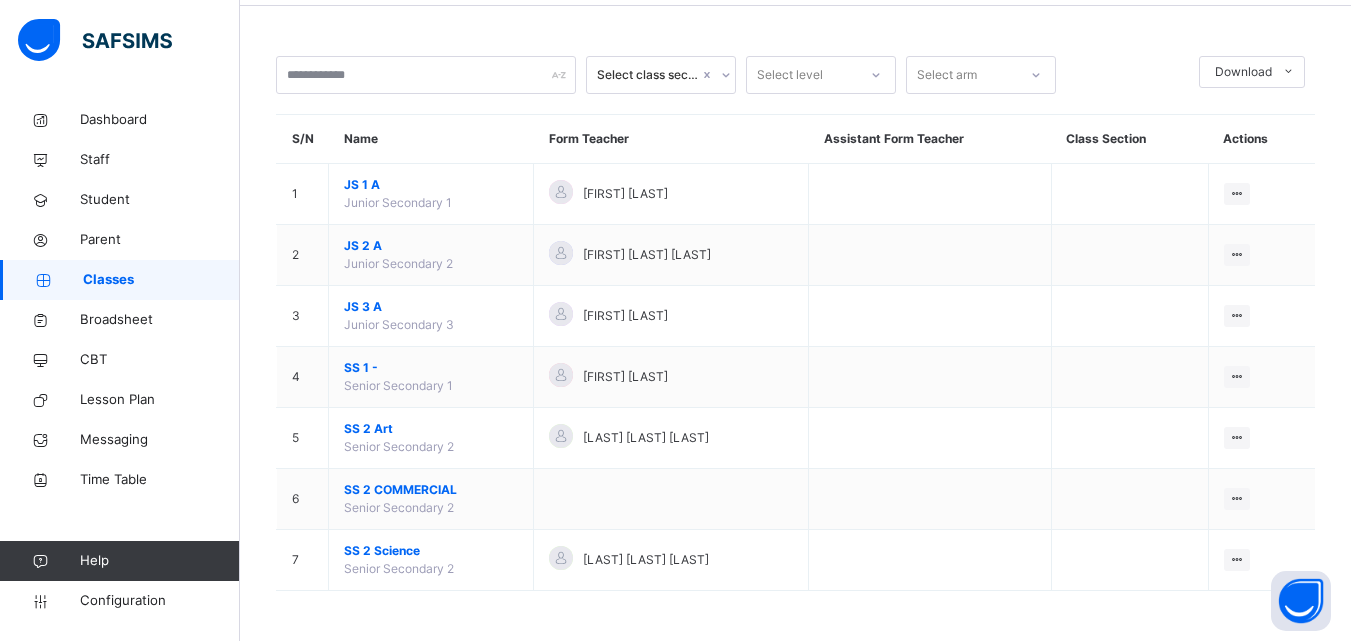 scroll, scrollTop: 0, scrollLeft: 0, axis: both 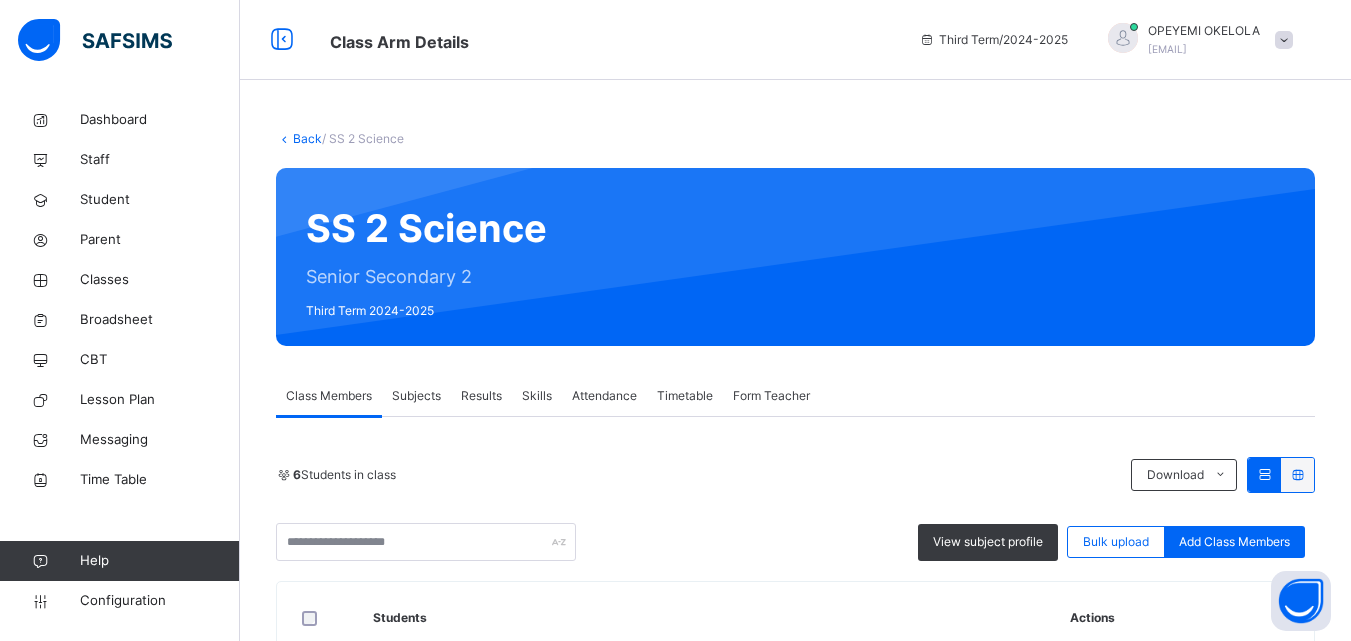 click on "Subjects" at bounding box center (416, 396) 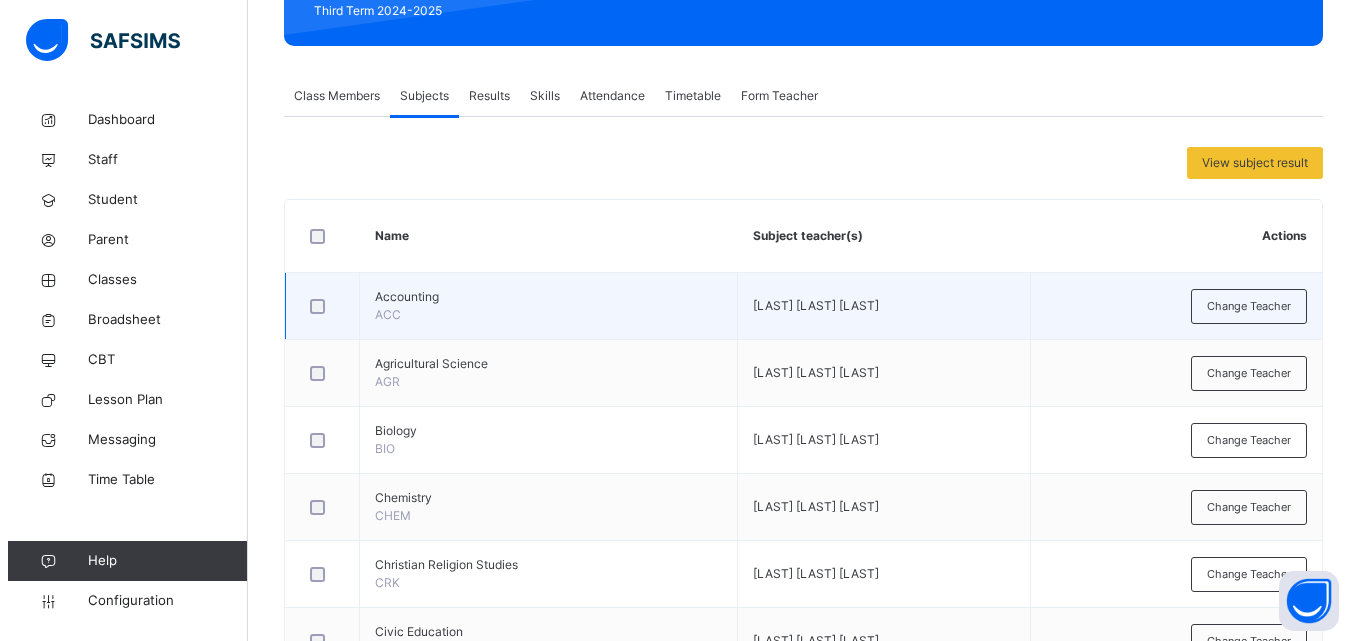 scroll, scrollTop: 200, scrollLeft: 0, axis: vertical 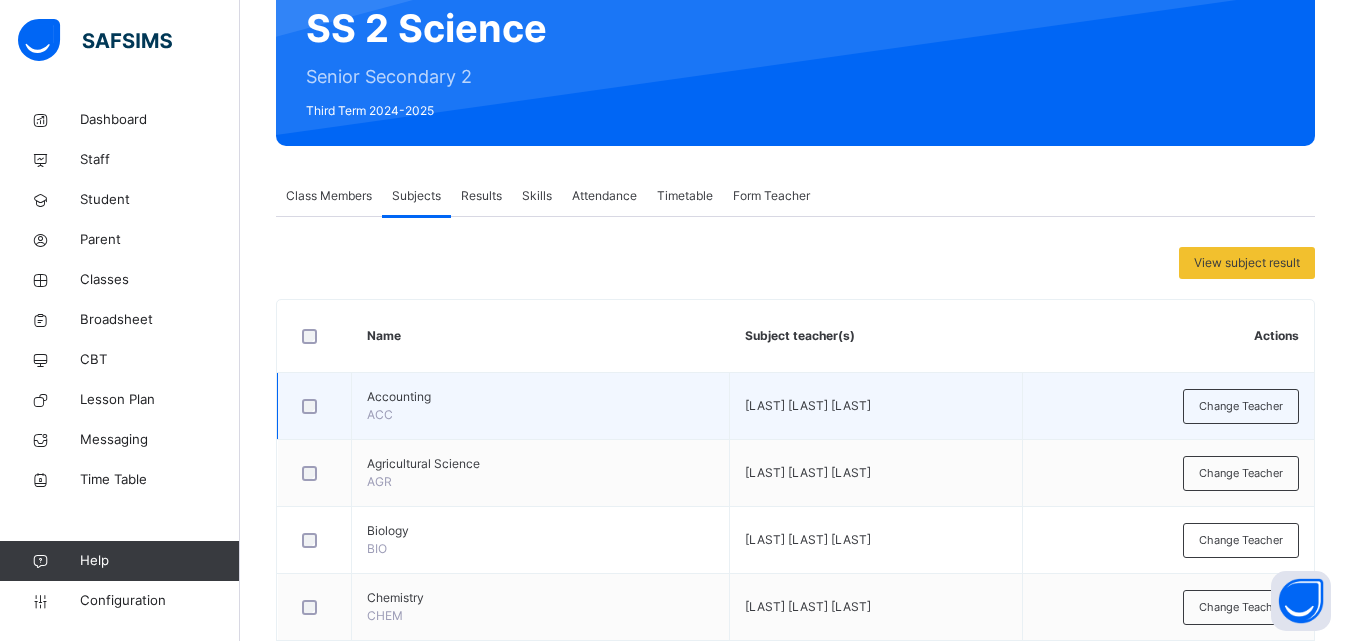 click on "Accounting" at bounding box center (540, 397) 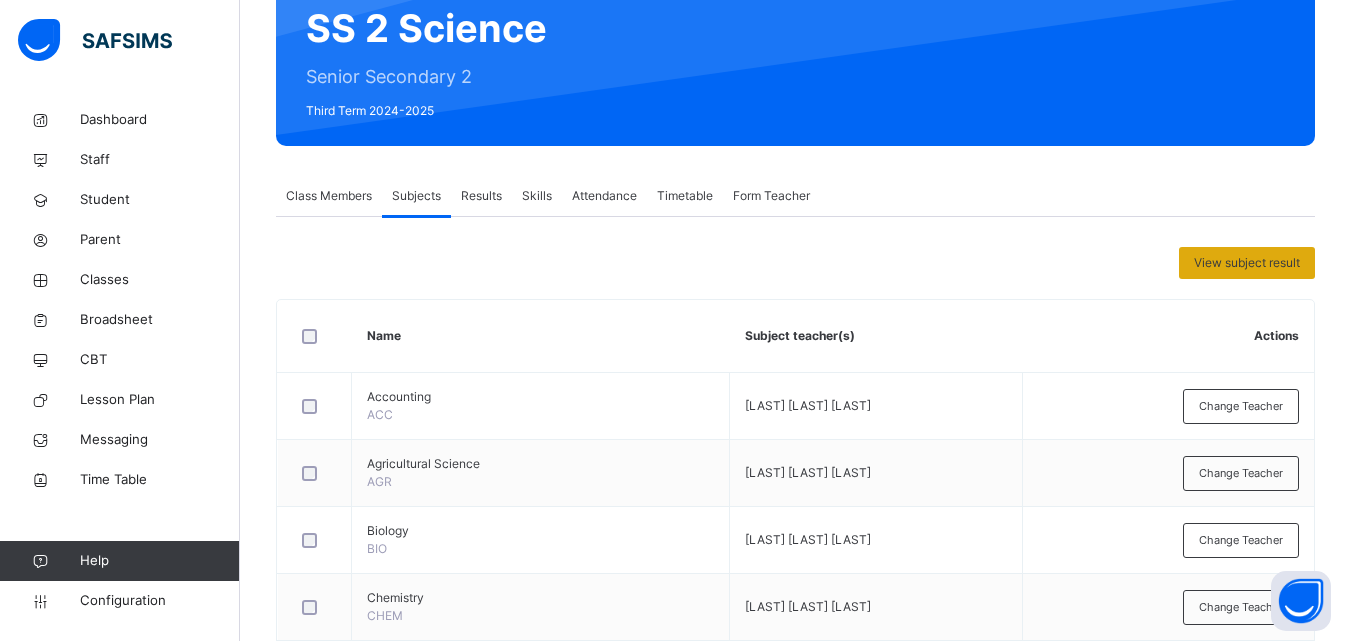 click on "View subject result" at bounding box center [1247, 263] 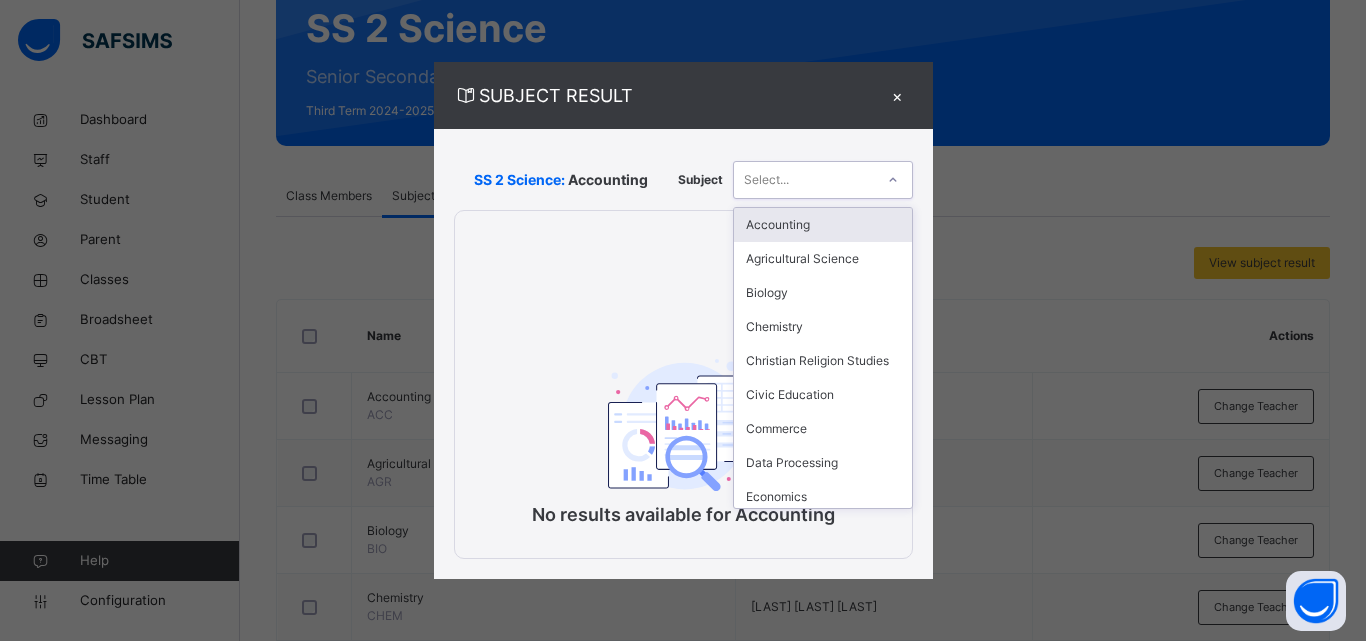 click 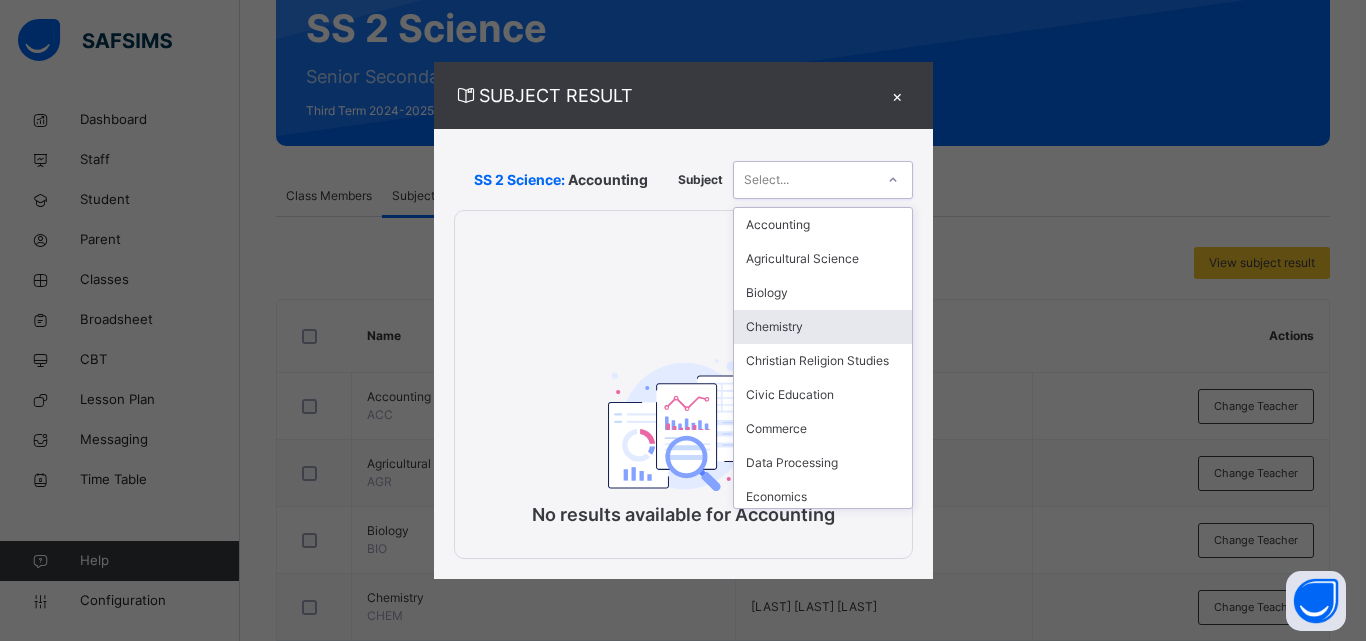 click on "Chemistry" at bounding box center (823, 327) 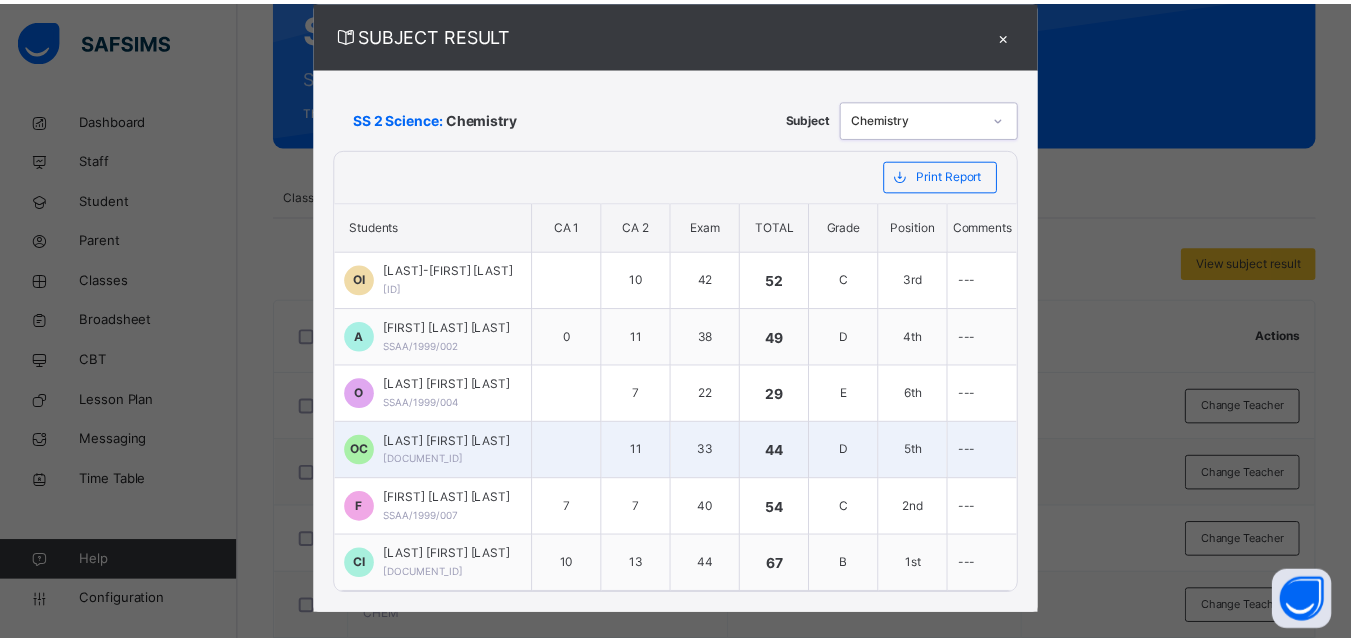 scroll, scrollTop: 73, scrollLeft: 0, axis: vertical 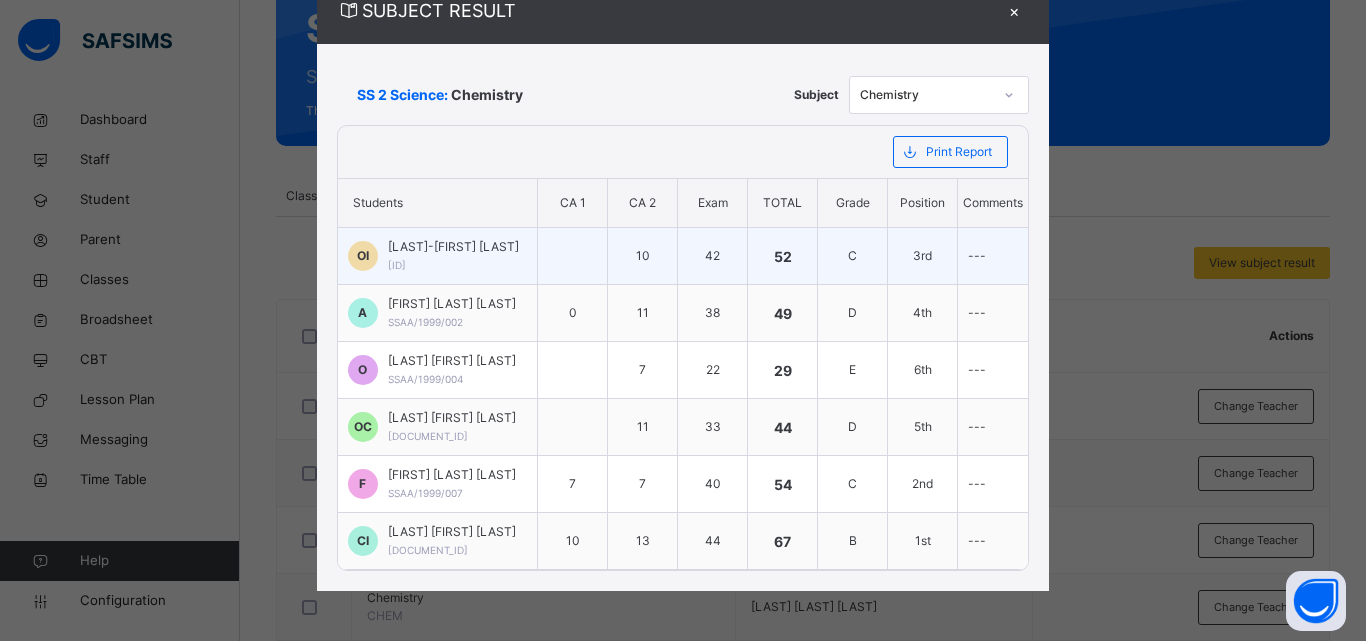 click on "OLALEKAN-JAMES  OLUWASIKEMI  IYINOLUWA   SSAA/1999/001" at bounding box center [453, 256] 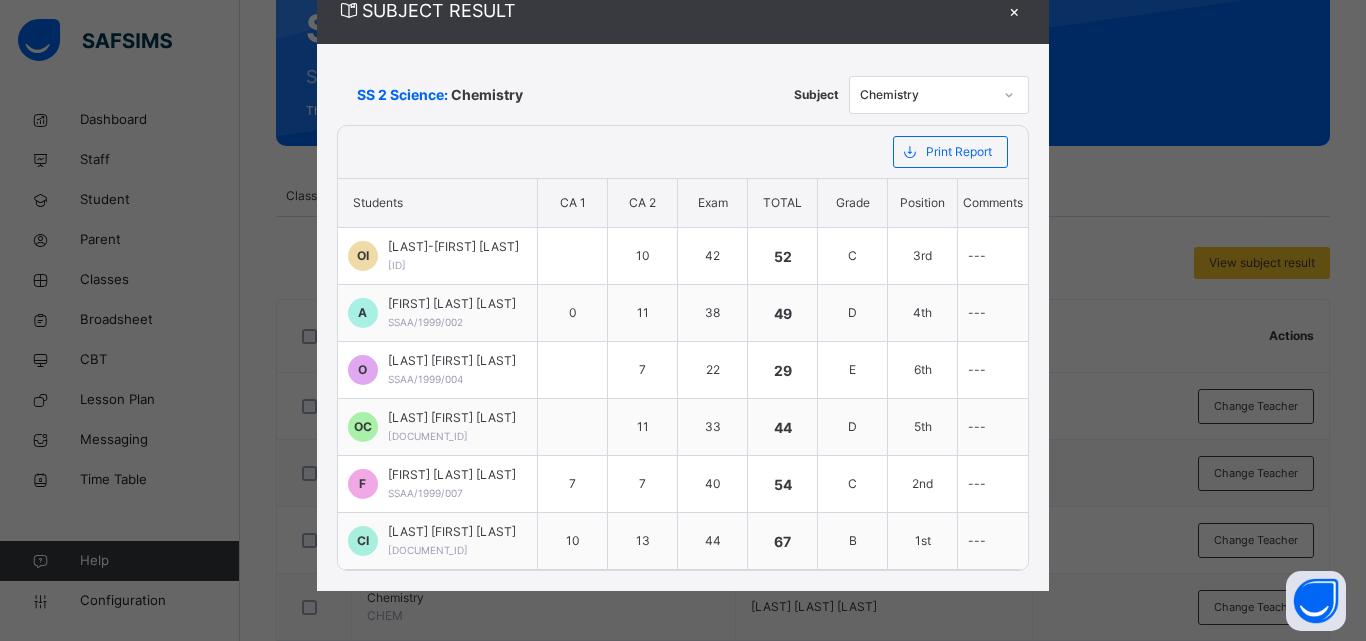 click on "×" at bounding box center [1014, 10] 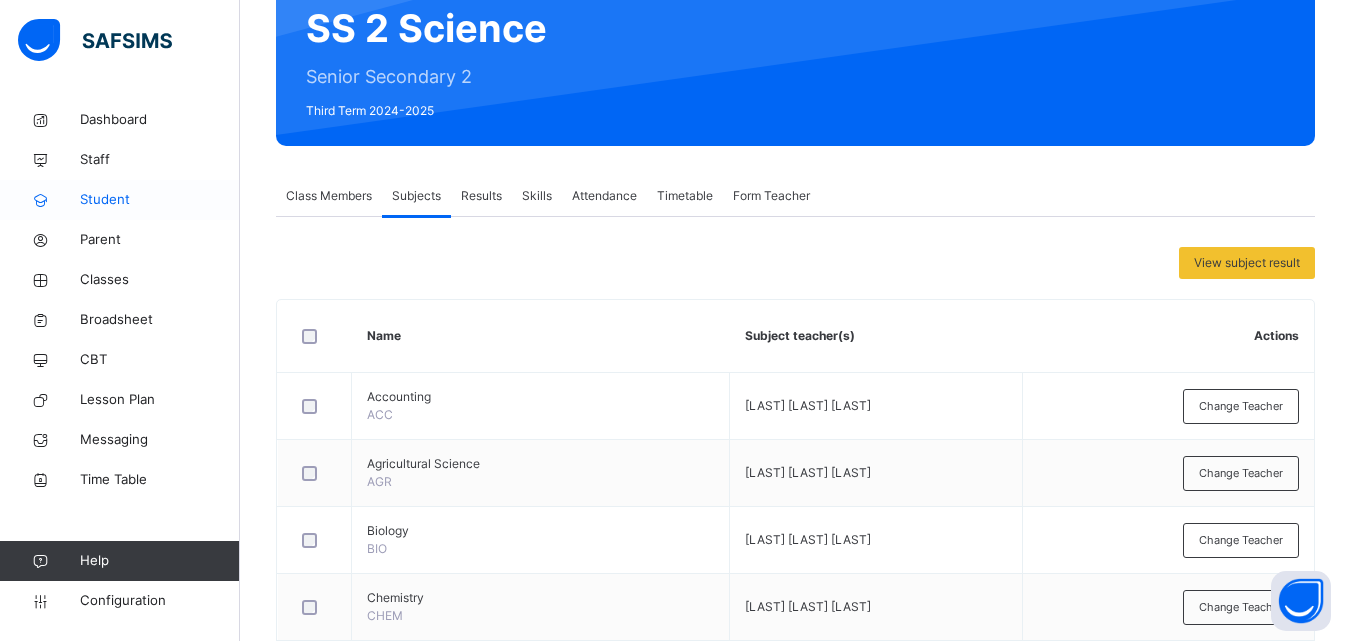 click on "Student" at bounding box center (160, 200) 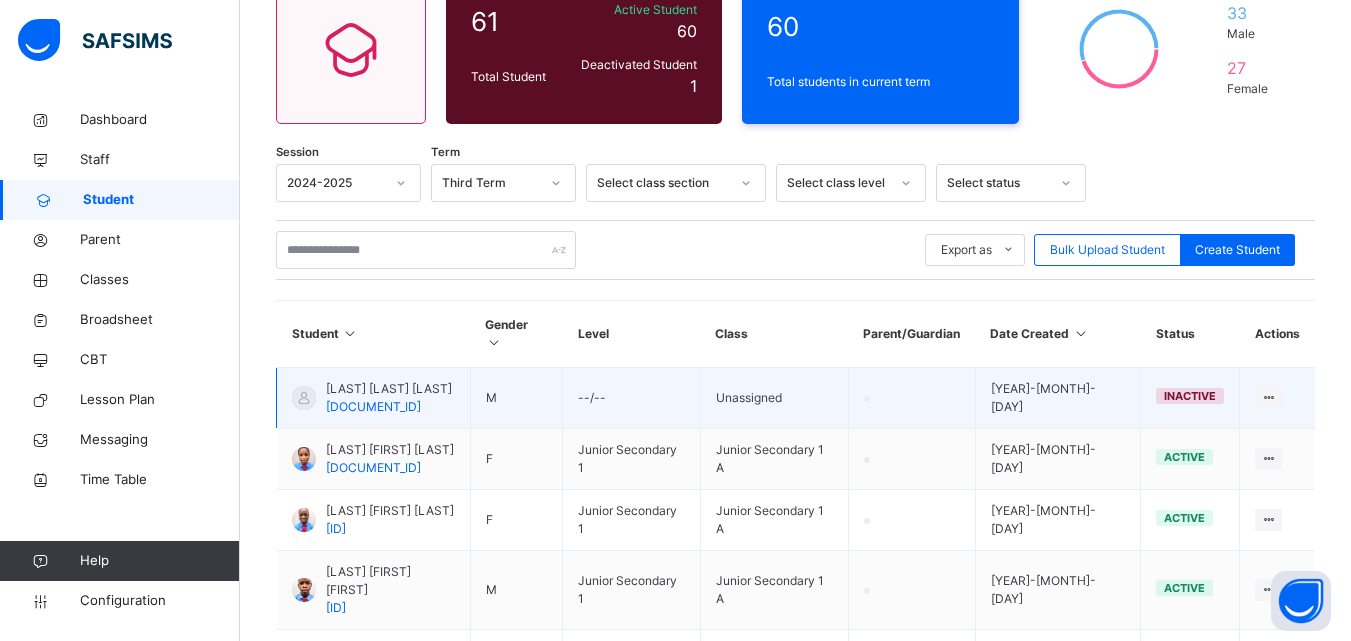 click on "Babayemi  Deborah  Temitope  1998/0001/SAIS" at bounding box center (389, 398) 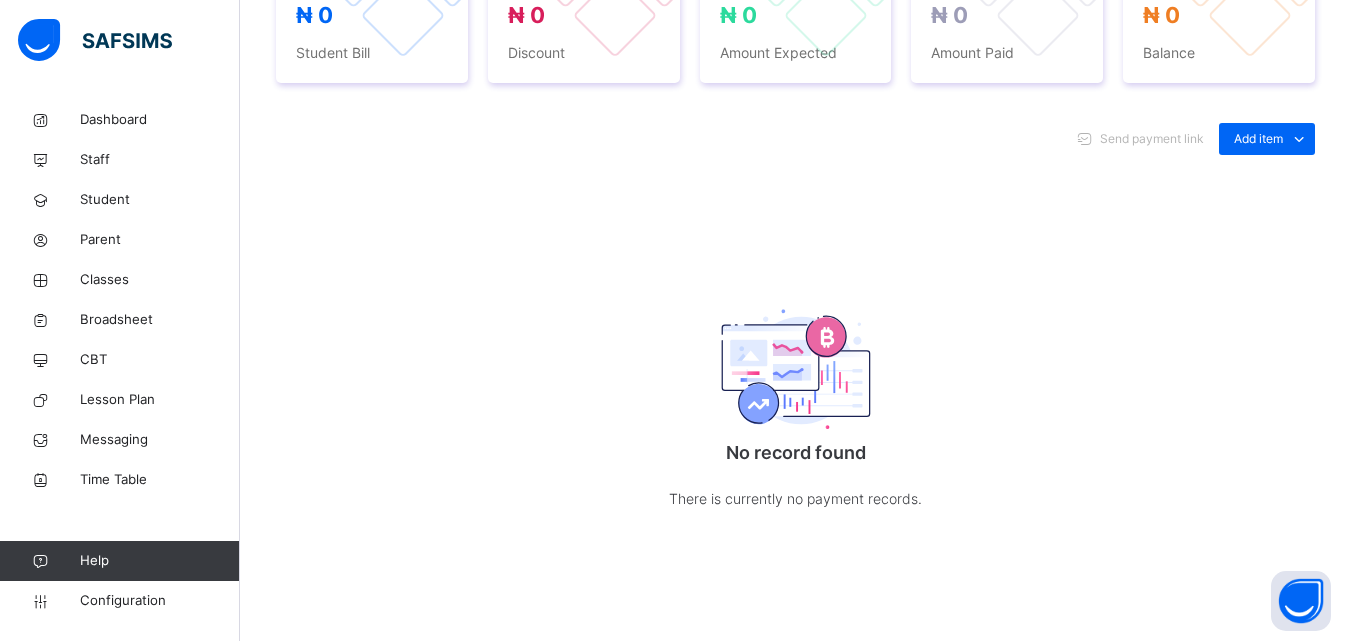 scroll, scrollTop: 822, scrollLeft: 0, axis: vertical 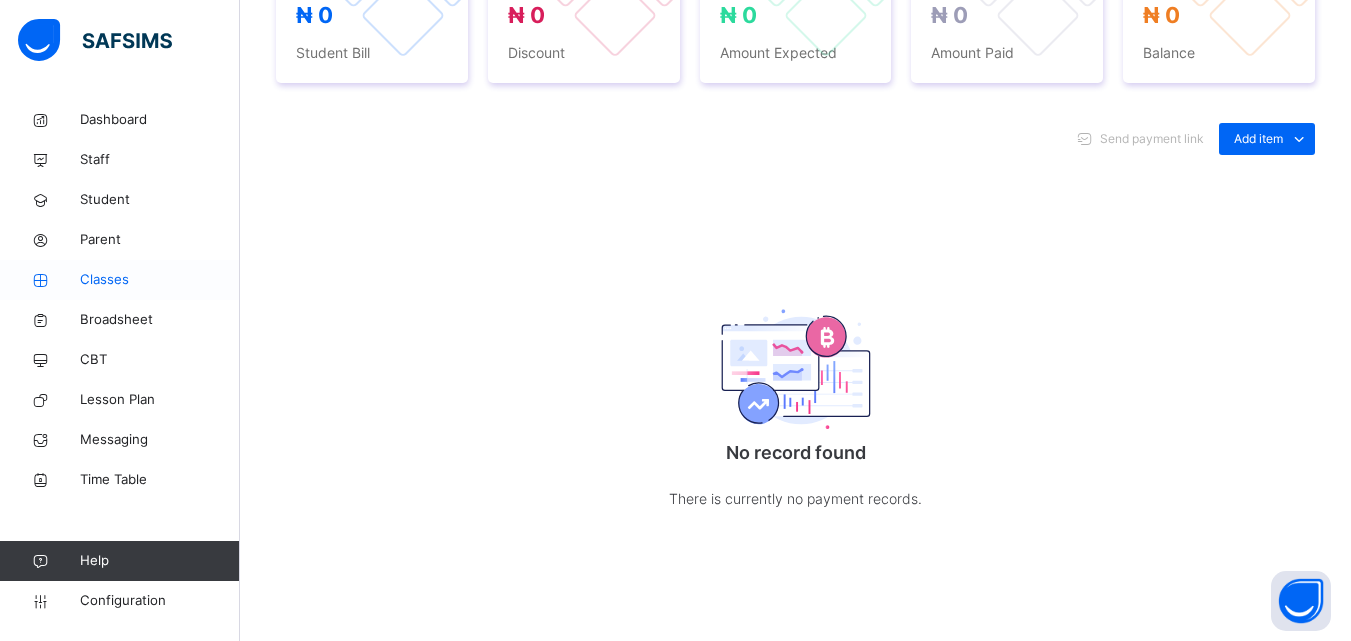 click on "Classes" at bounding box center [160, 280] 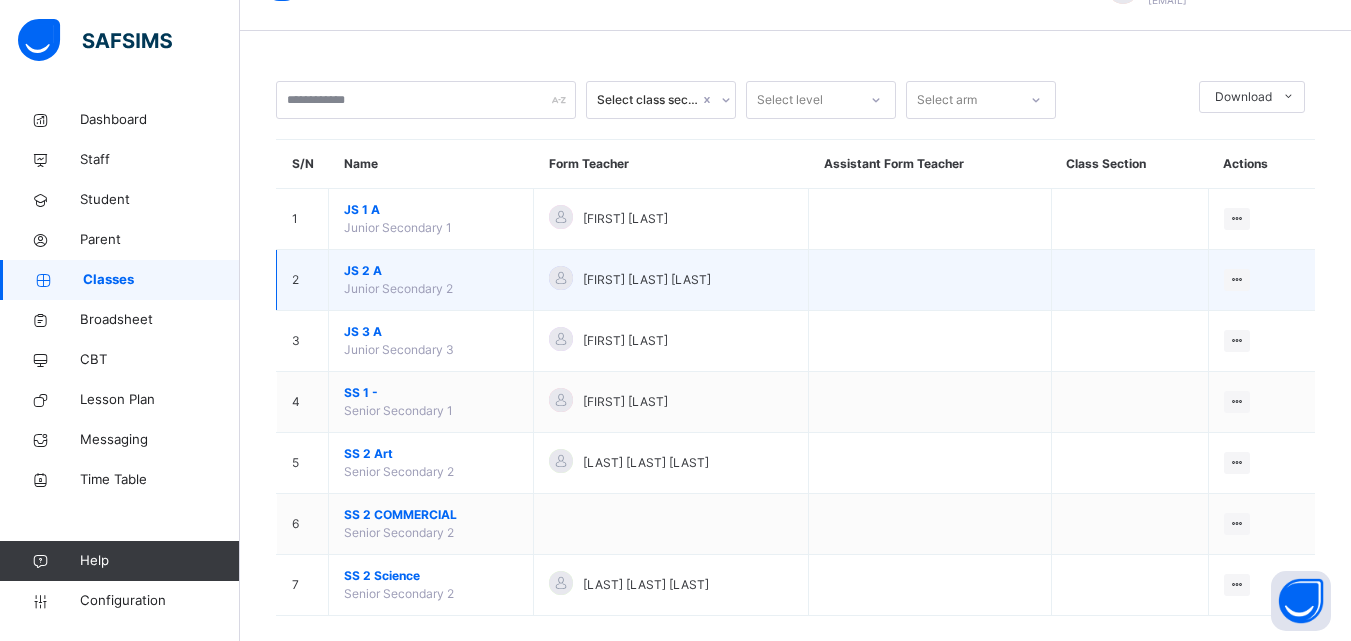 scroll, scrollTop: 74, scrollLeft: 0, axis: vertical 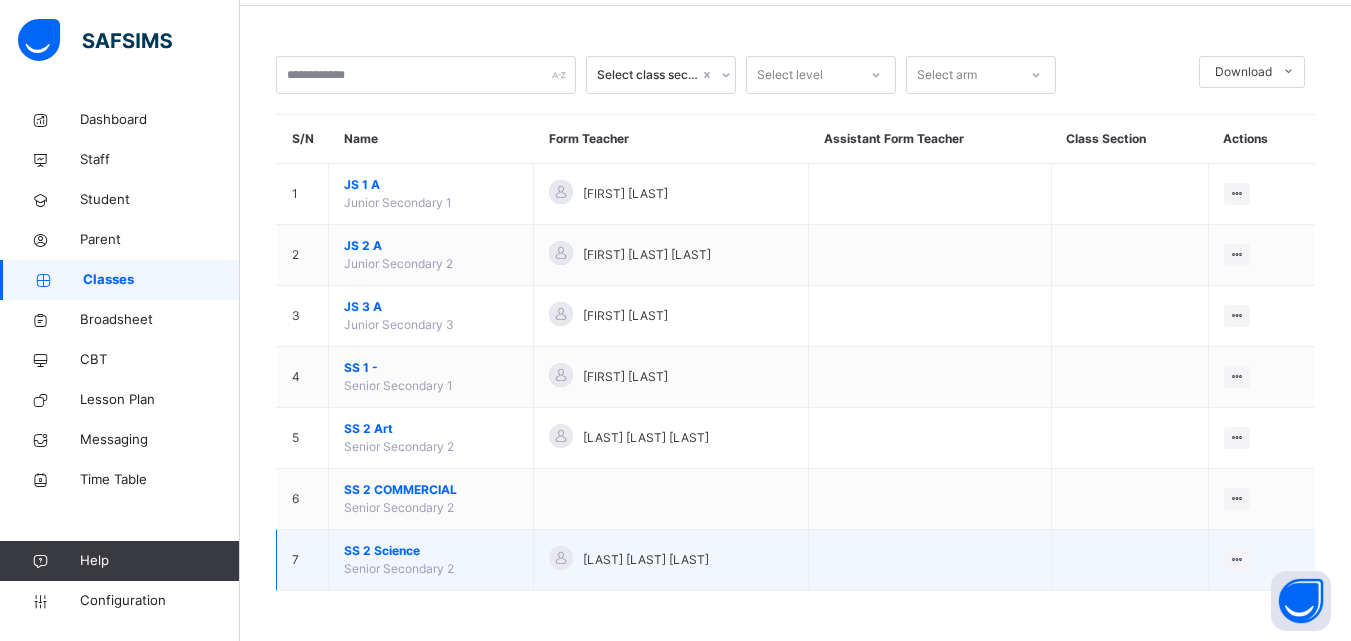 click on "SS 2   Science" at bounding box center (431, 551) 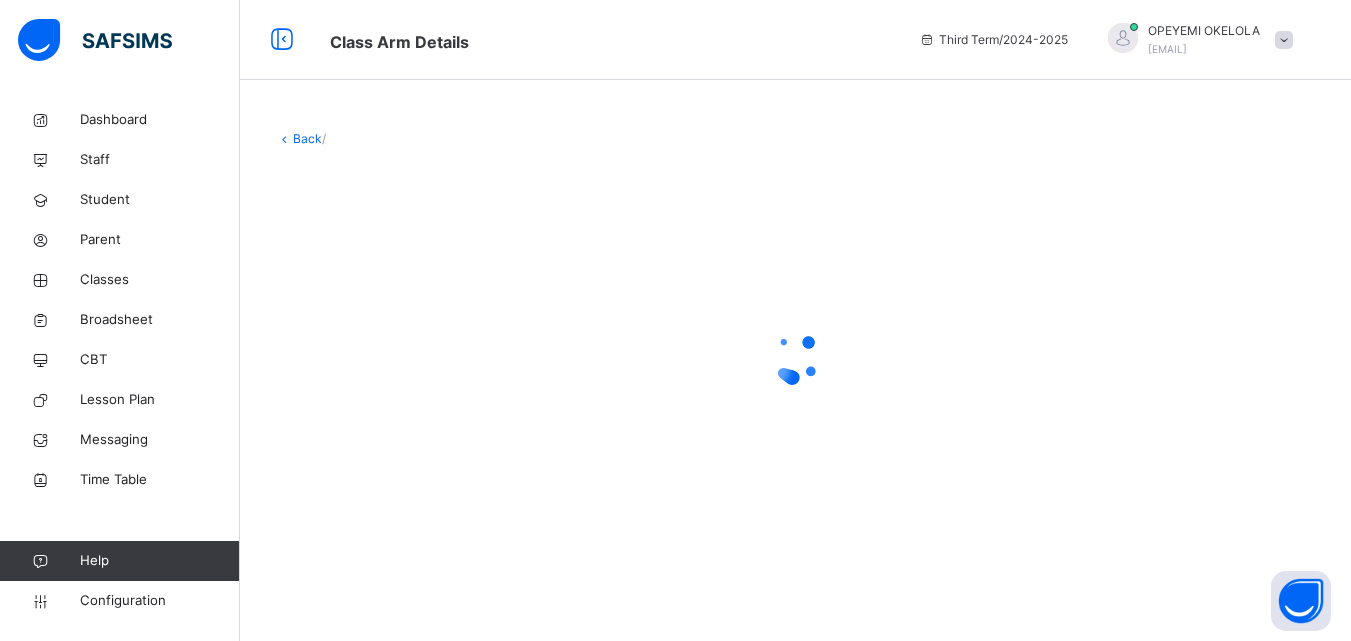 scroll, scrollTop: 0, scrollLeft: 0, axis: both 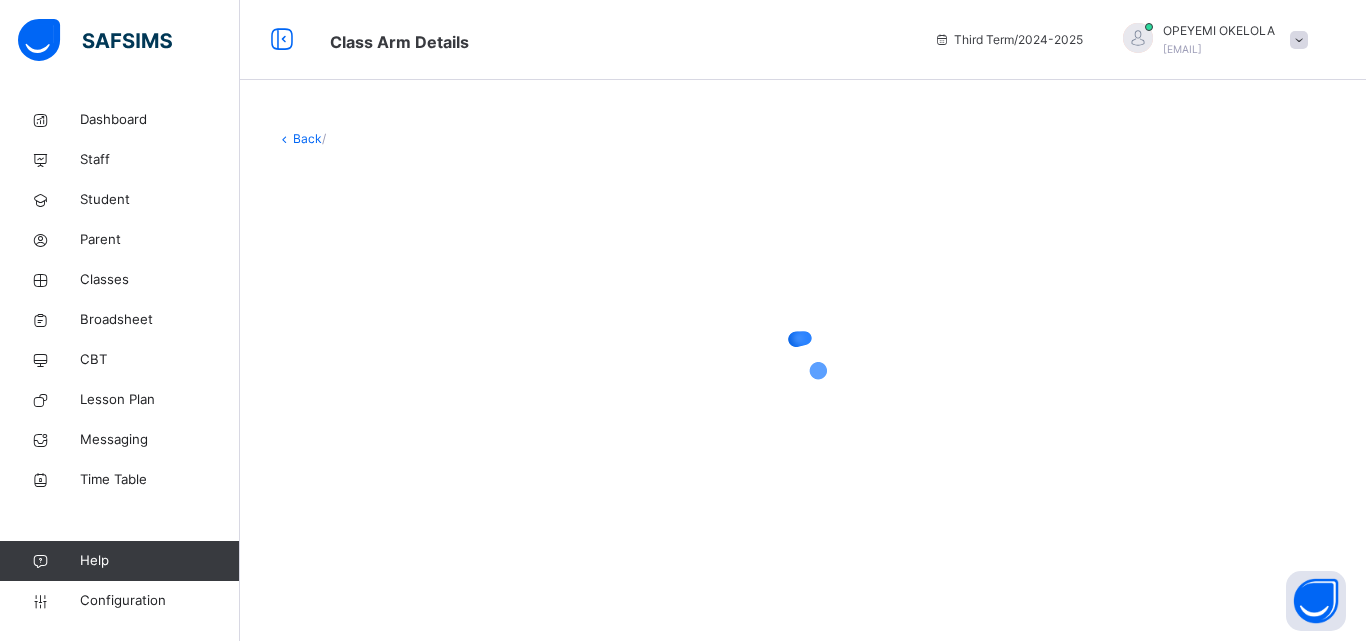 click on "Back  /" at bounding box center [803, 339] 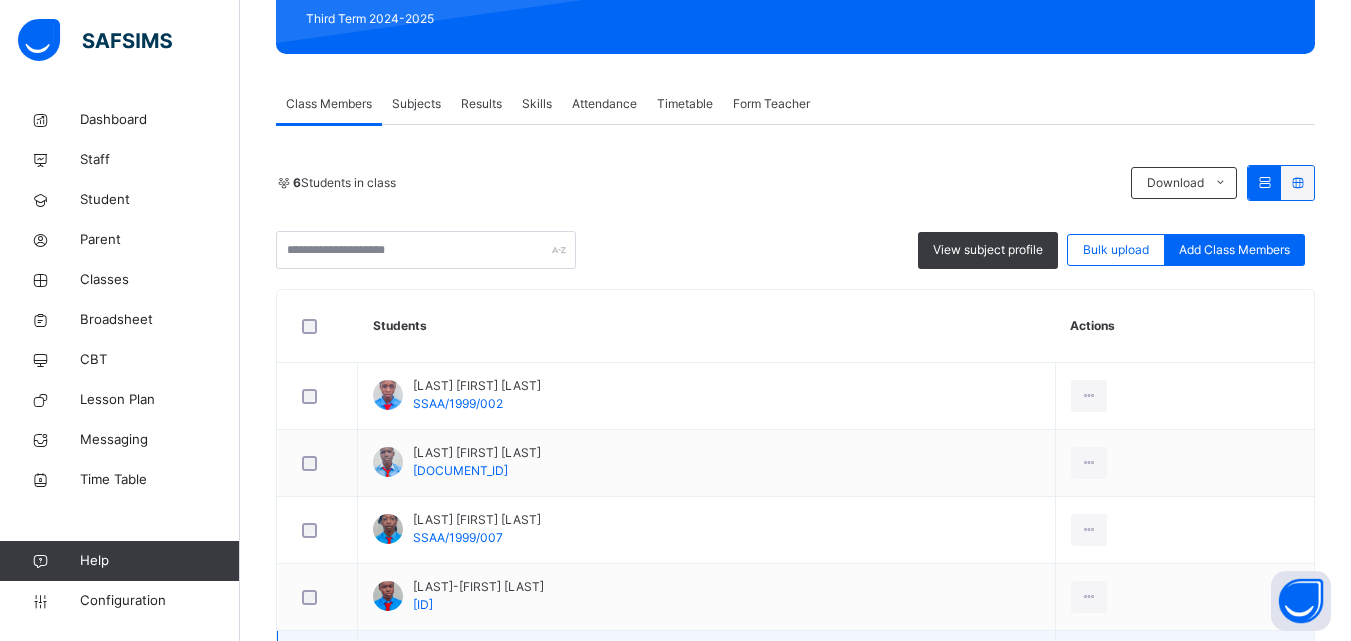 scroll, scrollTop: 226, scrollLeft: 0, axis: vertical 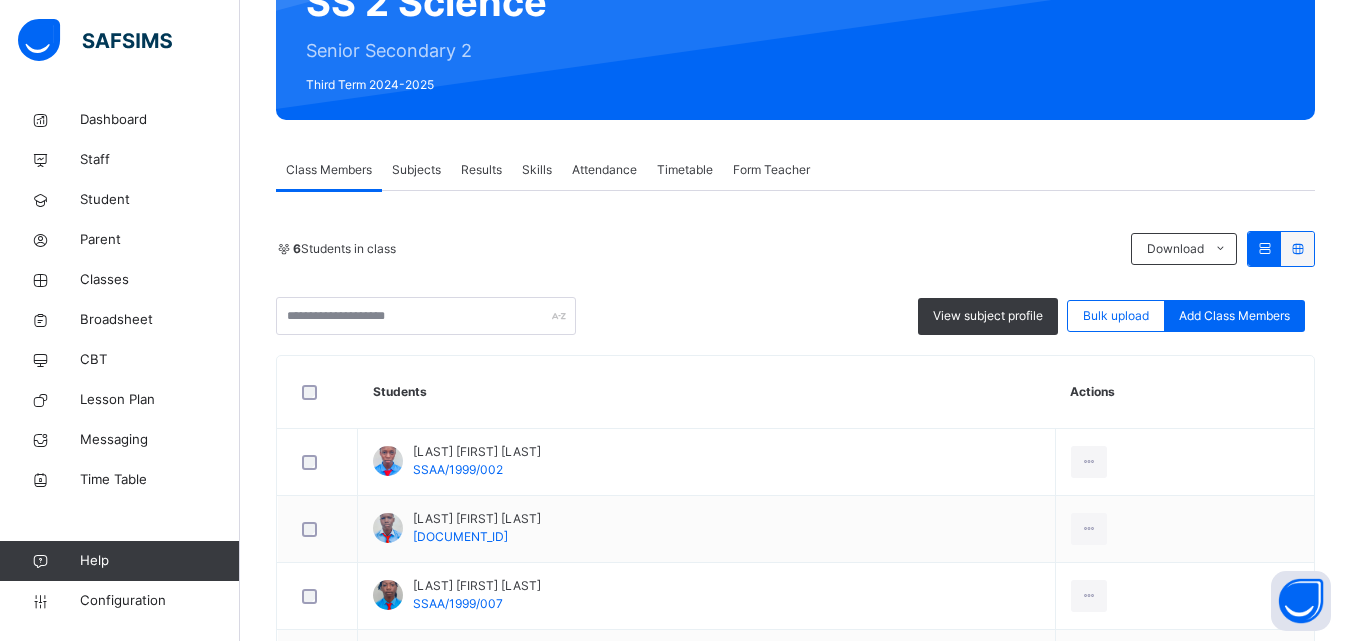 click on "Subjects" at bounding box center [416, 170] 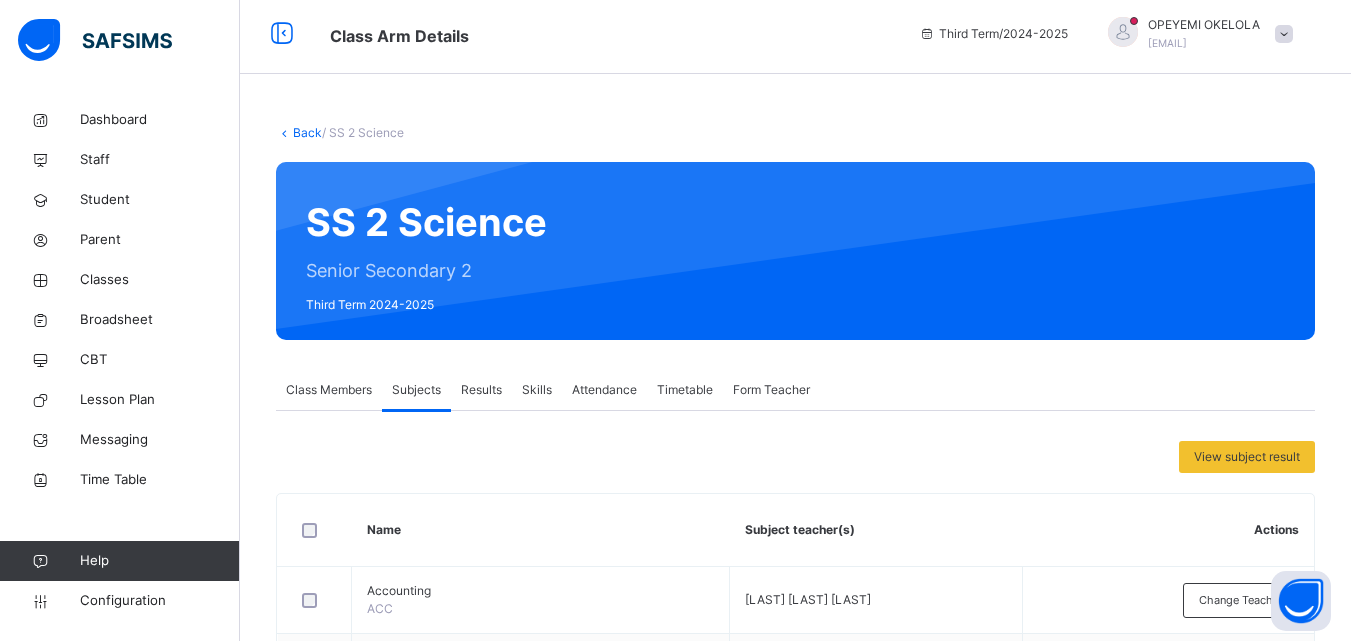 scroll, scrollTop: 0, scrollLeft: 0, axis: both 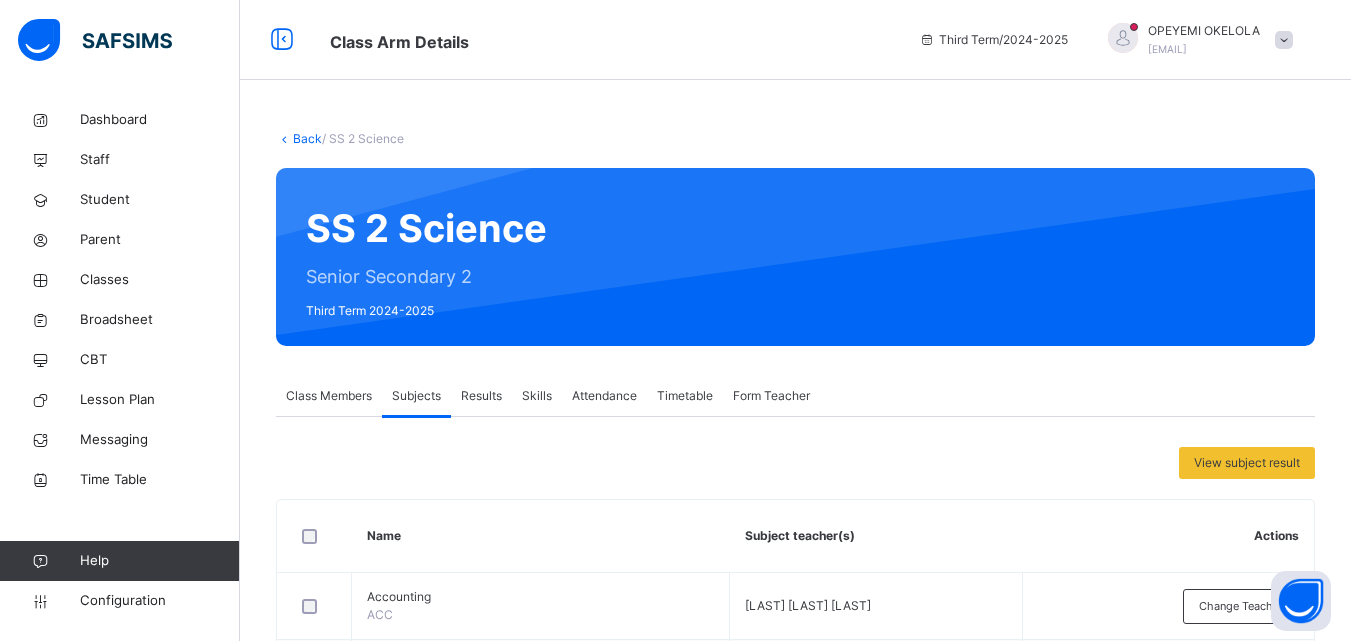 click on "Class Members" at bounding box center [329, 396] 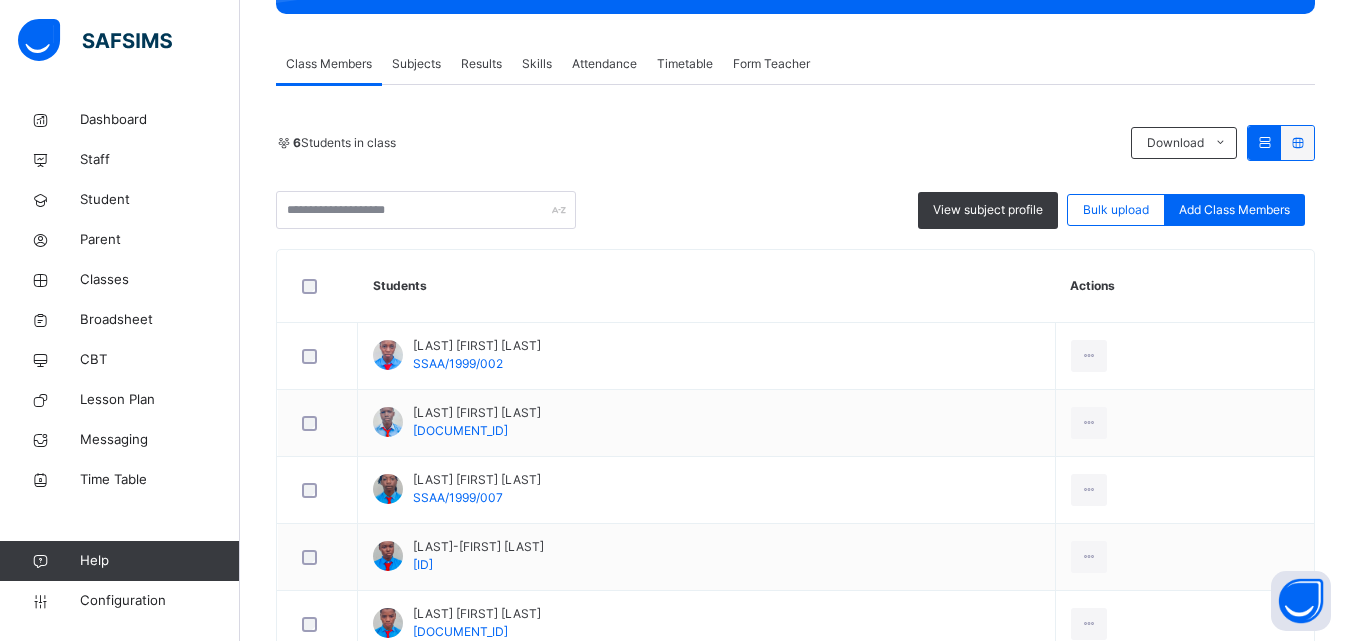 scroll, scrollTop: 326, scrollLeft: 0, axis: vertical 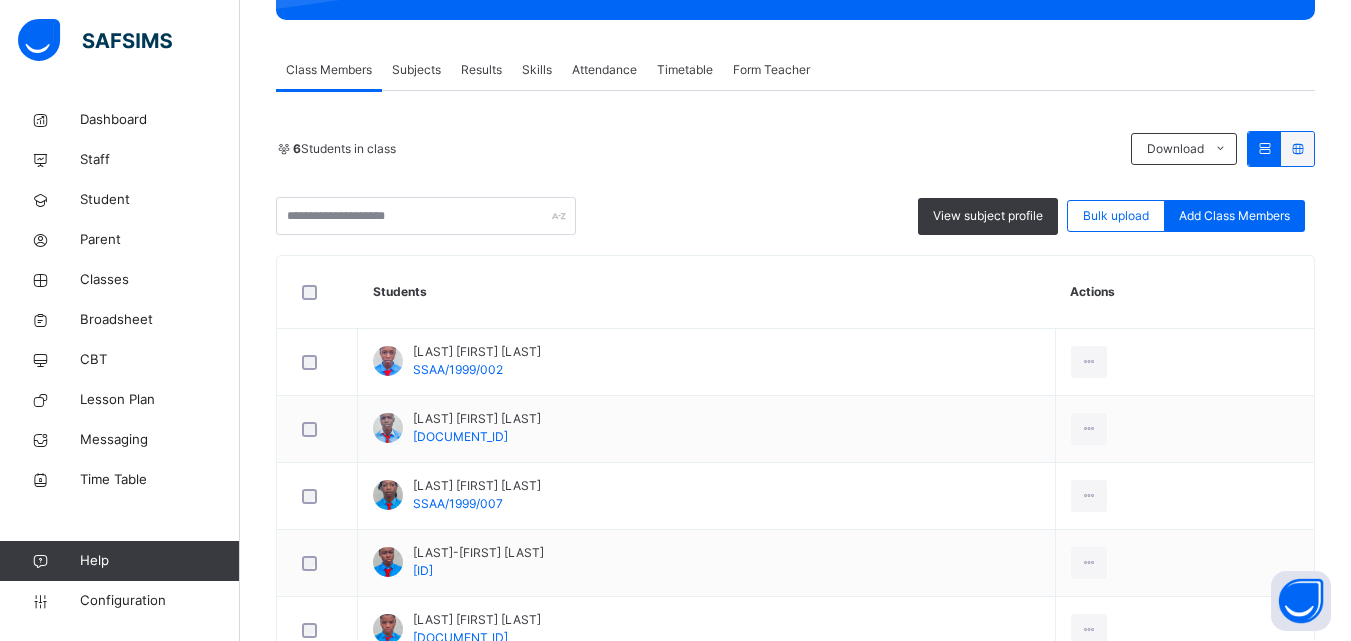 click on "Subjects" at bounding box center (416, 70) 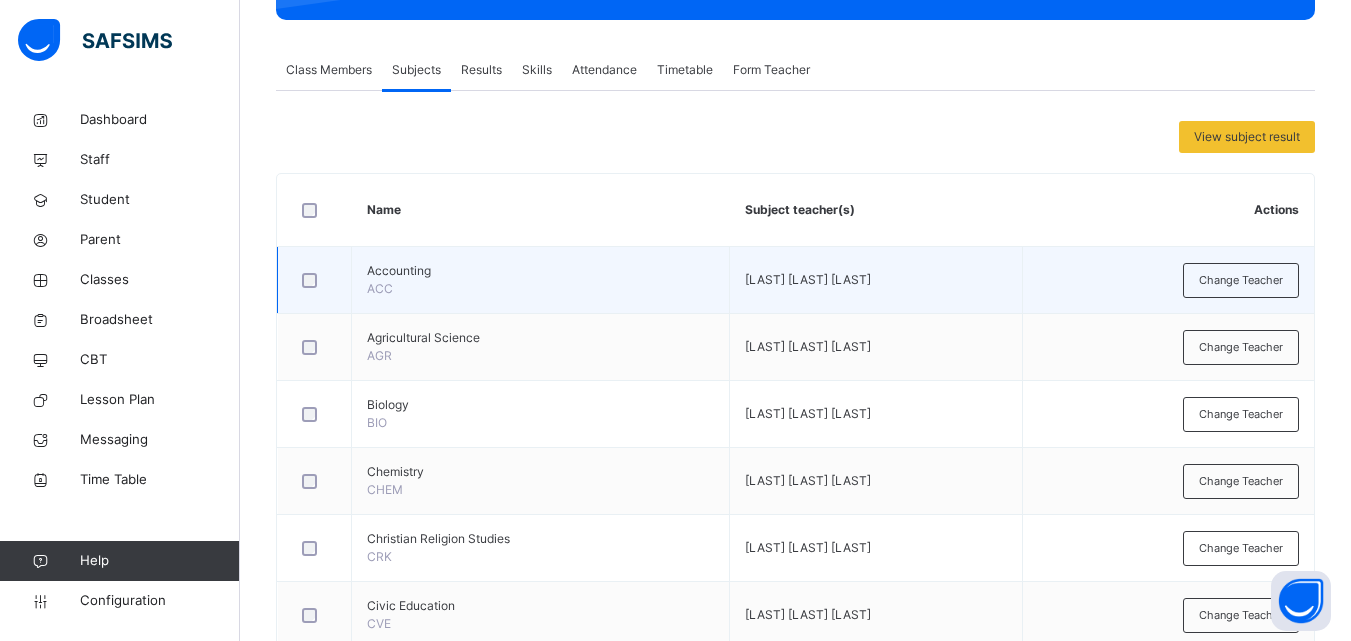 click on "Accounting" at bounding box center (540, 271) 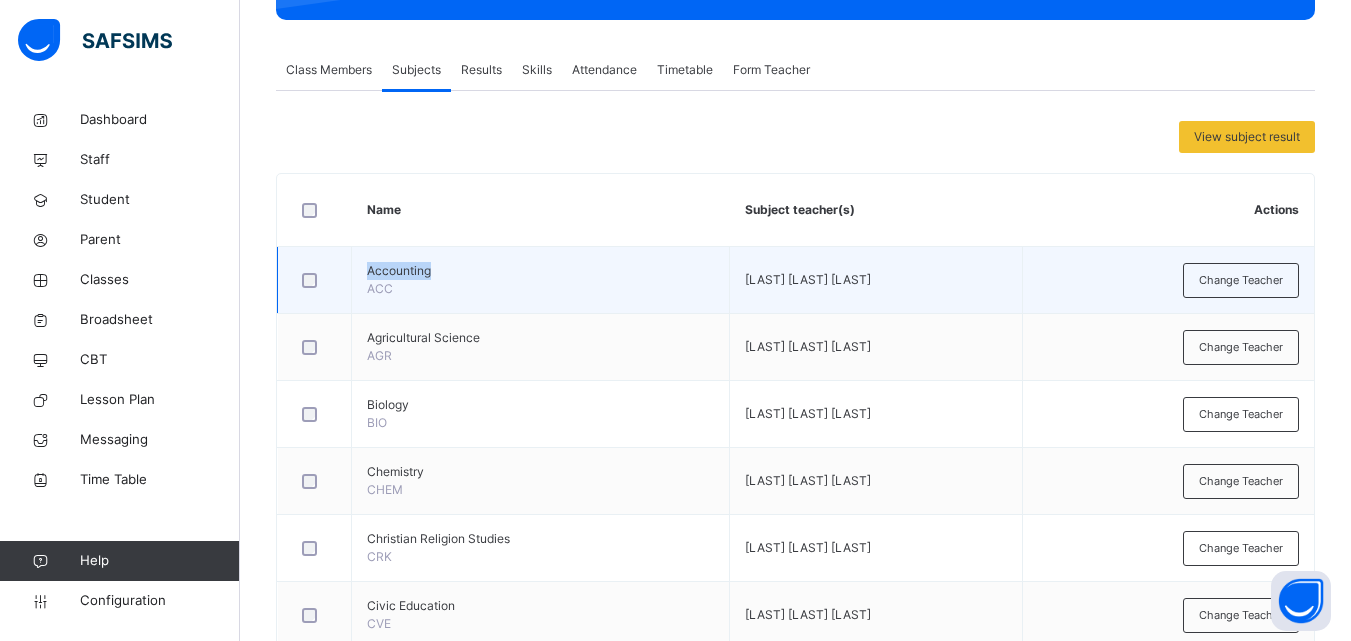 click on "Accounting" at bounding box center (540, 271) 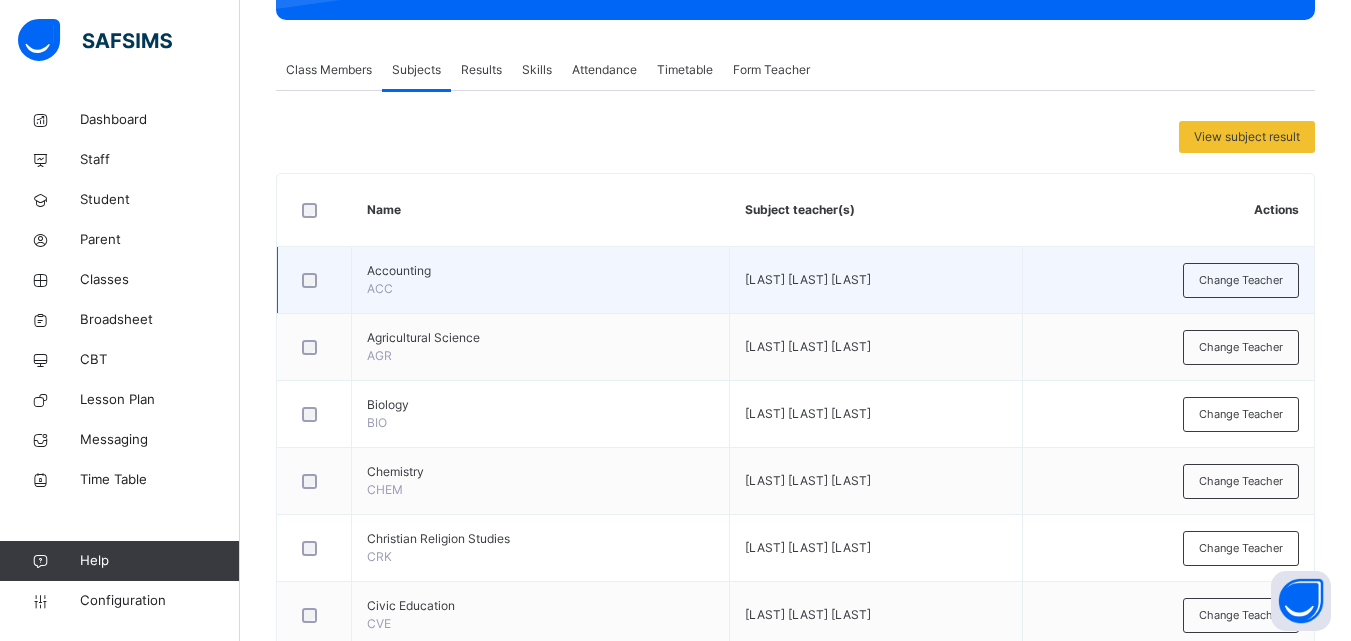 click on "Accounting   ACC" at bounding box center (541, 280) 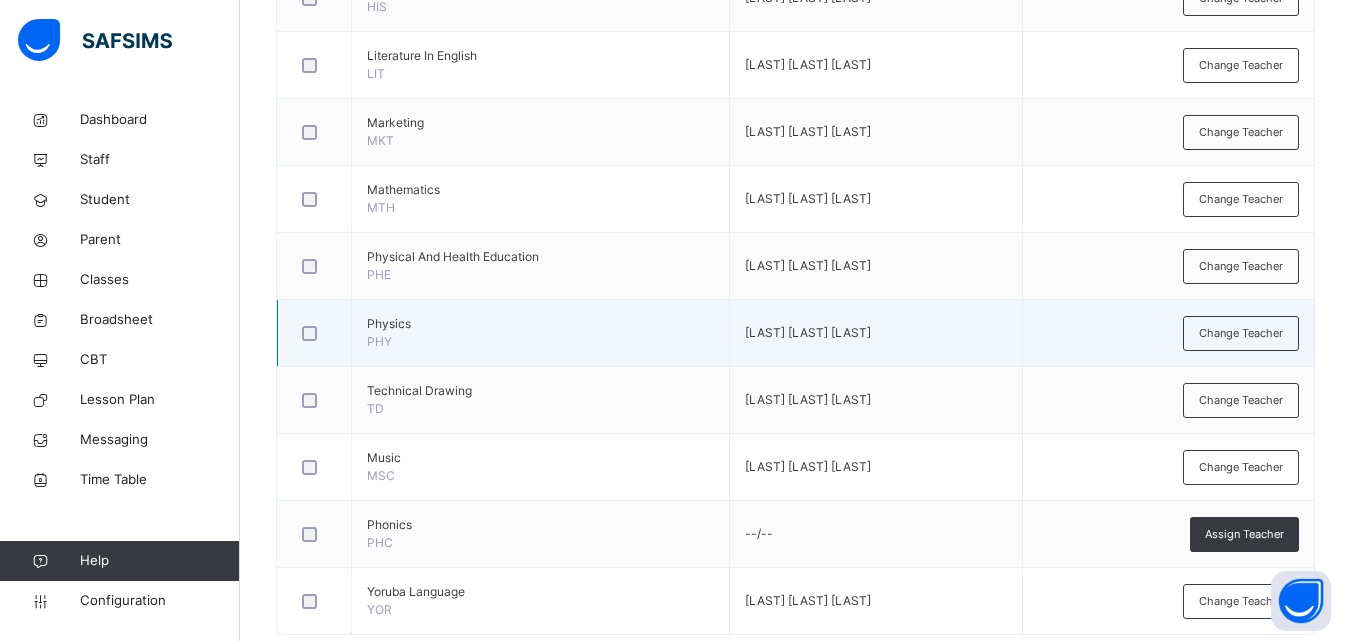 scroll, scrollTop: 1523, scrollLeft: 0, axis: vertical 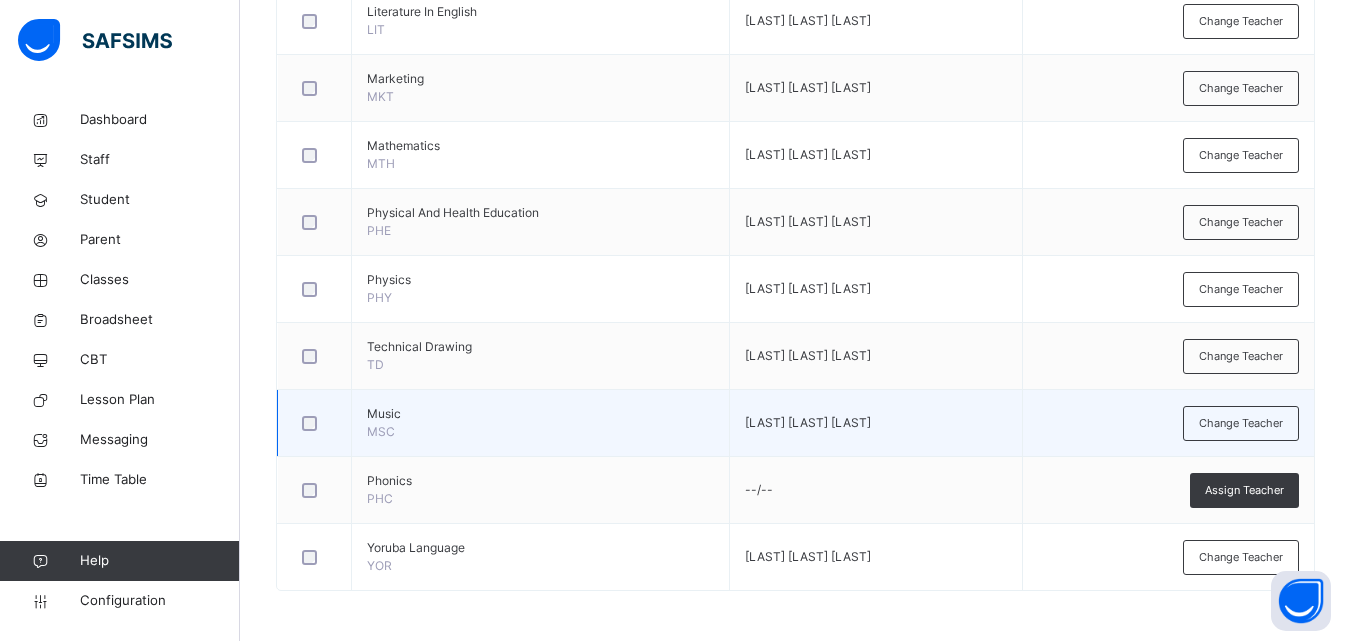 click on "Music   MSC" at bounding box center (541, 423) 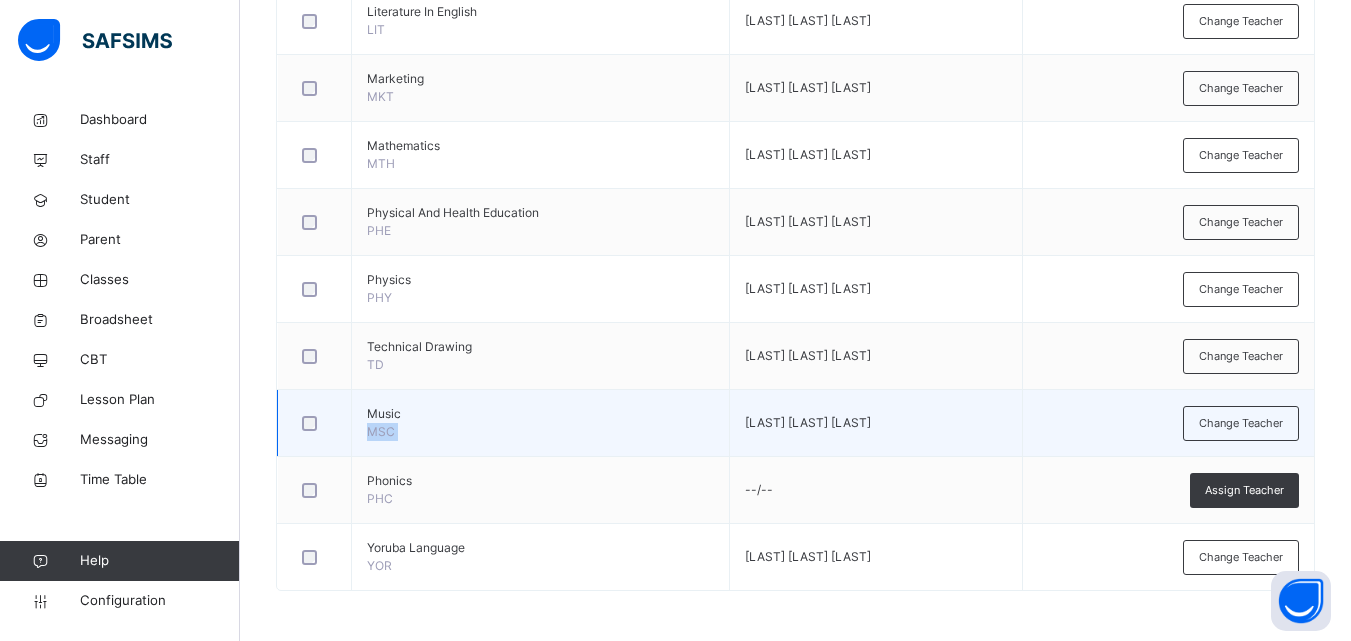 click on "Music   MSC" at bounding box center [541, 423] 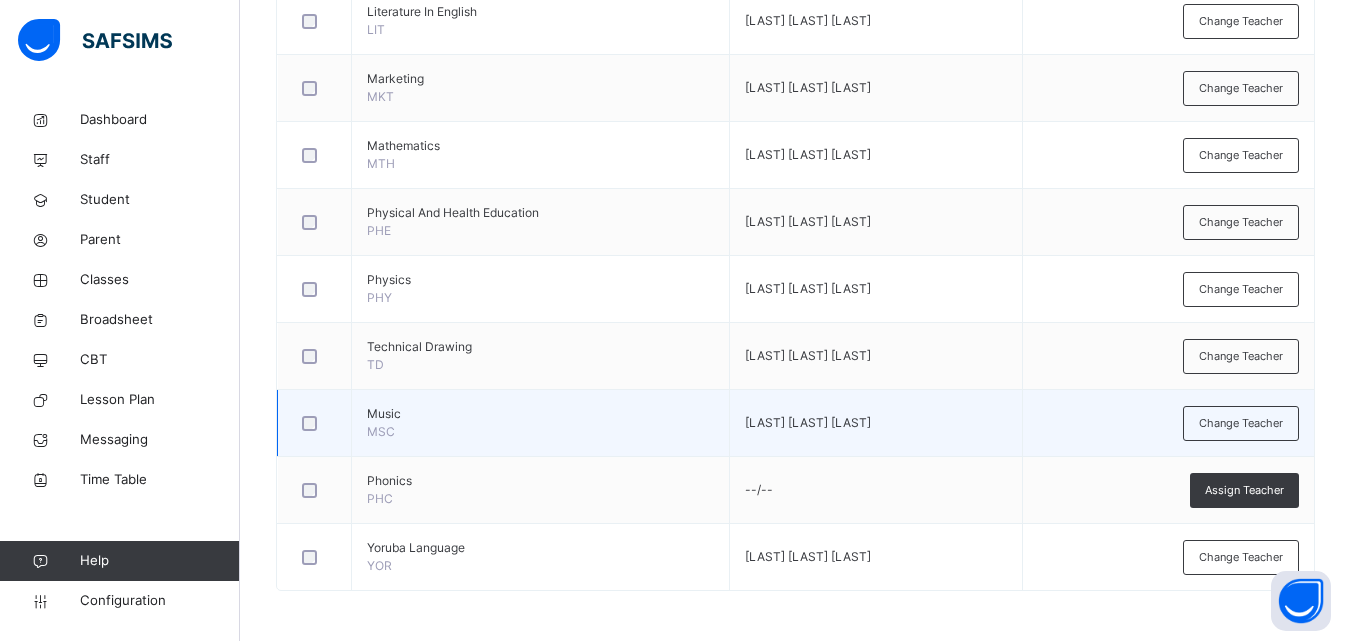 click on "Music" at bounding box center [540, 414] 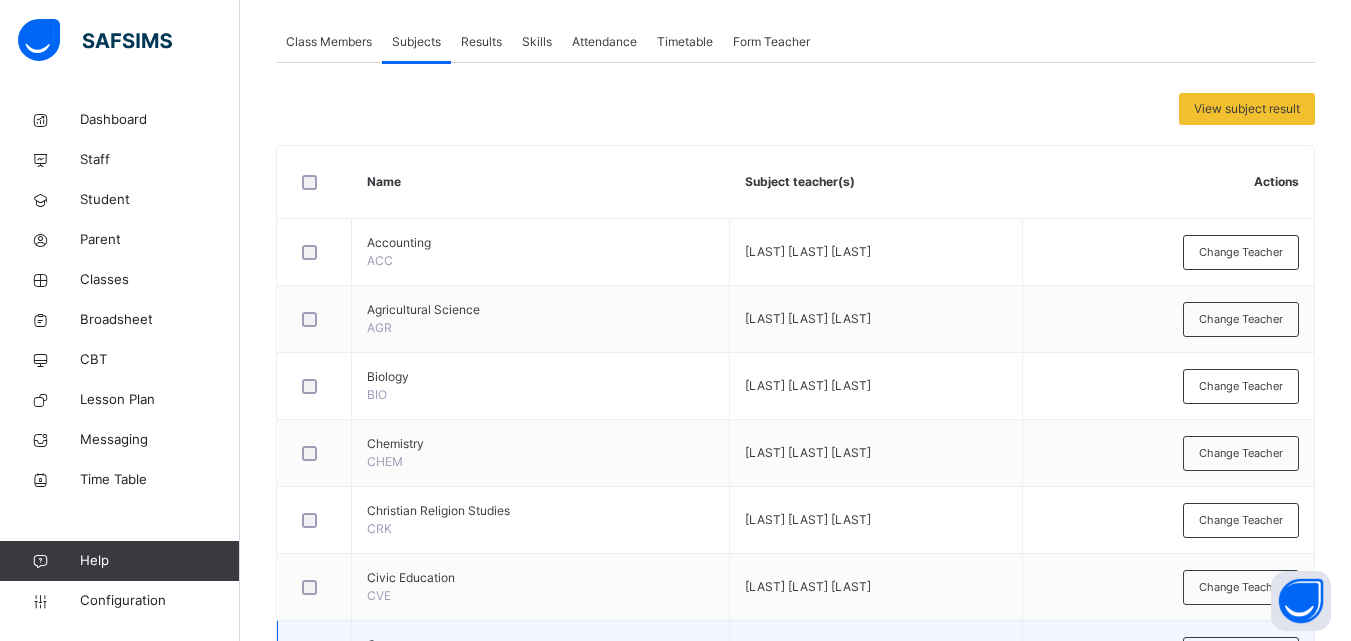 scroll, scrollTop: 323, scrollLeft: 0, axis: vertical 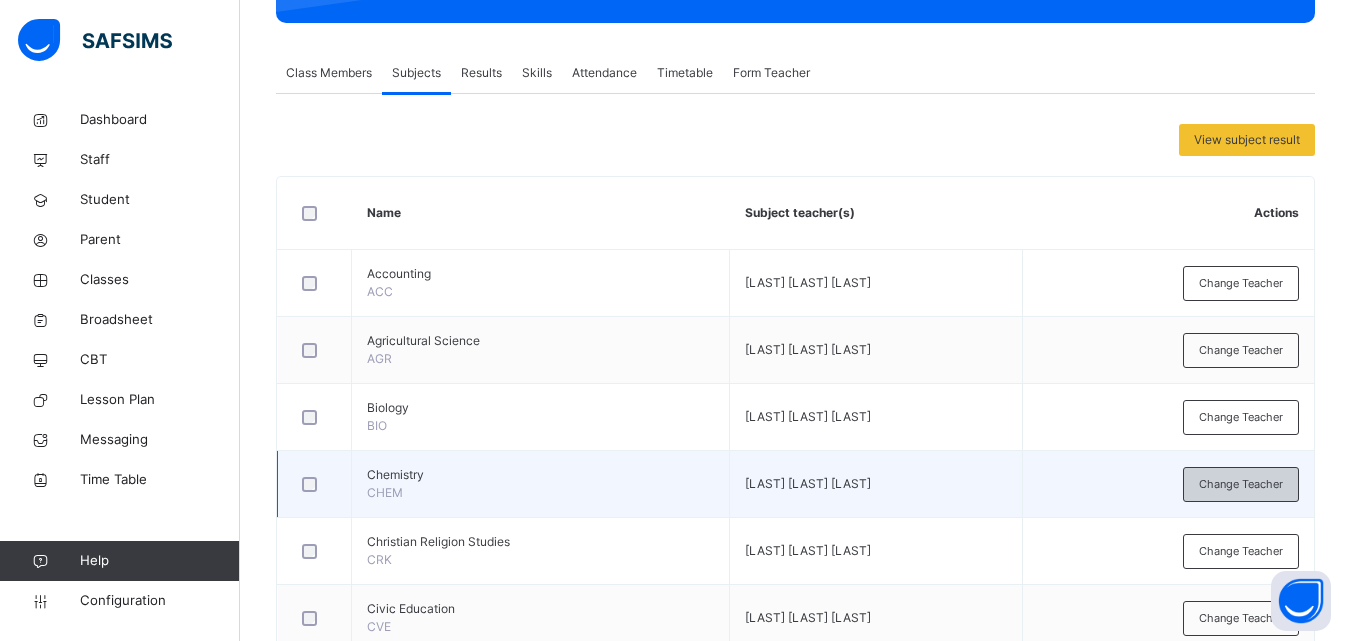 click on "Change Teacher" at bounding box center (1241, 484) 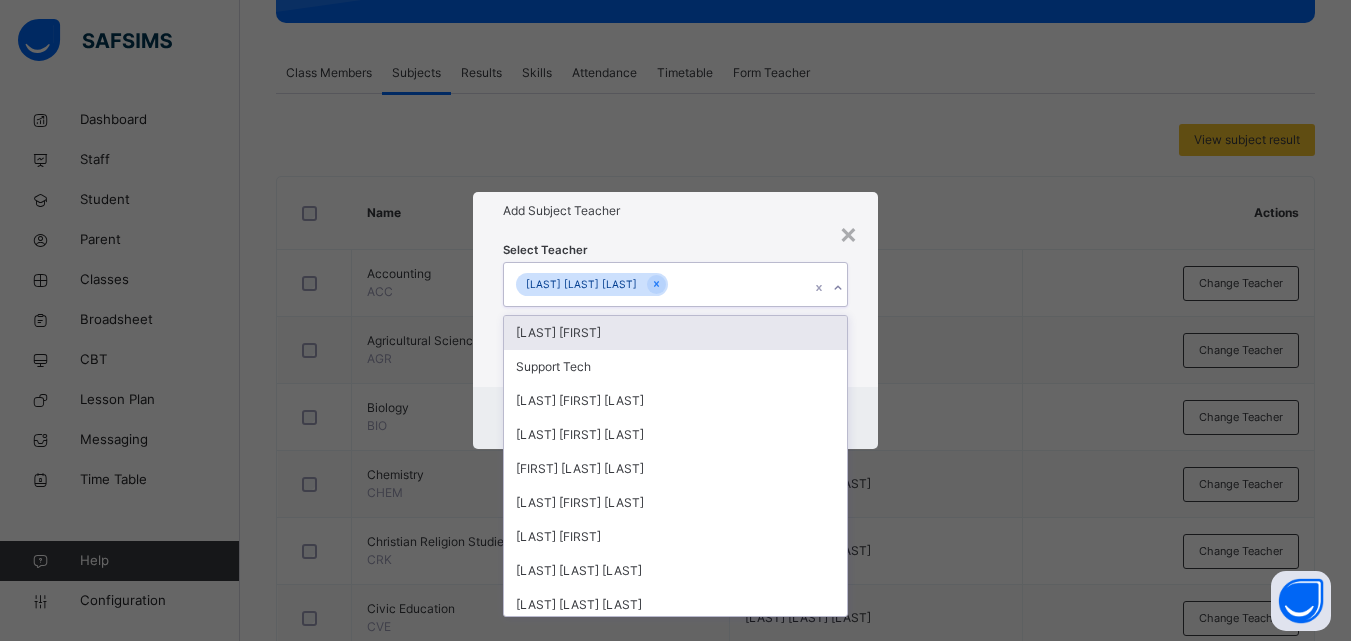 click 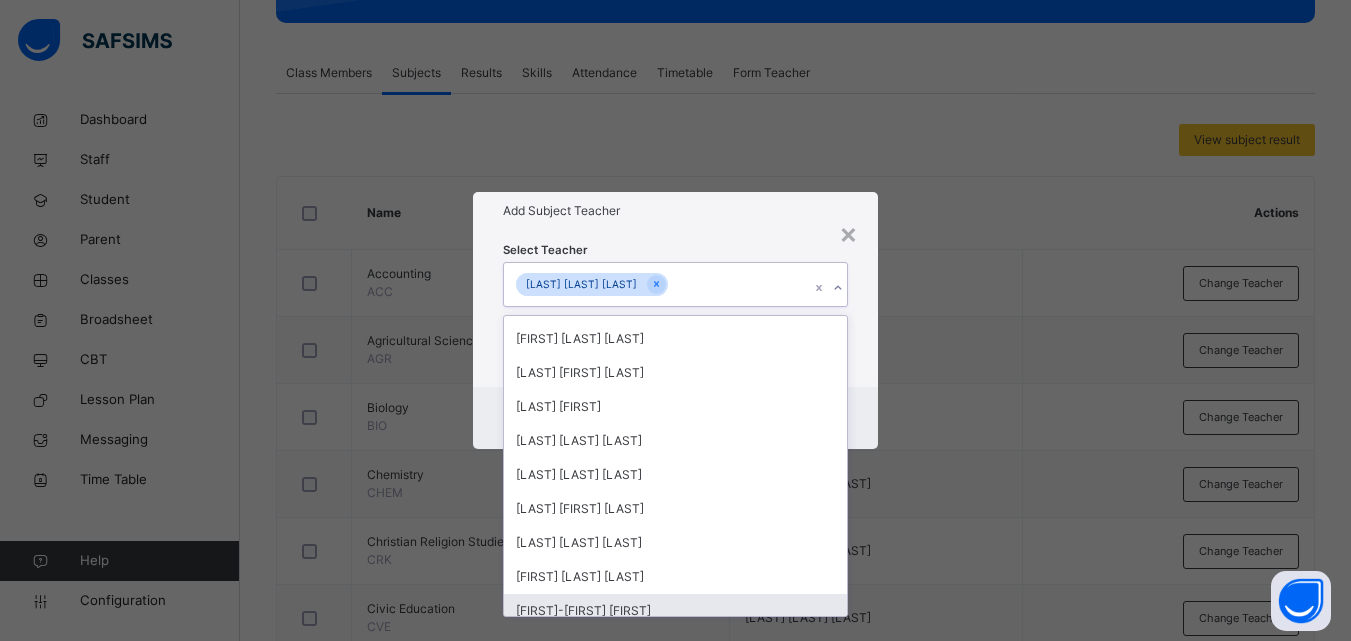 scroll, scrollTop: 0, scrollLeft: 0, axis: both 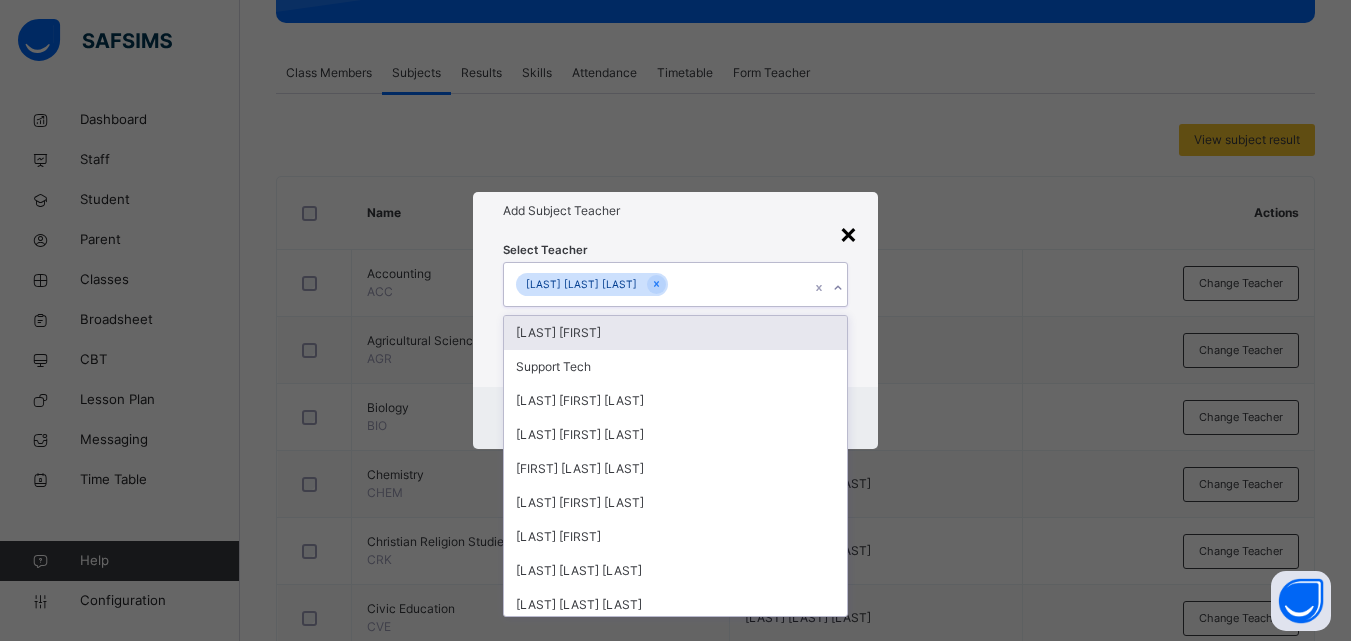 click on "×" at bounding box center [848, 233] 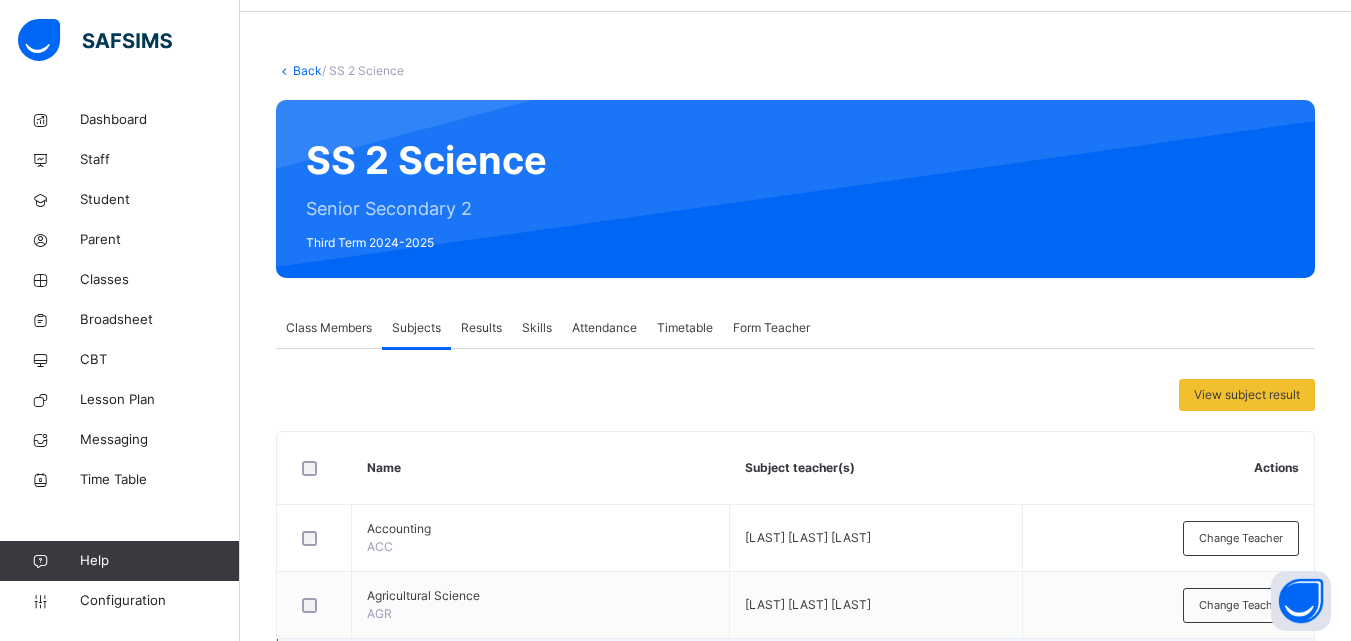 scroll, scrollTop: 0, scrollLeft: 0, axis: both 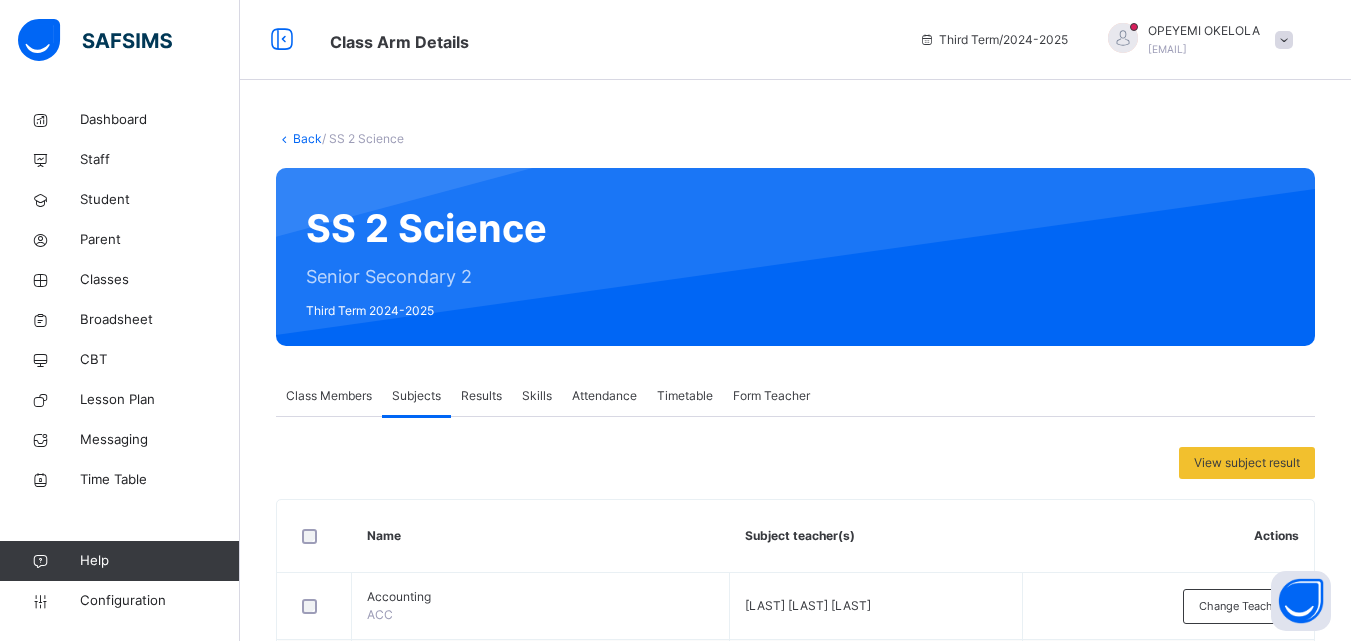 click at bounding box center (931, 257) 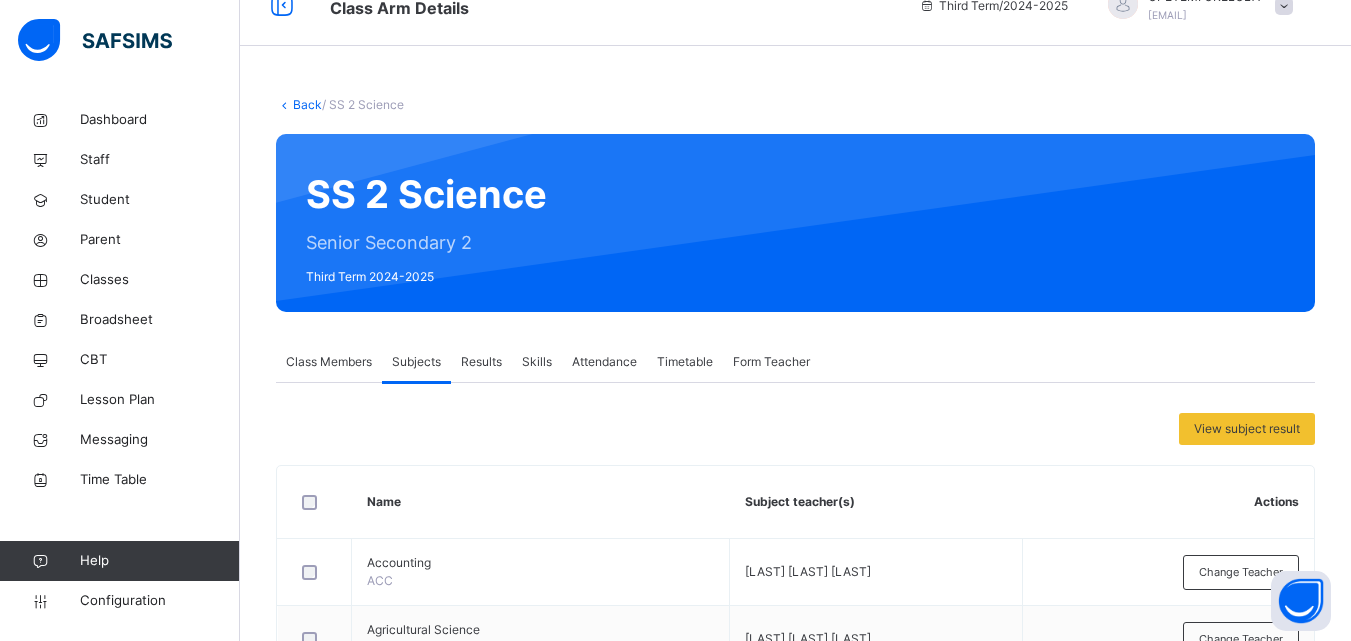 scroll, scrollTop: 0, scrollLeft: 0, axis: both 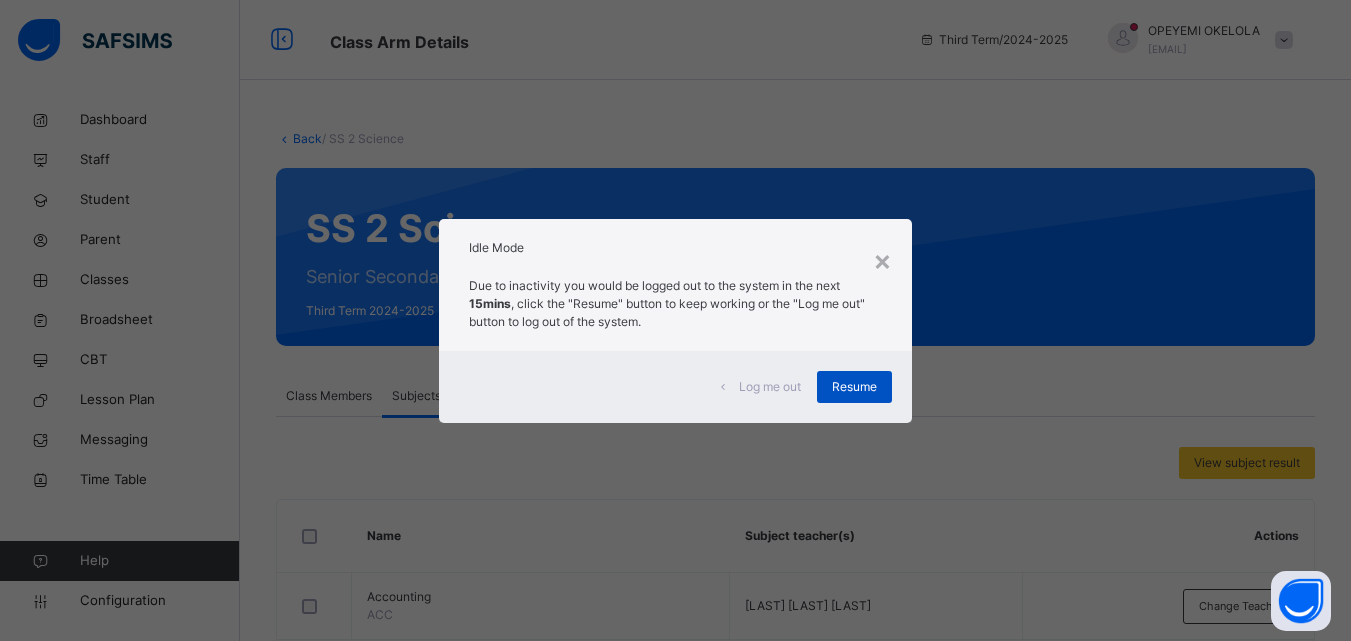 click on "Resume" at bounding box center [854, 387] 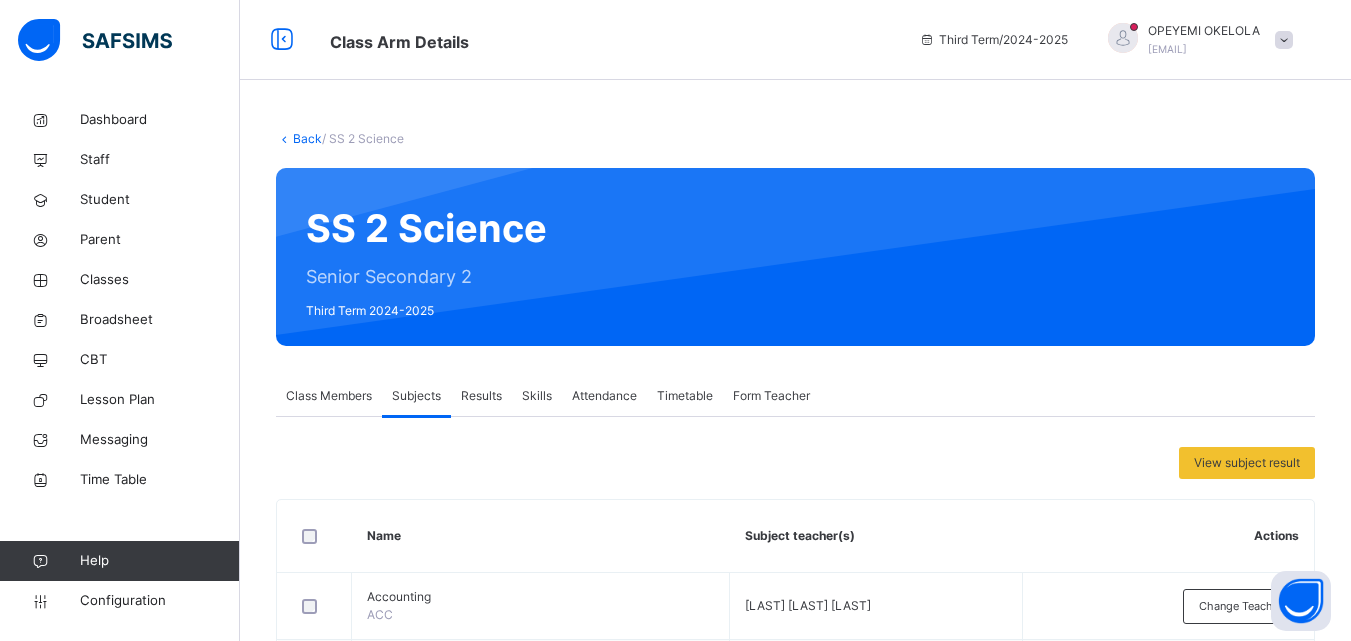 click on "Back" at bounding box center (307, 138) 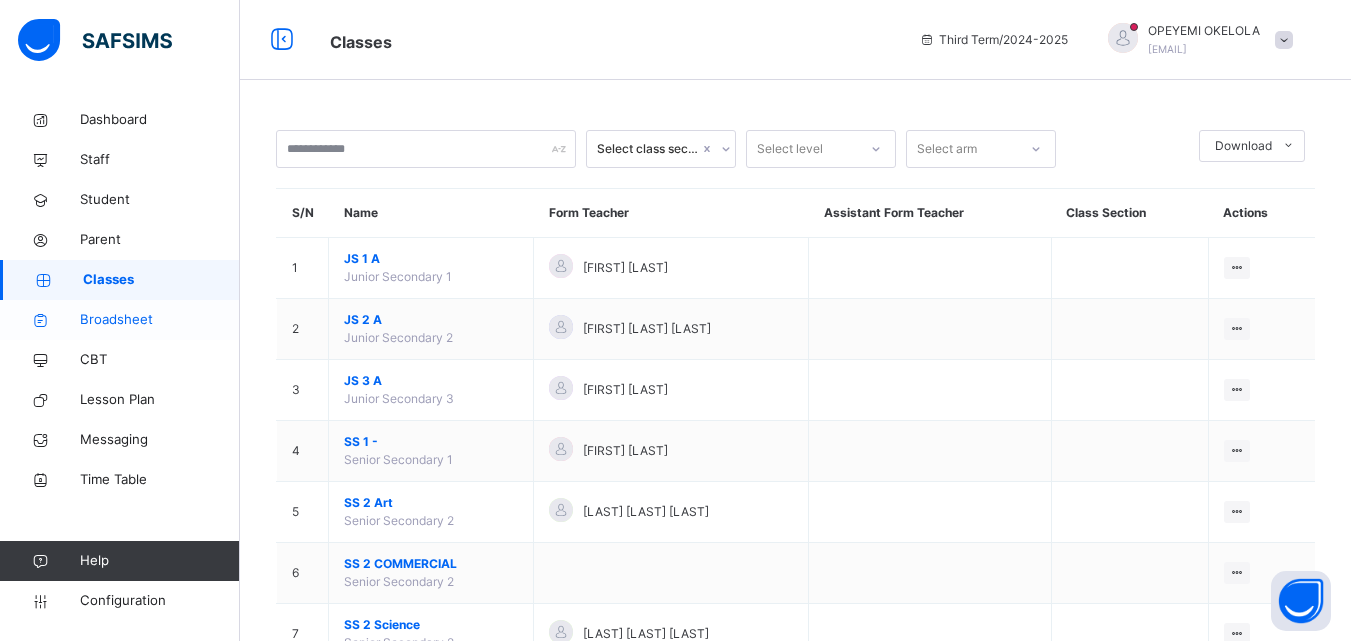 click on "Broadsheet" at bounding box center (160, 320) 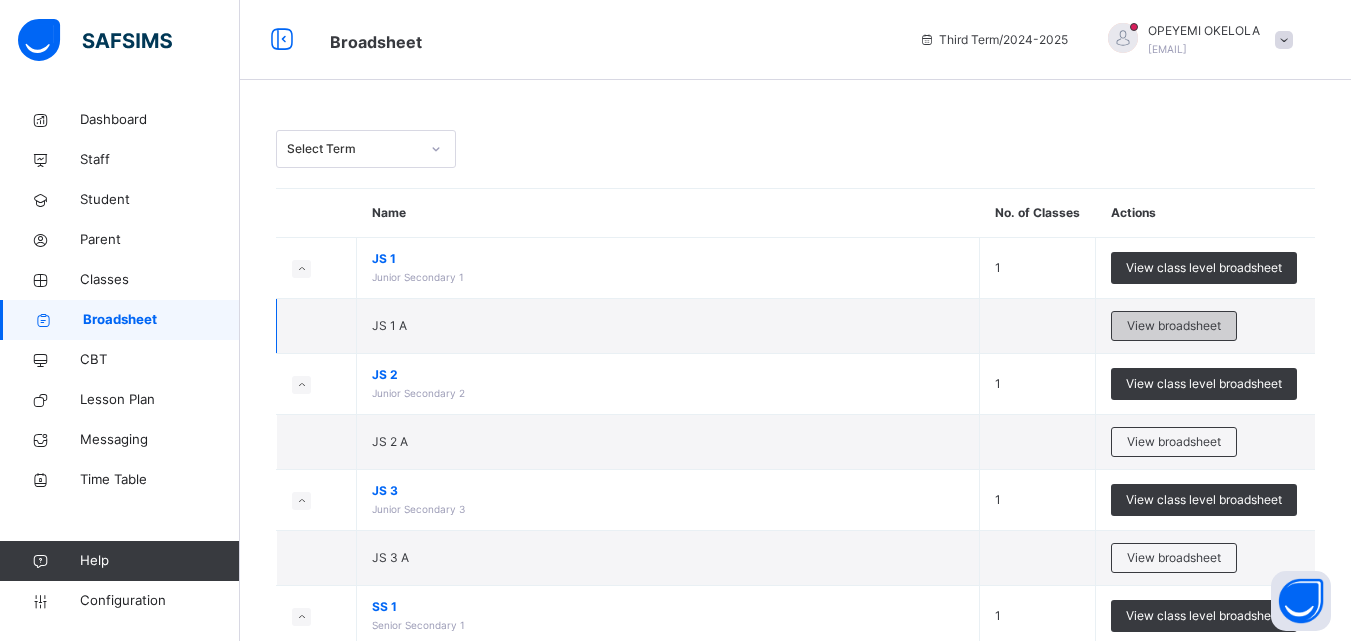 click on "View broadsheet" at bounding box center (1174, 326) 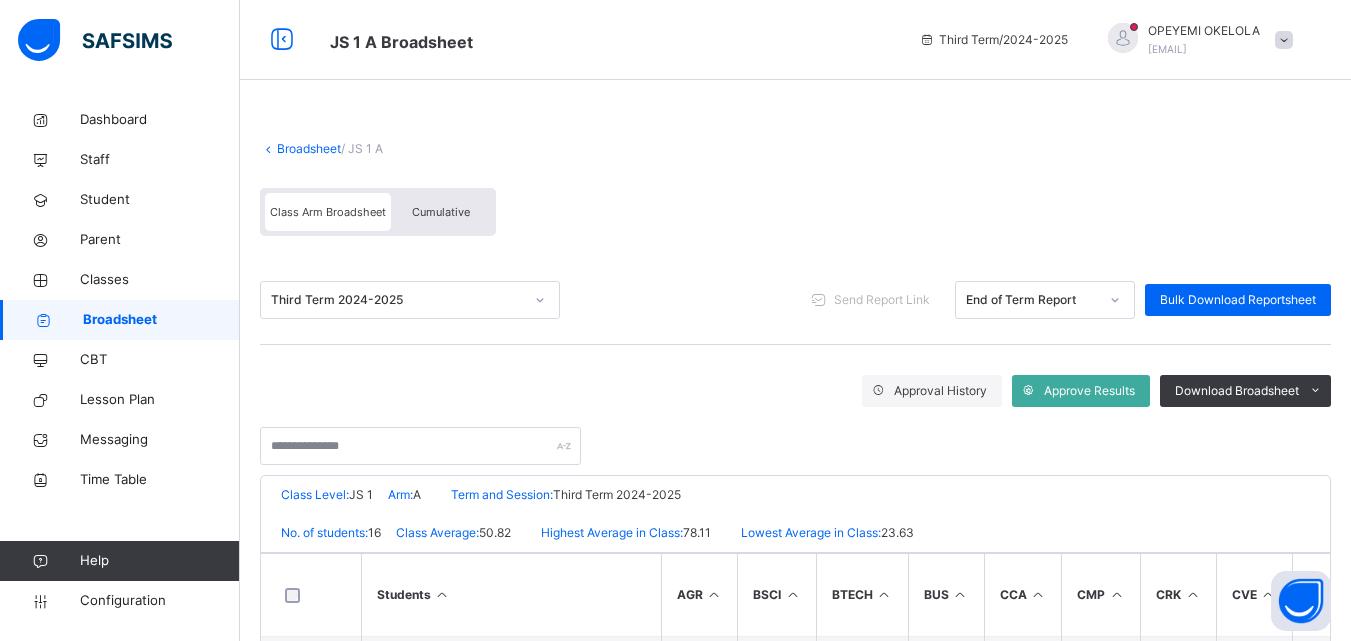 scroll, scrollTop: 100, scrollLeft: 0, axis: vertical 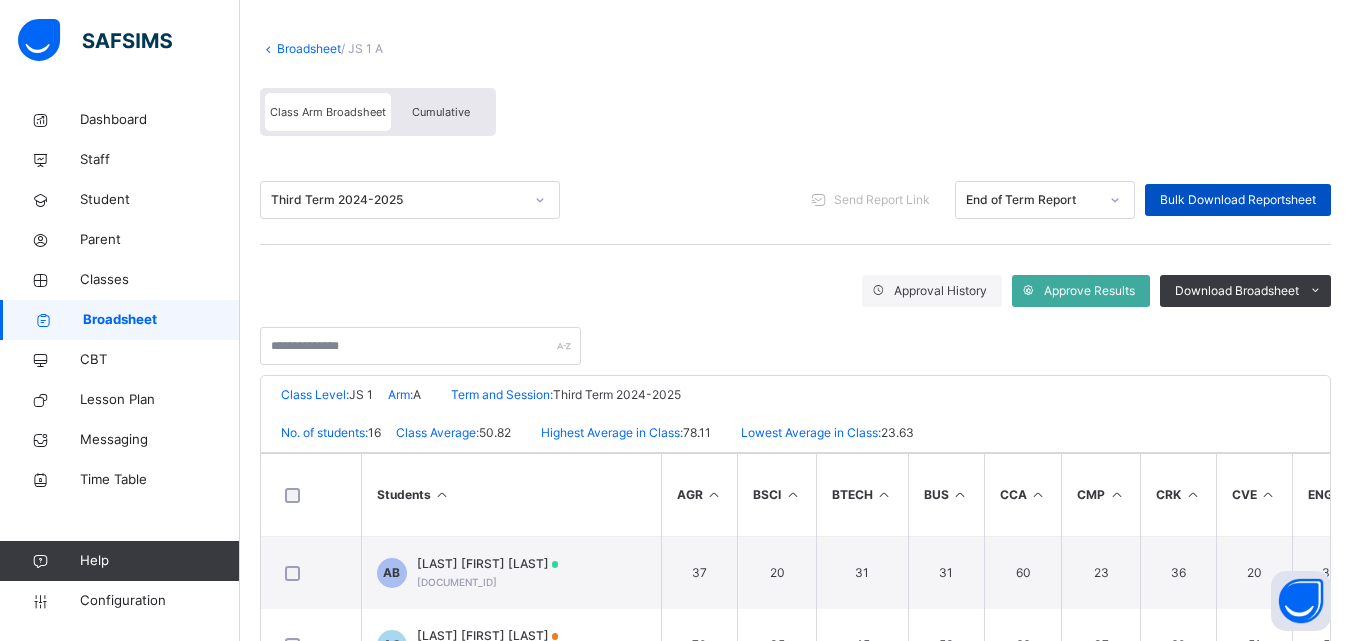 click on "Bulk Download Reportsheet" at bounding box center [1238, 200] 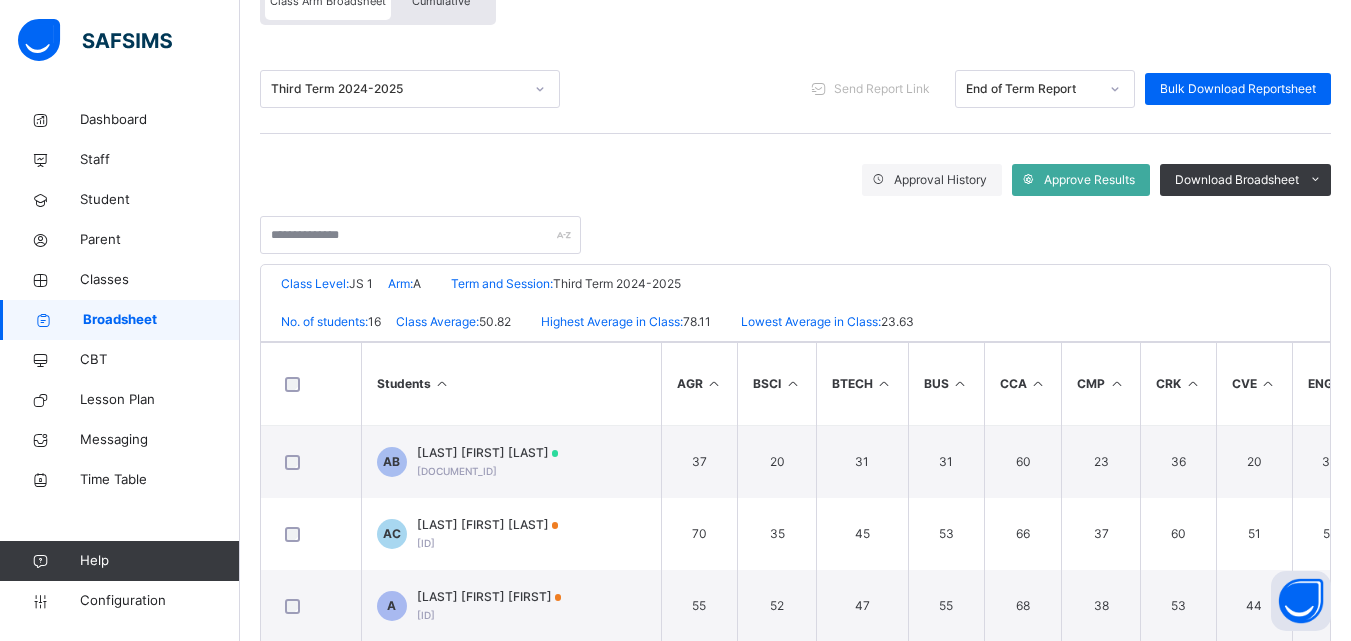 scroll, scrollTop: 0, scrollLeft: 0, axis: both 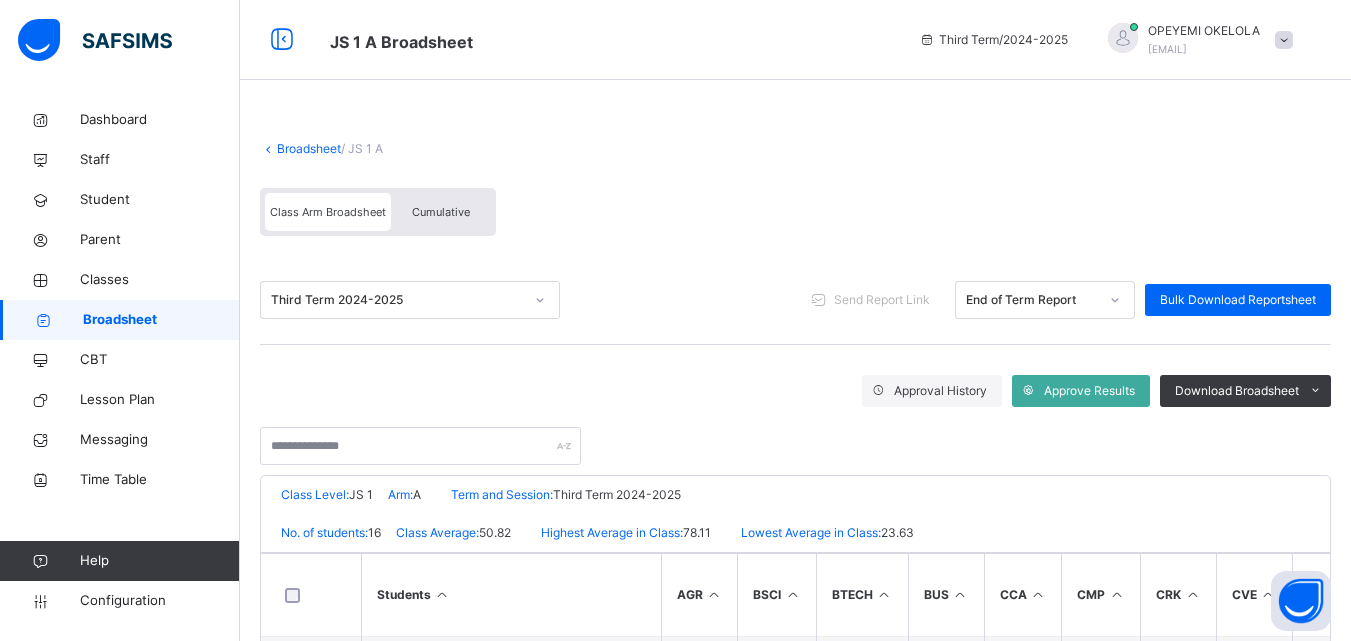 click on "Broadsheet" at bounding box center (309, 148) 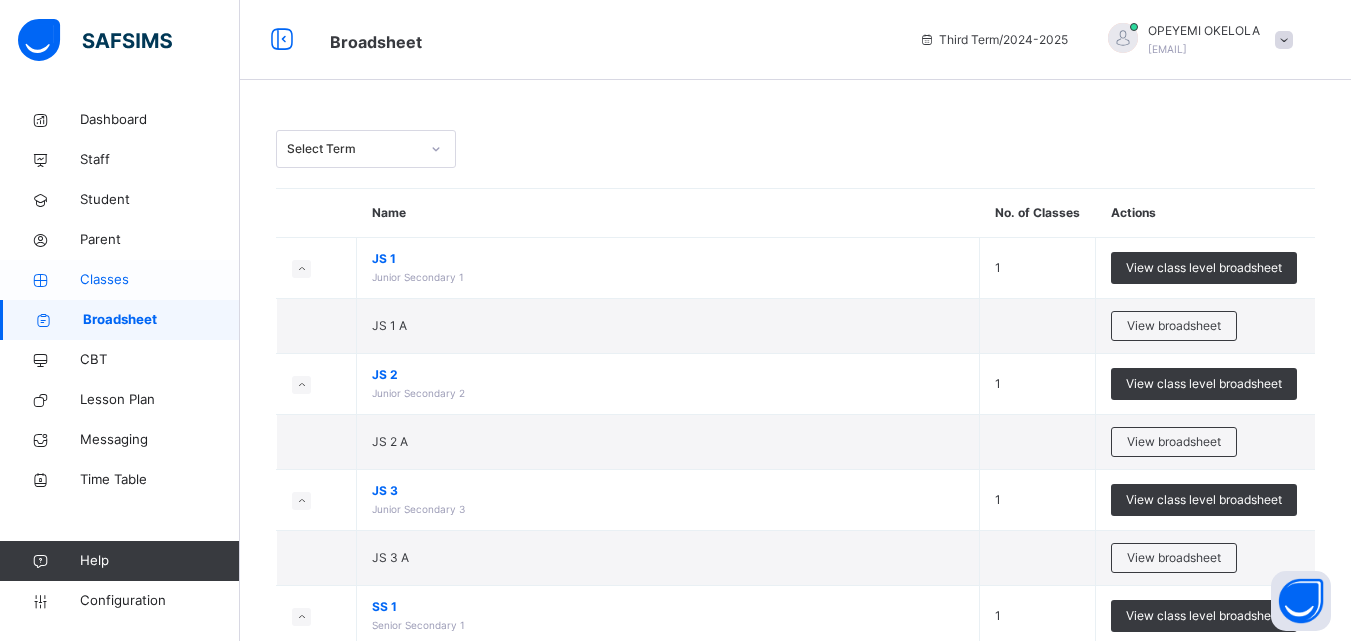 click on "Classes" at bounding box center [160, 280] 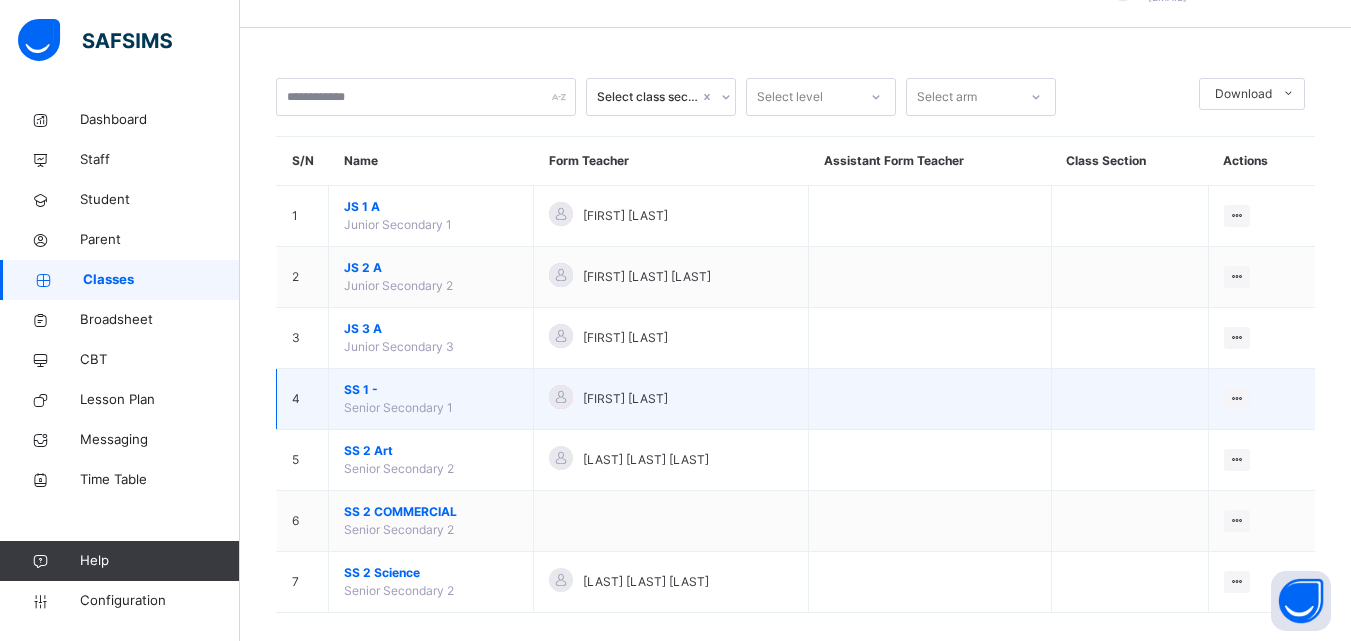 scroll, scrollTop: 74, scrollLeft: 0, axis: vertical 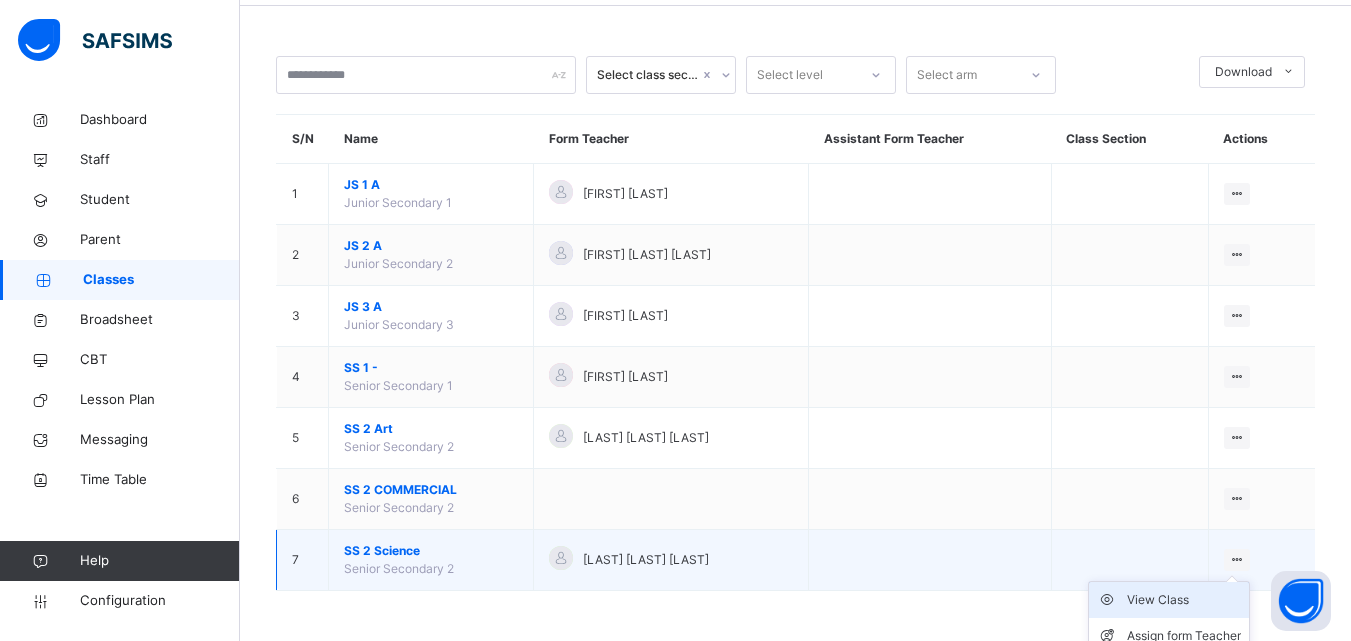 click on "View Class" at bounding box center [1184, 600] 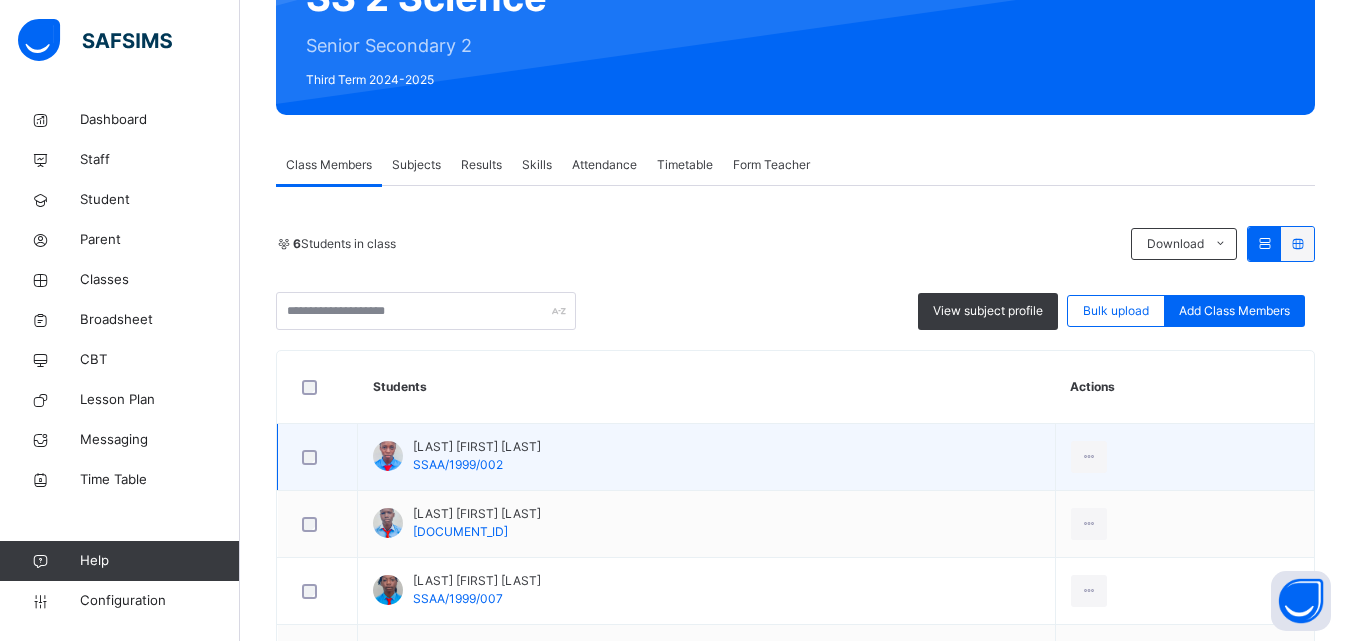 scroll, scrollTop: 226, scrollLeft: 0, axis: vertical 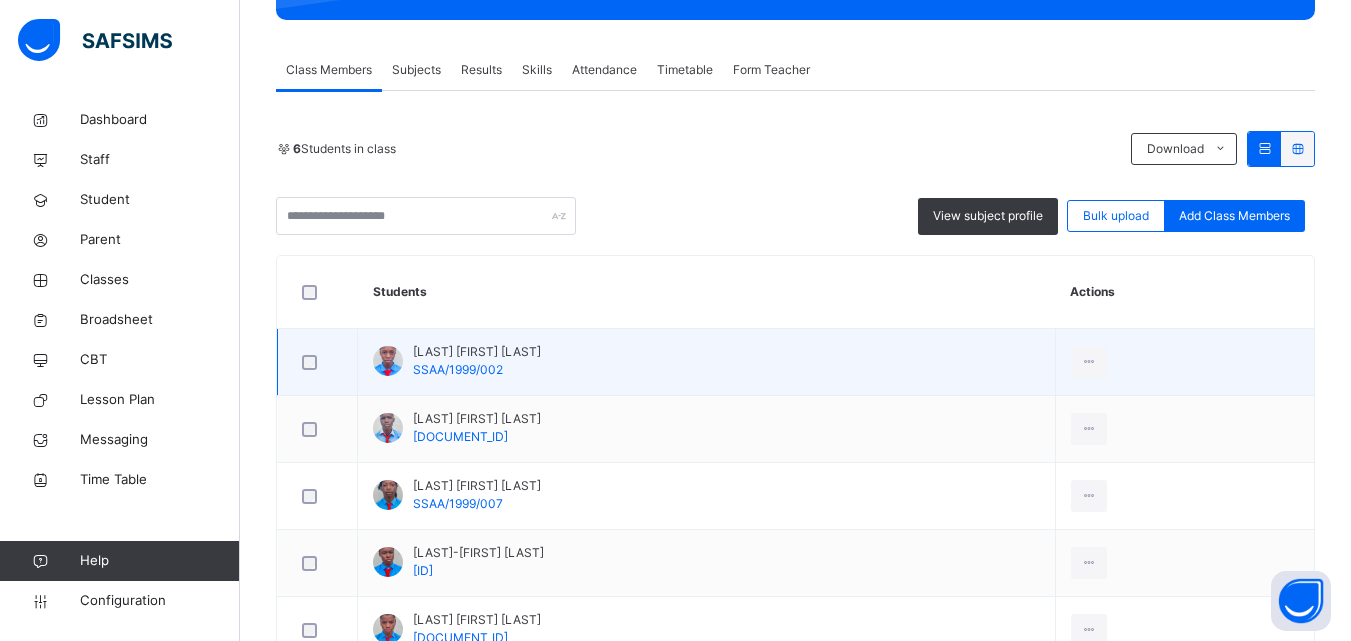 click on "Ajayi  Lateefat  Motunrayo  SSAA/1999/002" at bounding box center (707, 362) 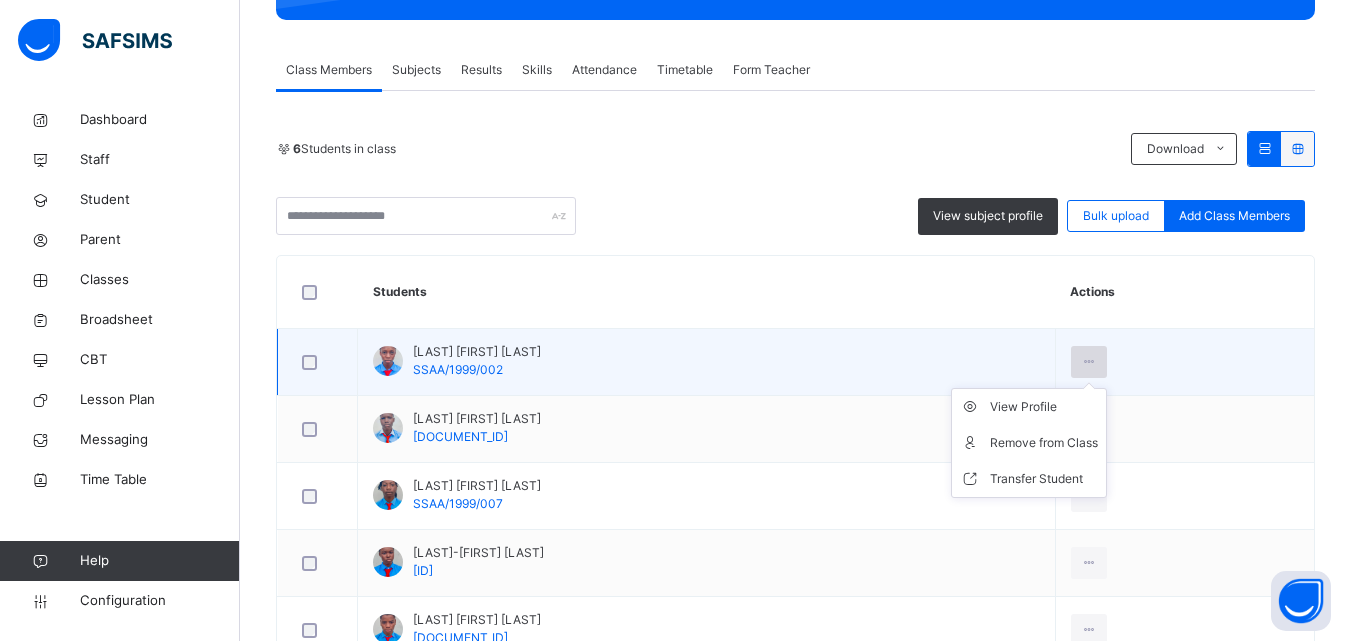 click at bounding box center [1089, 362] 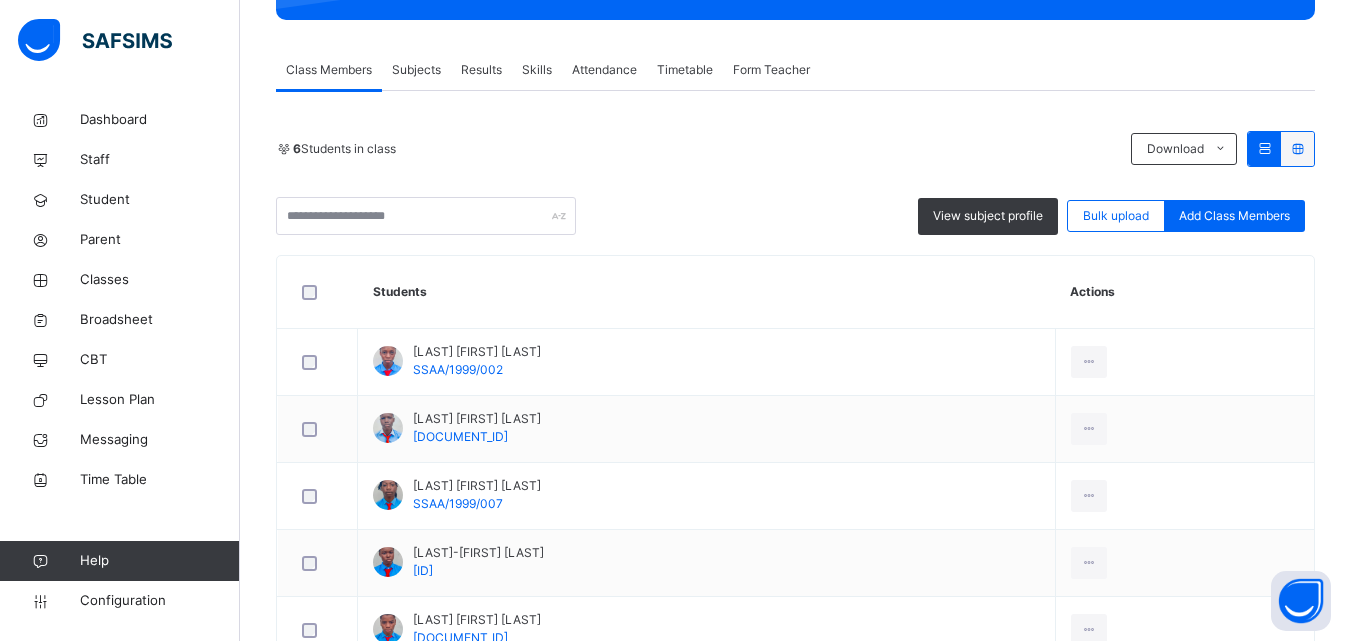 click on "Subjects" at bounding box center [416, 70] 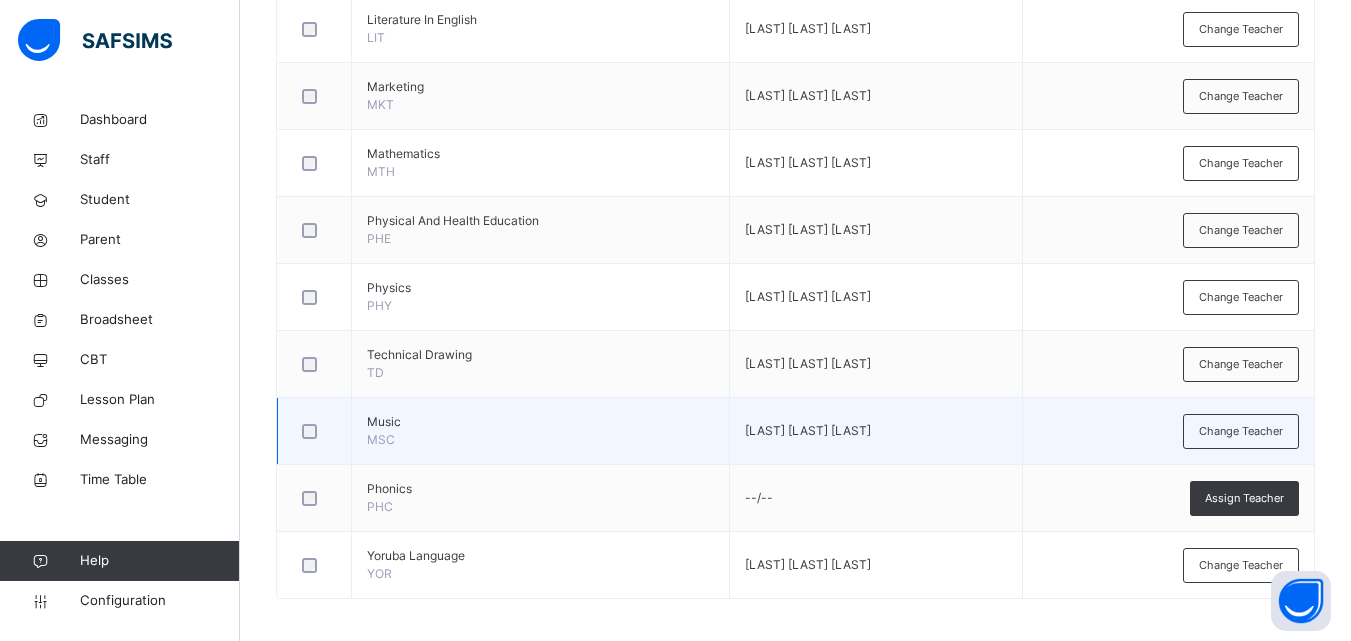 scroll, scrollTop: 1523, scrollLeft: 0, axis: vertical 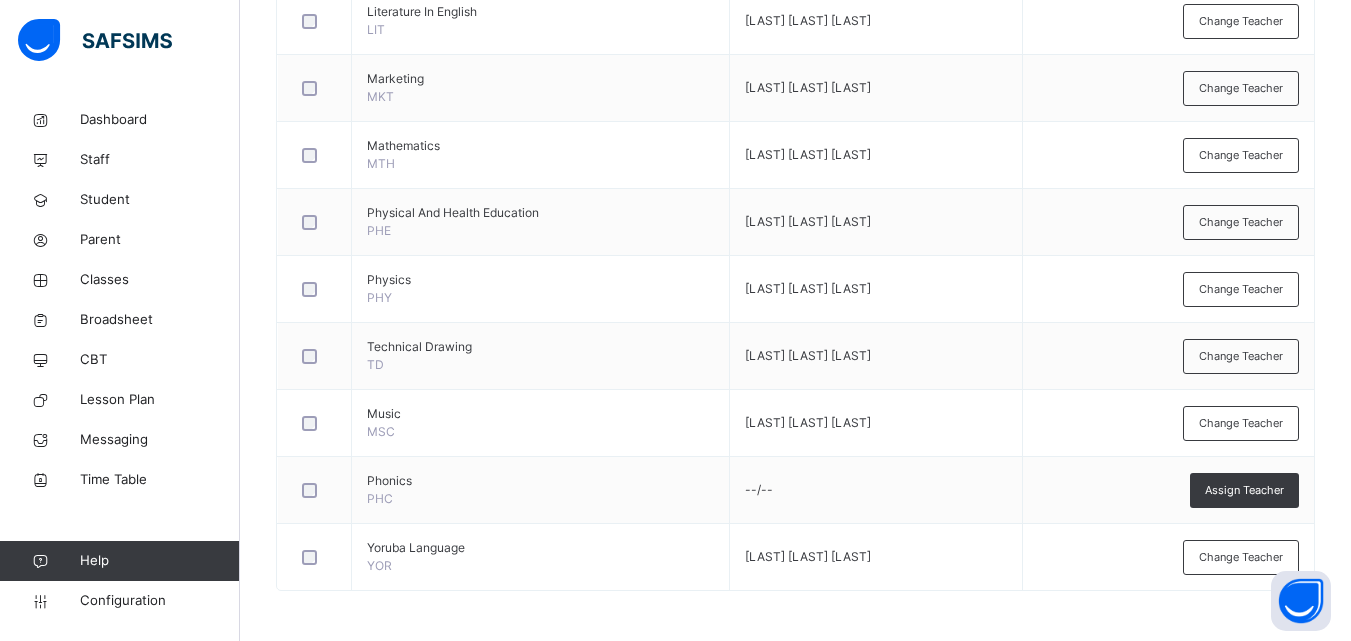 click on "Assign Teacher" at bounding box center [1244, 490] 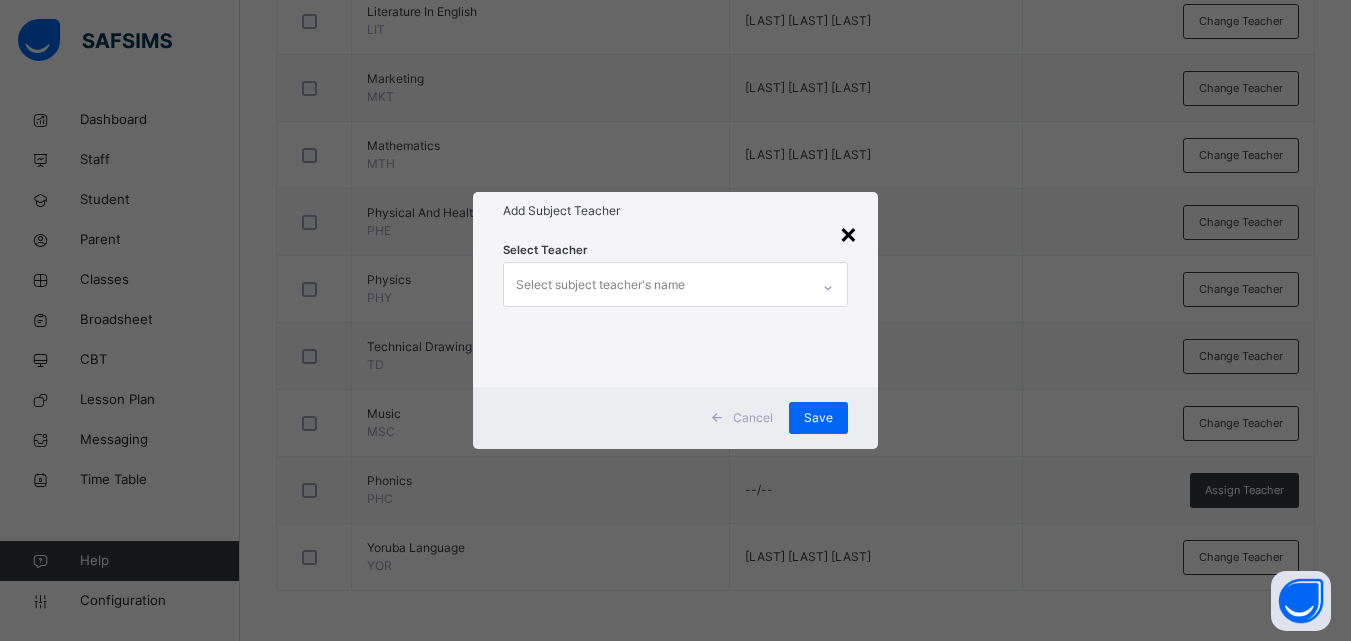 click on "×" at bounding box center (848, 233) 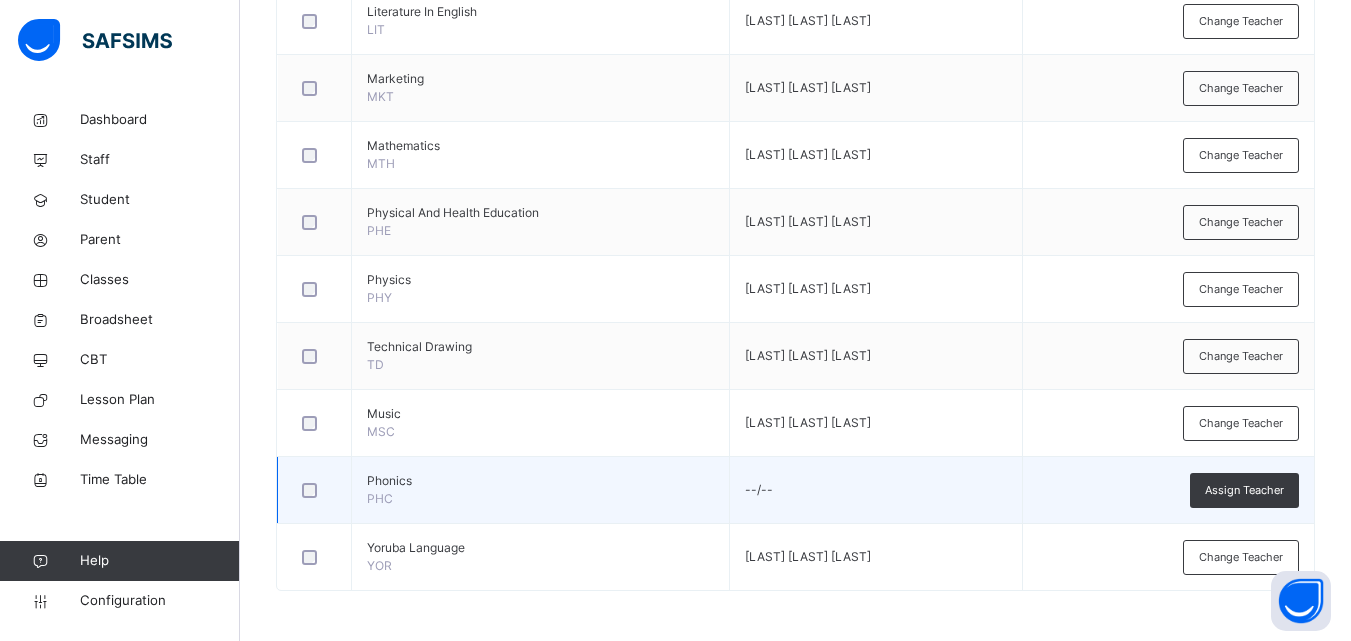 click on "Phonics" at bounding box center [540, 481] 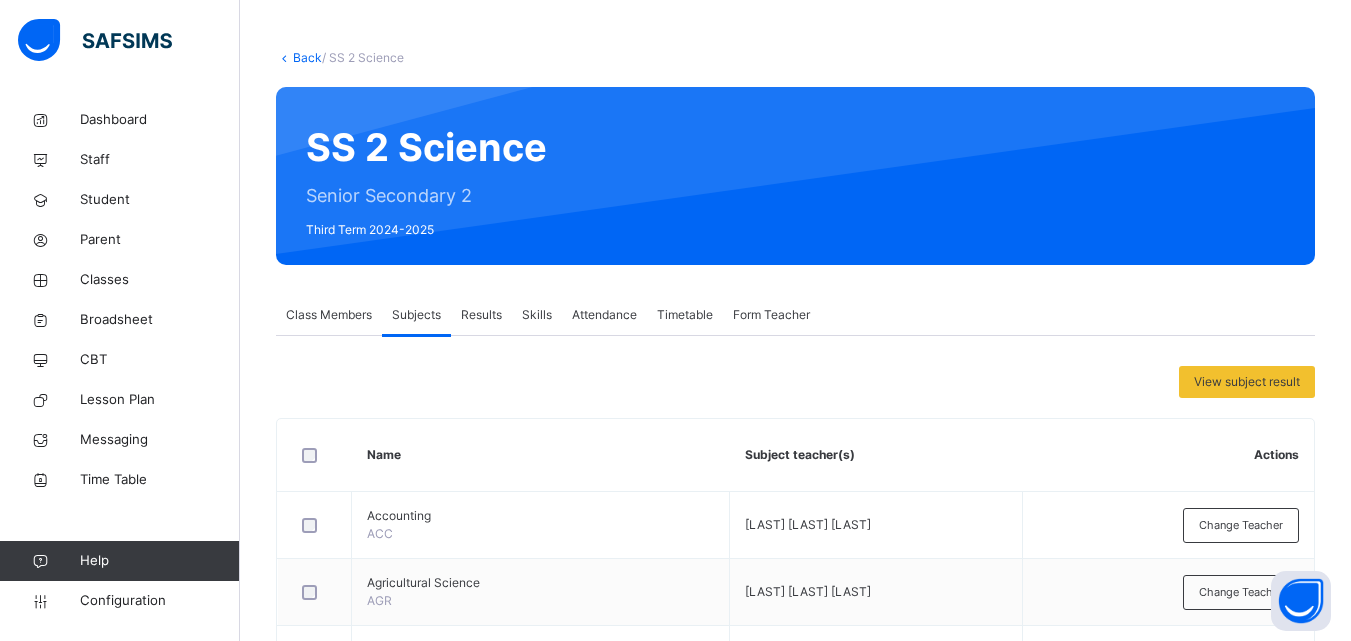 scroll, scrollTop: 0, scrollLeft: 0, axis: both 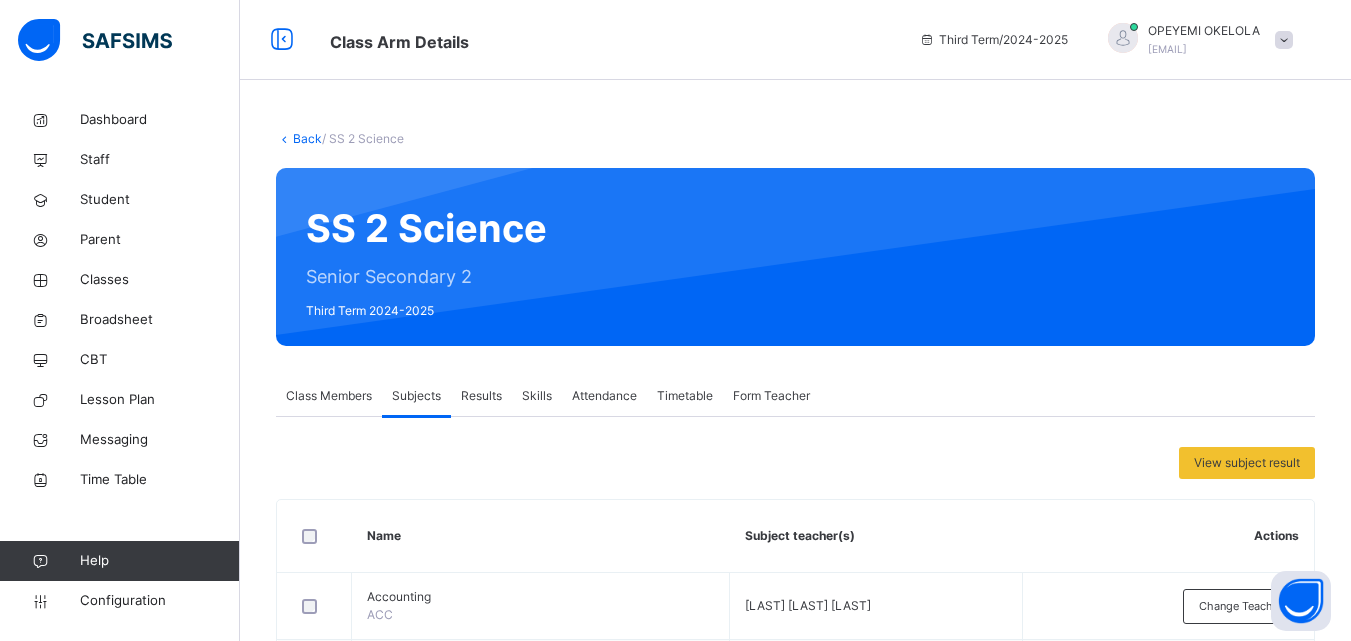 click on "Results" at bounding box center [481, 396] 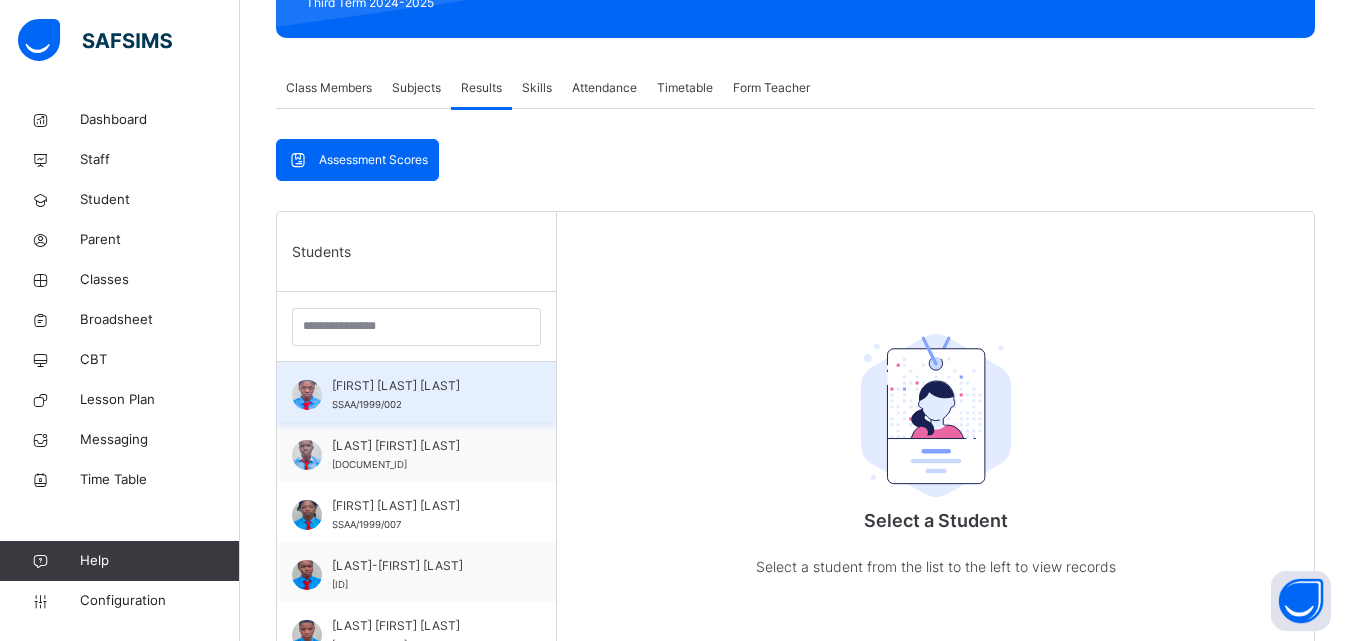 scroll, scrollTop: 281, scrollLeft: 0, axis: vertical 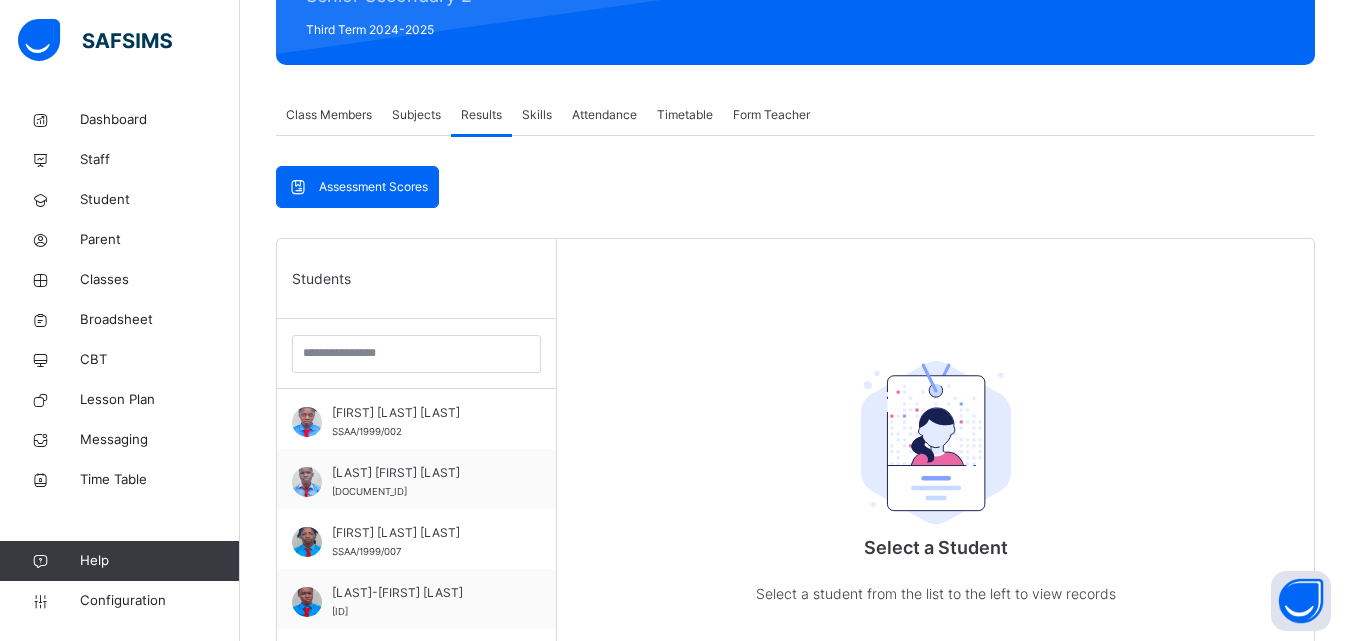click on "Class Members" at bounding box center (329, 115) 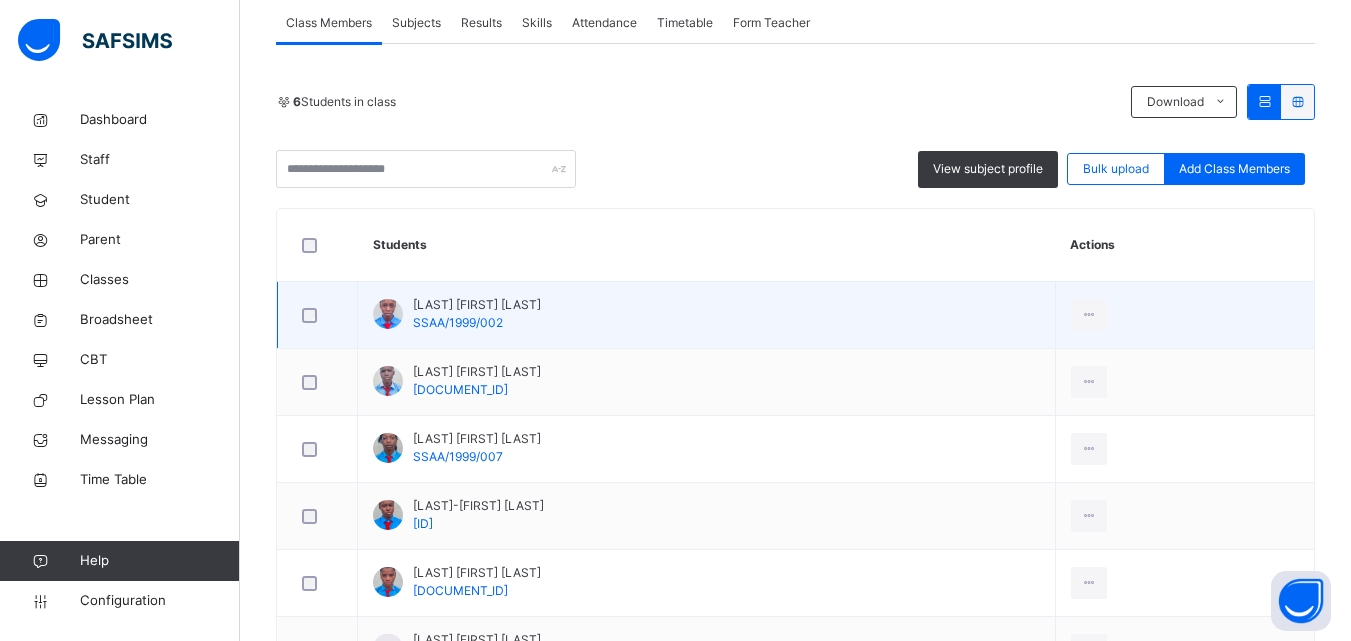 scroll, scrollTop: 326, scrollLeft: 0, axis: vertical 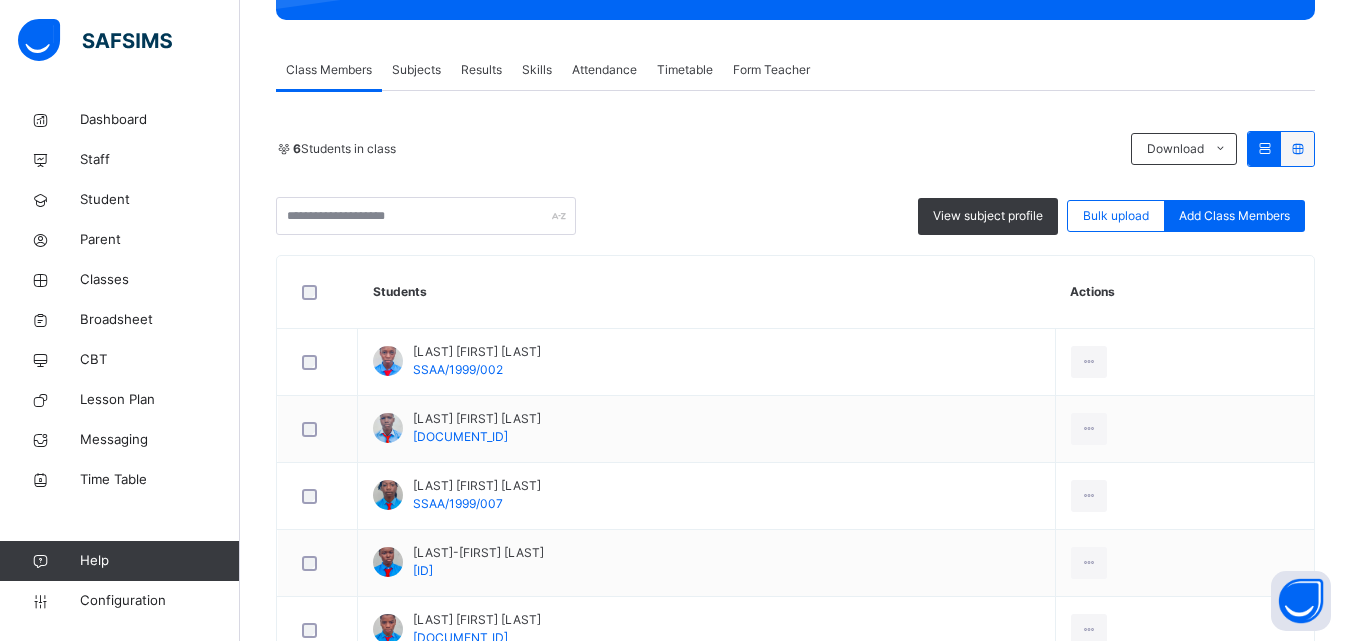 click on "Subjects" at bounding box center [416, 70] 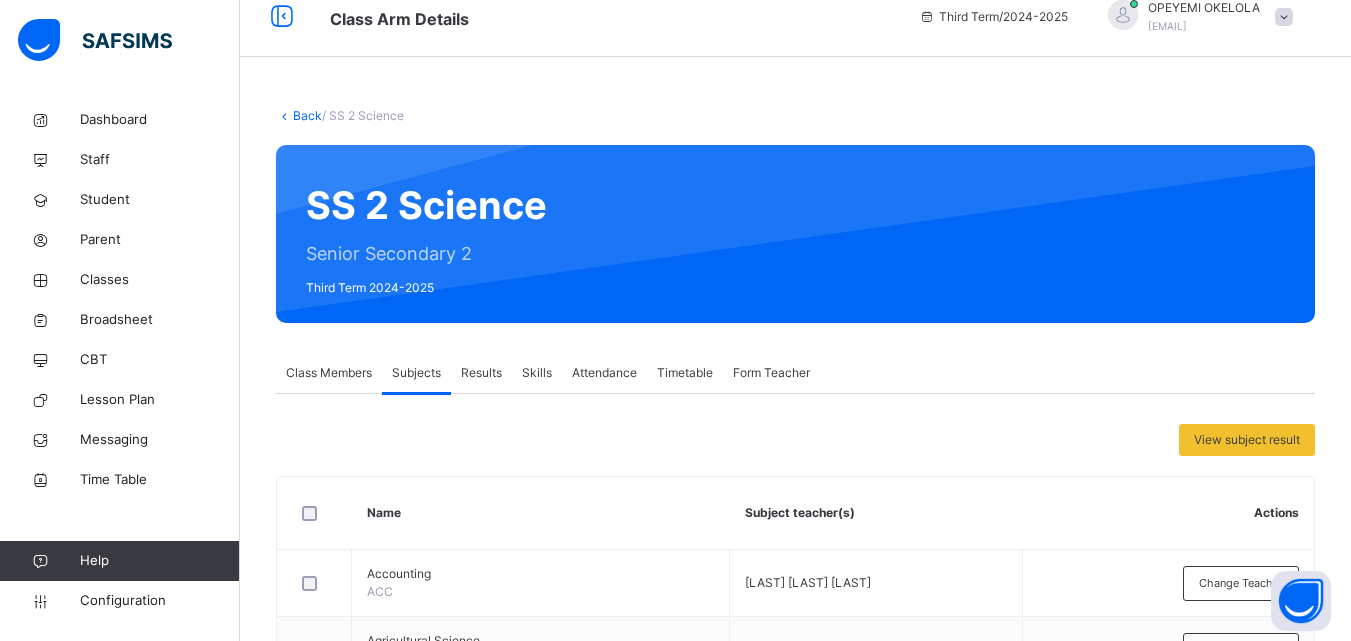 scroll, scrollTop: 0, scrollLeft: 0, axis: both 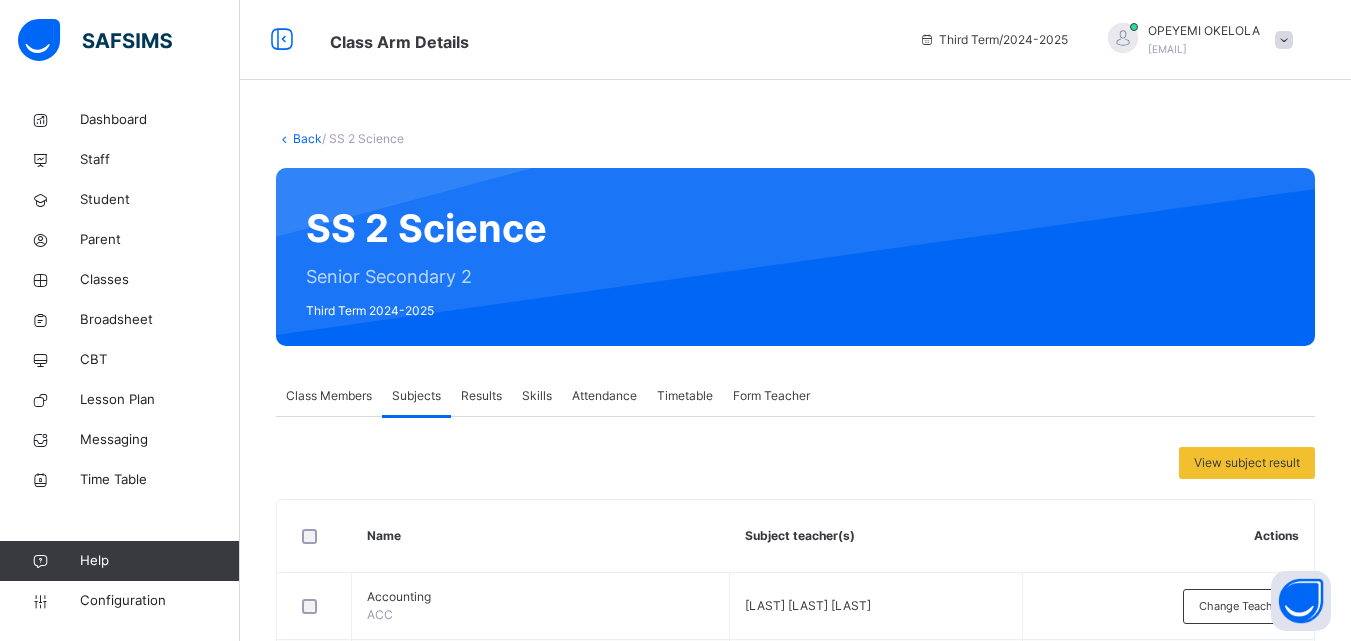 click on "Results" at bounding box center [481, 396] 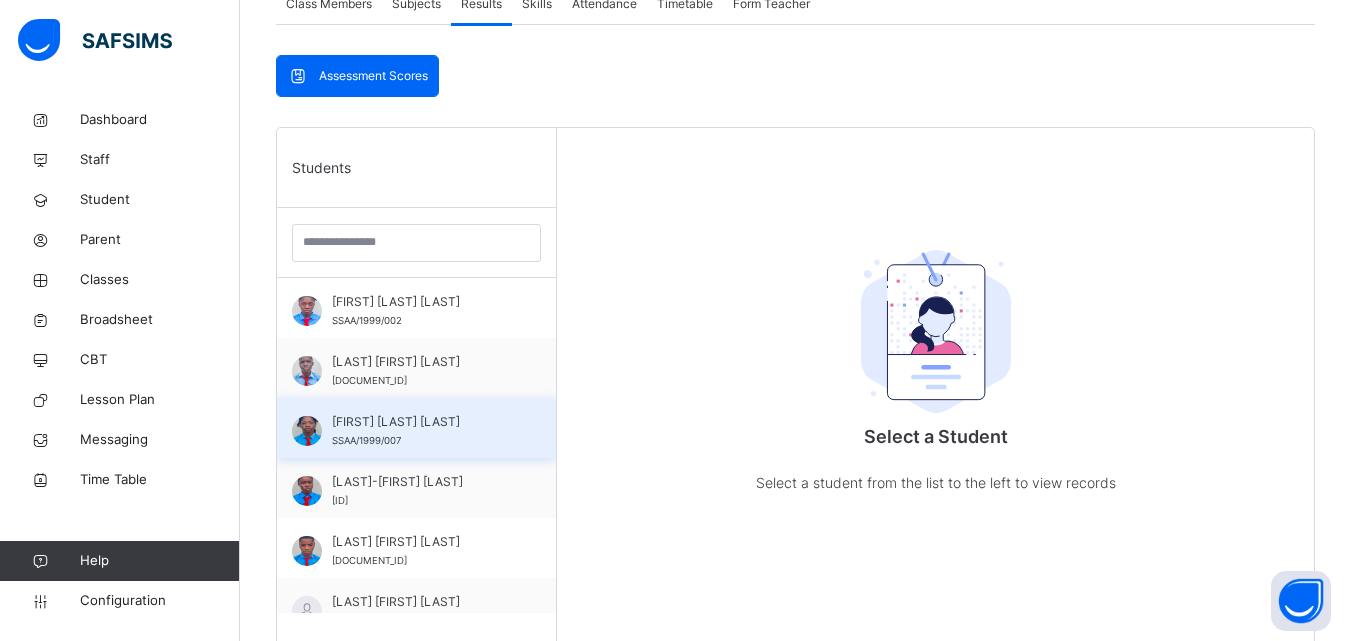 scroll, scrollTop: 400, scrollLeft: 0, axis: vertical 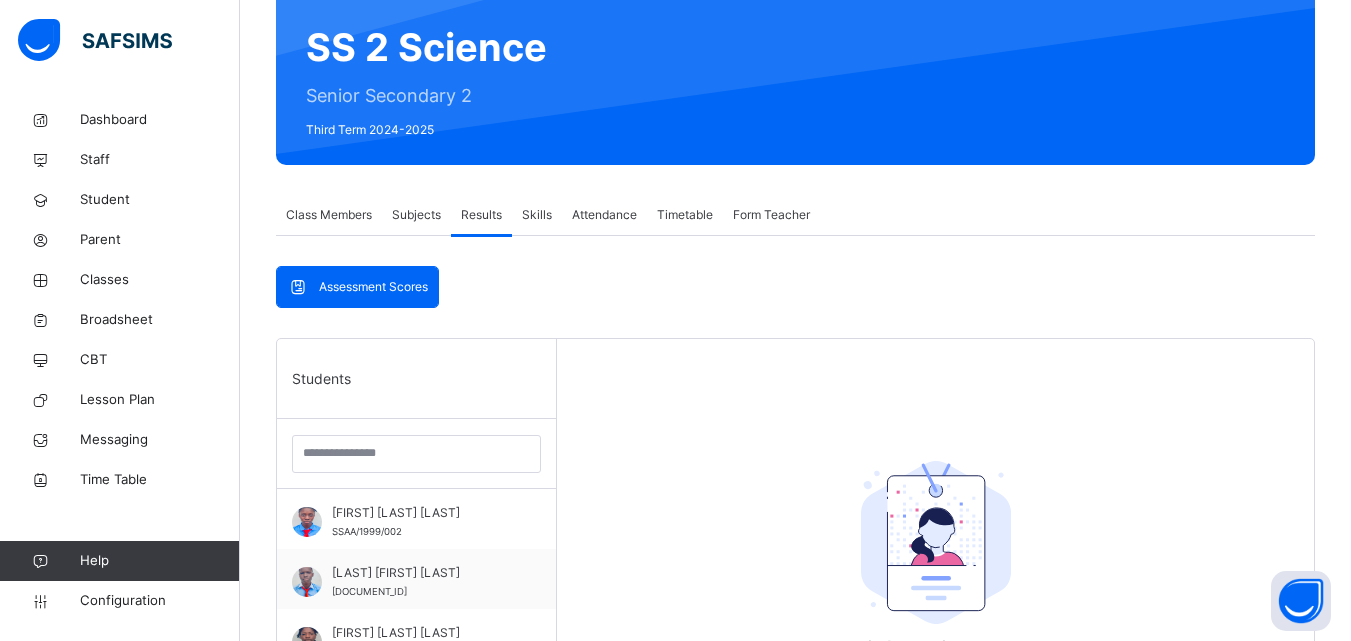 click on "Subjects" at bounding box center [416, 215] 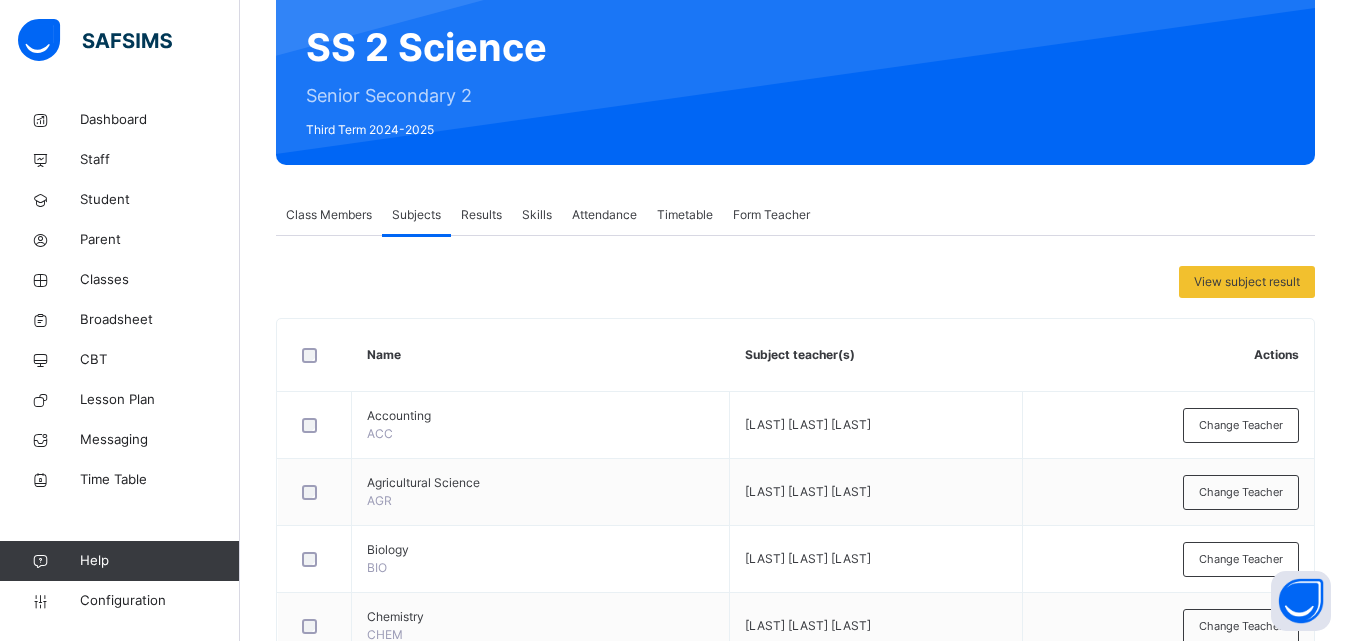 click on "Class Members" at bounding box center (329, 215) 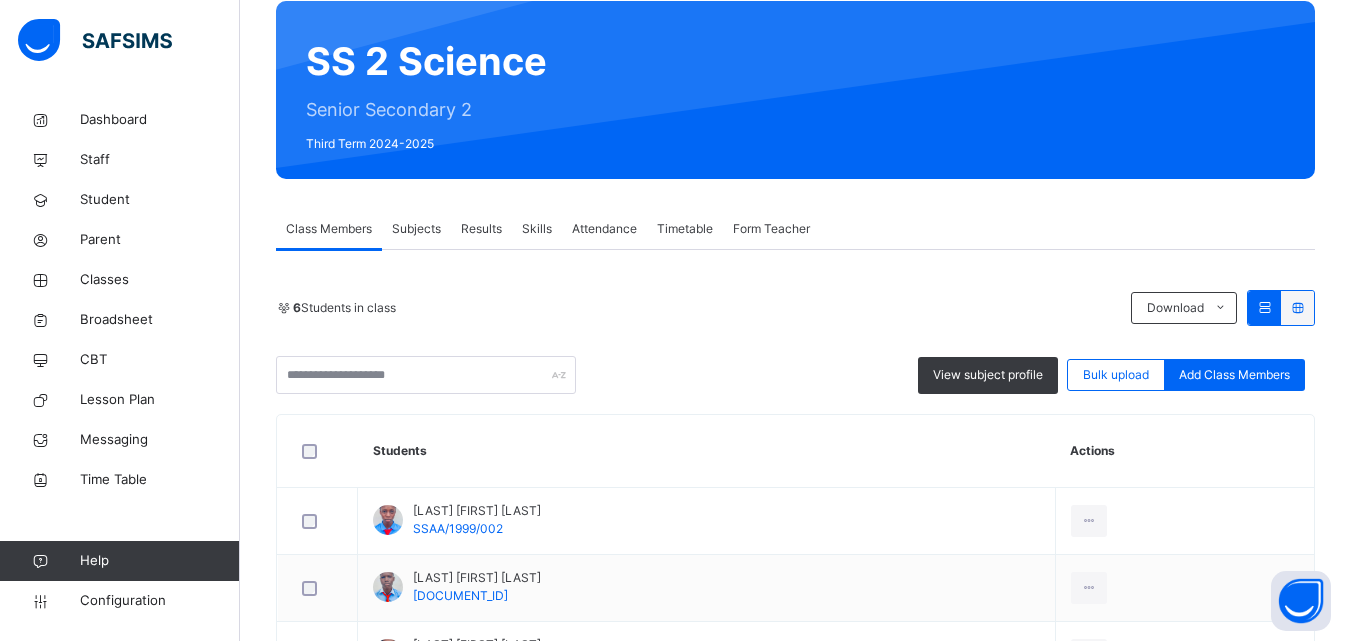 scroll, scrollTop: 0, scrollLeft: 0, axis: both 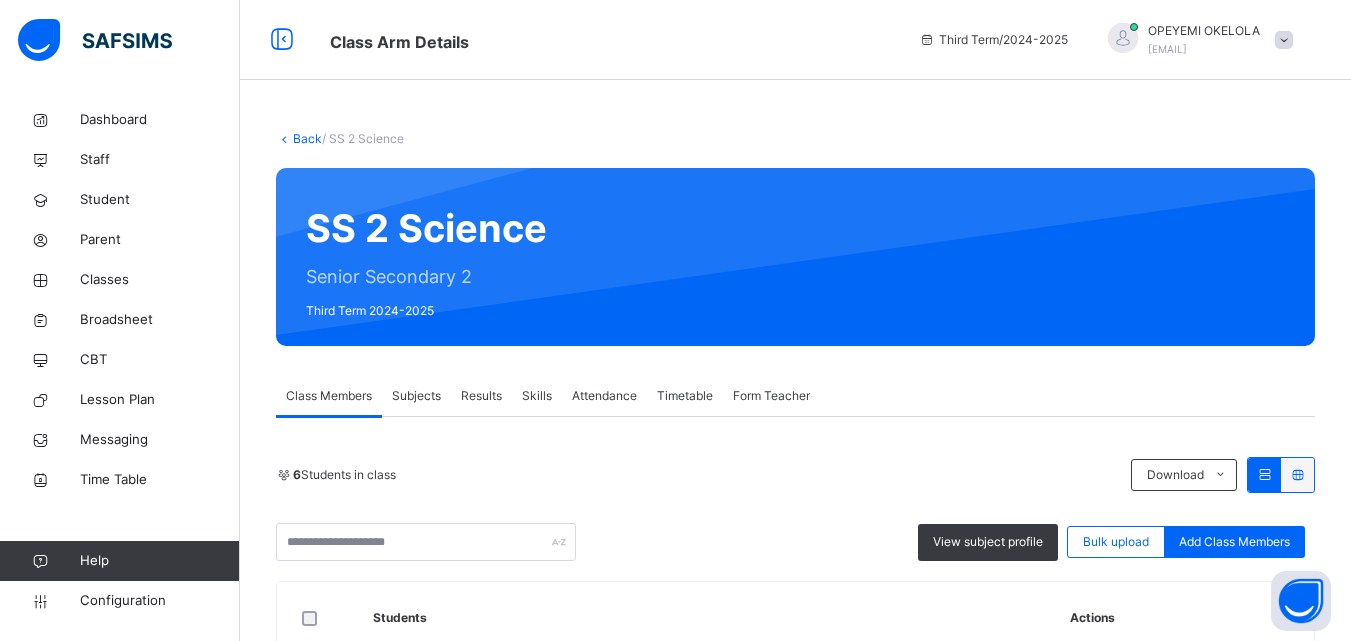 click on "Subjects" at bounding box center (416, 396) 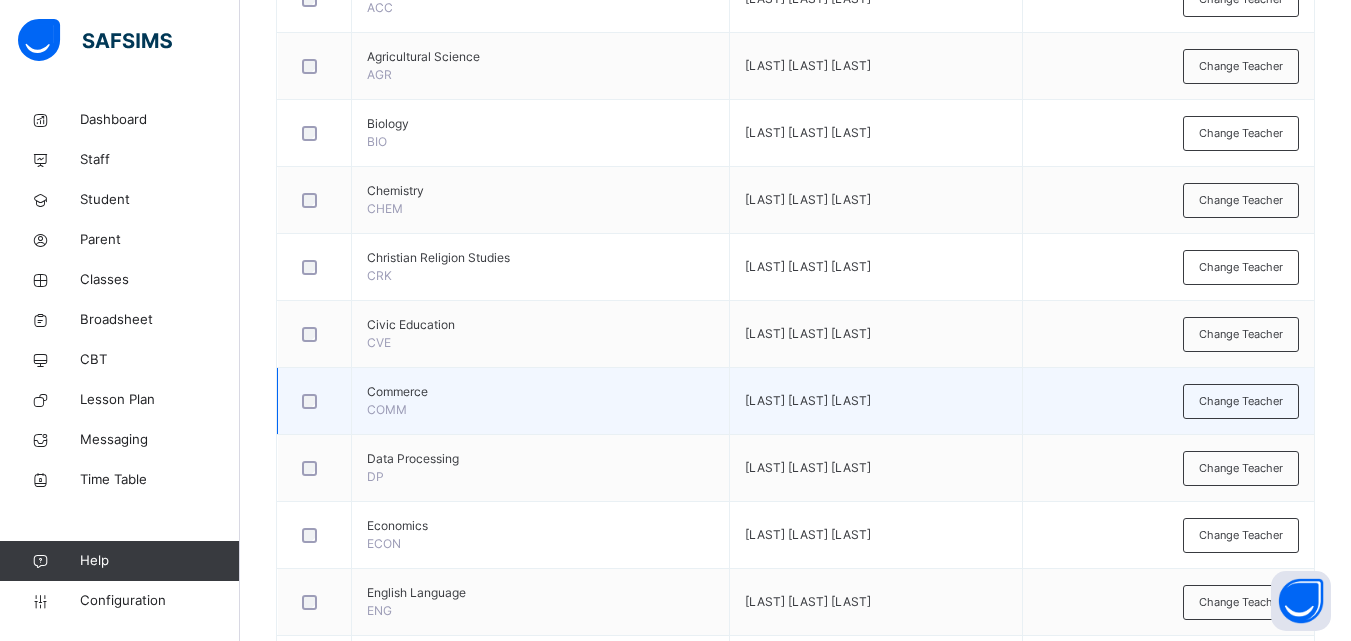 scroll, scrollTop: 0, scrollLeft: 0, axis: both 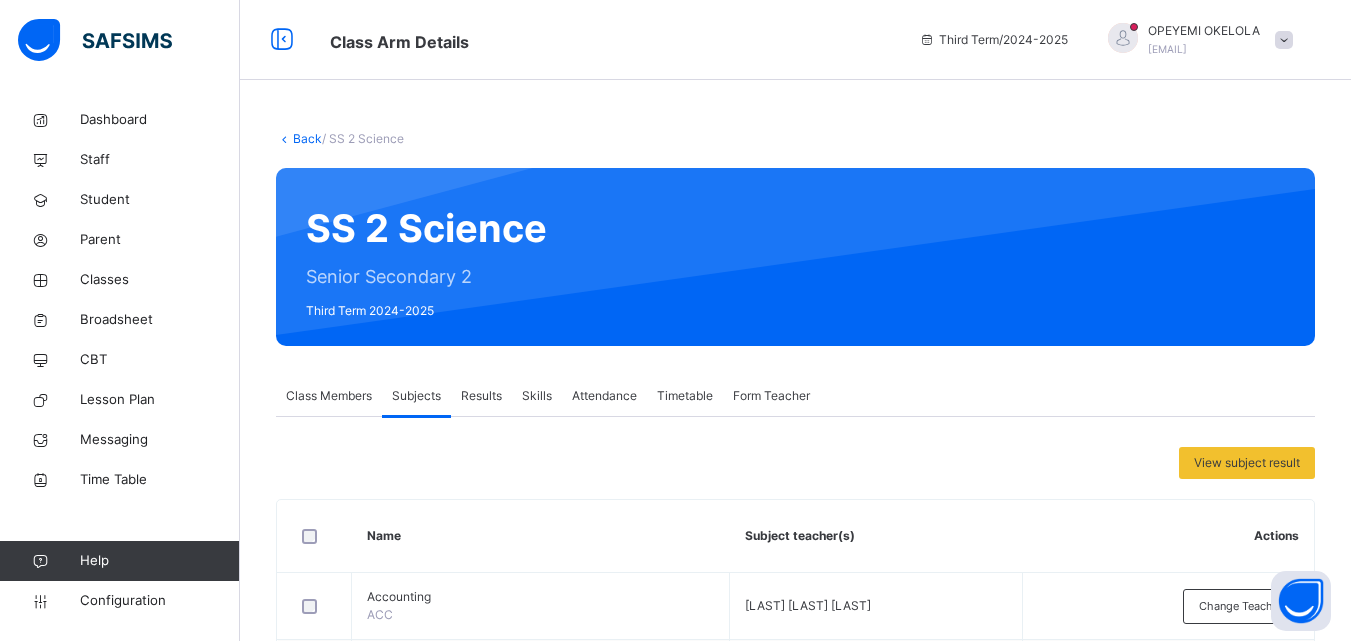click on "Results" at bounding box center (481, 396) 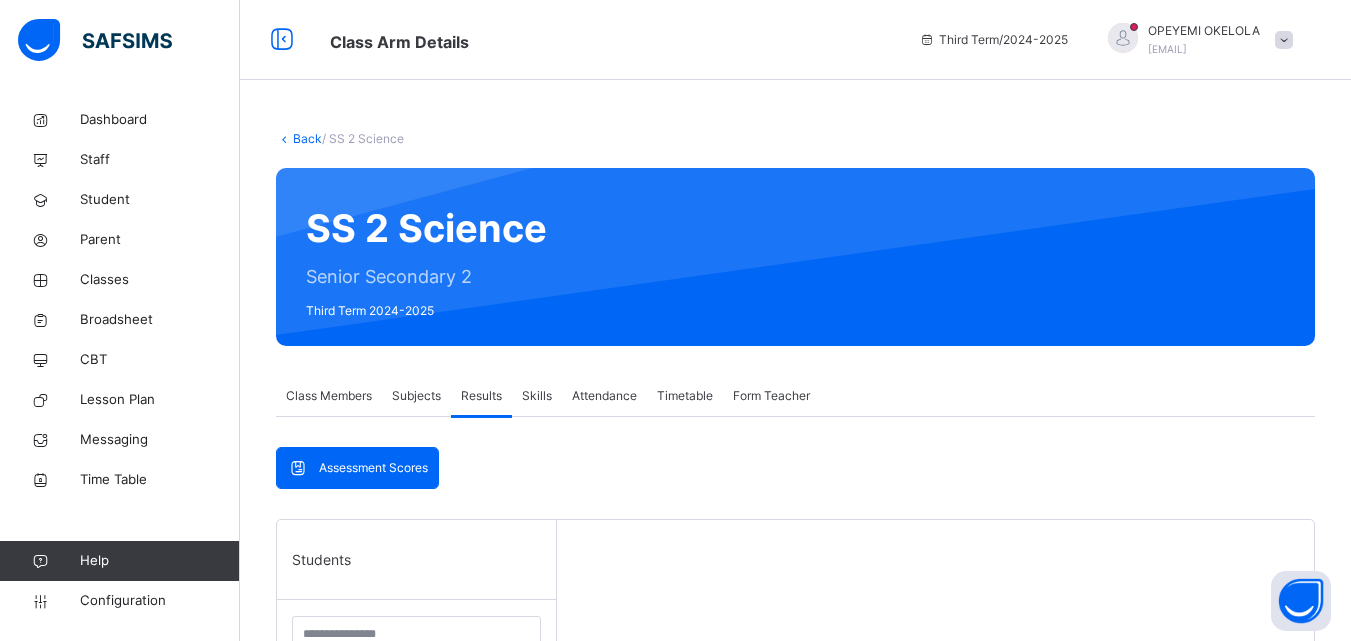 click on "Subjects" at bounding box center (416, 396) 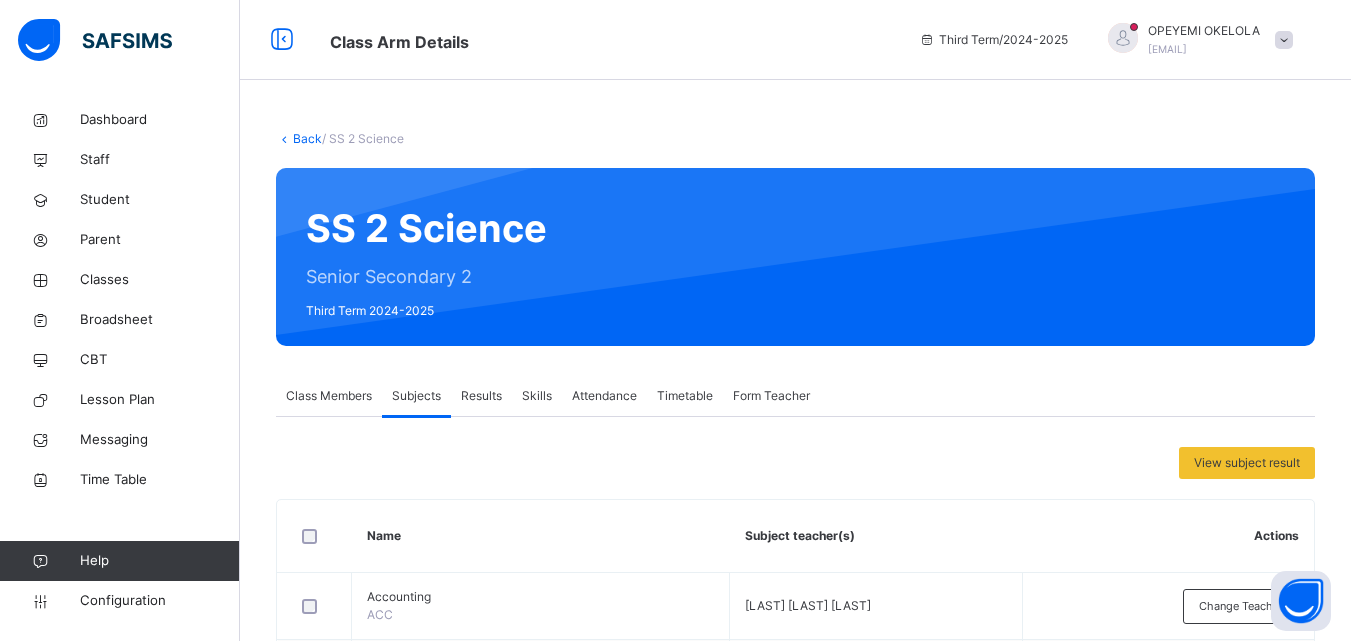 click on "Class Members" at bounding box center [329, 396] 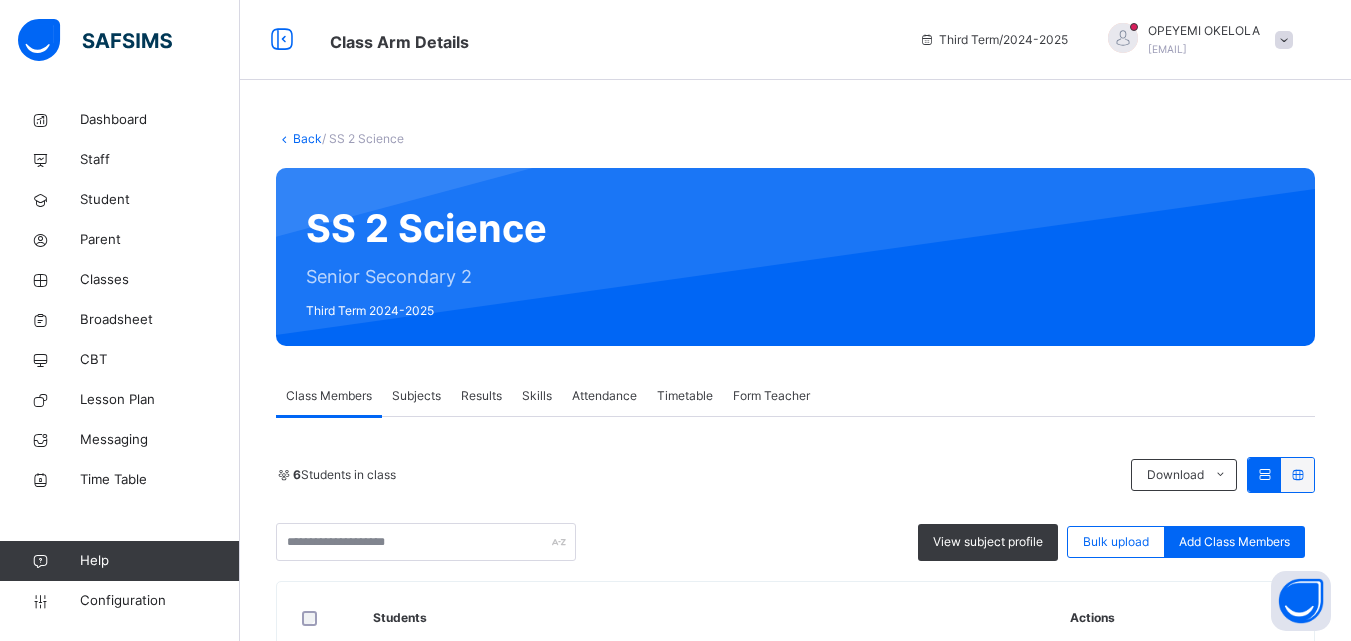 click on "Subjects" at bounding box center (416, 396) 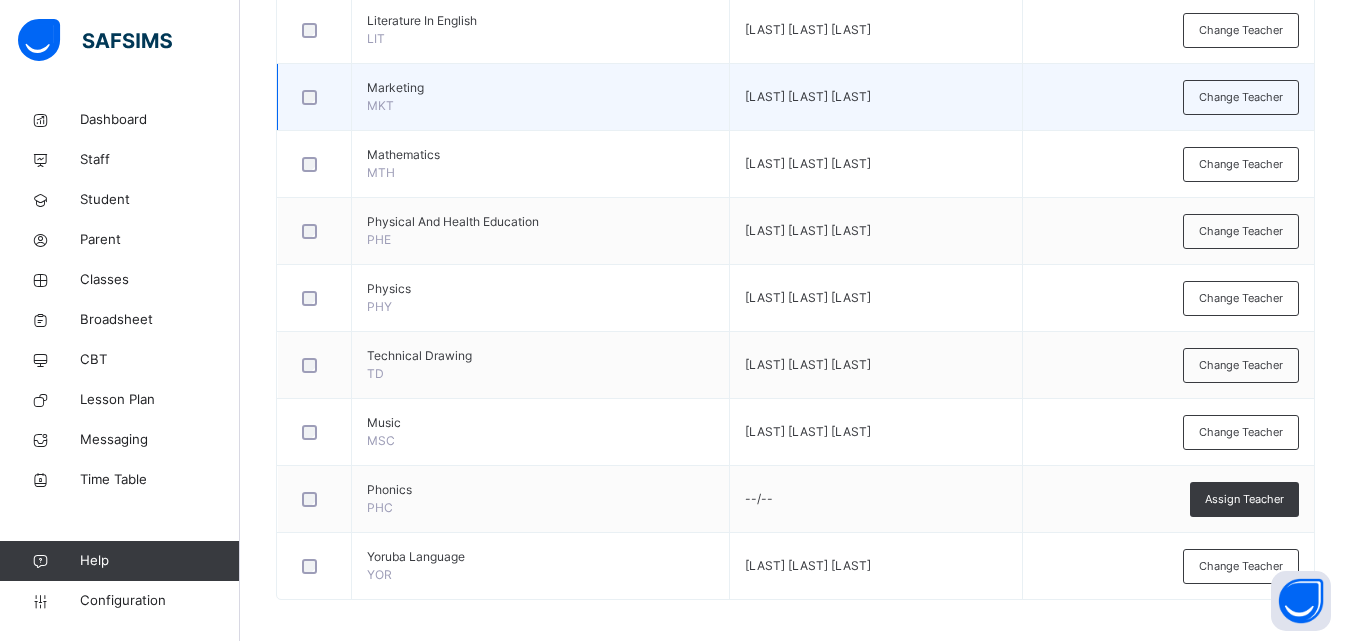 scroll, scrollTop: 1523, scrollLeft: 0, axis: vertical 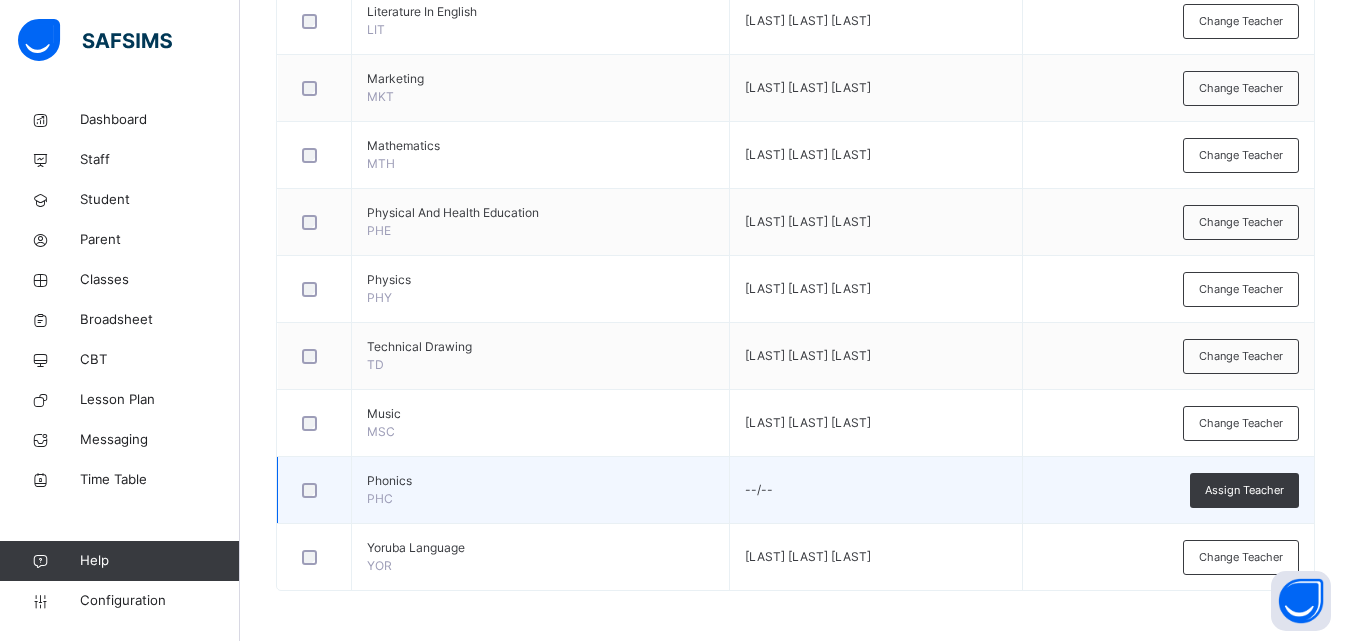 click on "Phonics   PHC" at bounding box center (541, 490) 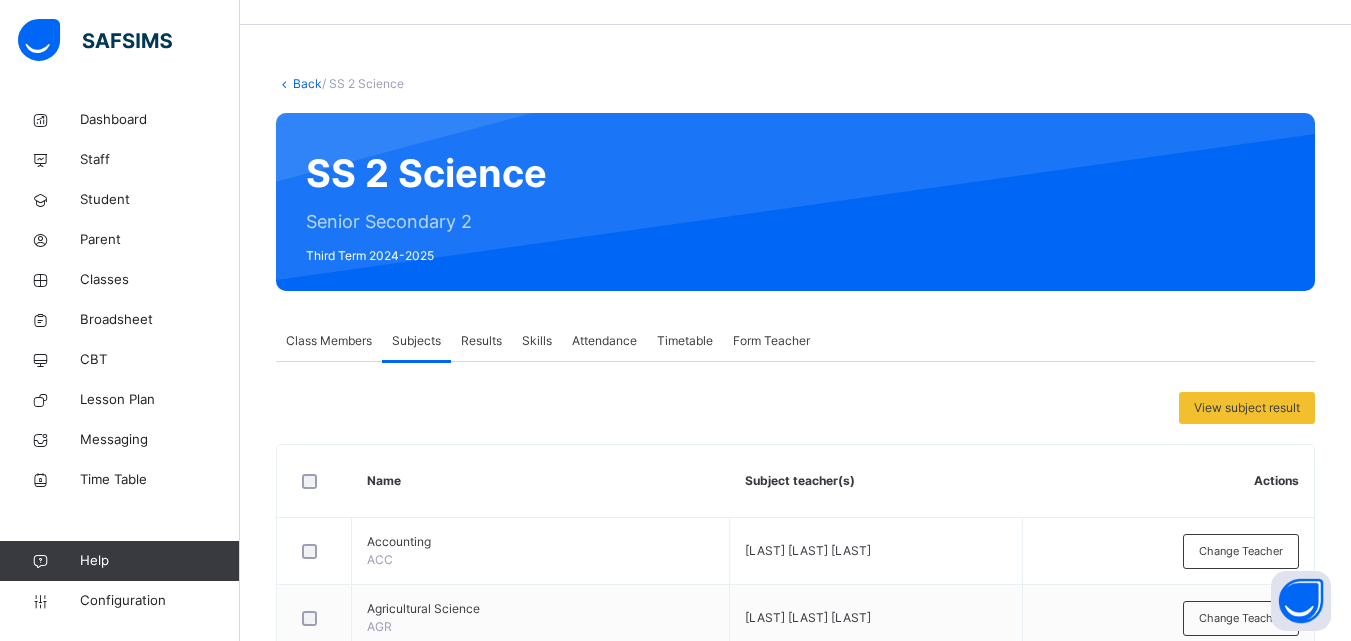 scroll, scrollTop: 23, scrollLeft: 0, axis: vertical 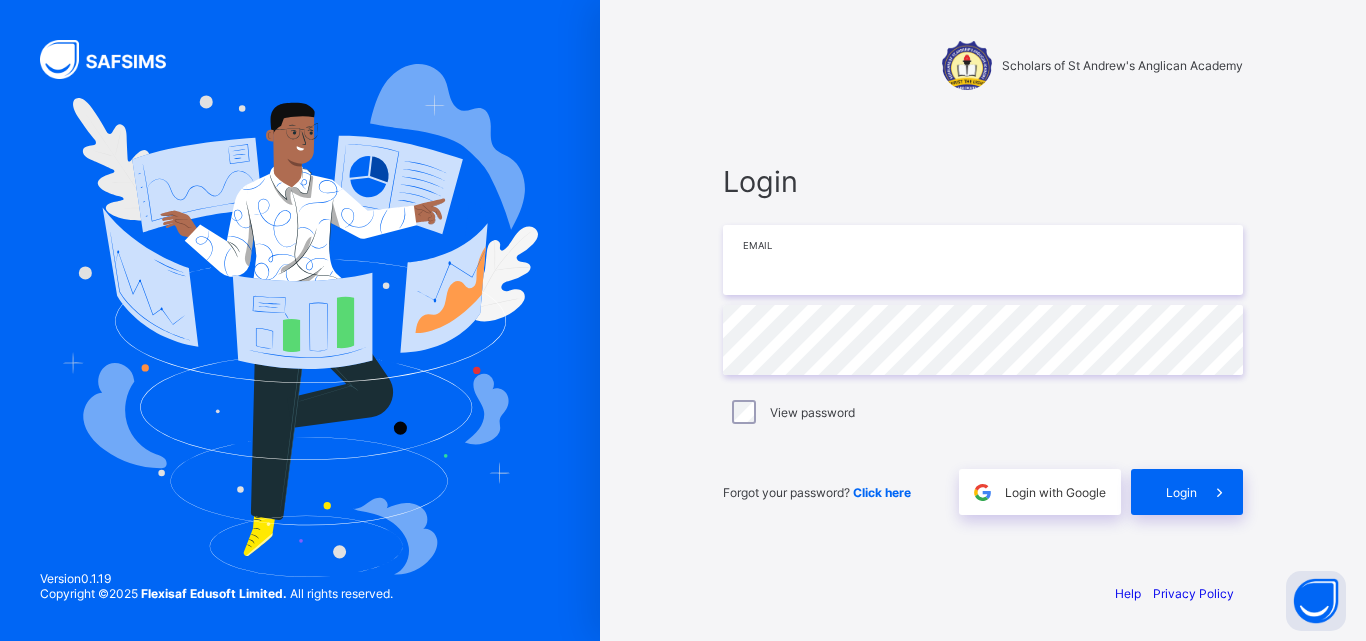 type on "**********" 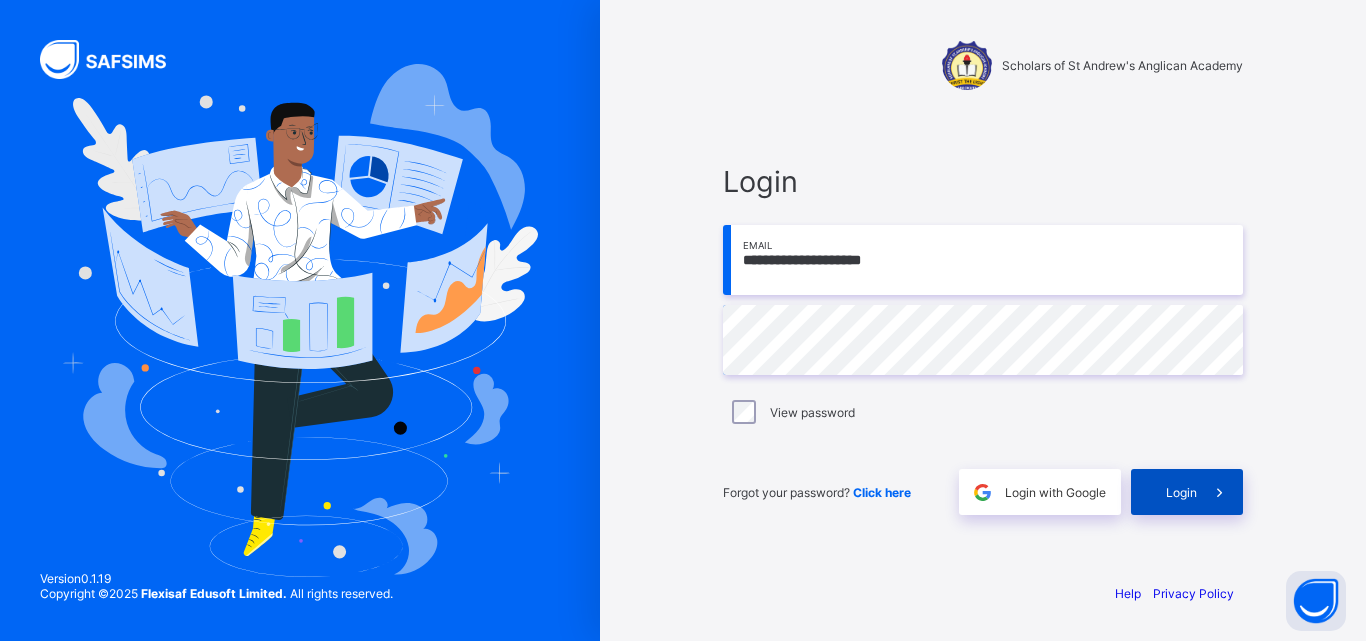 click on "Login" at bounding box center [1181, 492] 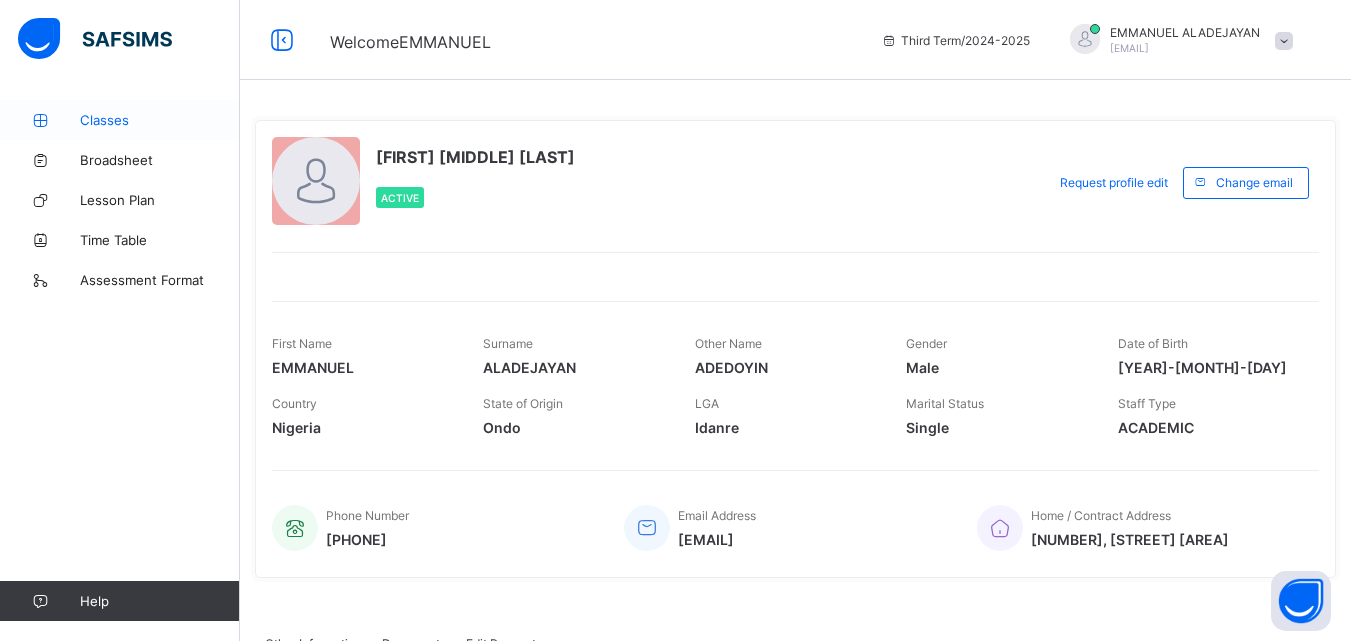 click on "Classes" at bounding box center [160, 120] 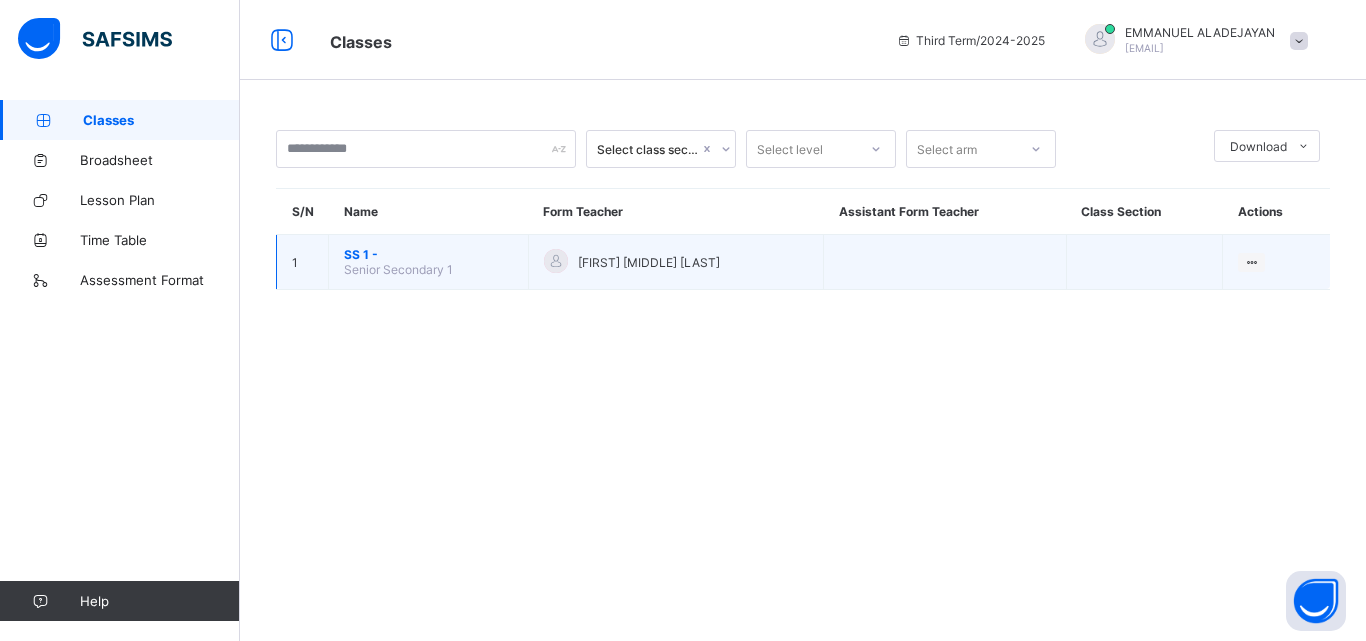 click on "Senior Secondary 1" at bounding box center (398, 269) 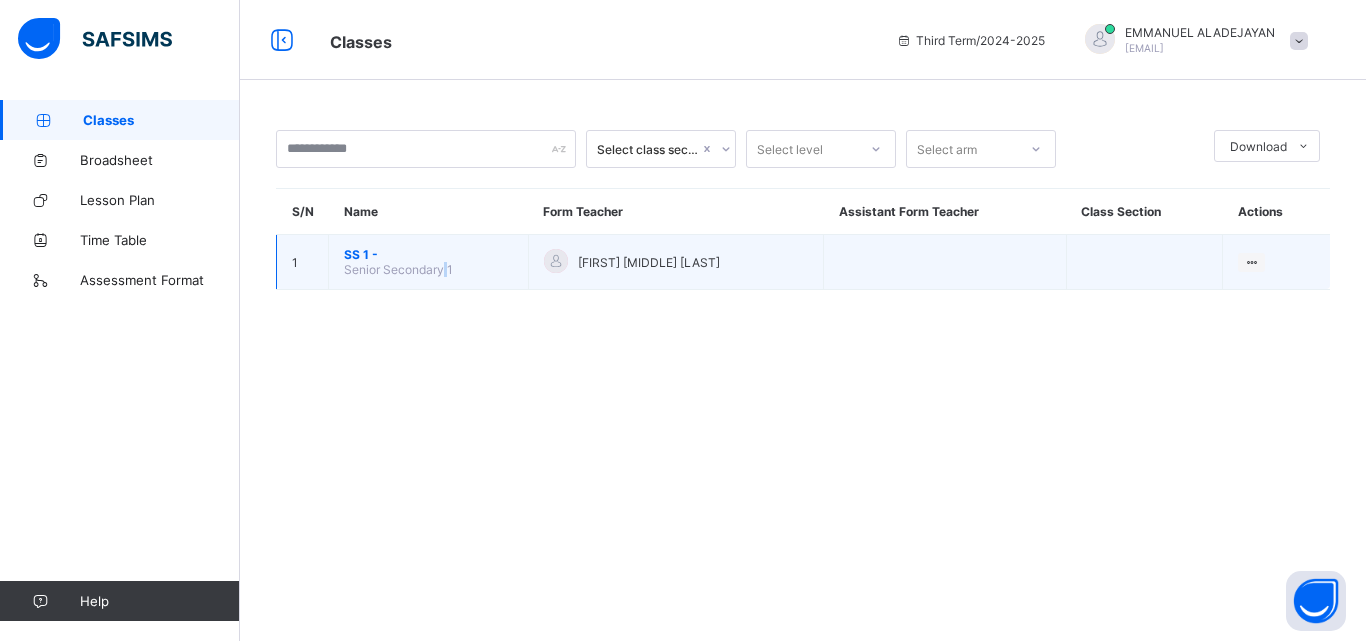 click on "Senior Secondary 1" at bounding box center [398, 269] 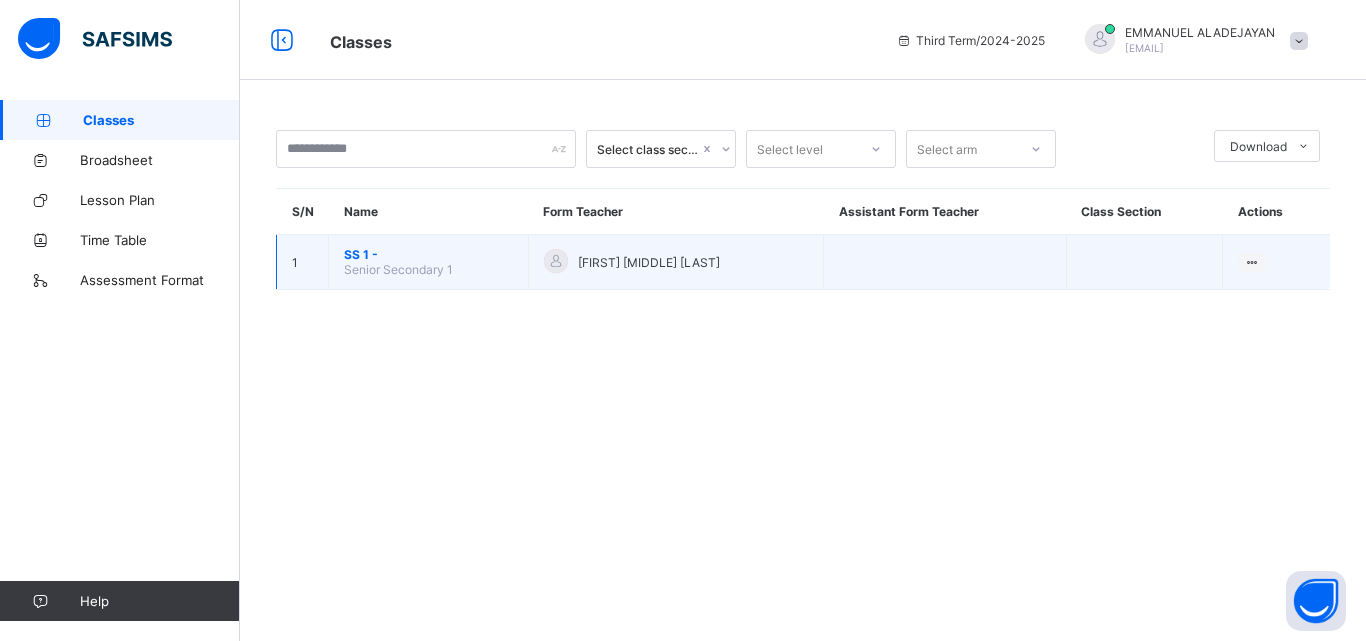 click on "SS 1   -" at bounding box center (428, 254) 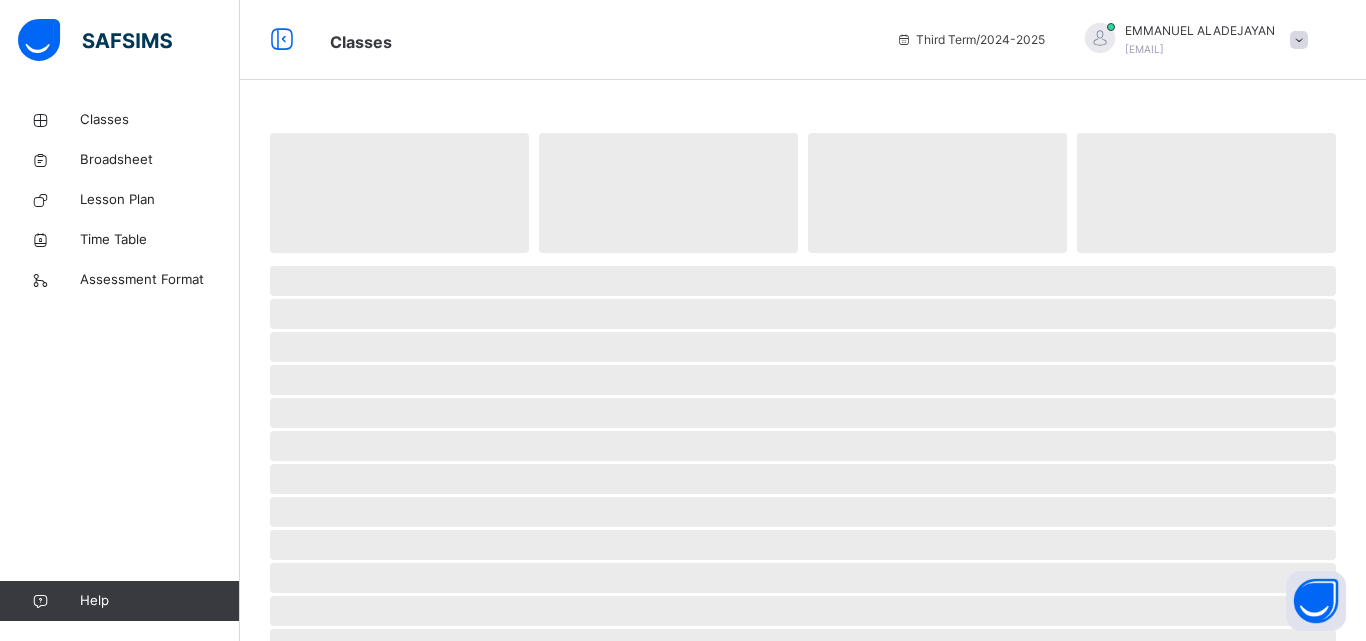 click at bounding box center (803, 258) 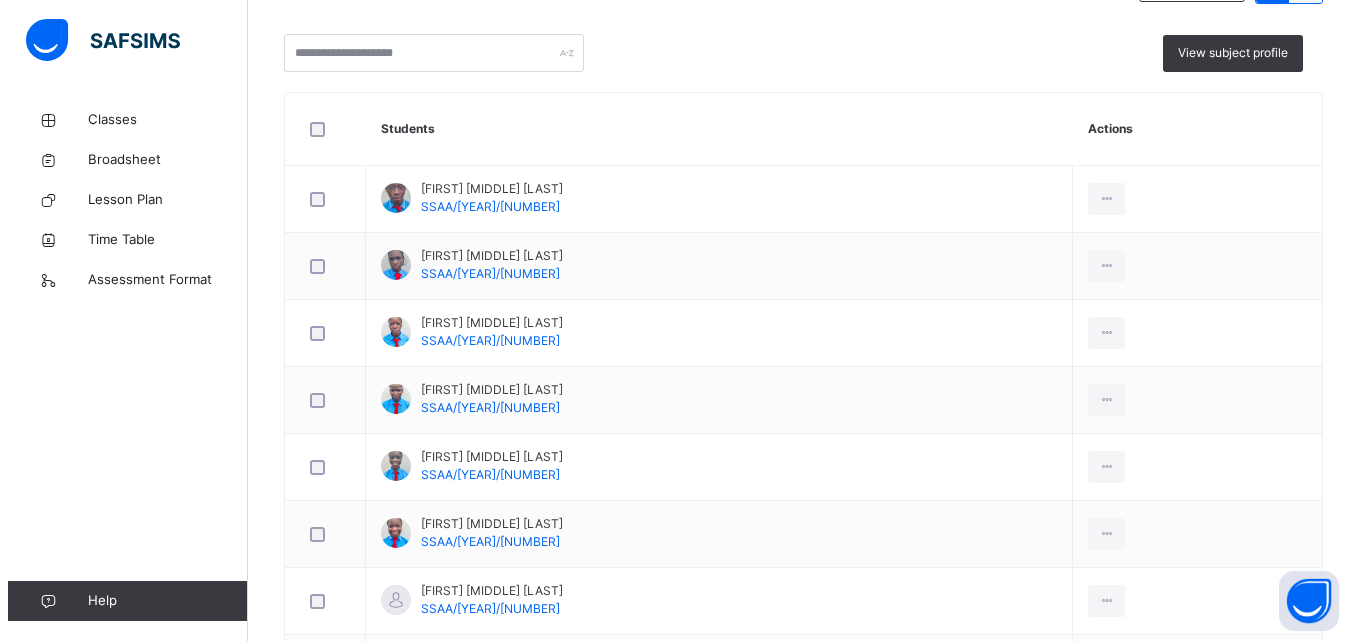 scroll, scrollTop: 229, scrollLeft: 0, axis: vertical 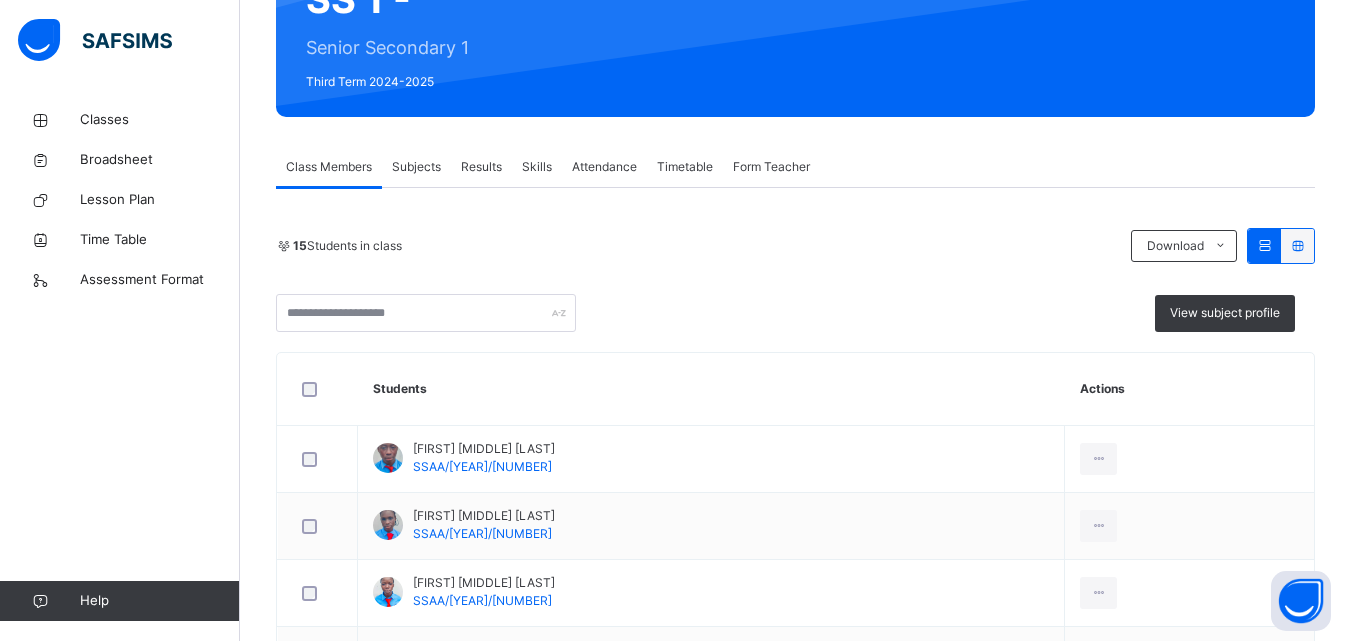 click on "Subjects" at bounding box center (416, 167) 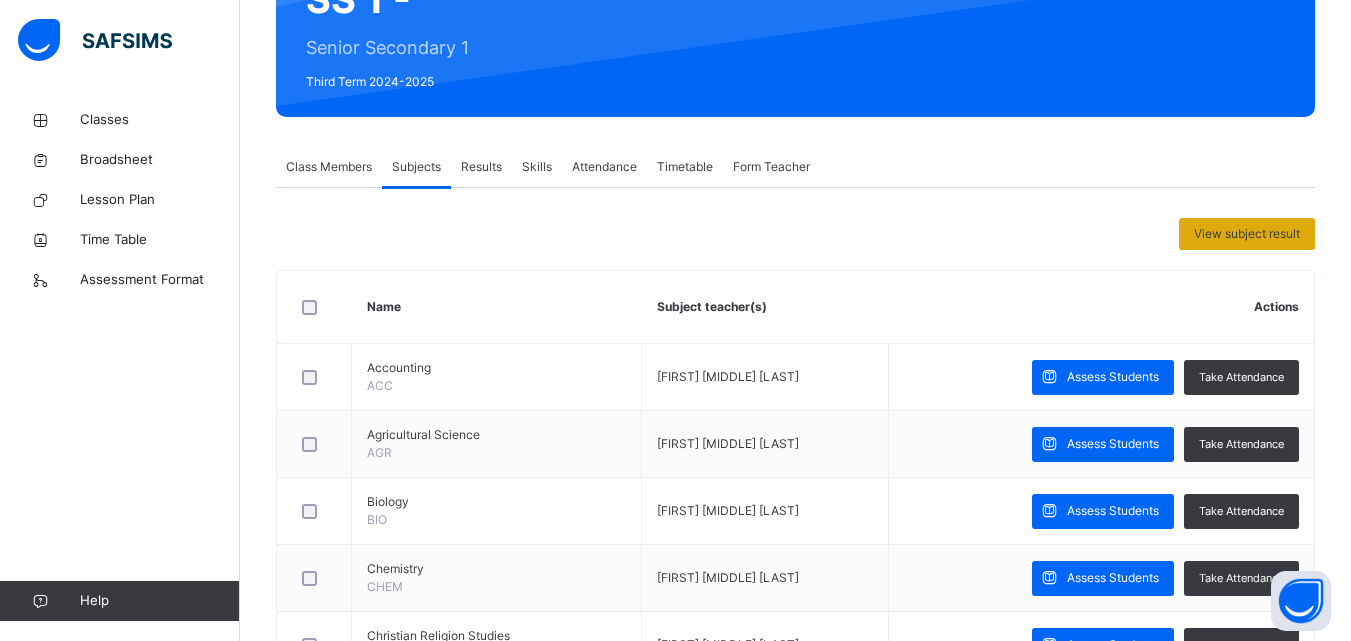 click on "View subject result" at bounding box center (1247, 234) 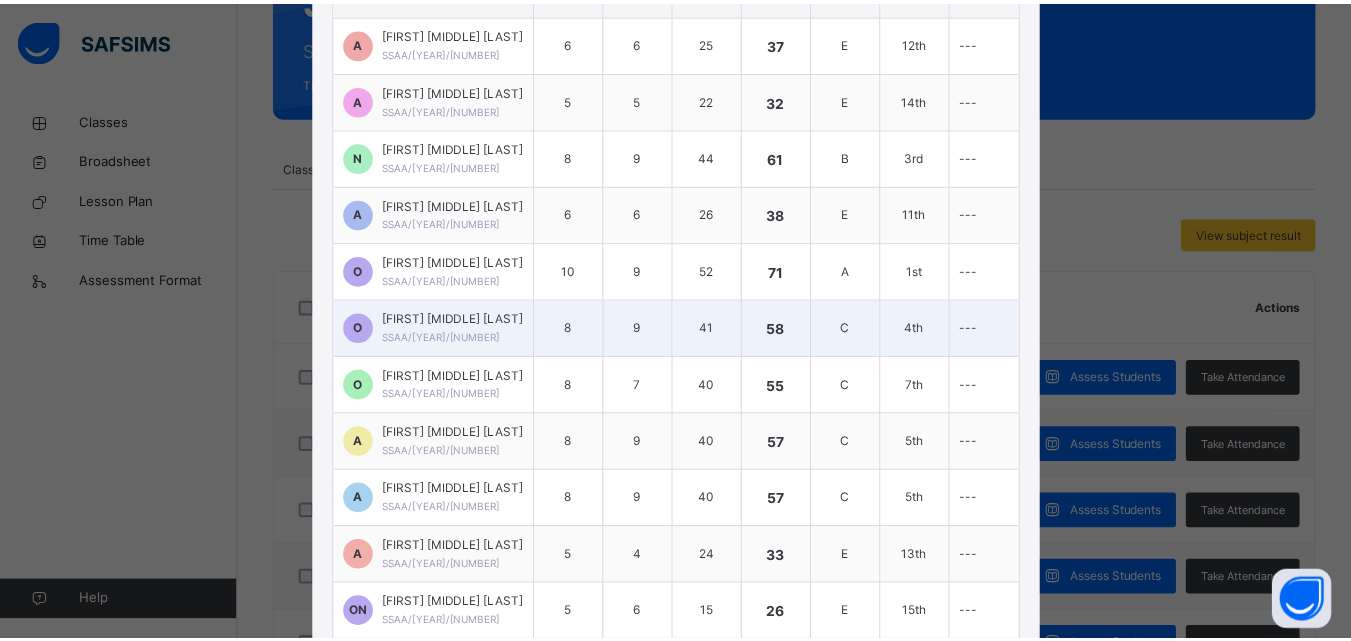 scroll, scrollTop: 0, scrollLeft: 0, axis: both 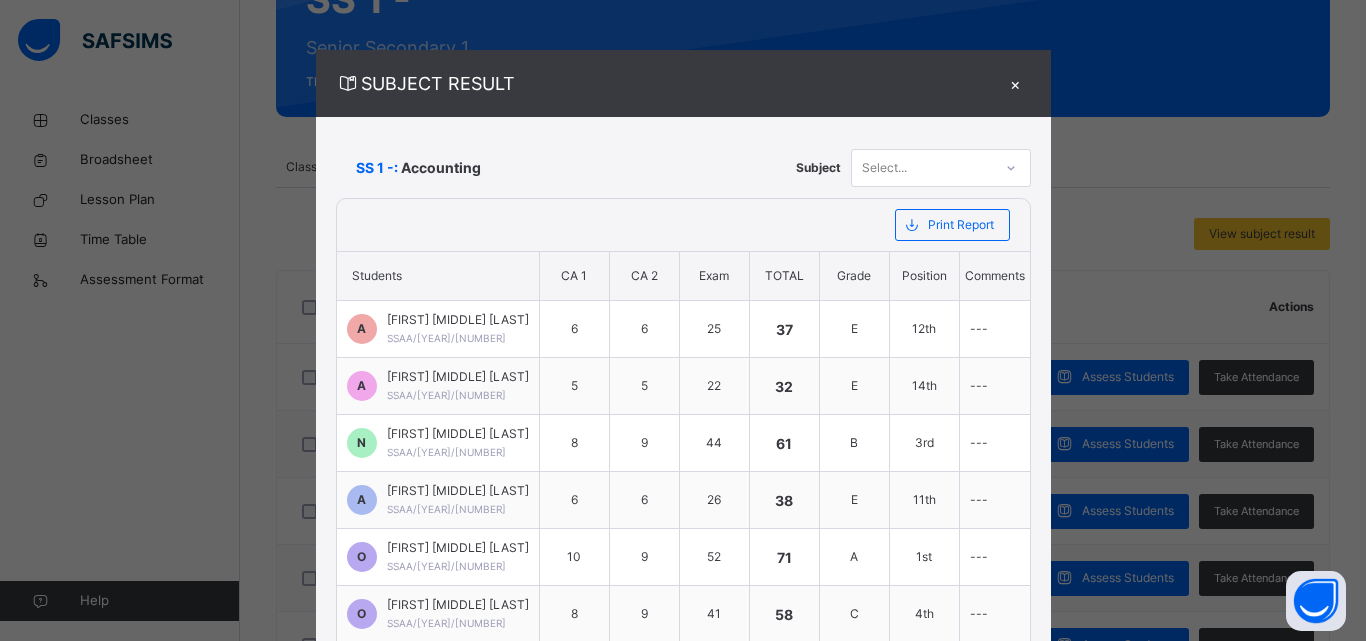 click on "×" at bounding box center [1016, 83] 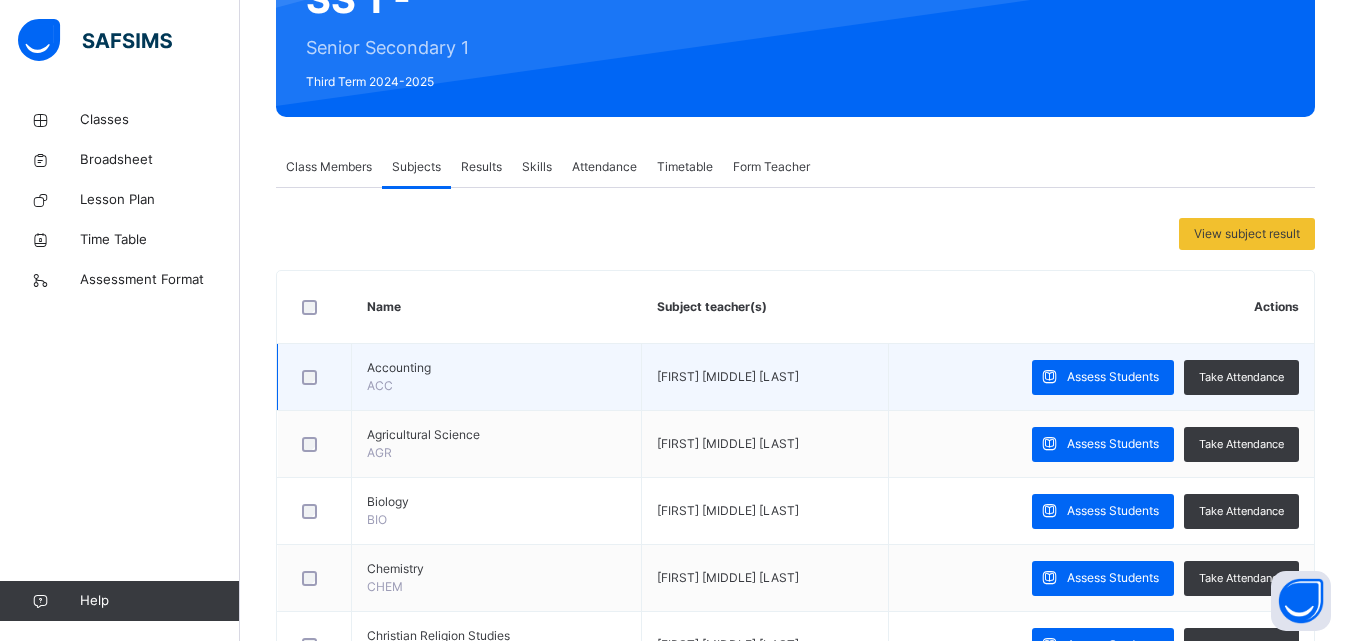 click on "Accounting" at bounding box center [496, 368] 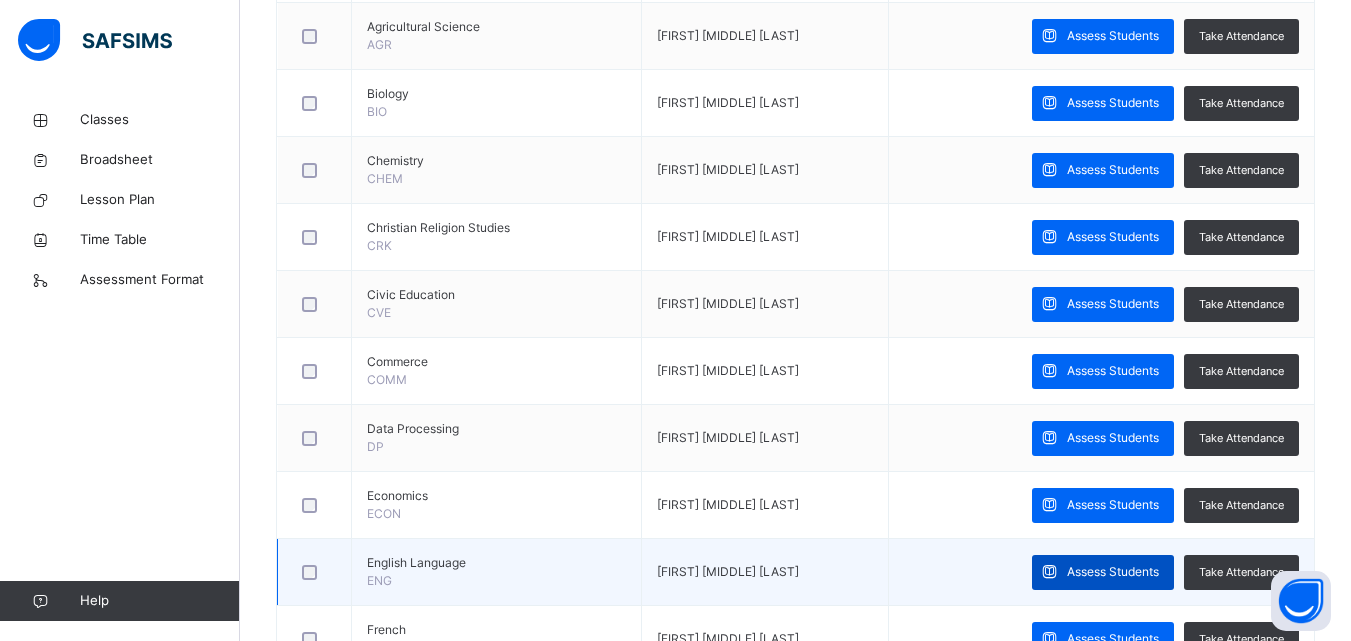 scroll, scrollTop: 590, scrollLeft: 0, axis: vertical 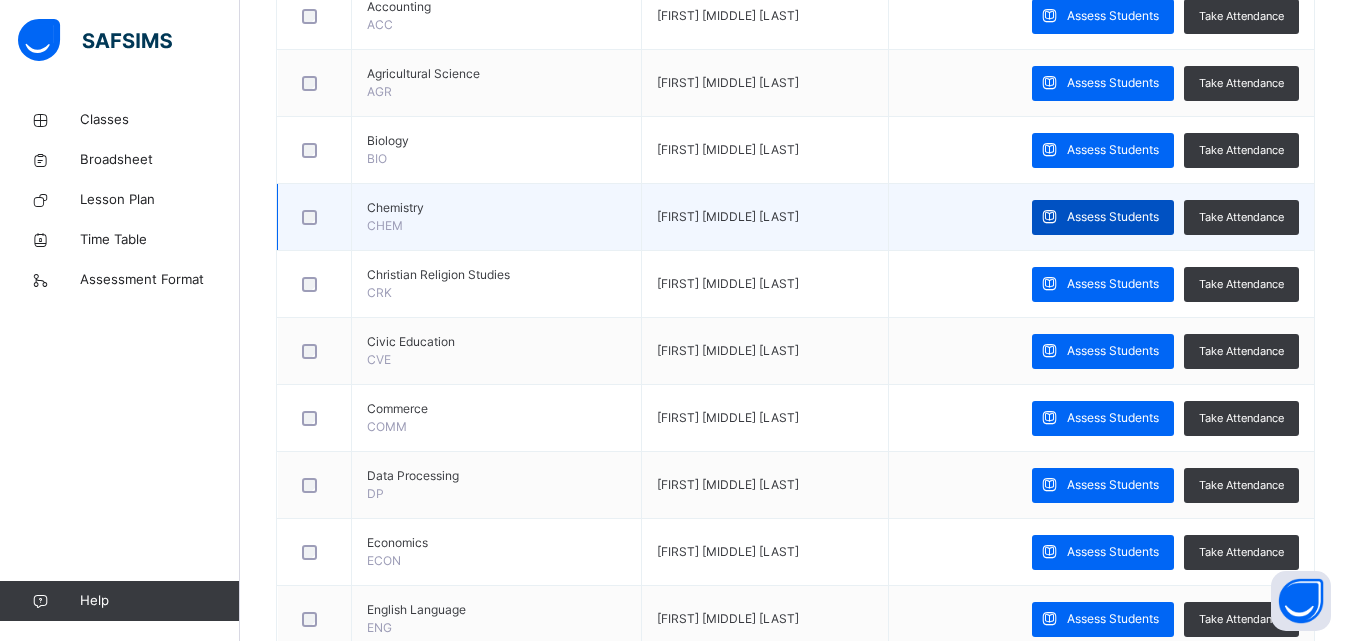 click on "Assess Students" at bounding box center (1113, 217) 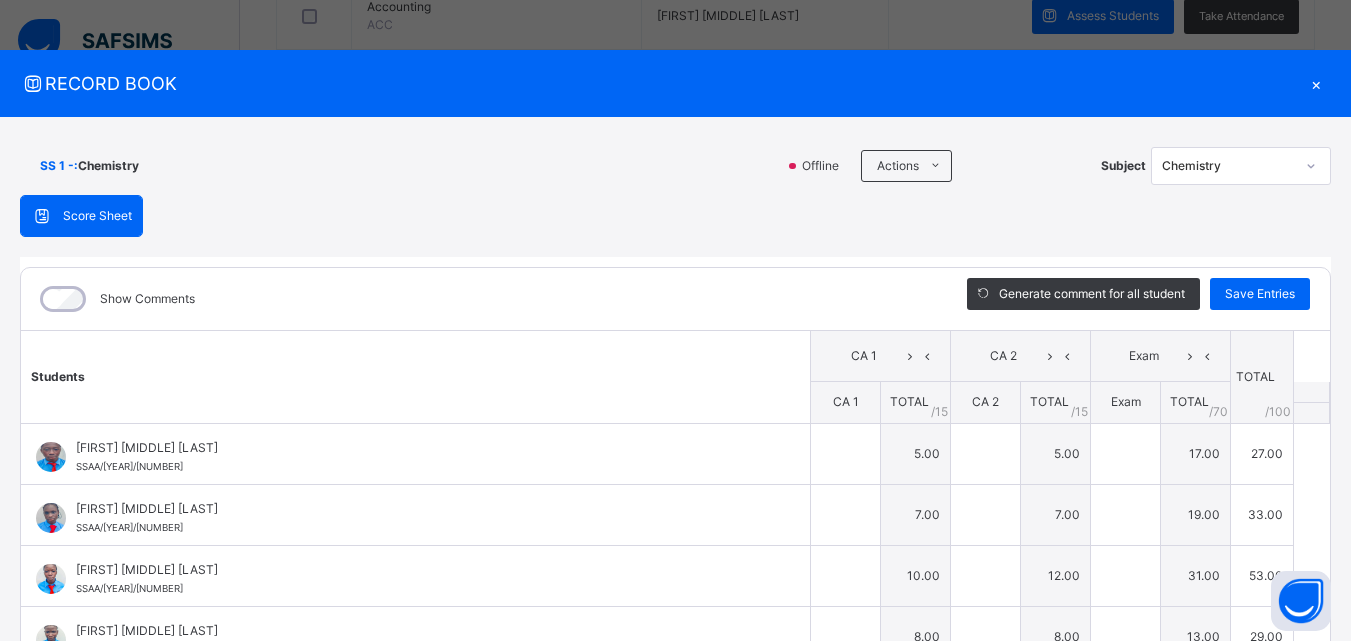 type on "*" 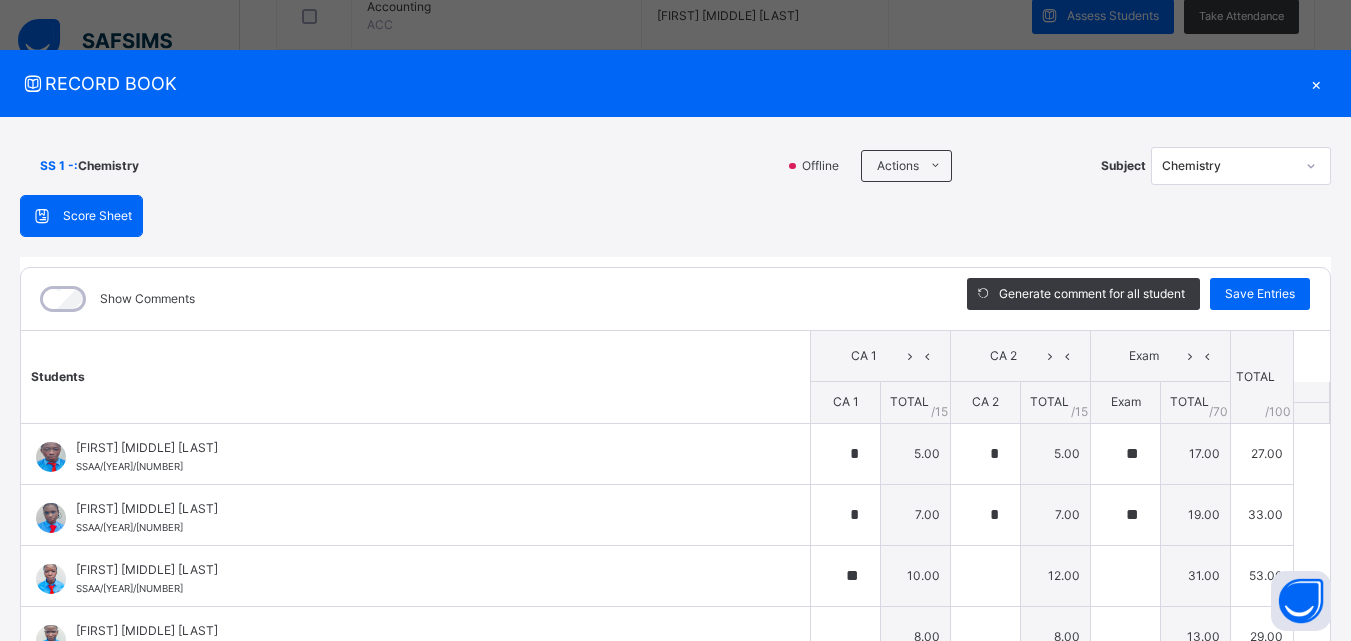 type on "**" 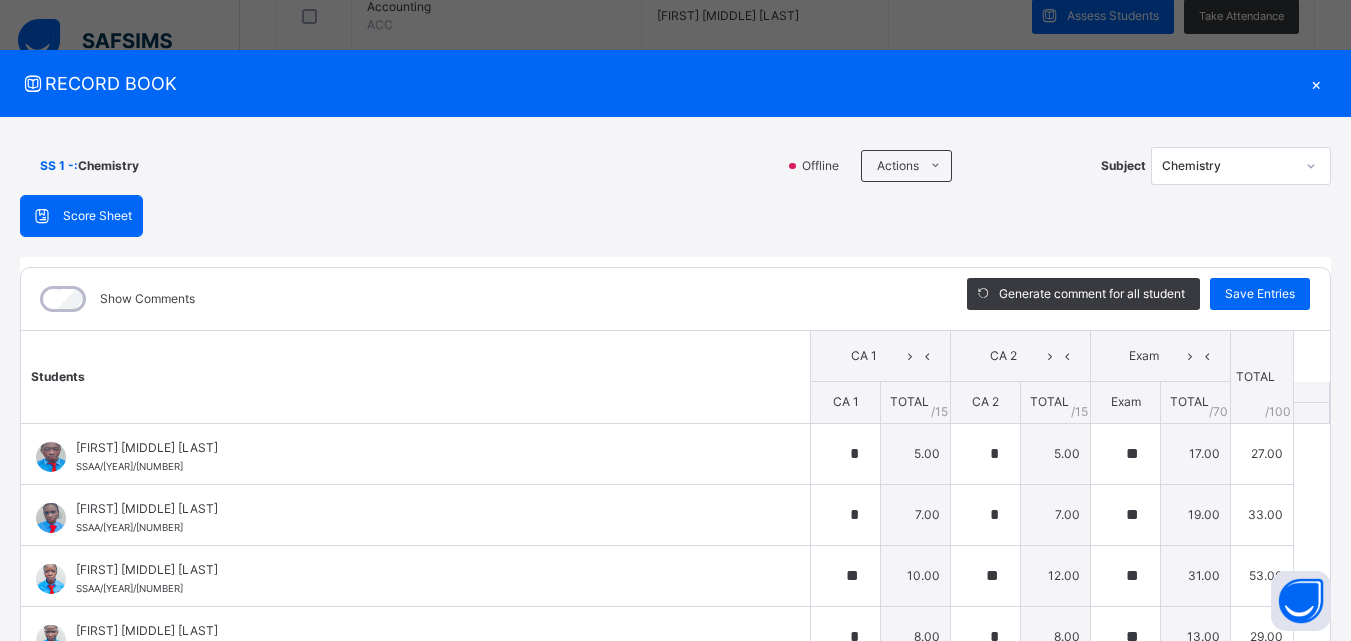 type on "*" 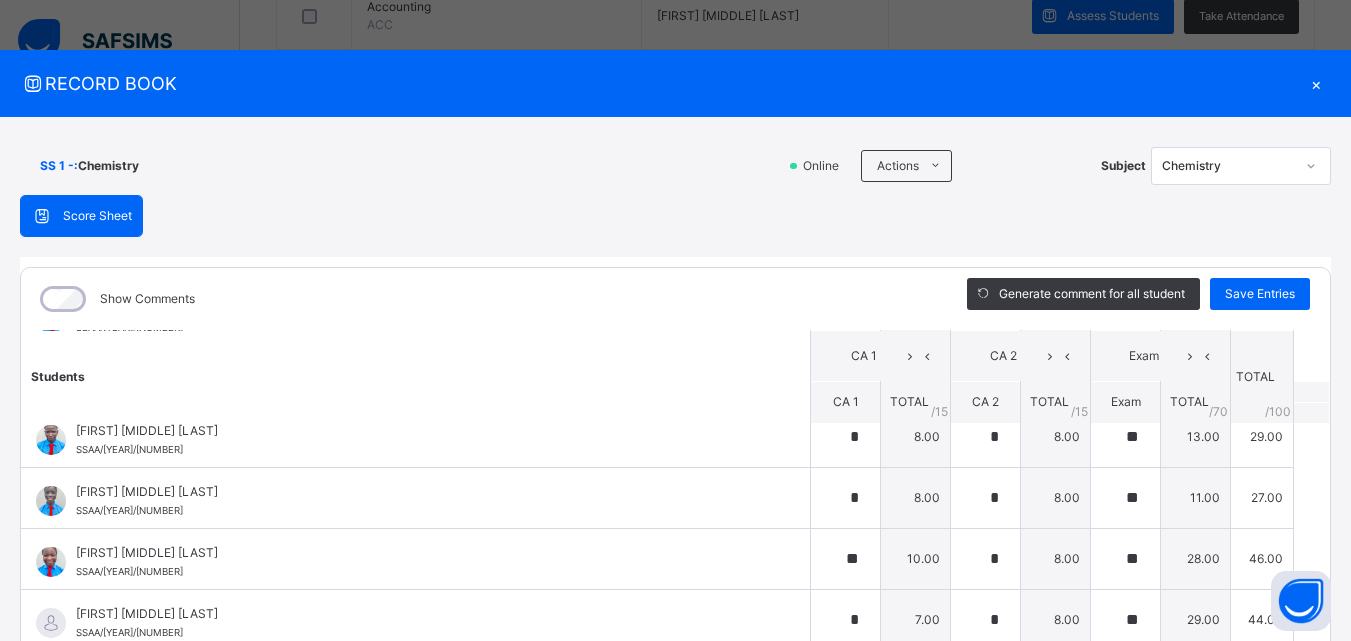 scroll, scrollTop: 0, scrollLeft: 0, axis: both 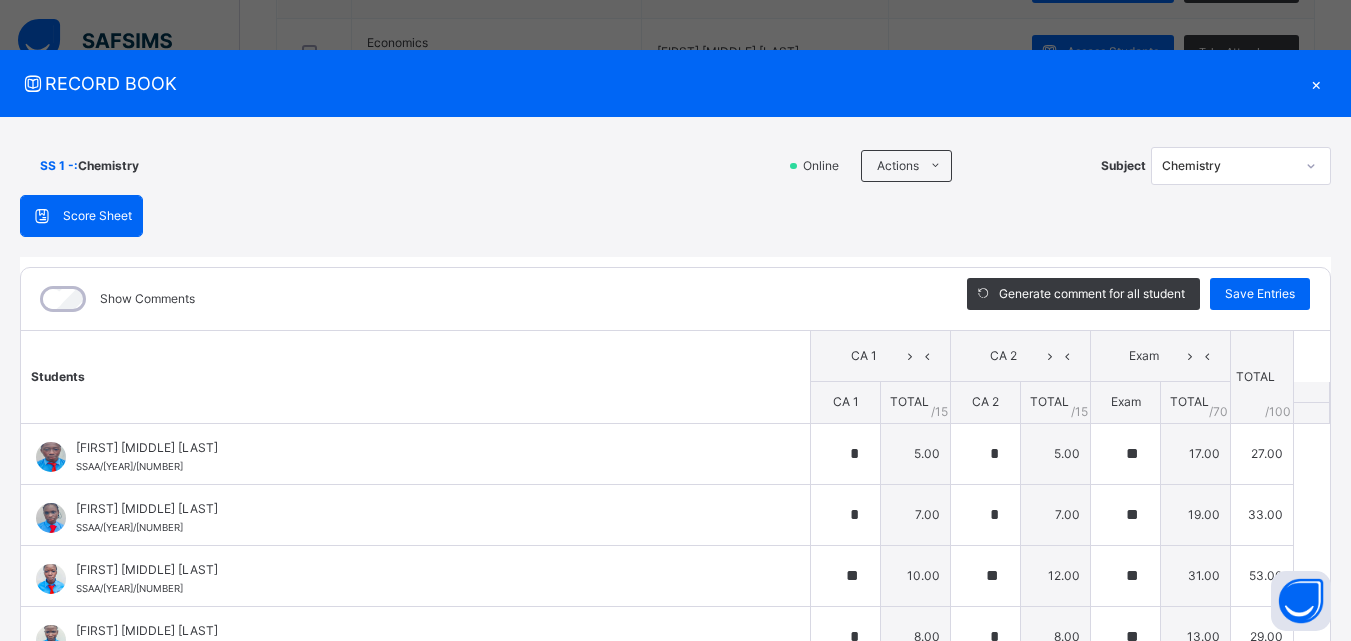 click on "×" at bounding box center (1316, 83) 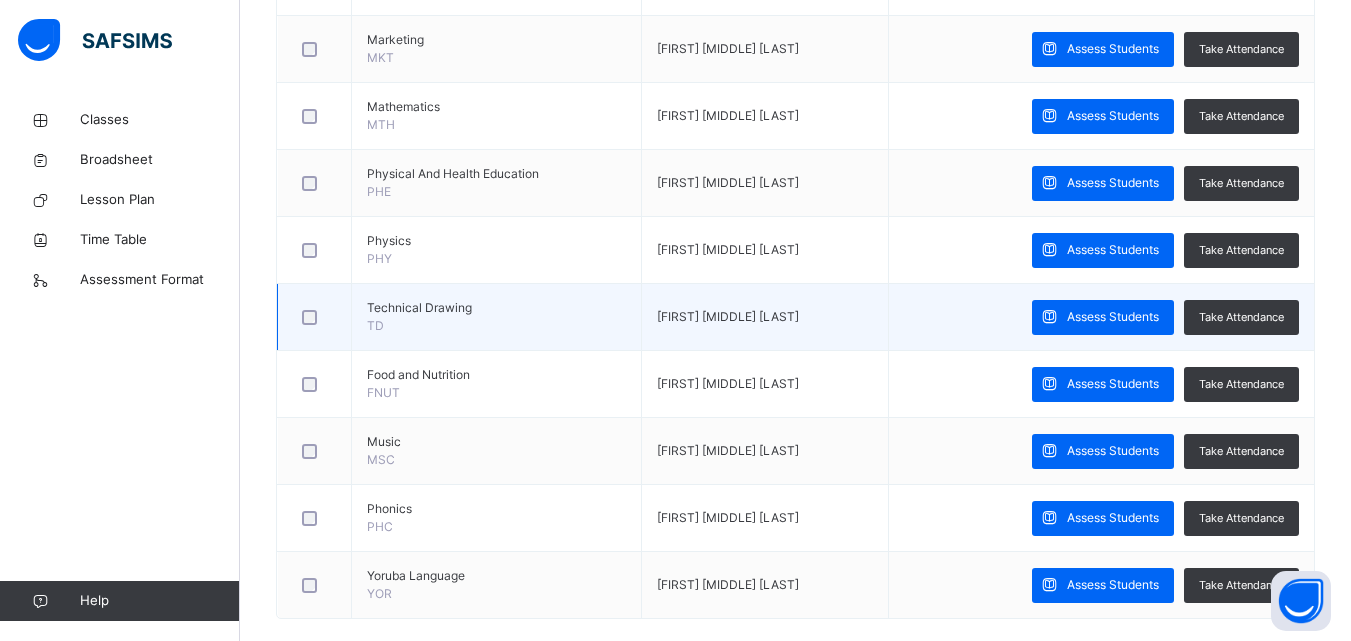 scroll, scrollTop: 1590, scrollLeft: 0, axis: vertical 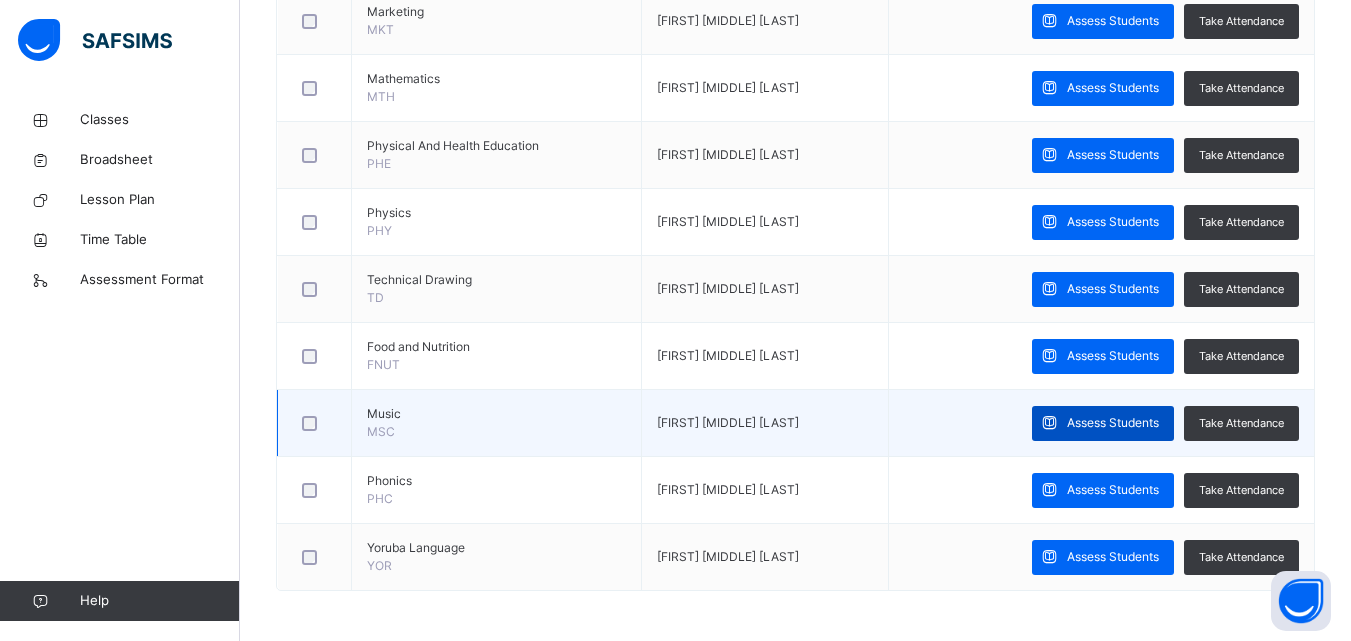 click on "Assess Students" at bounding box center (1113, 423) 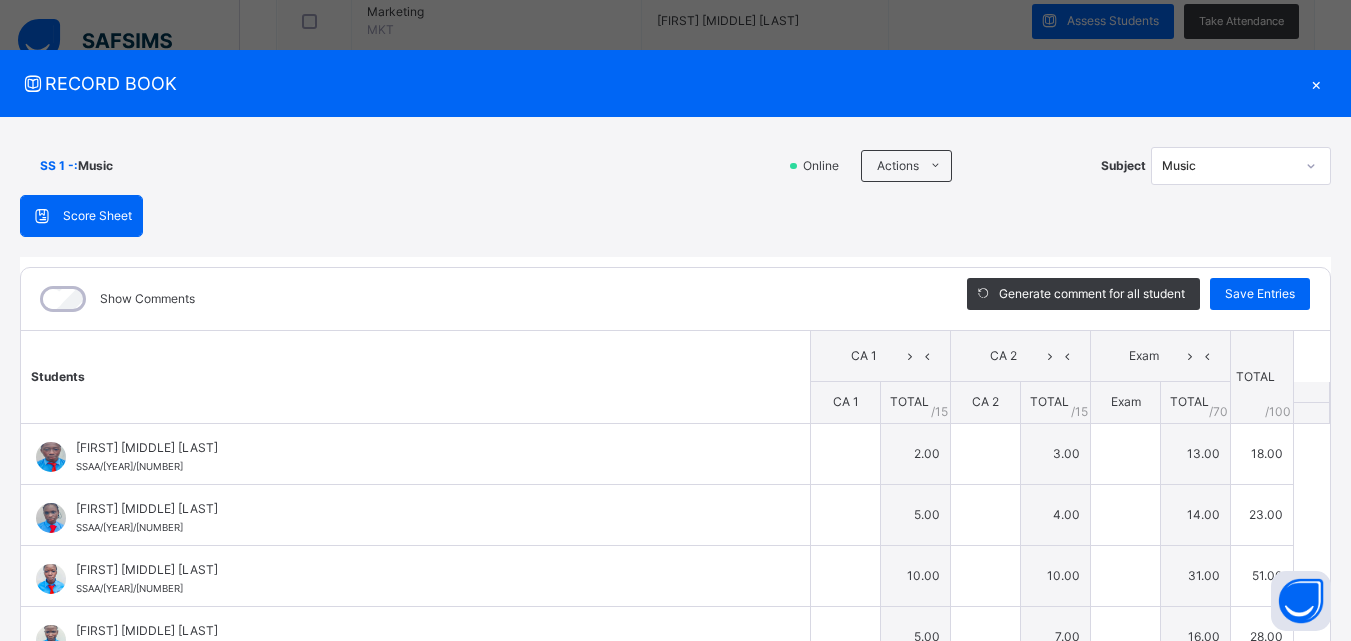type on "*" 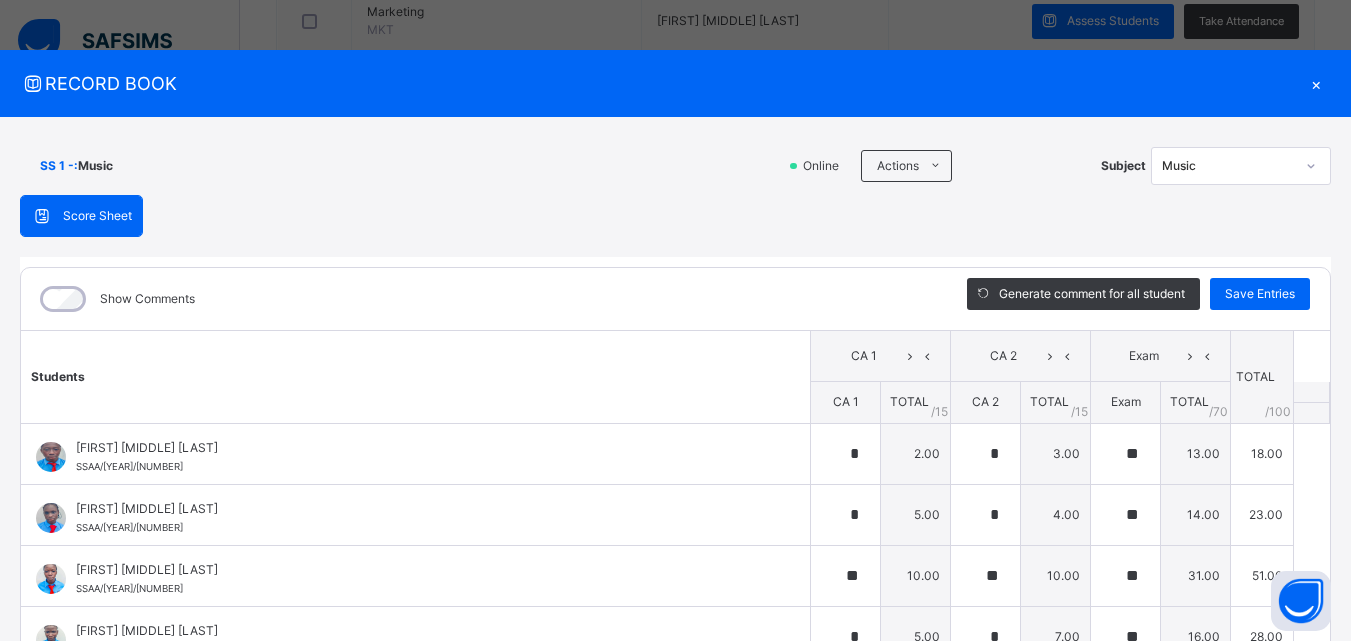 type on "**" 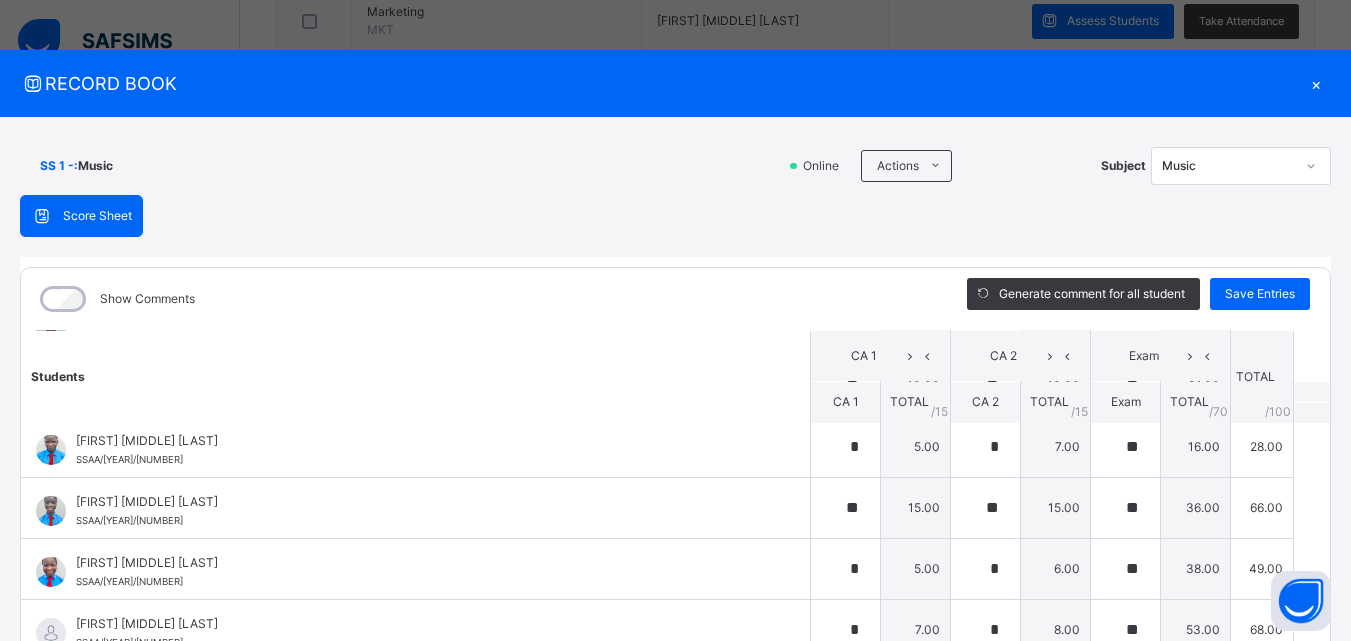 scroll, scrollTop: 0, scrollLeft: 0, axis: both 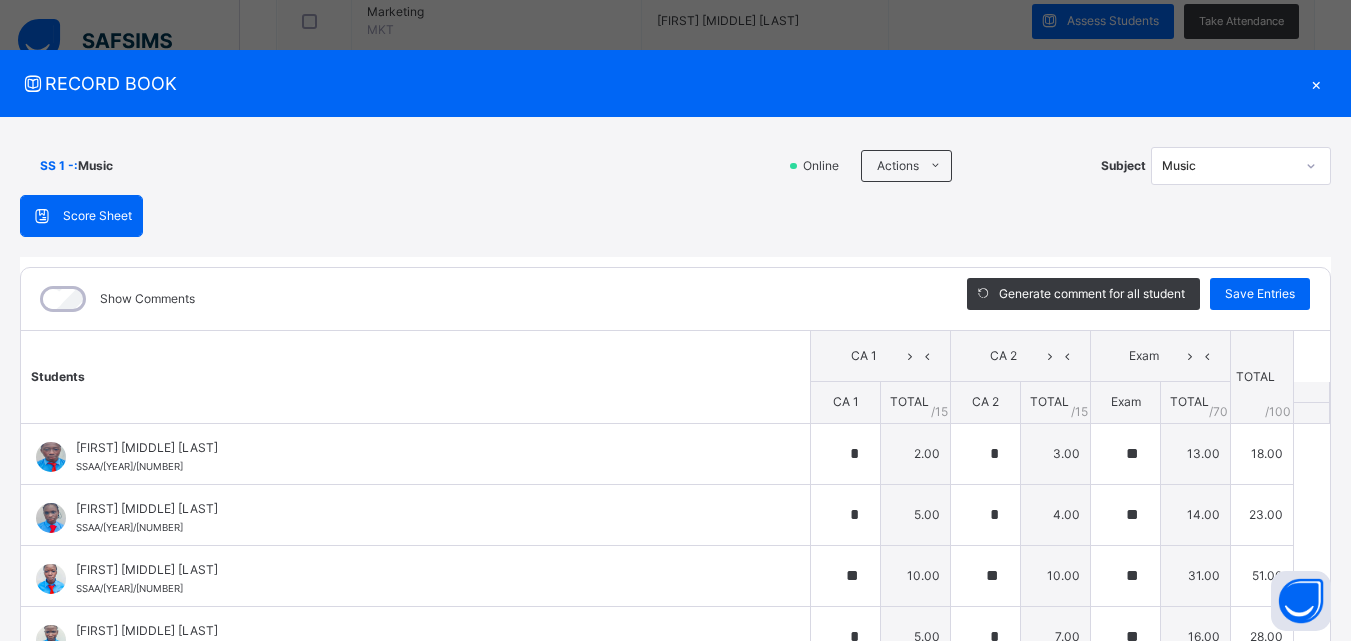 click on "×" at bounding box center [1316, 83] 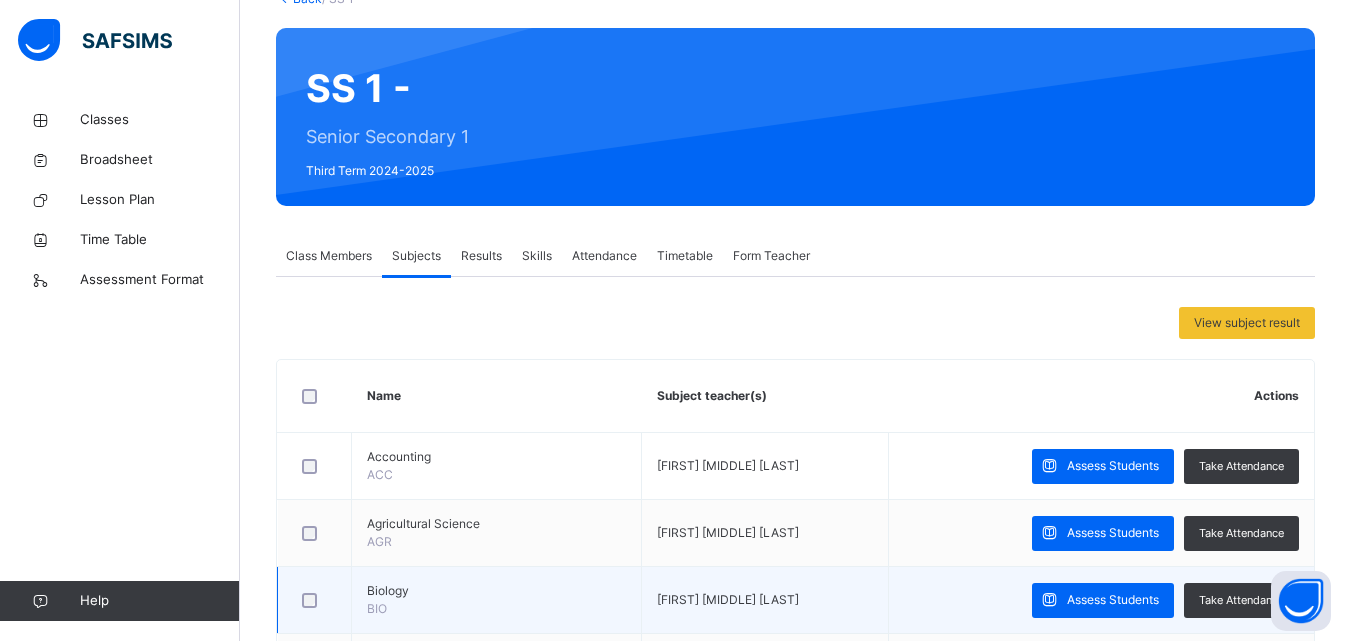 scroll, scrollTop: 0, scrollLeft: 0, axis: both 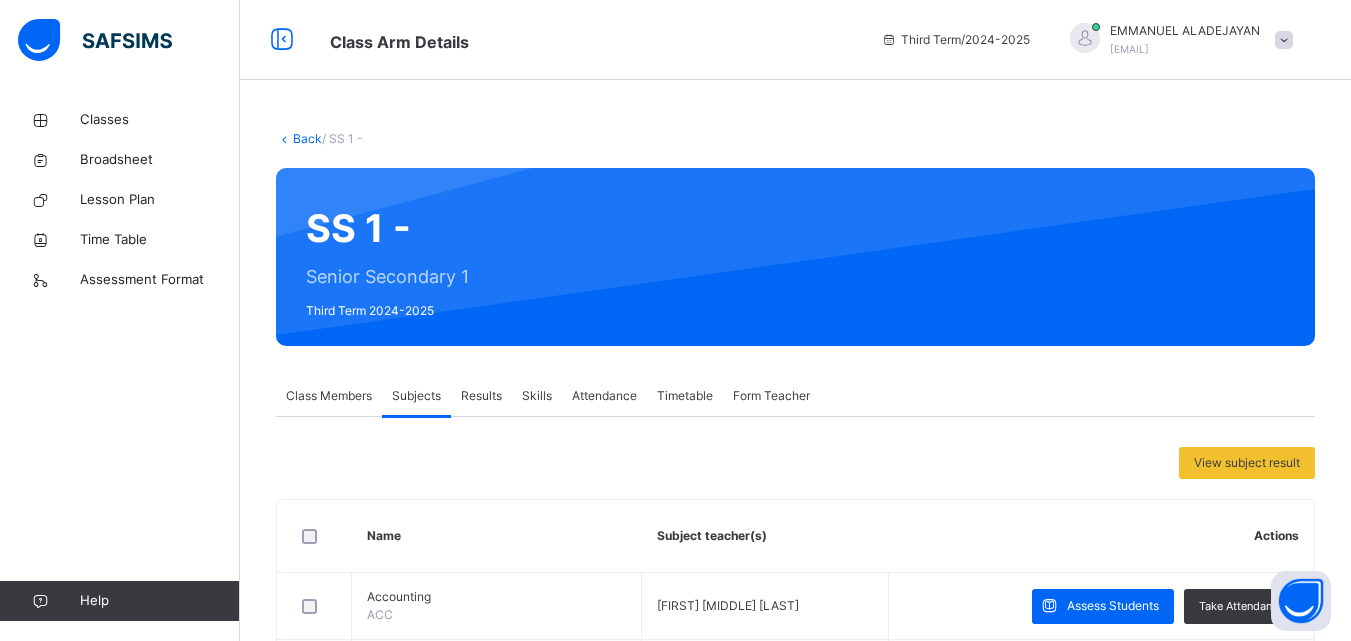 click on "Class Members" at bounding box center [329, 396] 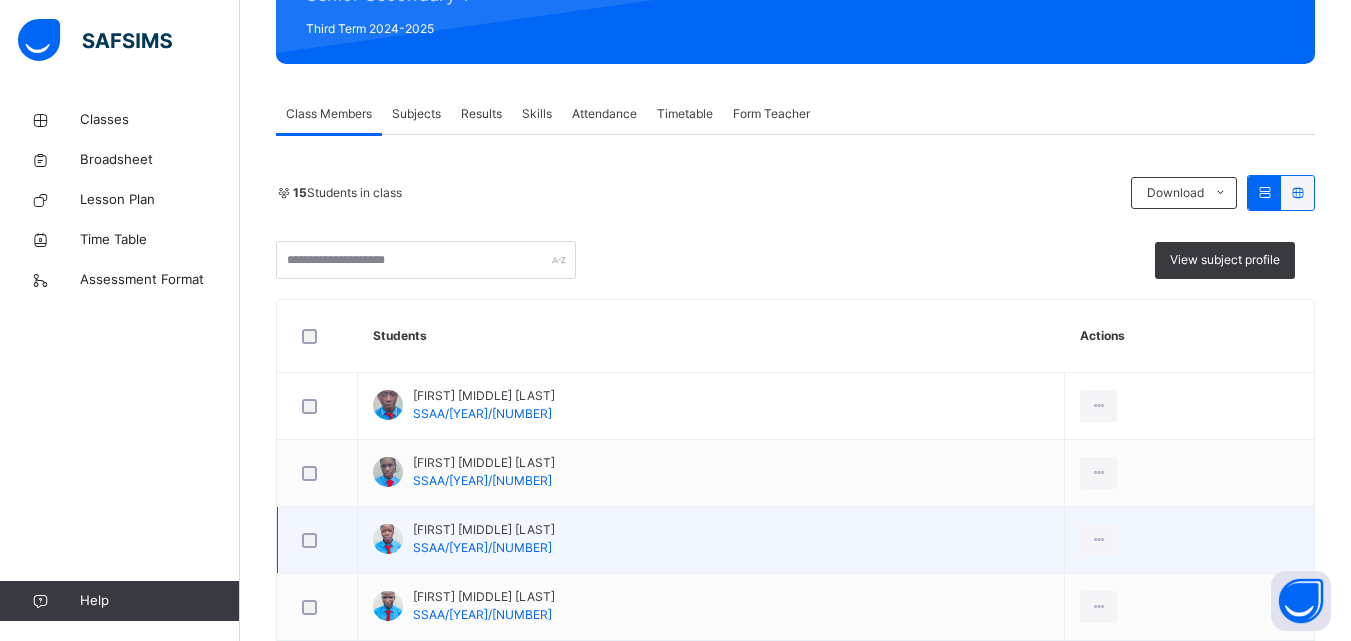 scroll, scrollTop: 400, scrollLeft: 0, axis: vertical 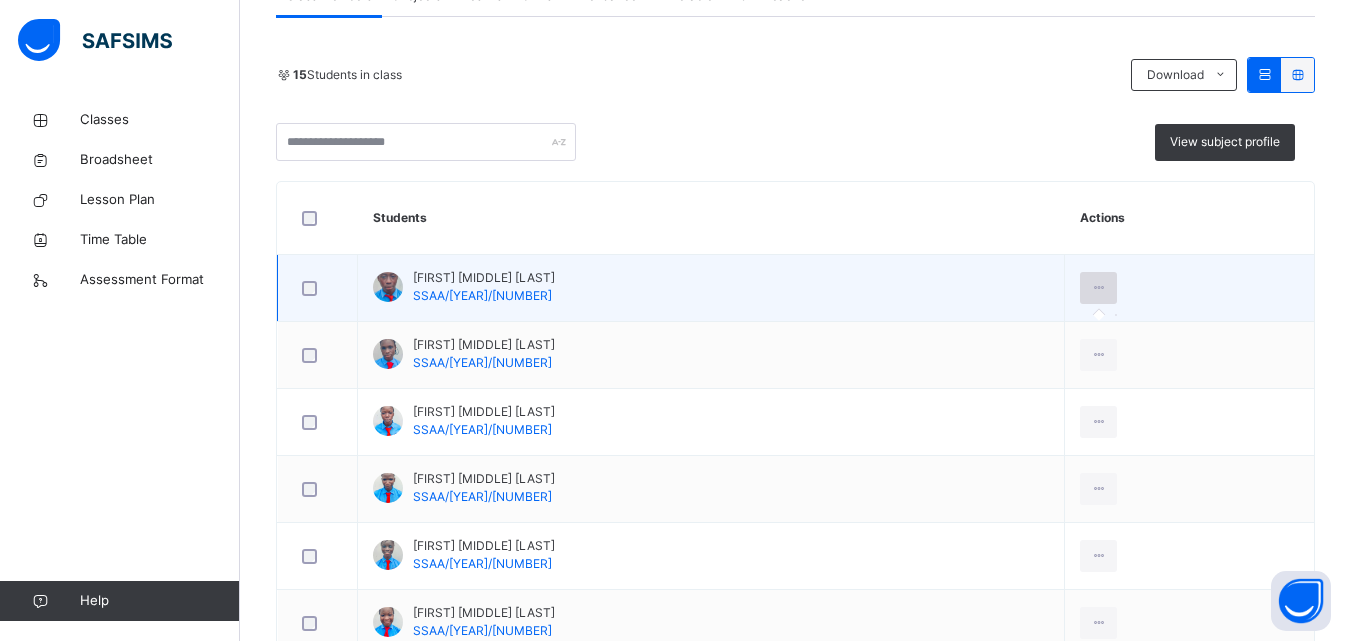click at bounding box center [1098, 288] 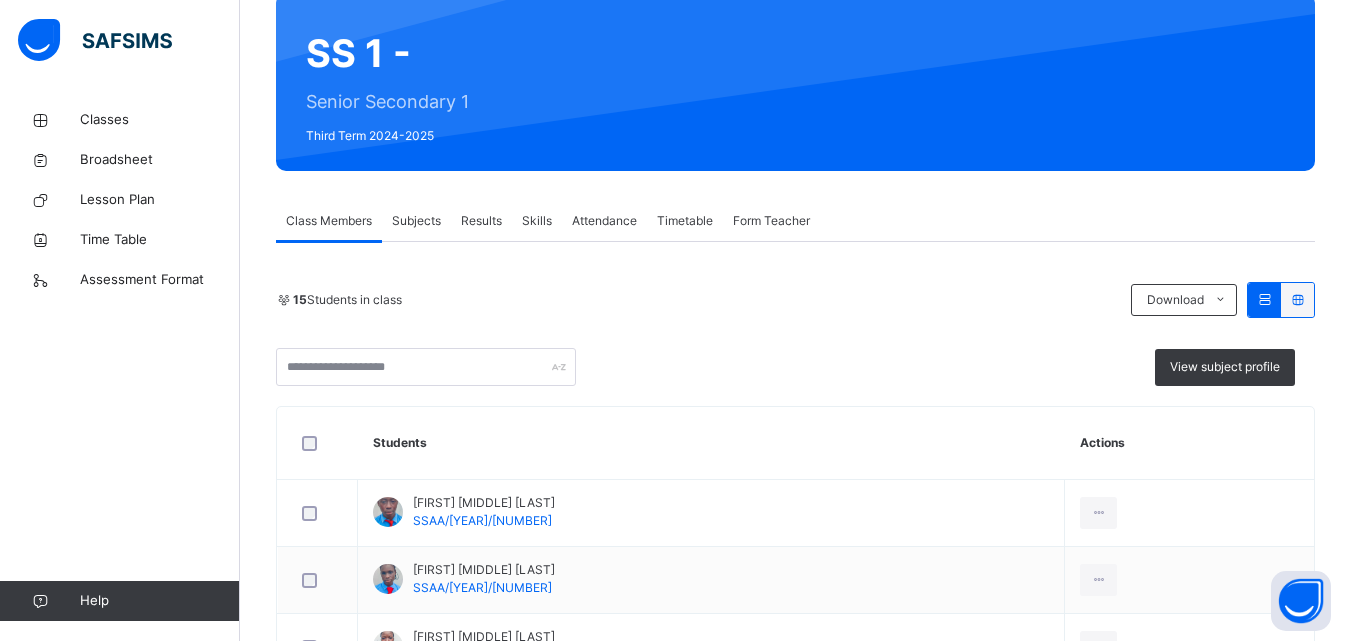 scroll, scrollTop: 500, scrollLeft: 0, axis: vertical 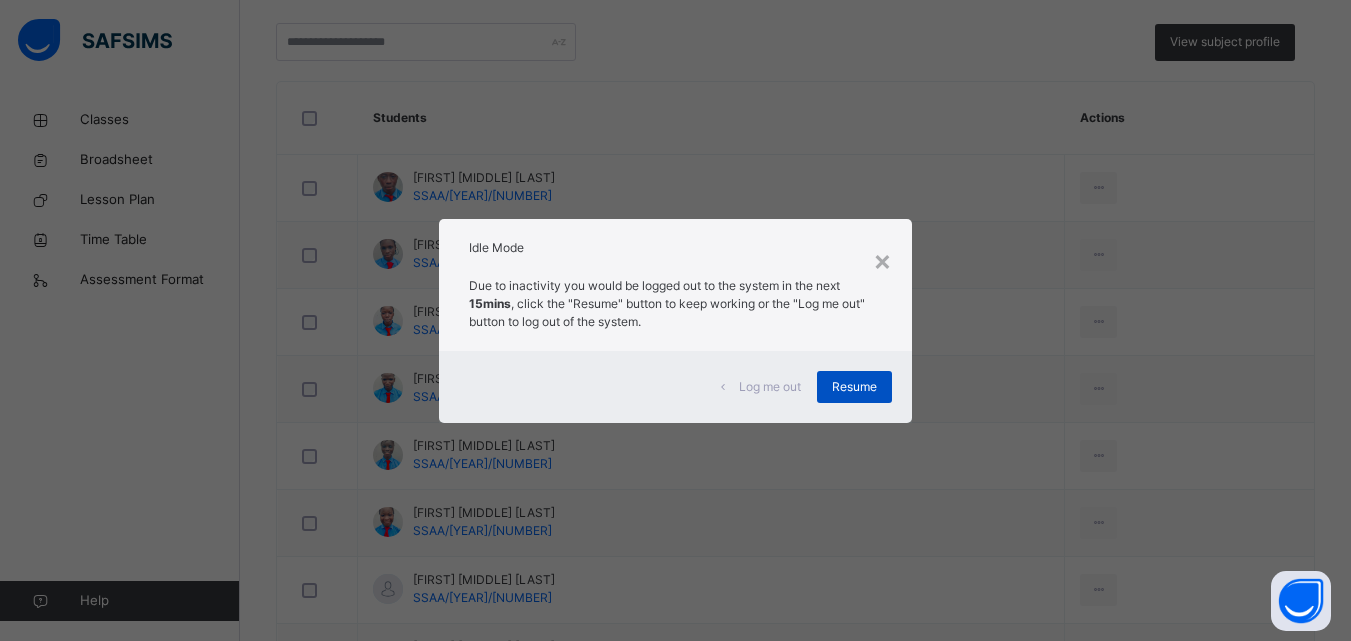 click on "Resume" at bounding box center [854, 387] 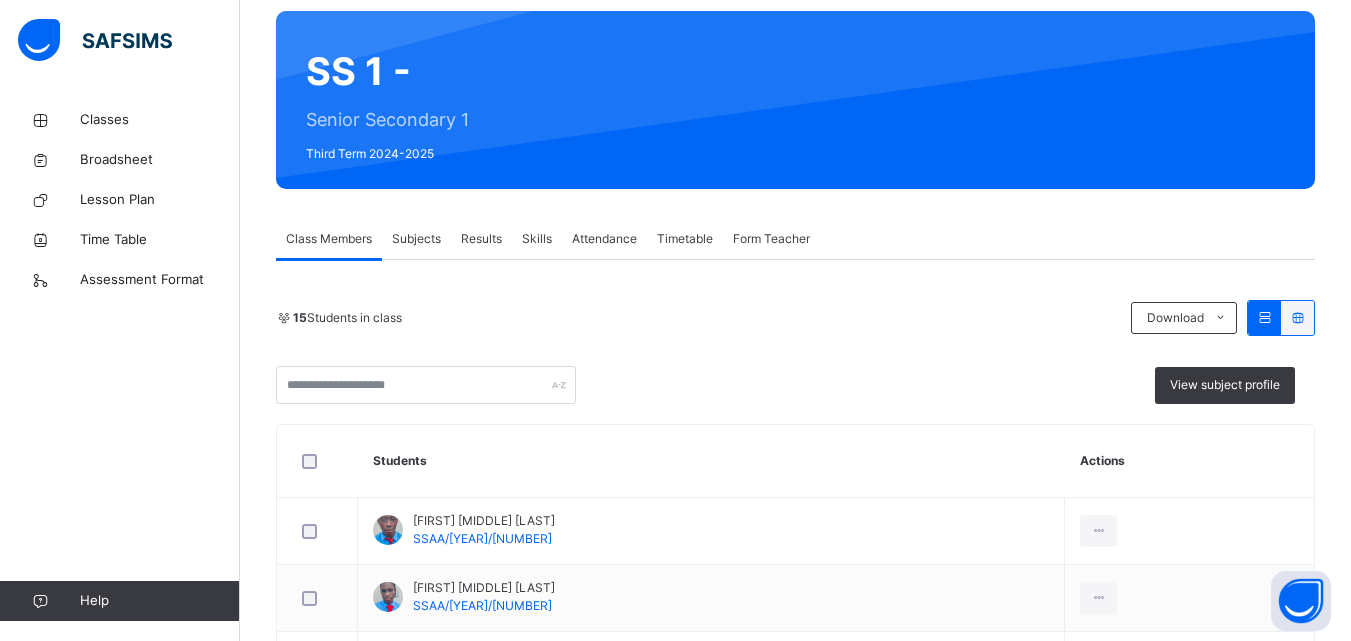 scroll, scrollTop: 200, scrollLeft: 0, axis: vertical 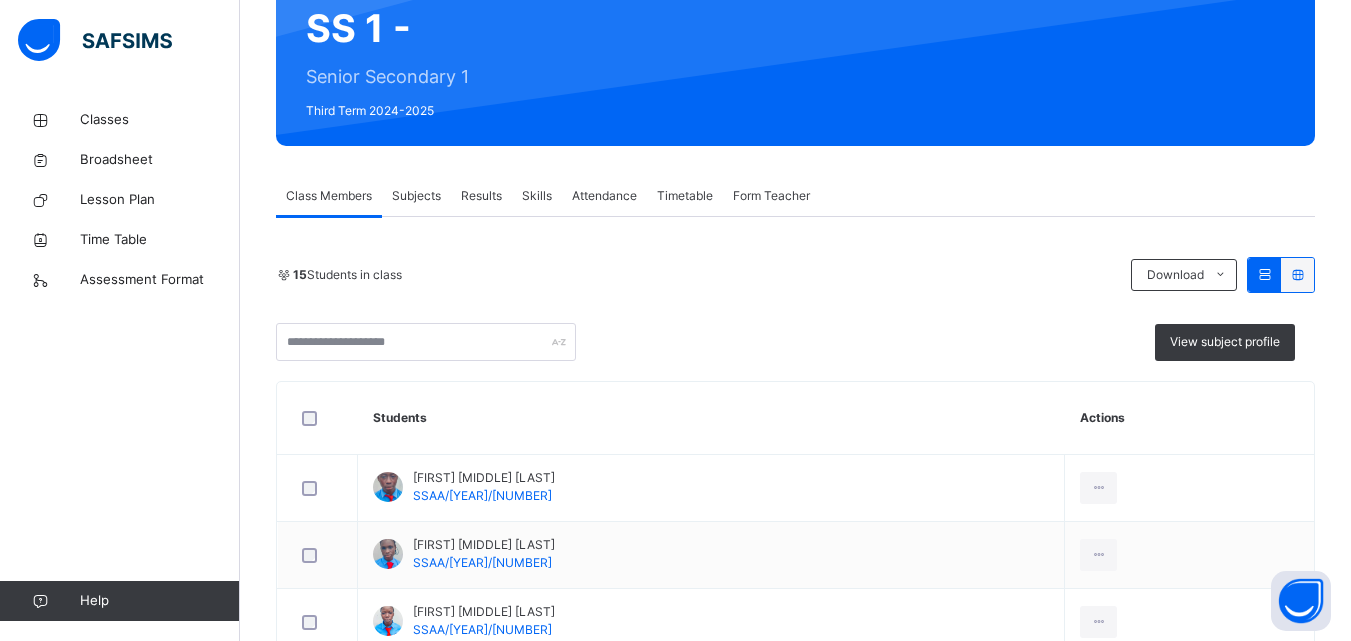 click on "Subjects" at bounding box center [416, 196] 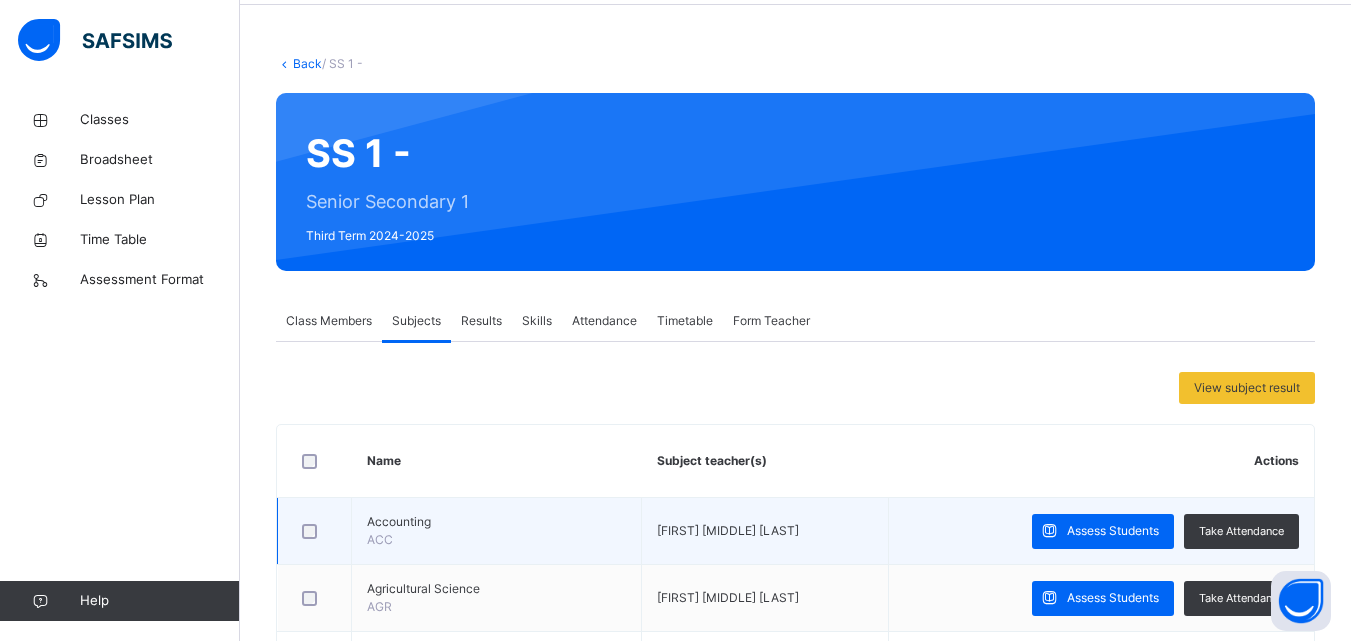 scroll, scrollTop: 0, scrollLeft: 0, axis: both 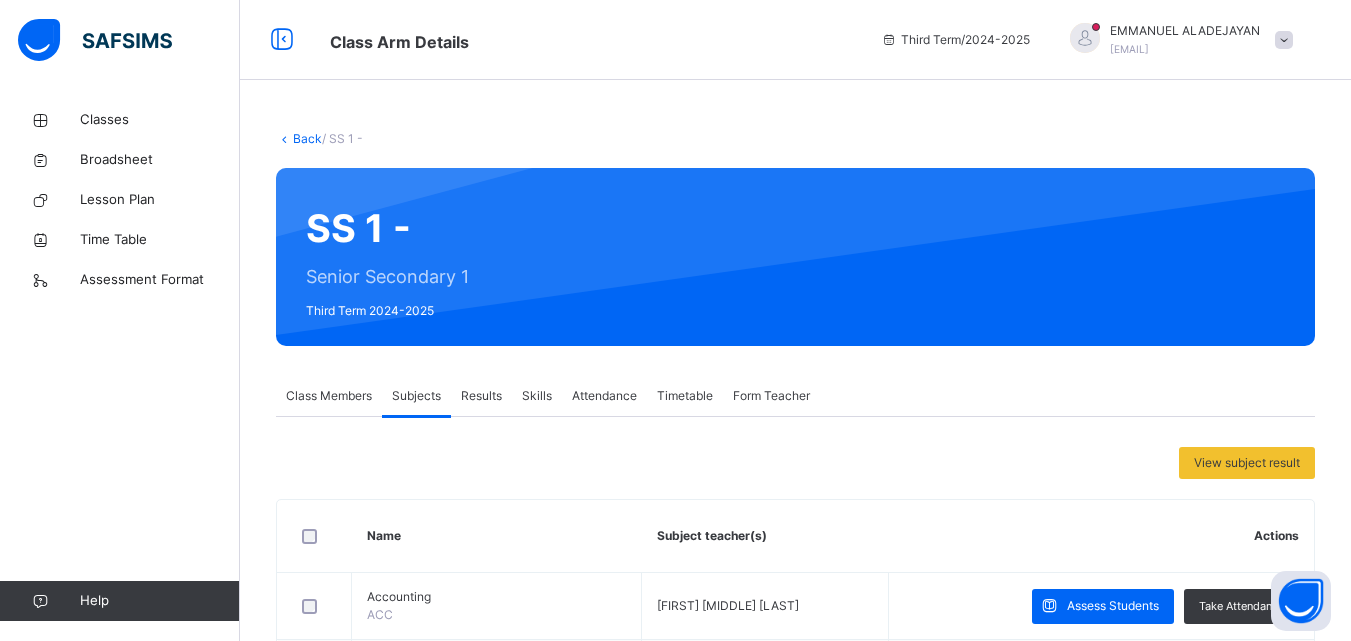 click on "Results" at bounding box center [481, 396] 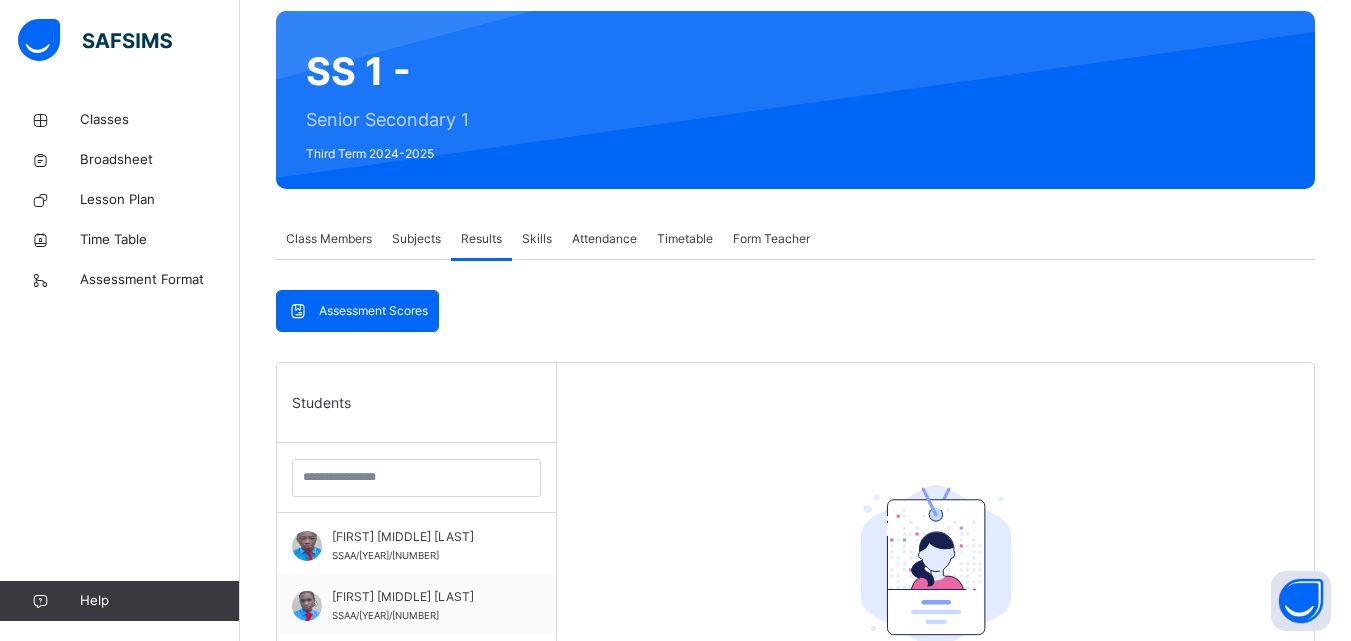 scroll, scrollTop: 581, scrollLeft: 0, axis: vertical 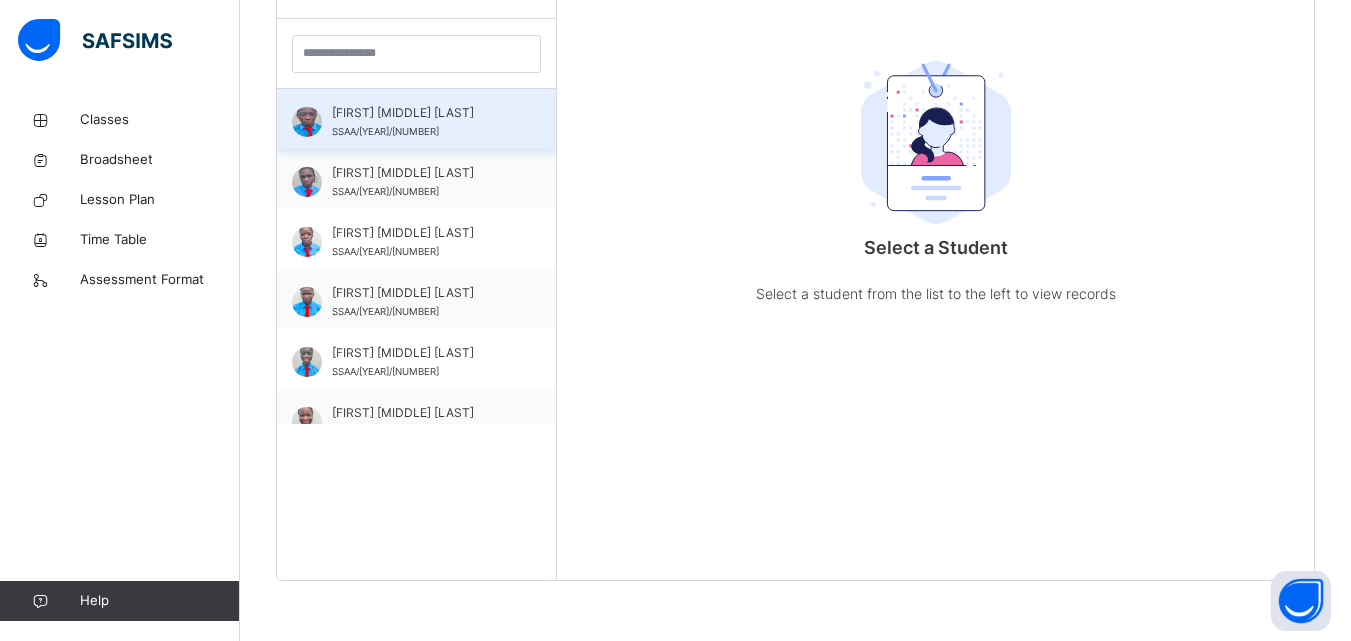 click on "ADENEKAN  GOODLUCK  SEPHANIA" at bounding box center (421, 113) 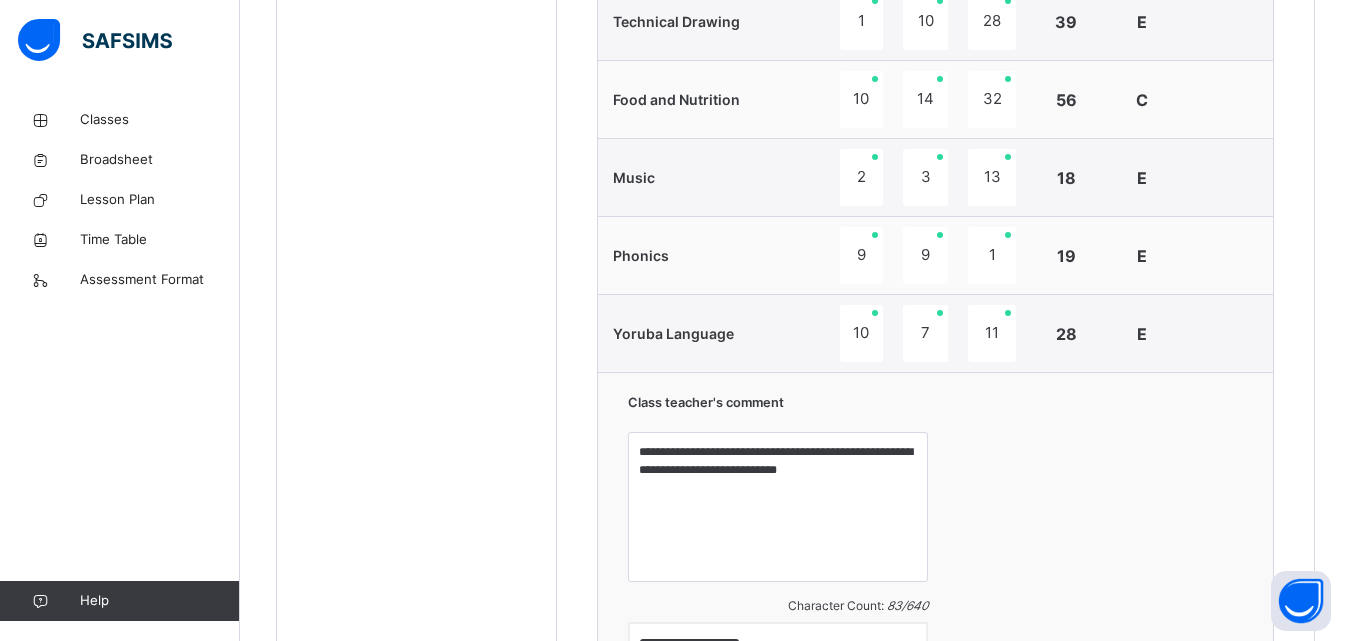 scroll, scrollTop: 2300, scrollLeft: 0, axis: vertical 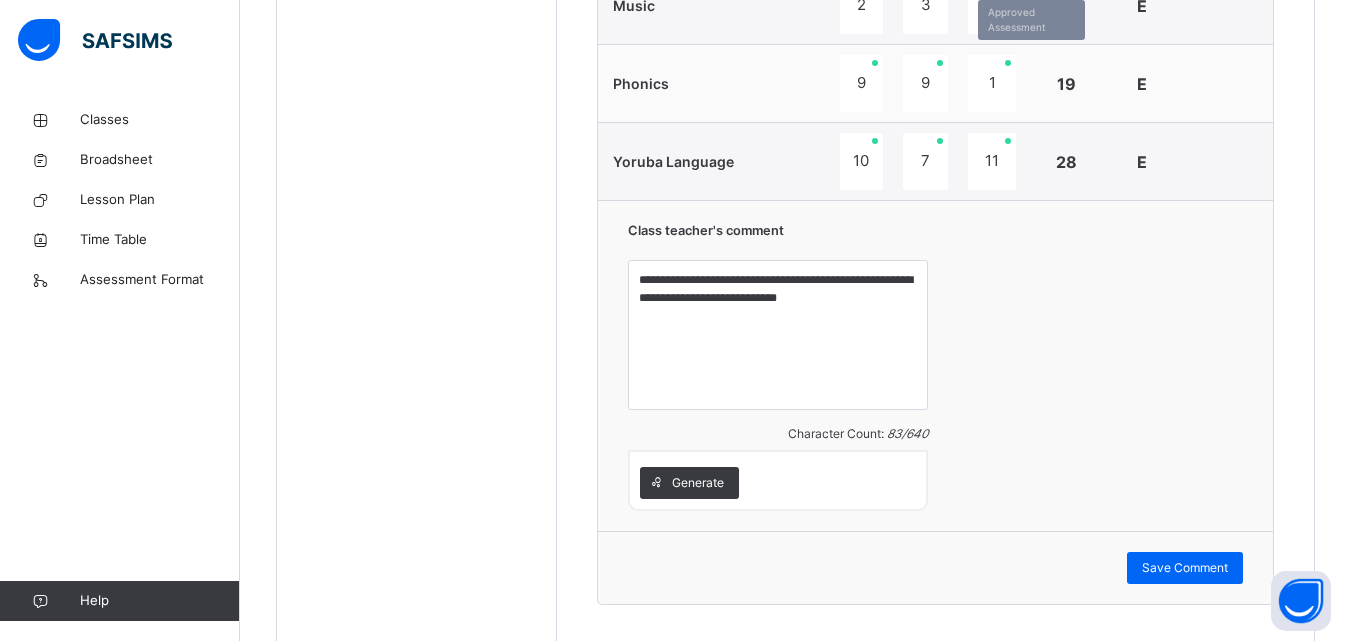 click on "1" at bounding box center (992, 83) 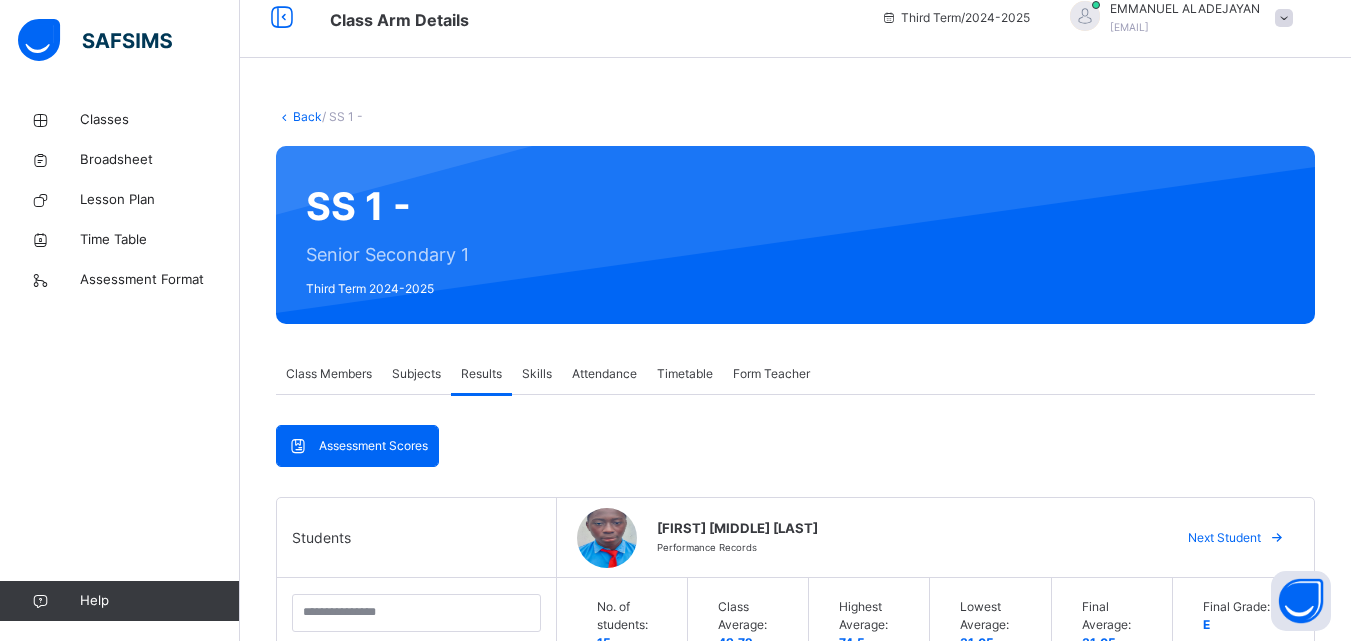 scroll, scrollTop: 0, scrollLeft: 0, axis: both 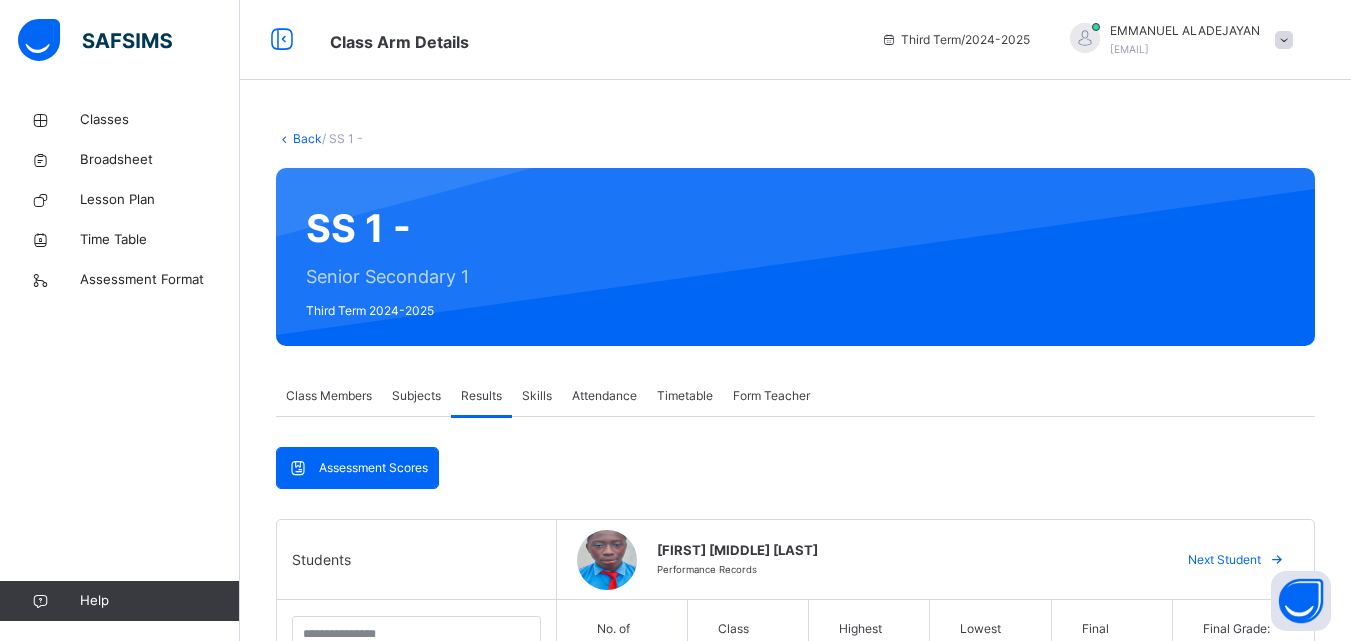 click on "Class Members" at bounding box center (329, 396) 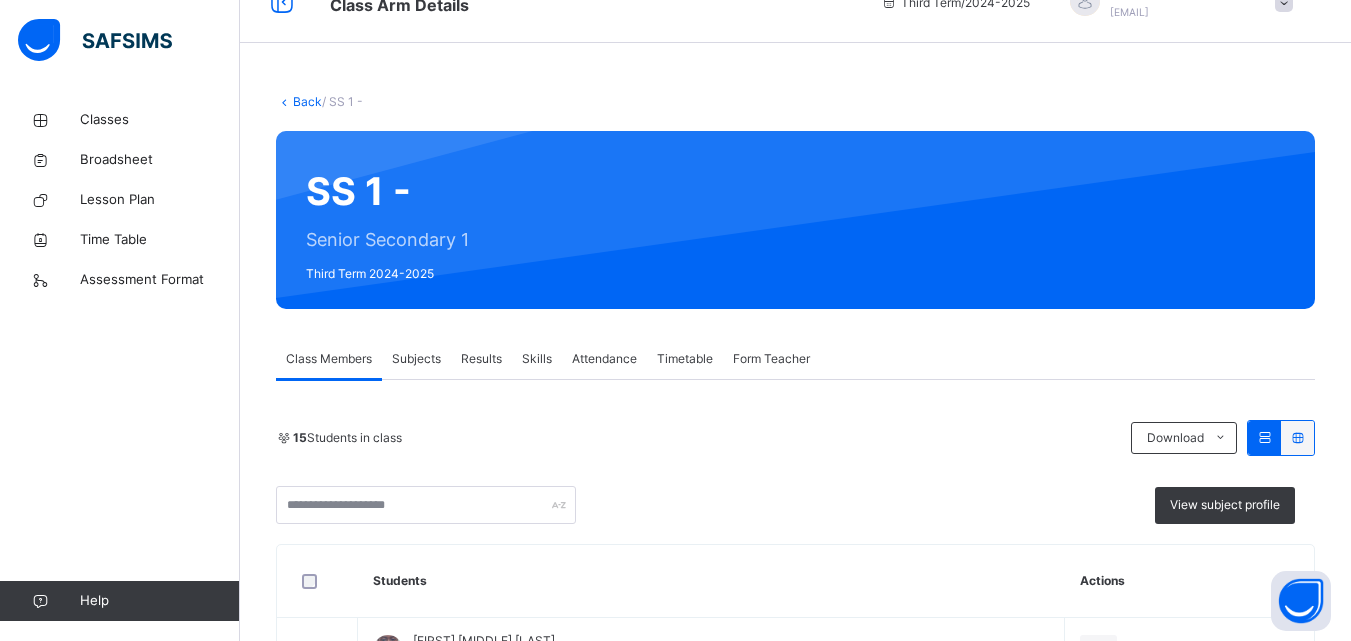 scroll, scrollTop: 0, scrollLeft: 0, axis: both 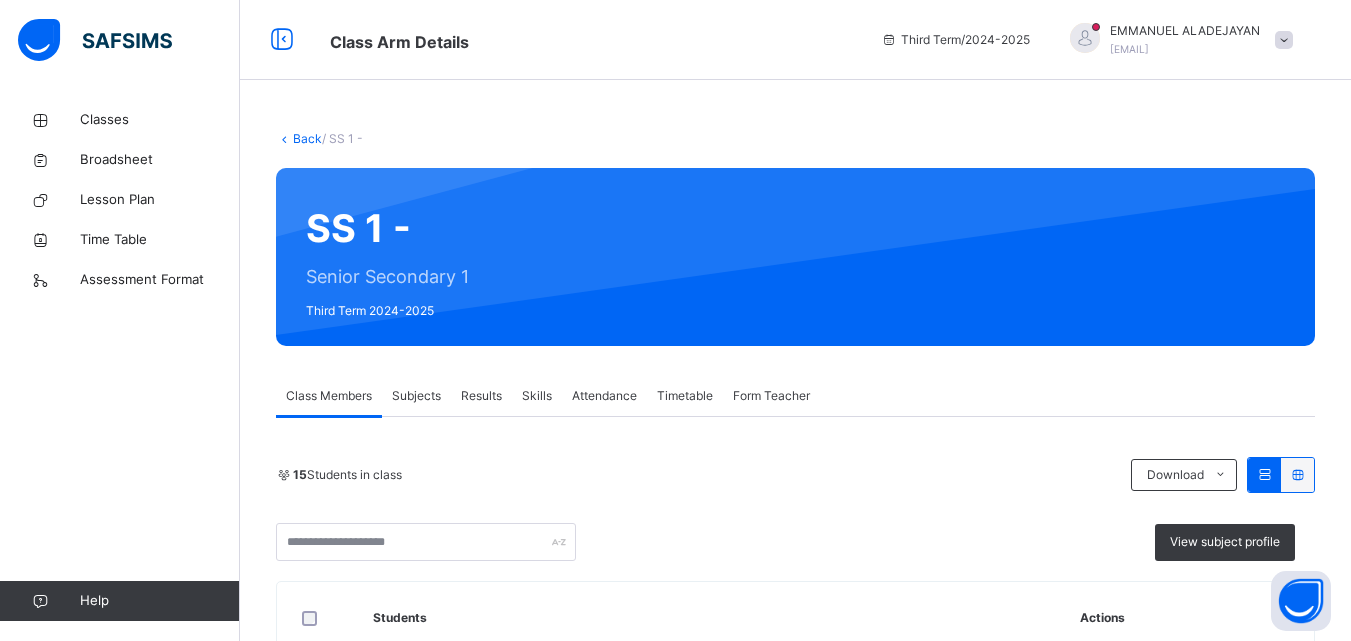 click on "Subjects" at bounding box center [416, 396] 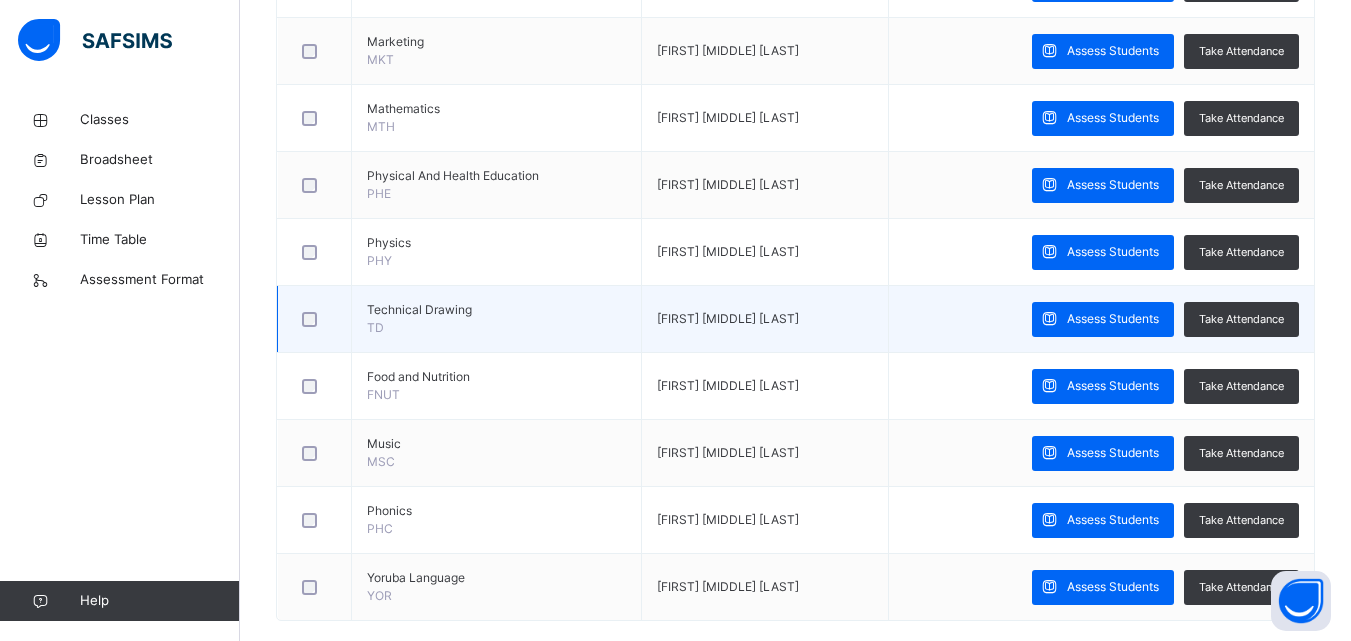 scroll, scrollTop: 1590, scrollLeft: 0, axis: vertical 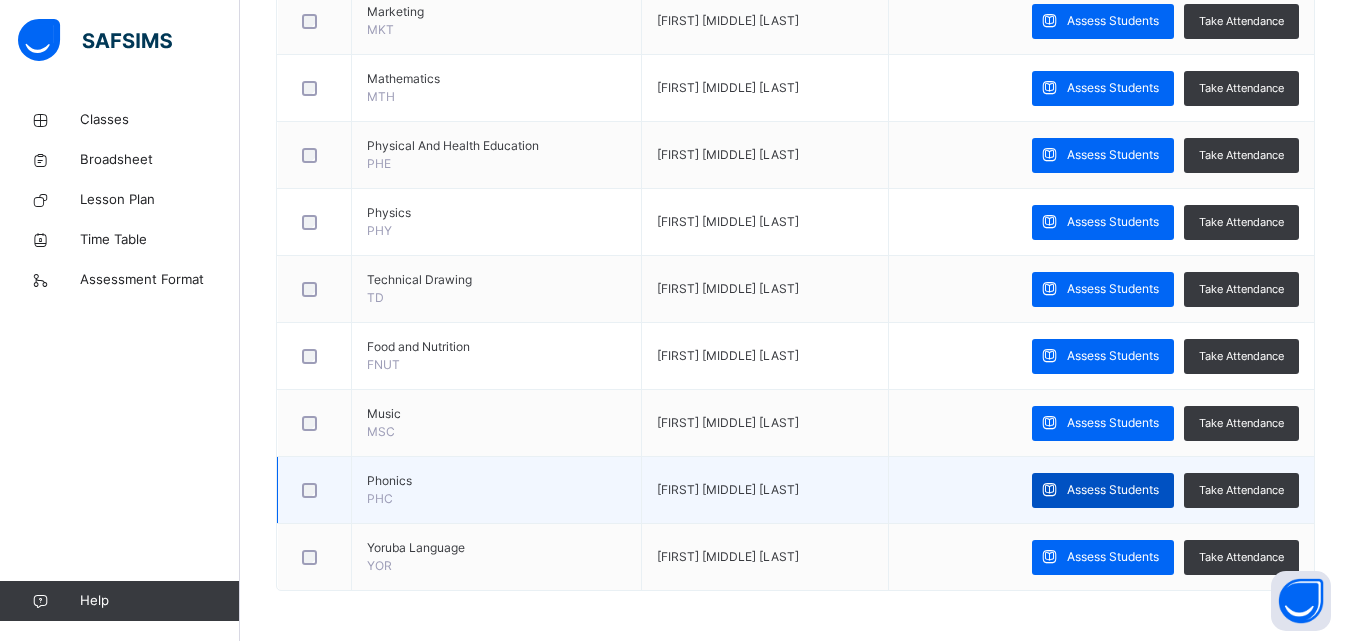 click on "Assess Students" at bounding box center (1113, 490) 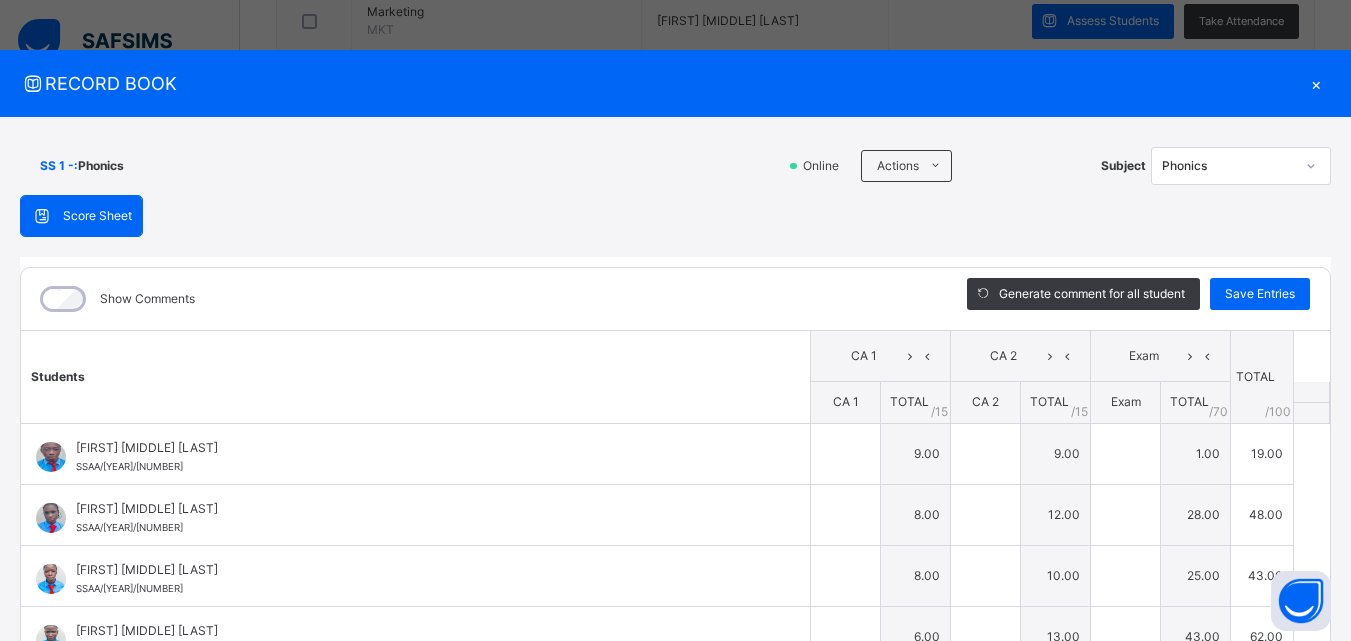 type on "*" 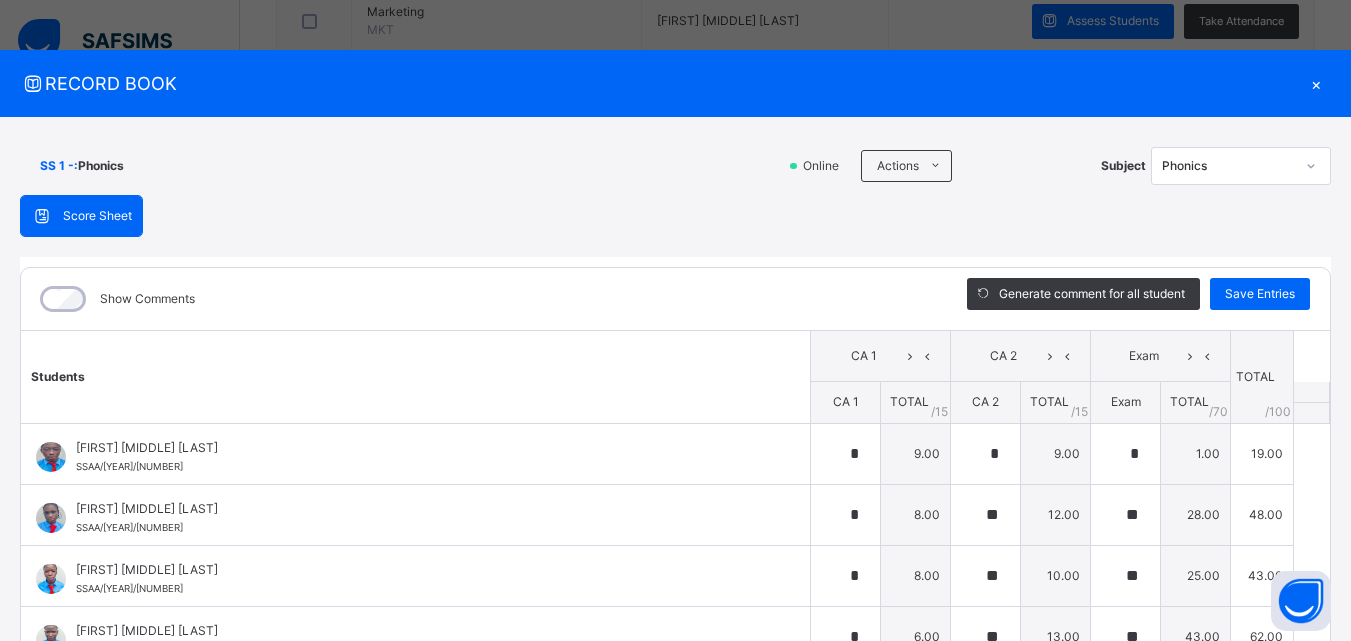 type on "**" 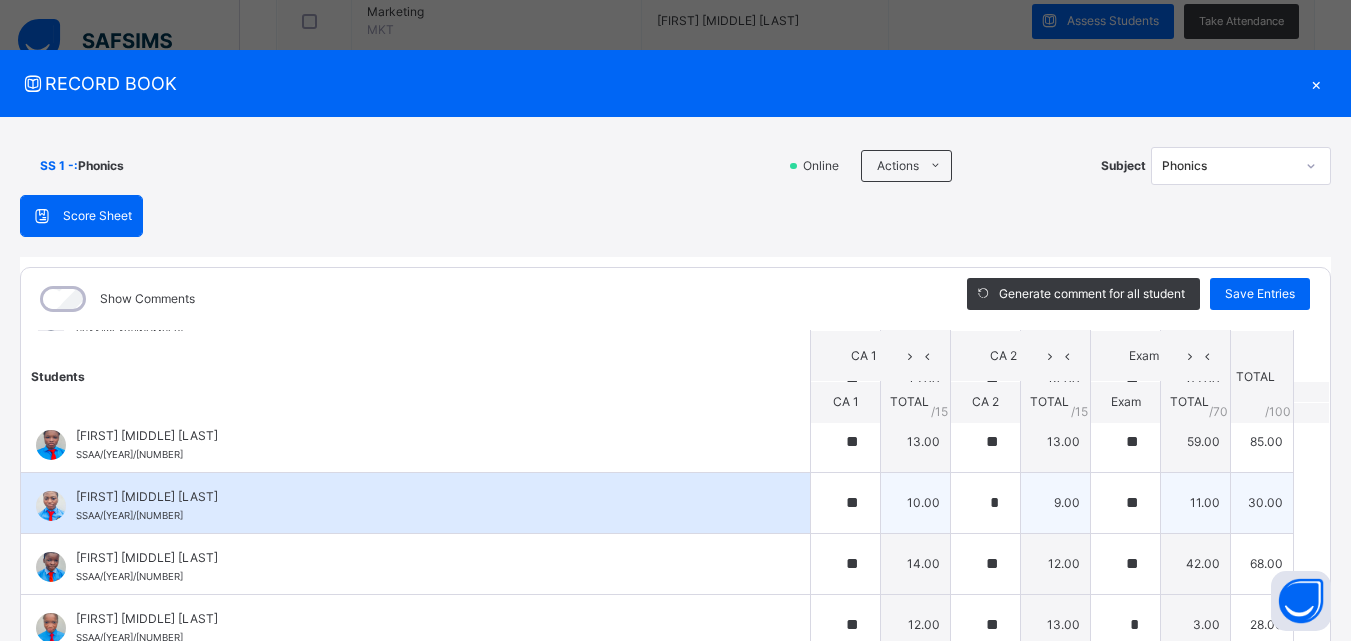 scroll, scrollTop: 509, scrollLeft: 0, axis: vertical 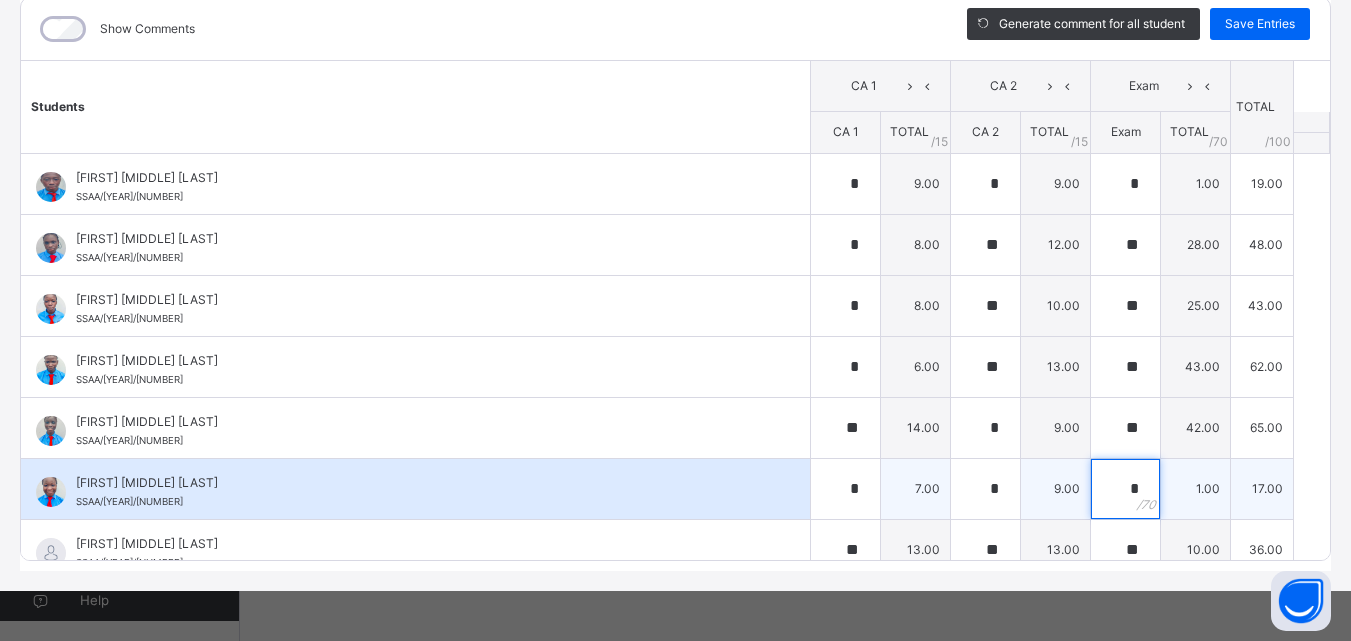 click on "*" at bounding box center (1125, 489) 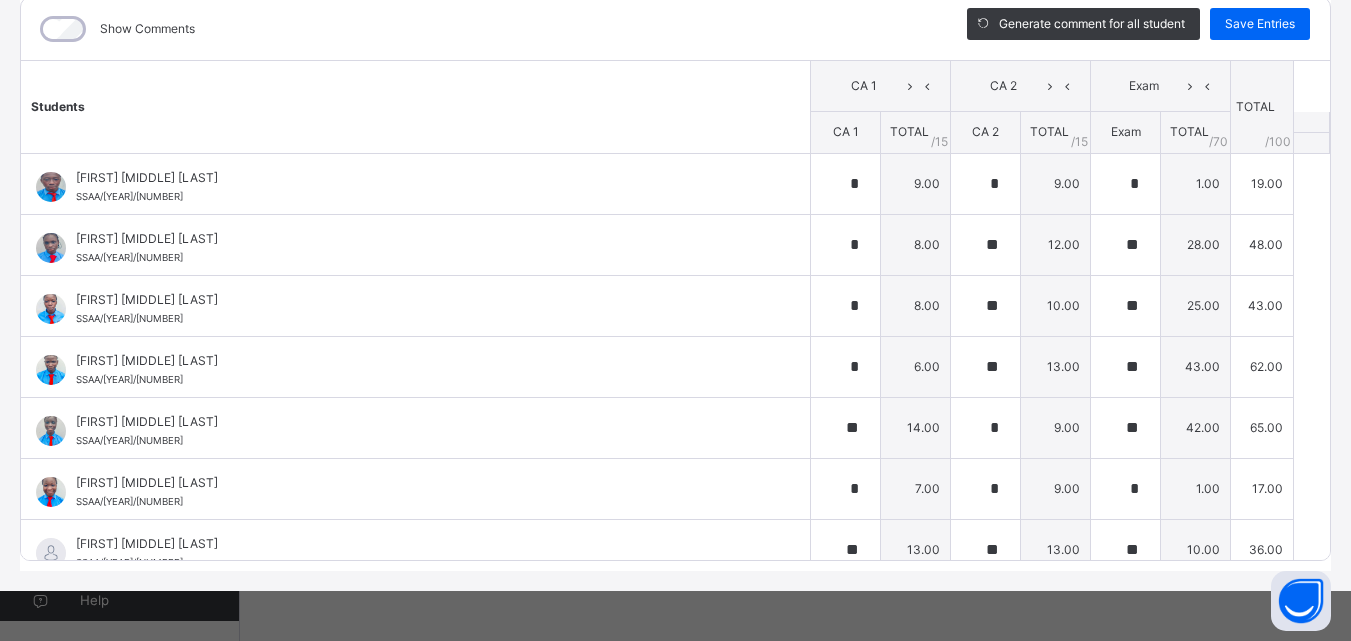 click on "SS 1   - :   Phonics Offline Actions  Download Empty Score Sheet  Upload/map score sheet Subject  Phonics Scholars of St Andrew's Anglican Academy  Date: 5th Aug 2025, 4:10:03 pm Score Sheet Score Sheet Show Comments   Generate comment for all student   Save Entries Class Level:  SS 1   - Subject:  Phonics Session:  2024/2025 Session Session:  Third Term Students CA 1 CA 2 Exam TOTAL /100 Comment CA 1 TOTAL / 15 CA 2 TOTAL / 15 Exam TOTAL / 70 ADENEKAN  GOODLUCK  SEPHANIA  SSAA/1999/018 ADENEKAN  GOODLUCK  SEPHANIA  SSAA/1999/018 * 9.00 * 9.00 * 1.00 19.00 Generate comment 0 / 250   ×   Subject Teacher’s Comment Generate and see in full the comment developed by the AI with an option to regenerate the comment JS ADENEKAN  GOODLUCK  SEPHANIA    SSAA/1999/018   Total 19.00  / 100.00 Sims Bot   Regenerate     Use this comment   AJIBADE  HAPPINESS  OLUWADARASIMI  SSAA/1999/012 AJIBADE  HAPPINESS  OLUWADARASIMI  SSAA/1999/012 * 8.00 ** 12.00 ** 28.00 48.00 Generate comment 0 / 250   ×   JS   SSAA/1999/012    /" at bounding box center [675, 219] 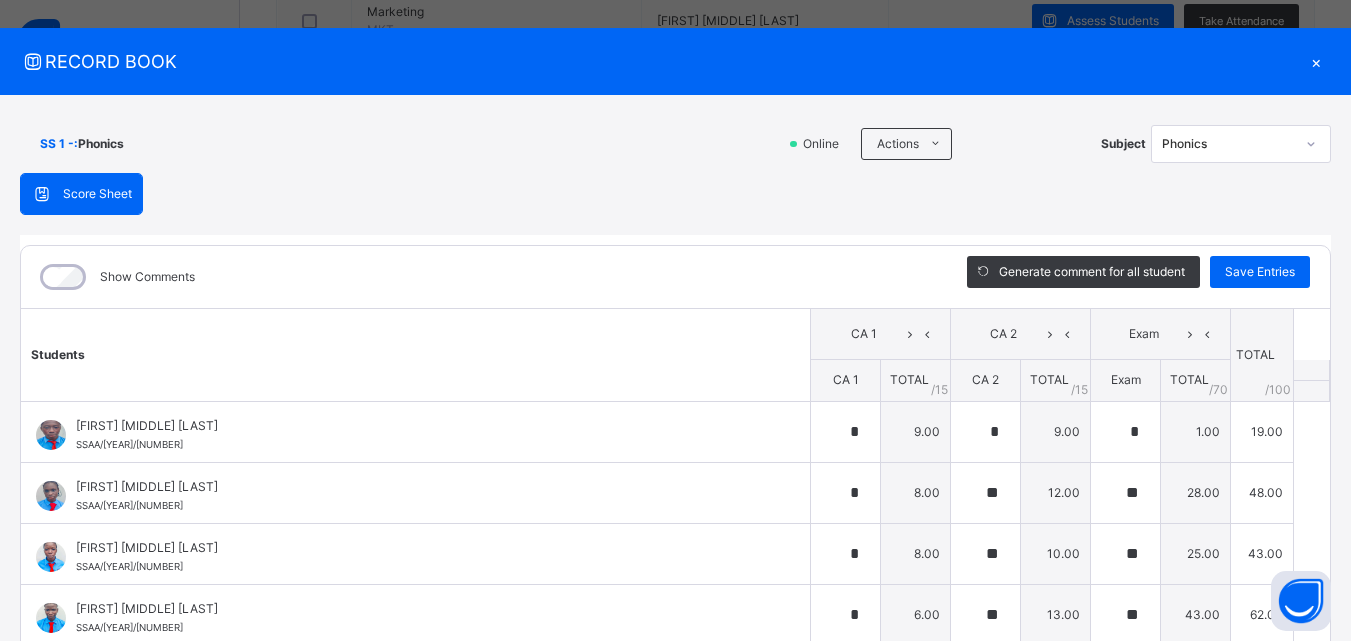 scroll, scrollTop: 0, scrollLeft: 0, axis: both 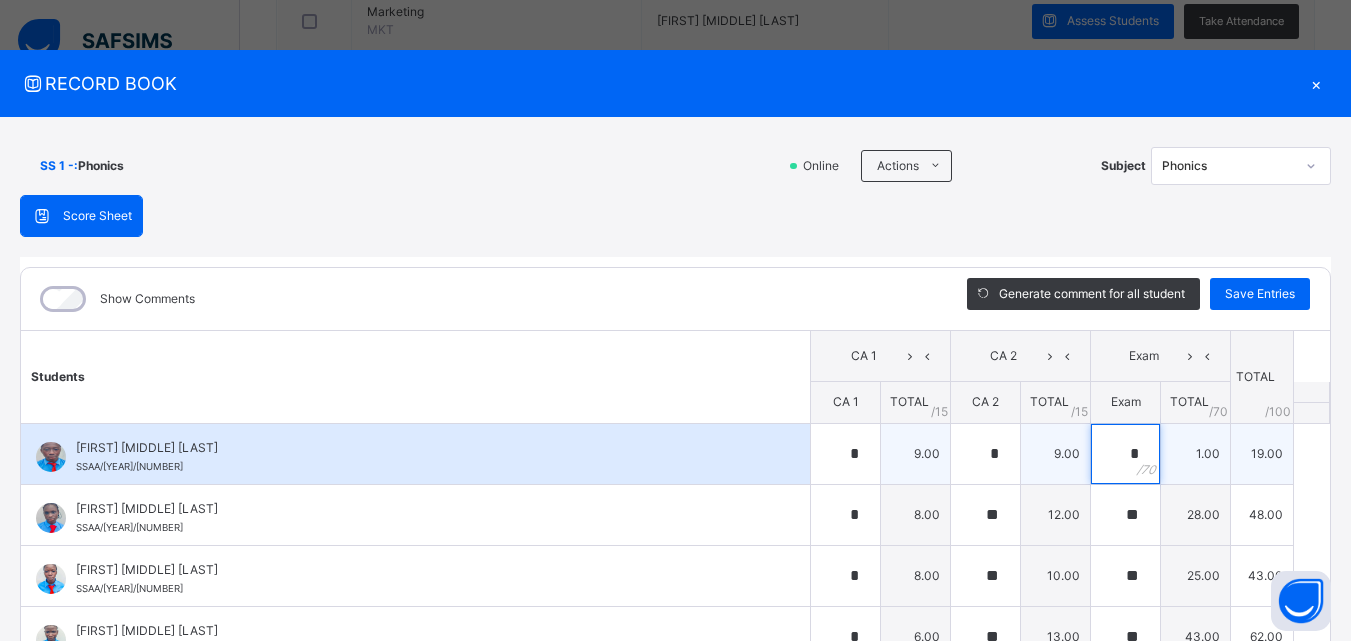 click on "*" at bounding box center (1125, 454) 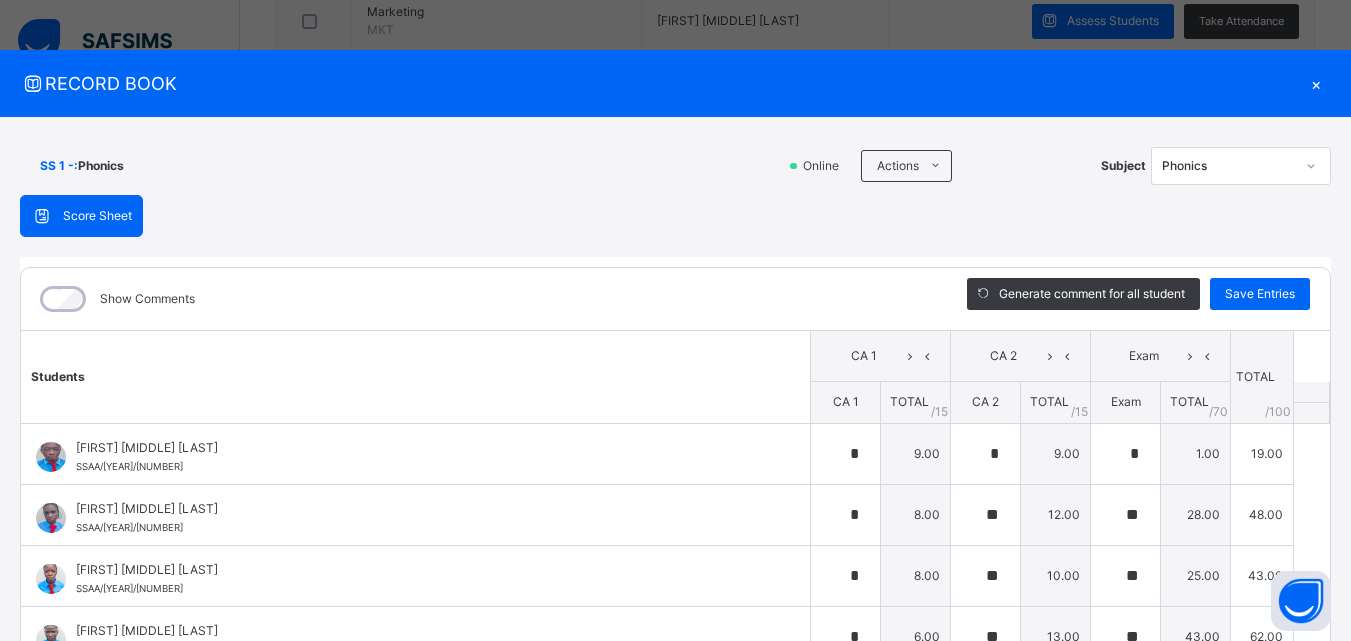 click on "×" at bounding box center [1316, 83] 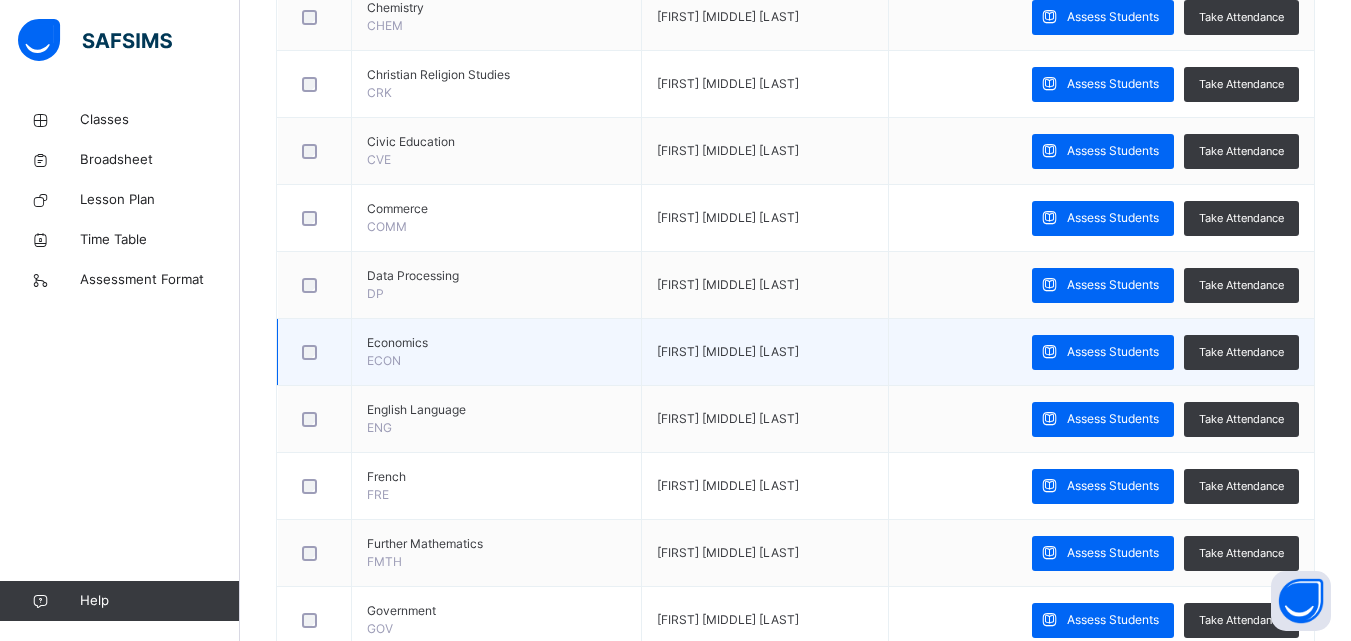scroll, scrollTop: 190, scrollLeft: 0, axis: vertical 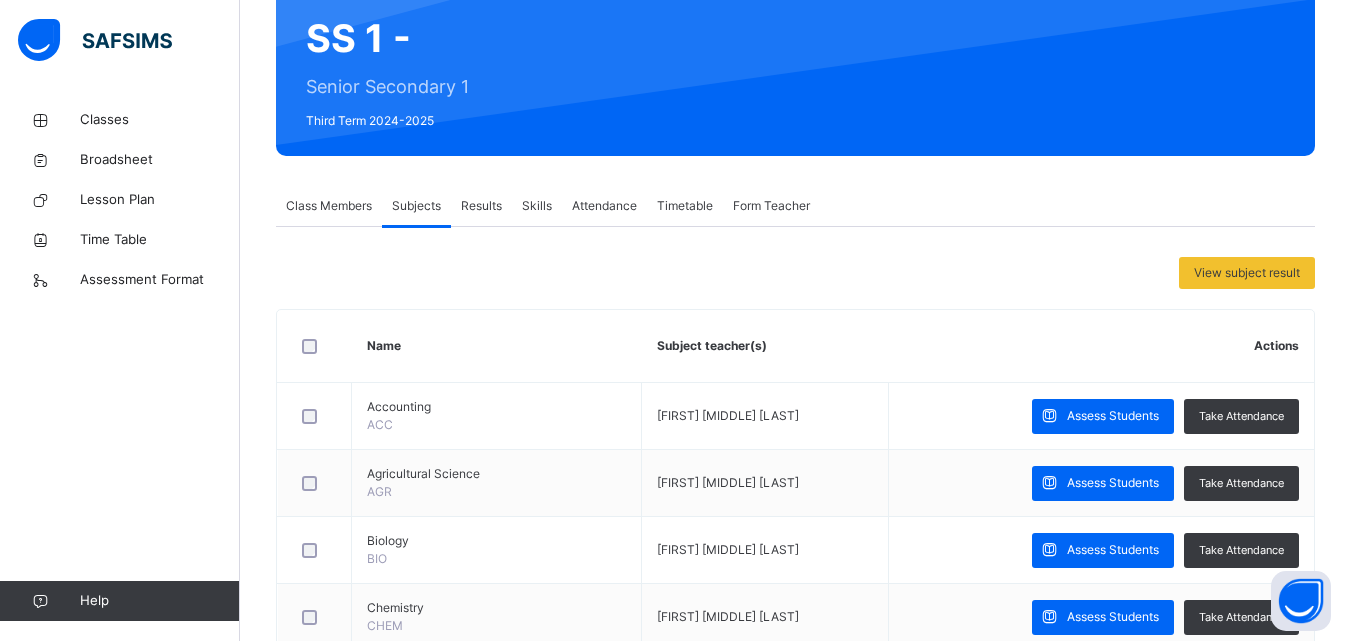 click on "Class Members" at bounding box center (329, 206) 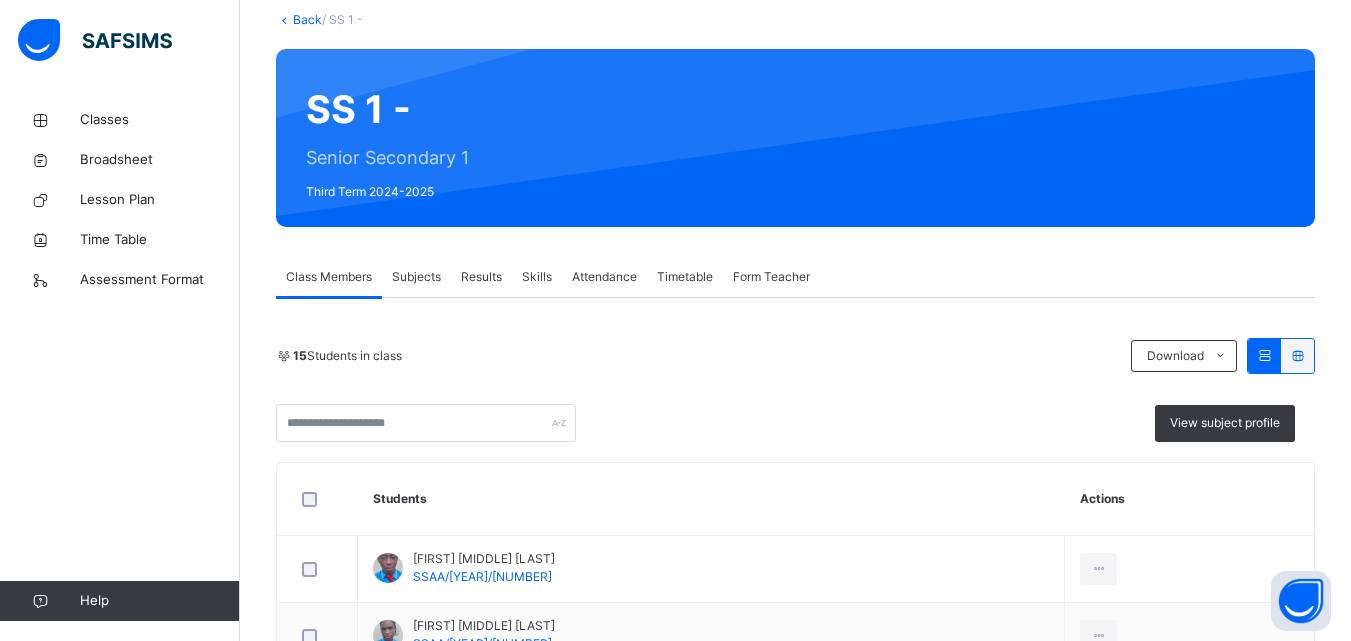 scroll, scrollTop: 0, scrollLeft: 0, axis: both 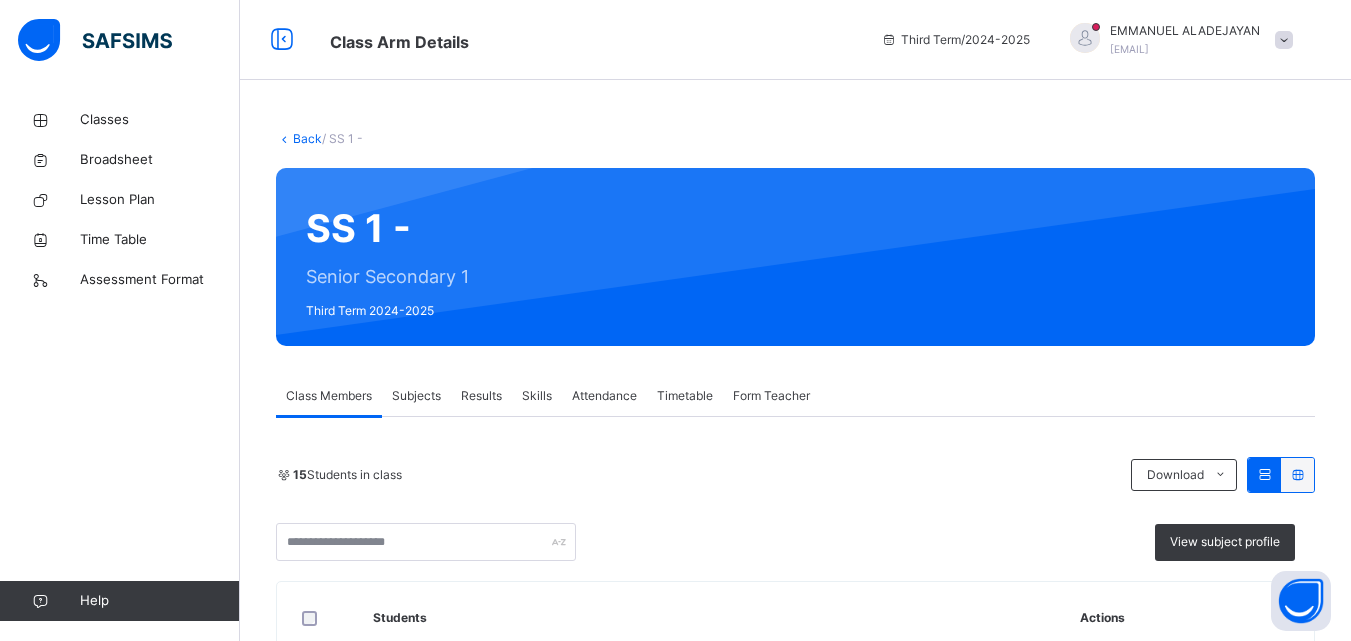 click on "Subjects" at bounding box center (416, 396) 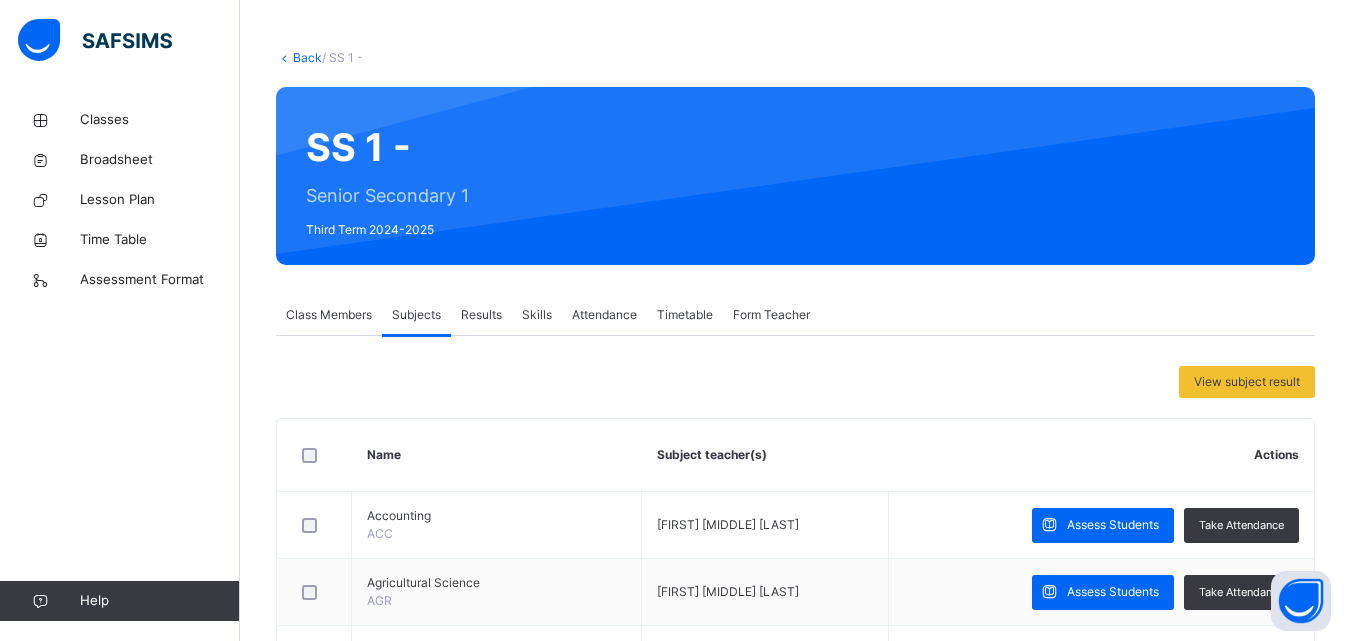 scroll, scrollTop: 0, scrollLeft: 0, axis: both 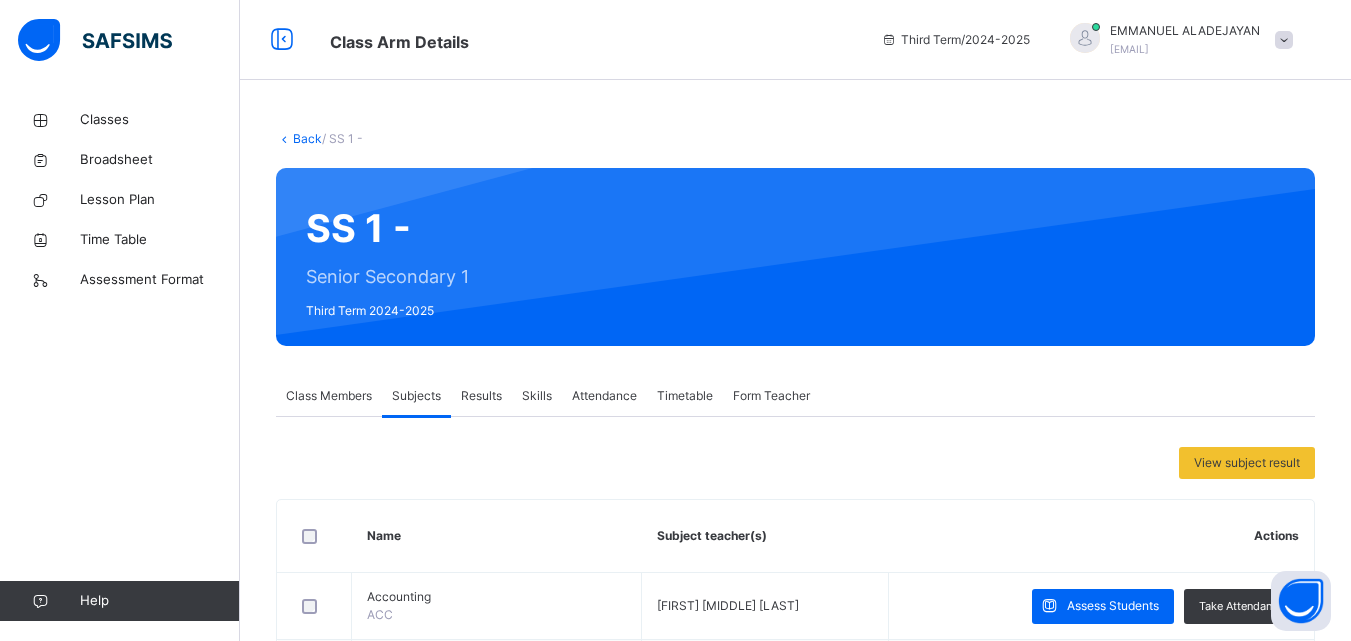 click on "Class Members" at bounding box center (329, 396) 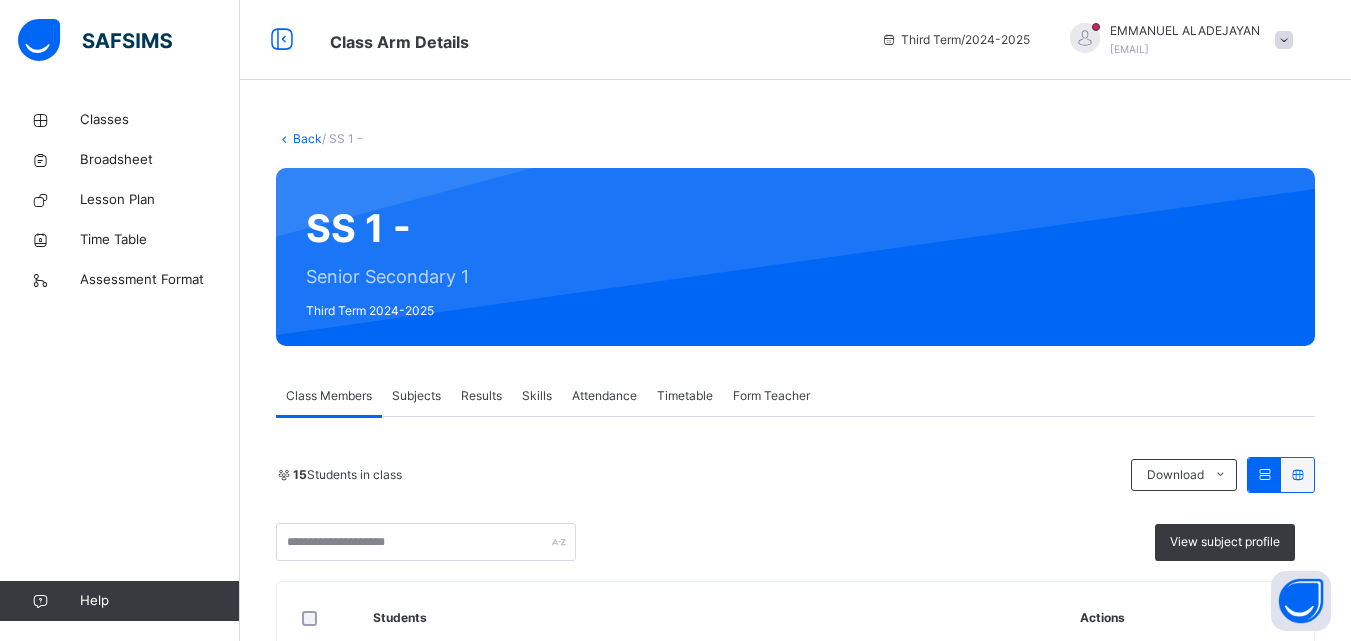 click on "Subjects" at bounding box center (416, 396) 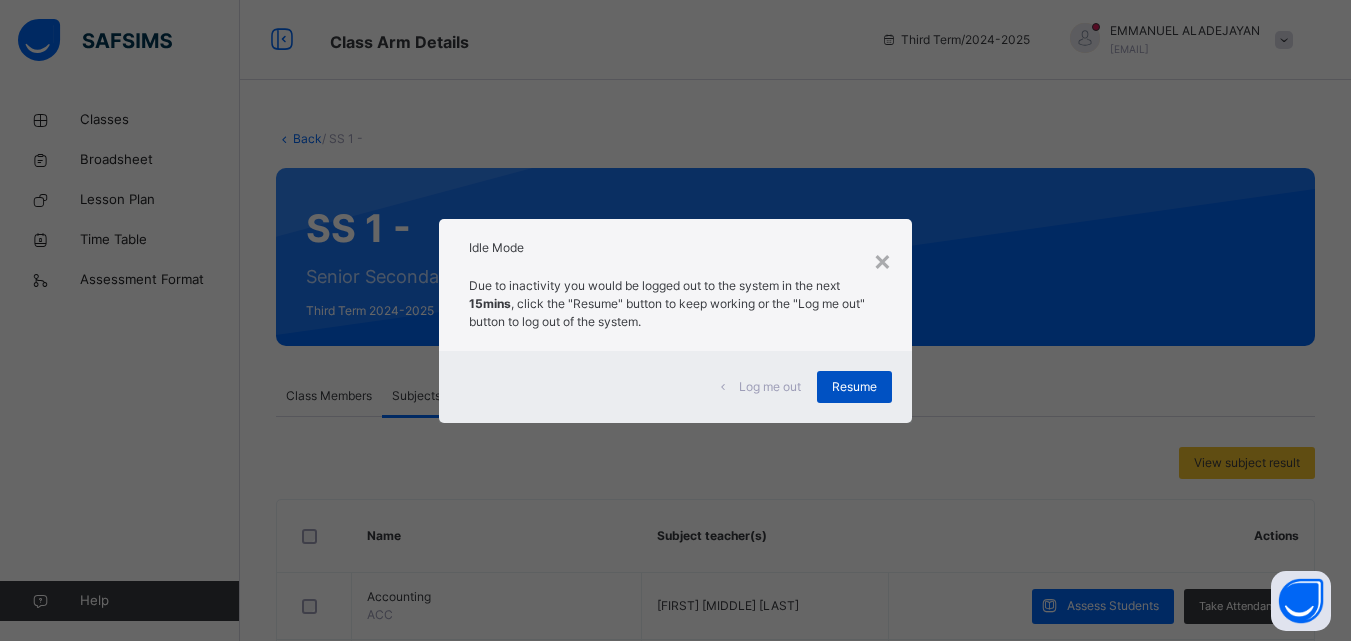 click on "Resume" at bounding box center (854, 387) 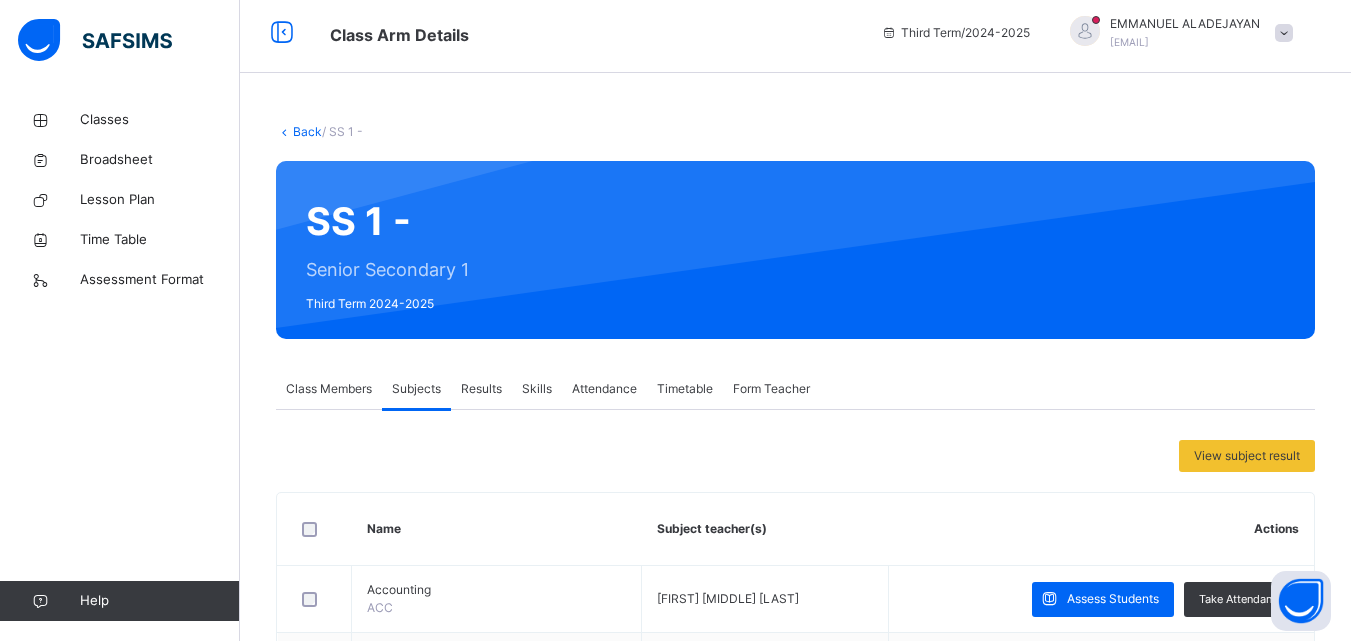 scroll, scrollTop: 0, scrollLeft: 0, axis: both 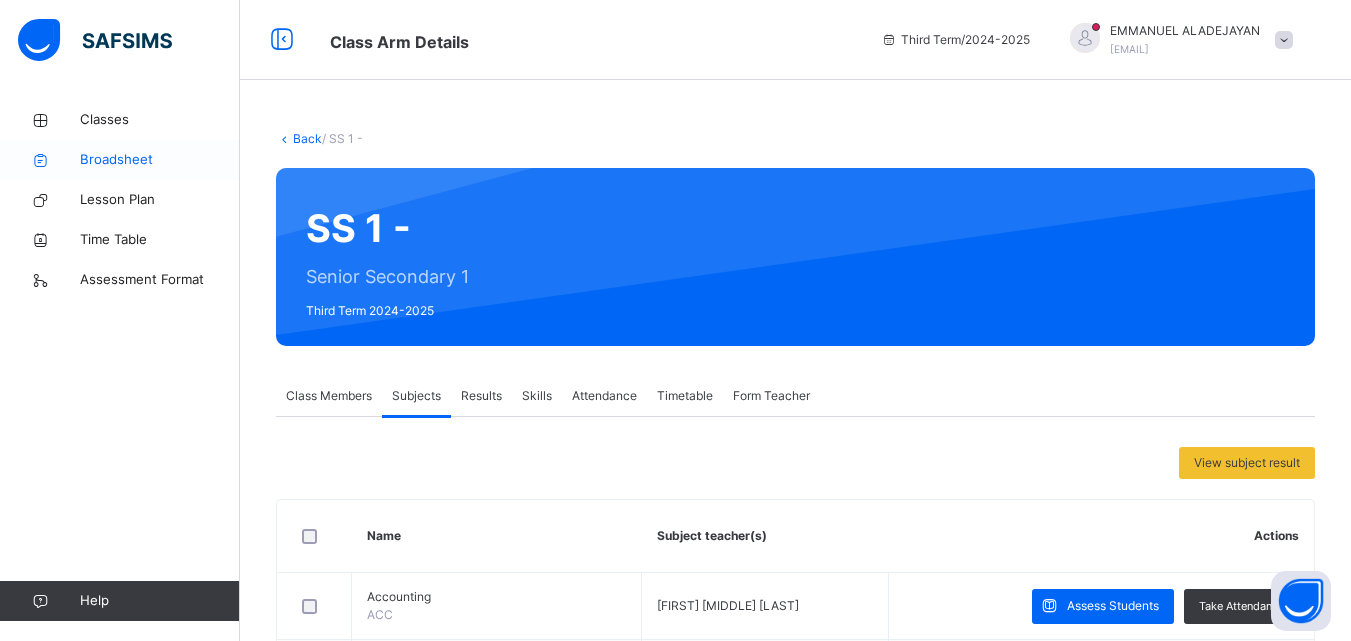 click on "Broadsheet" at bounding box center [160, 160] 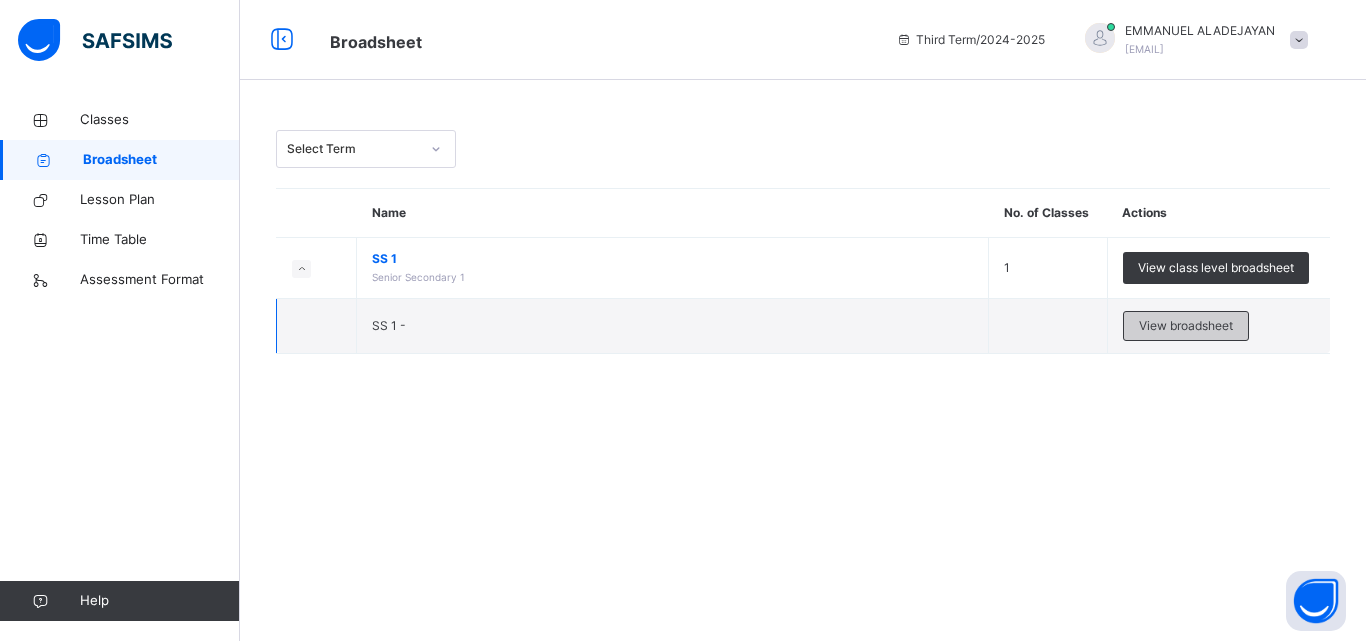 click on "View broadsheet" at bounding box center (1186, 326) 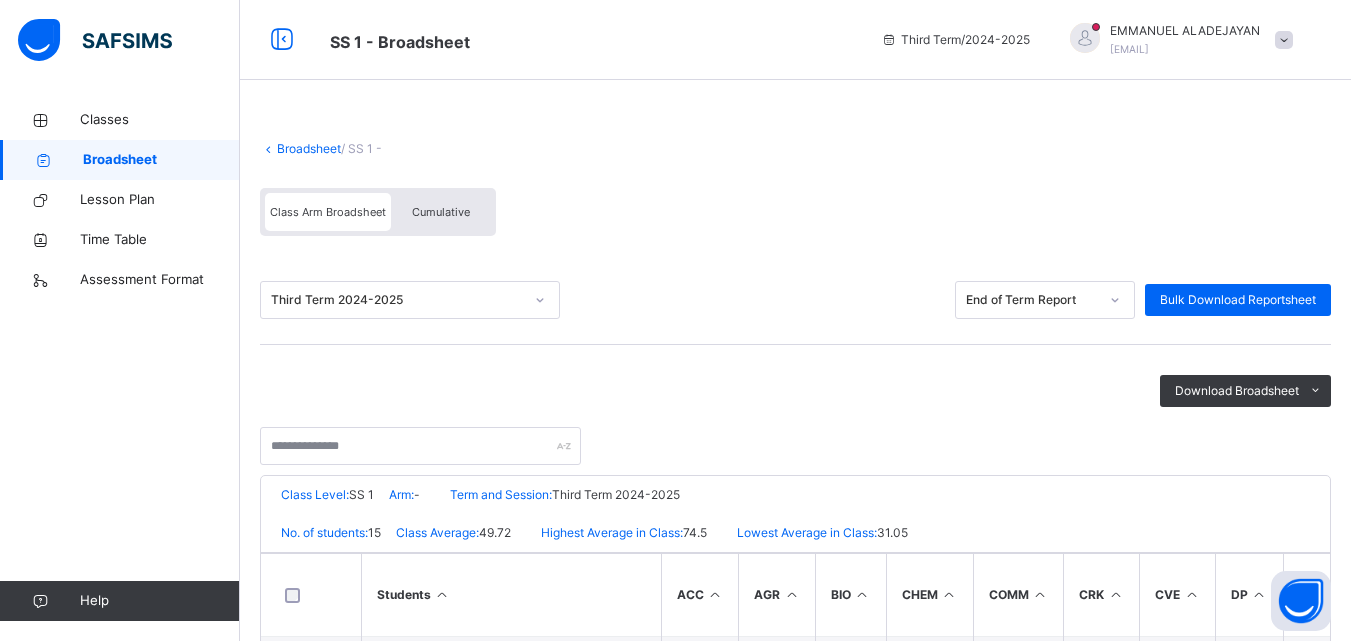 click on "Third Term 2024-2025 End of Term Report Bulk Download Reportsheet" at bounding box center [795, 300] 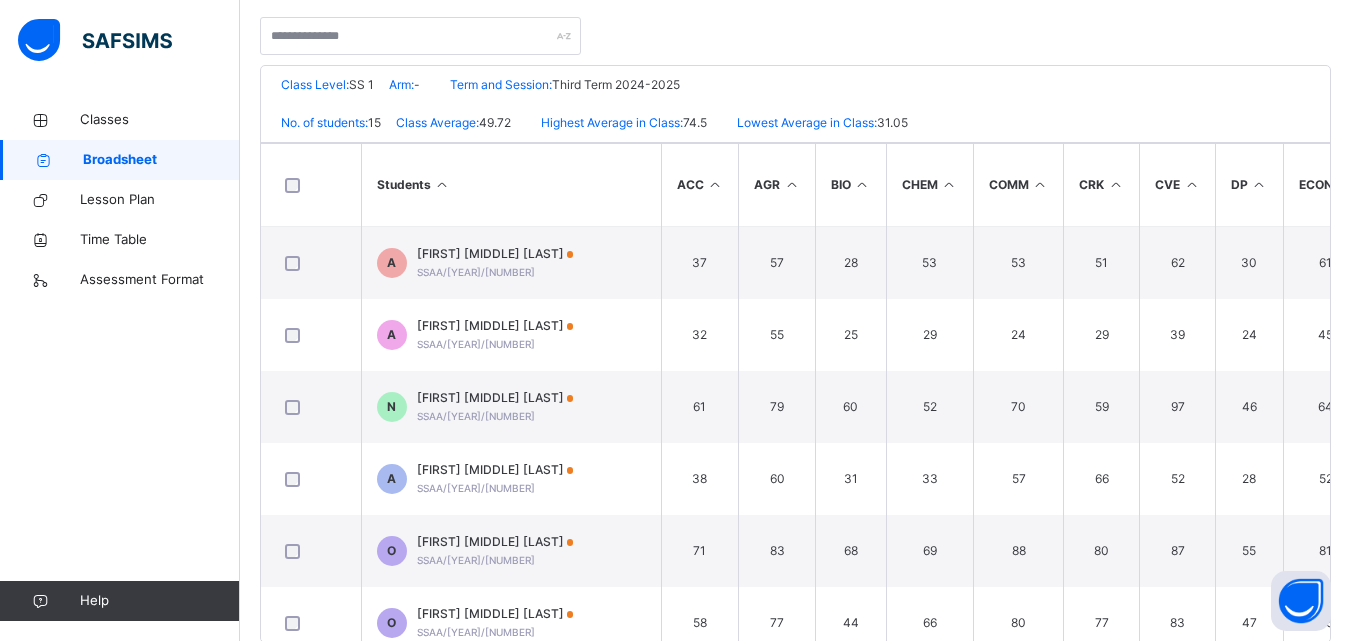 scroll, scrollTop: 452, scrollLeft: 0, axis: vertical 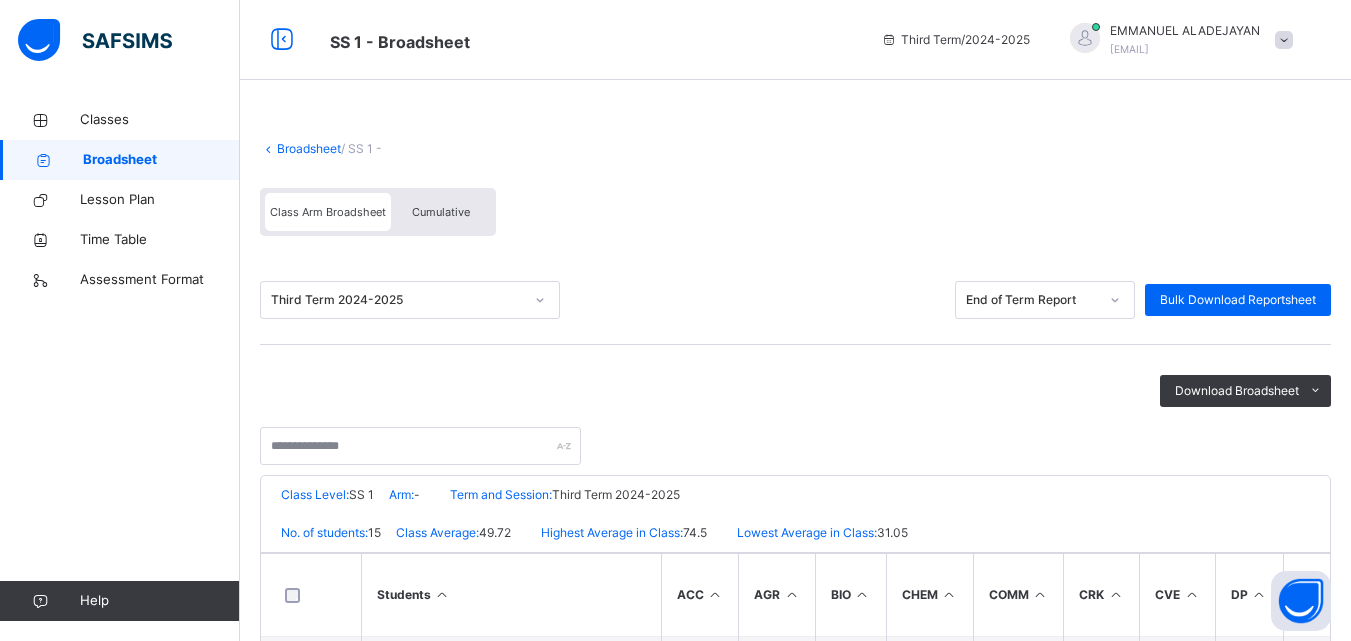 click on "Cumulative" at bounding box center [441, 212] 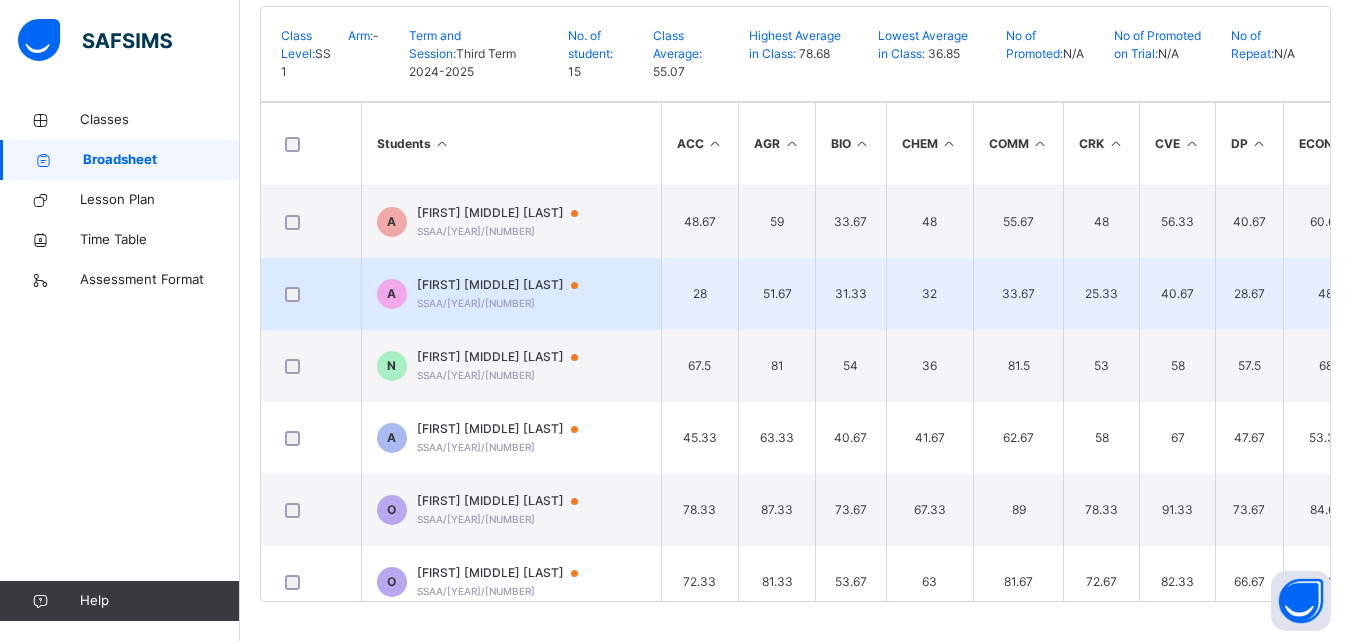 scroll, scrollTop: 438, scrollLeft: 0, axis: vertical 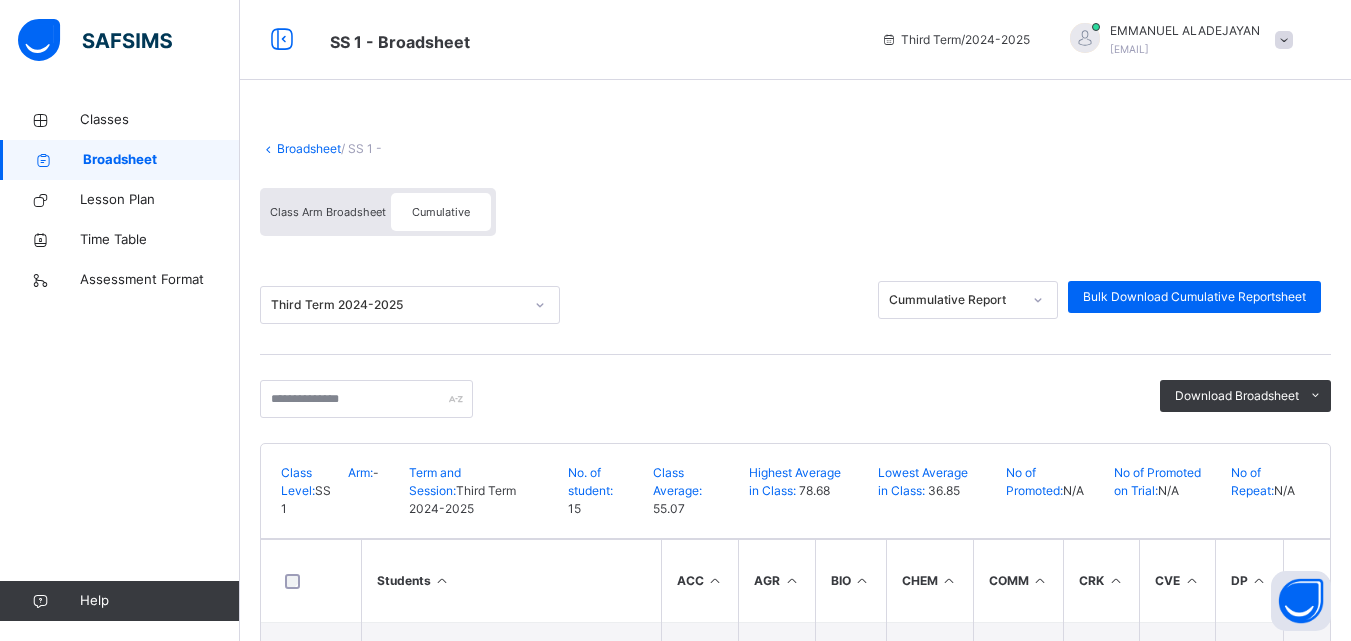 click on "Class Arm Broadsheet" at bounding box center [328, 212] 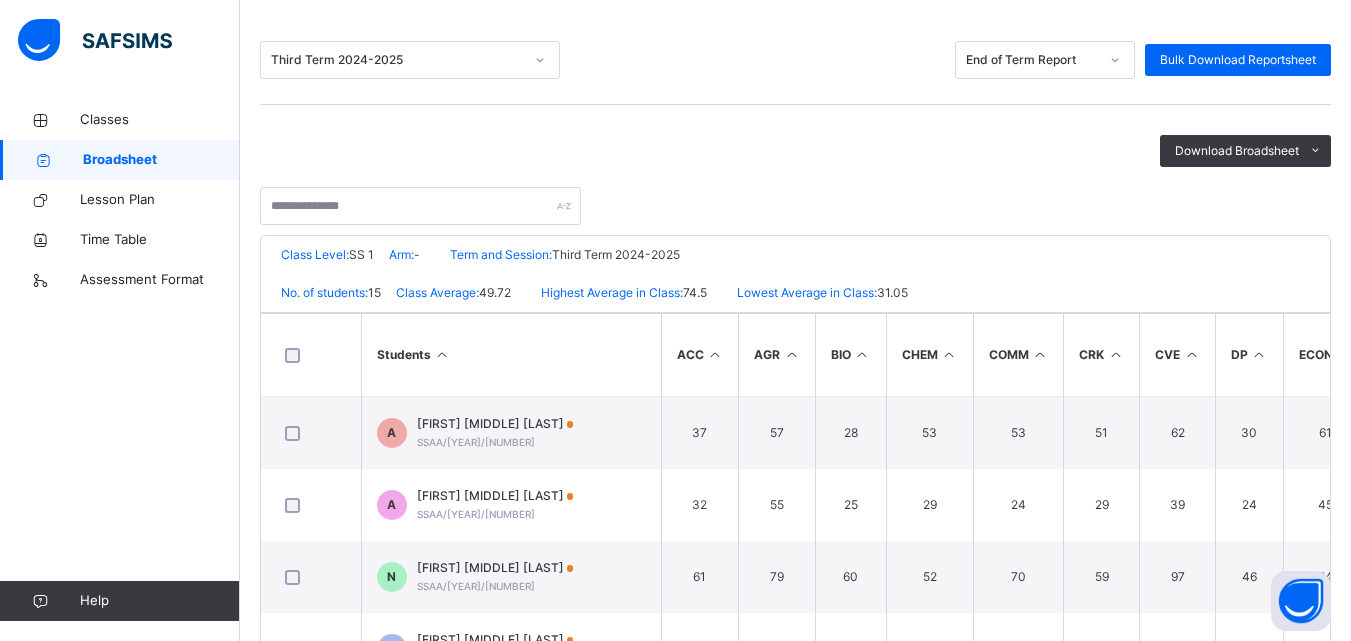 scroll, scrollTop: 452, scrollLeft: 0, axis: vertical 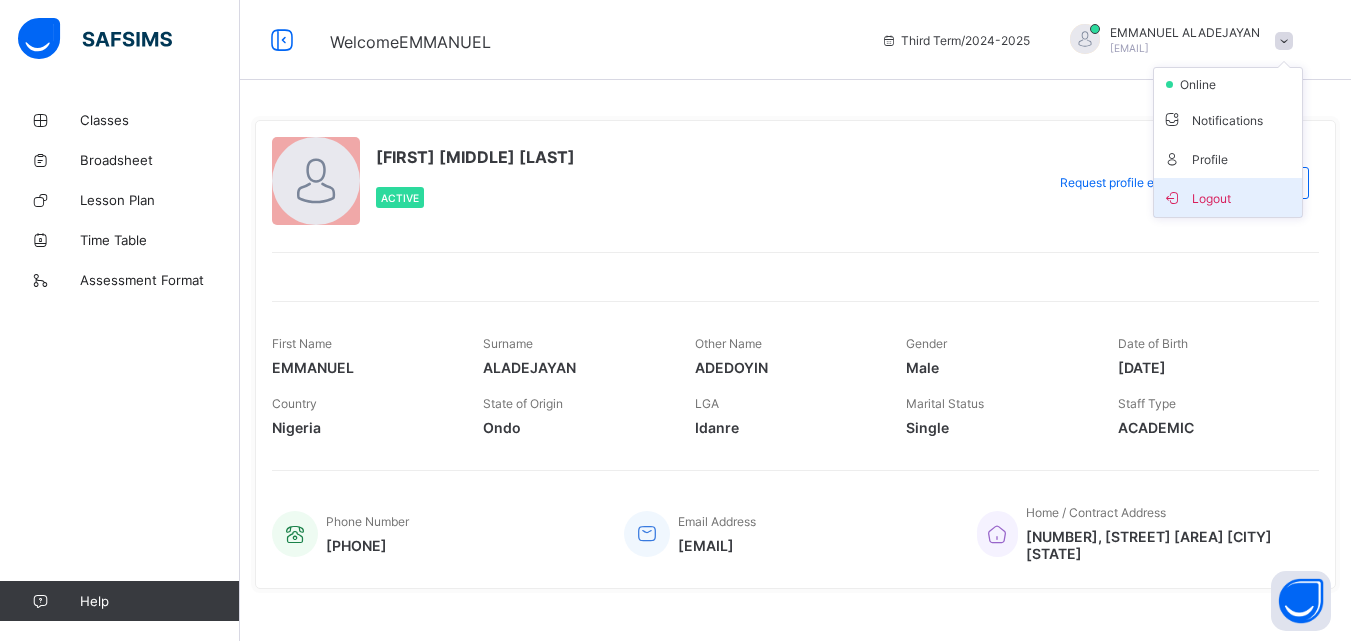 click on "Logout" at bounding box center (1228, 197) 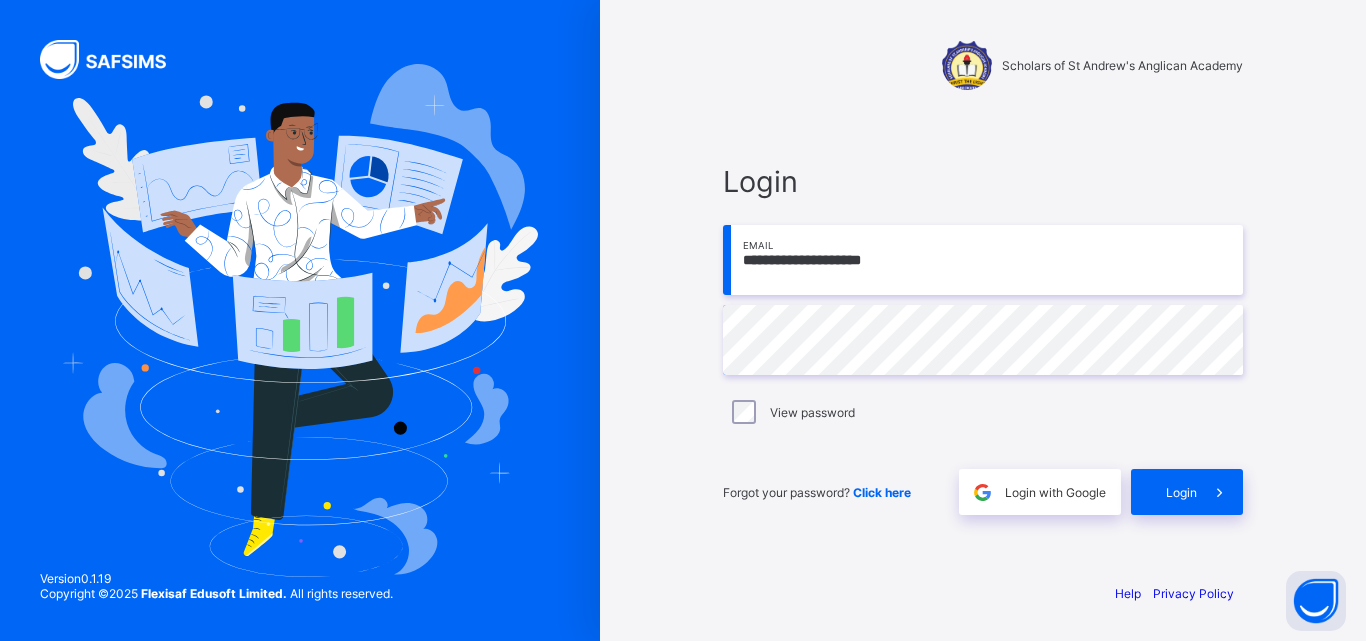 click on "**********" at bounding box center (983, 260) 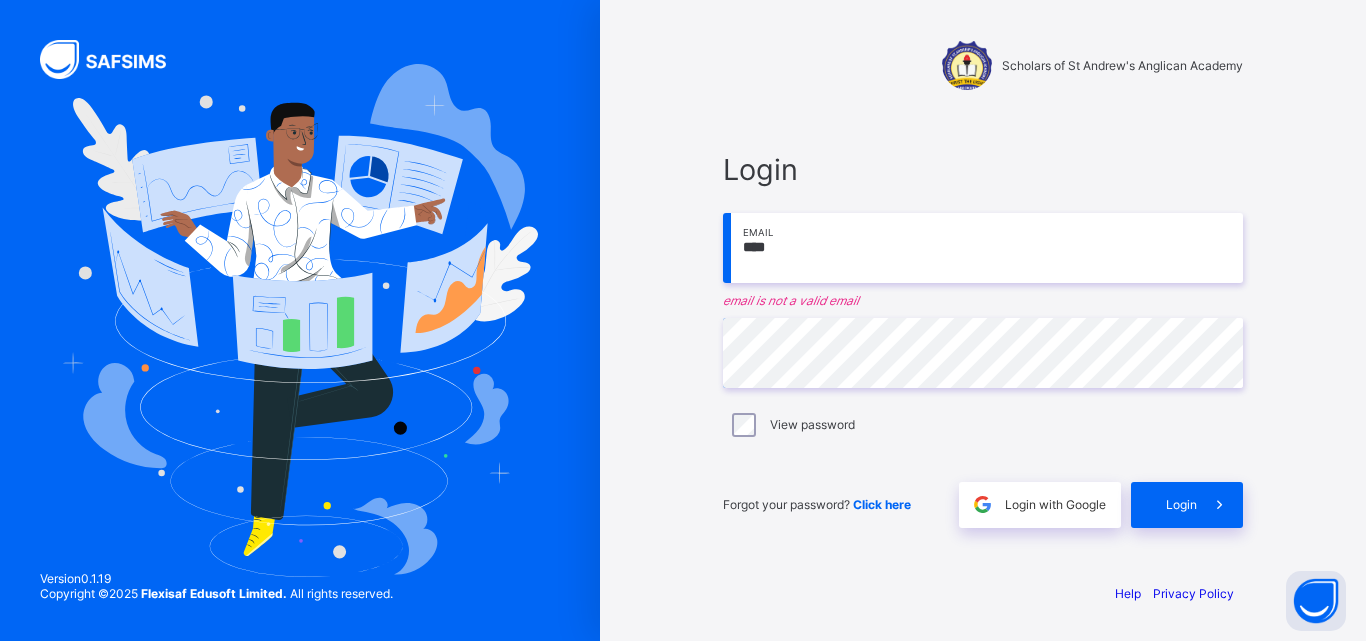 type on "**********" 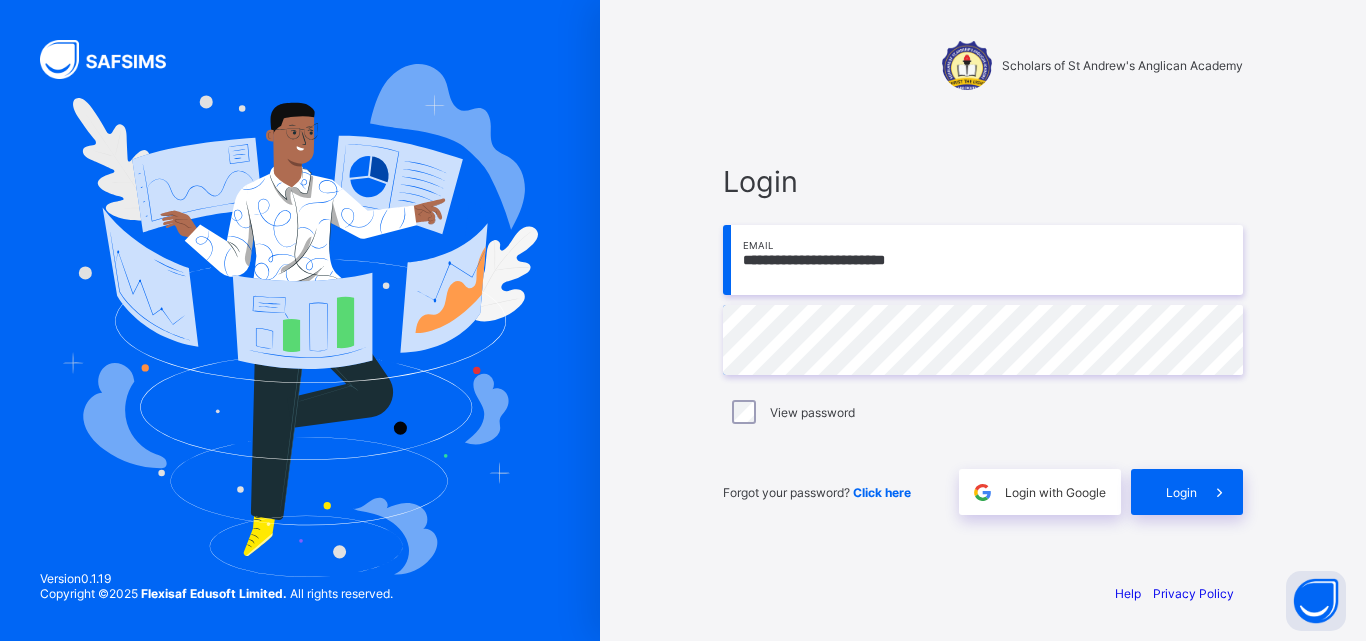 click on "**********" at bounding box center [983, 320] 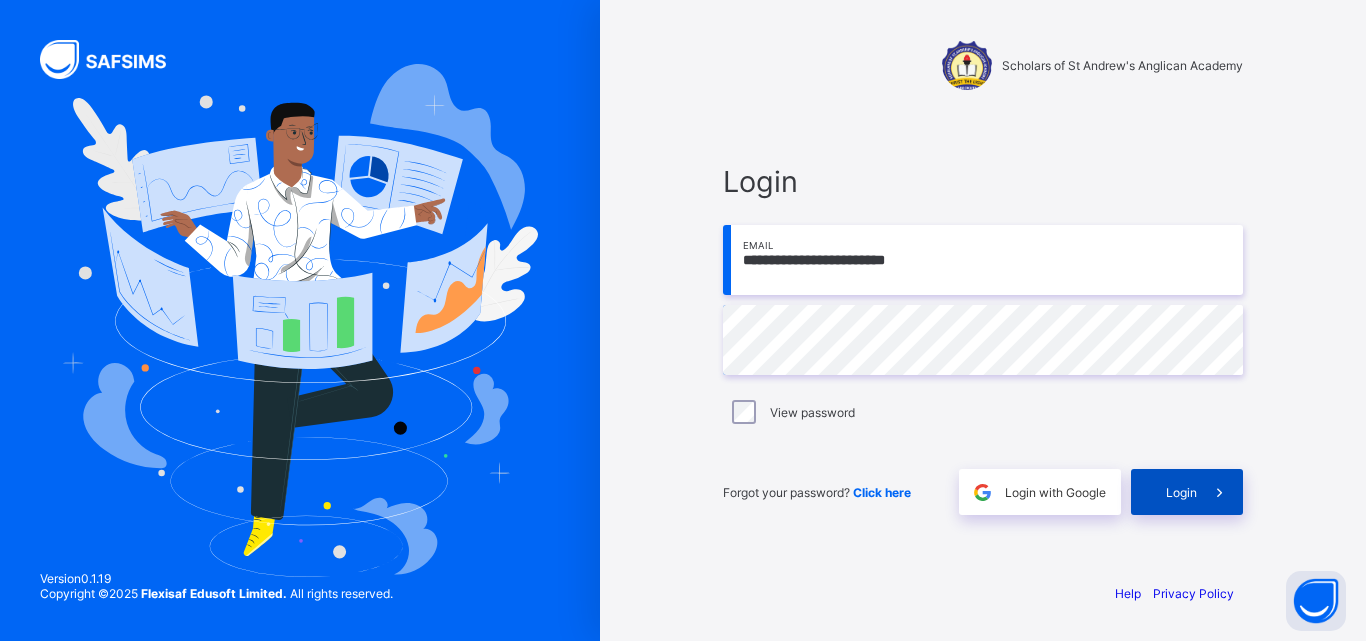 click at bounding box center [1220, 492] 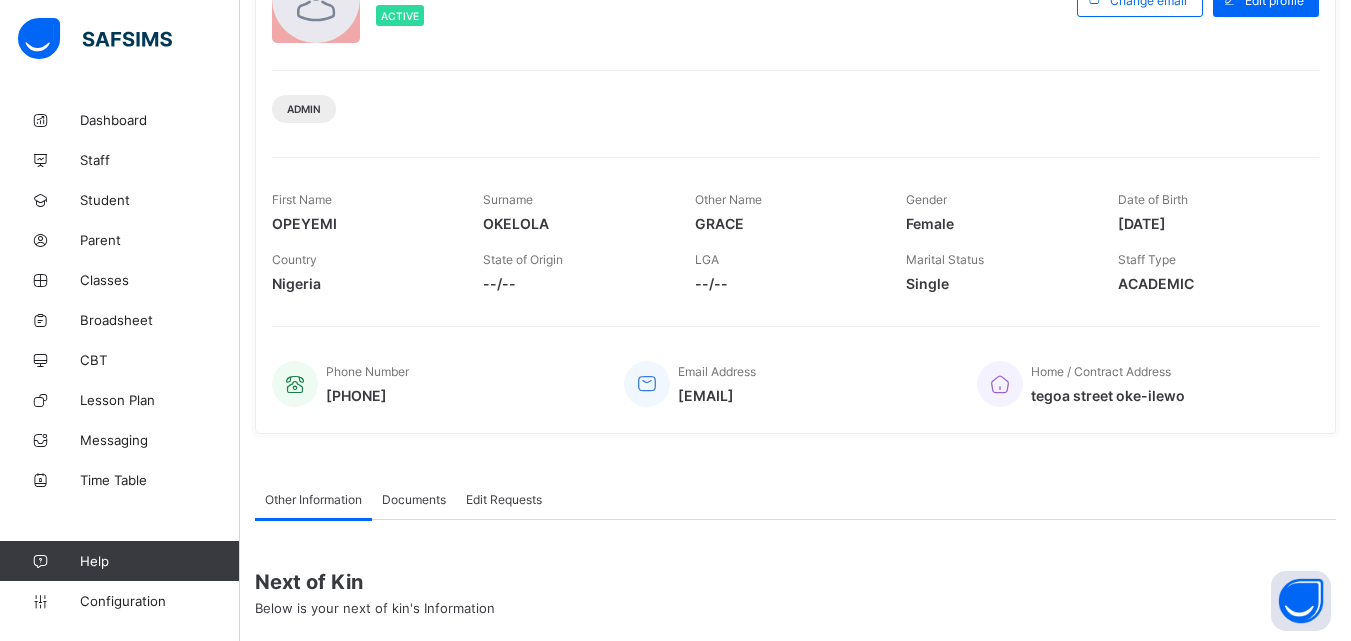 scroll, scrollTop: 0, scrollLeft: 0, axis: both 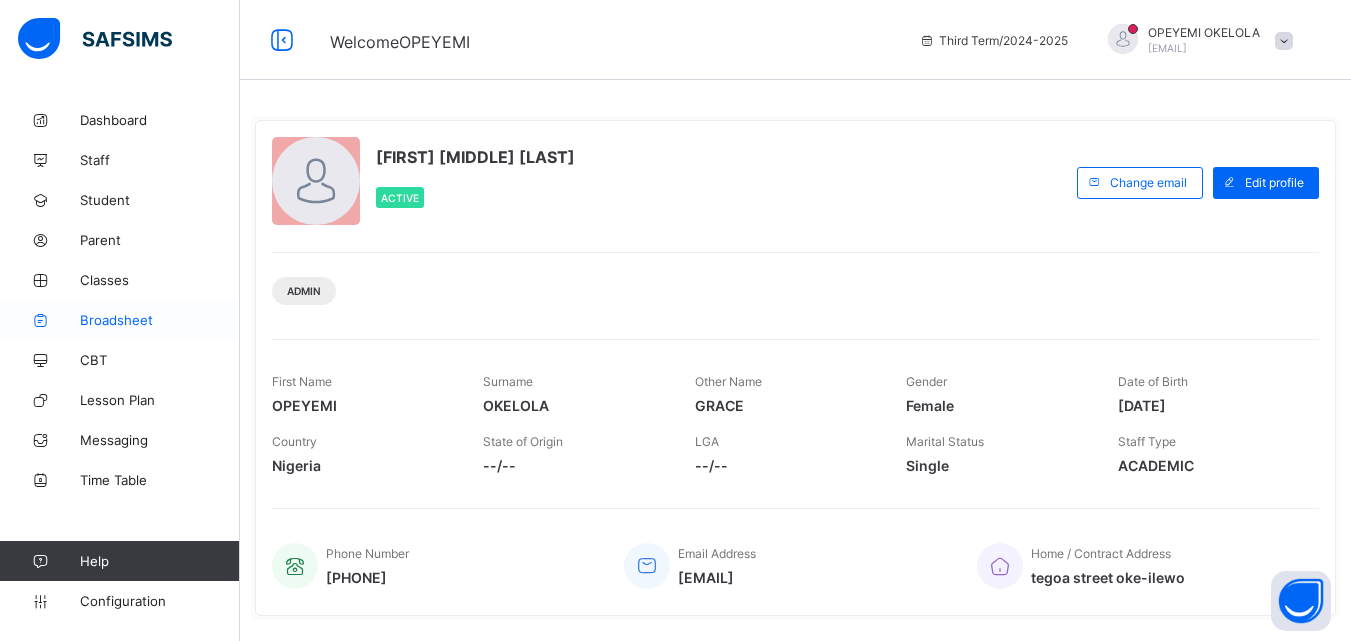 click on "Broadsheet" at bounding box center (160, 320) 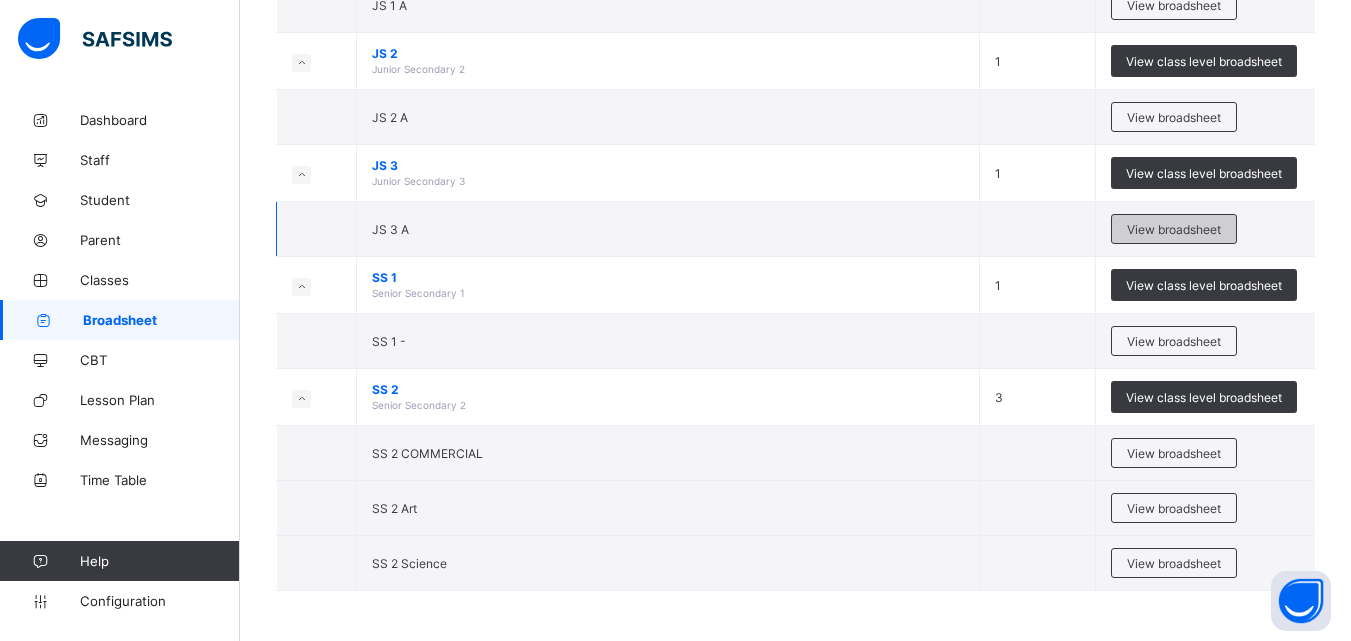 scroll, scrollTop: 214, scrollLeft: 0, axis: vertical 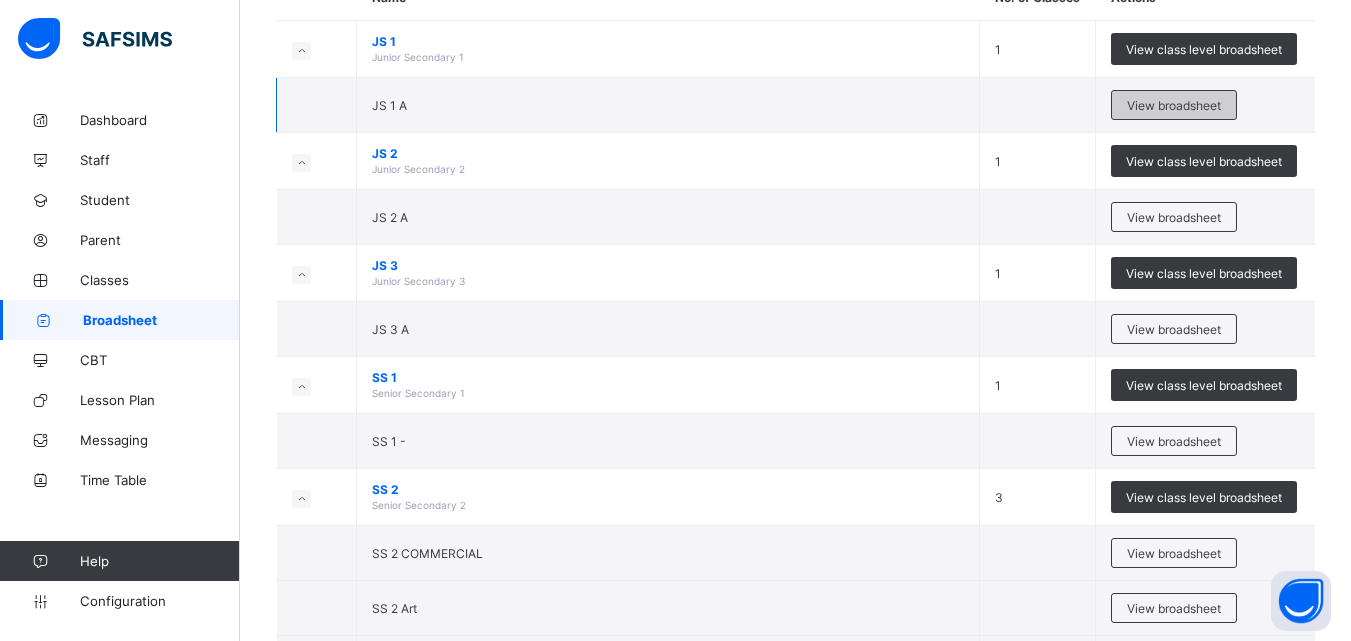 click on "View broadsheet" at bounding box center (1174, 105) 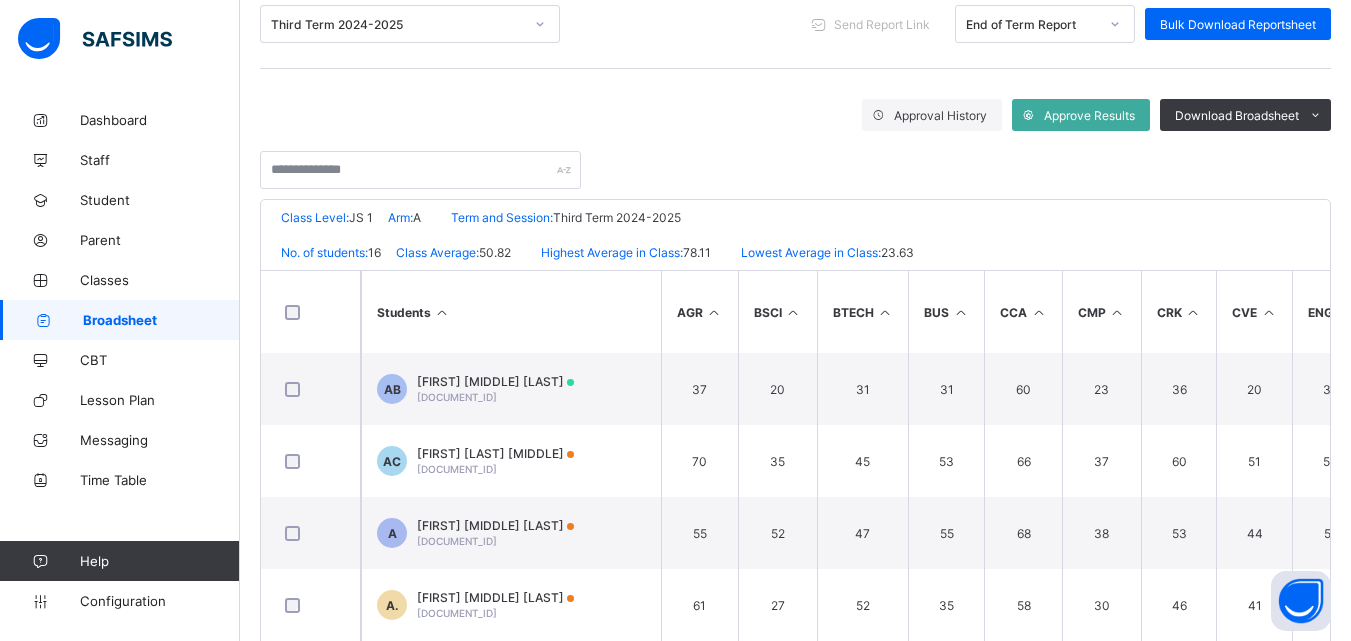 scroll, scrollTop: 300, scrollLeft: 0, axis: vertical 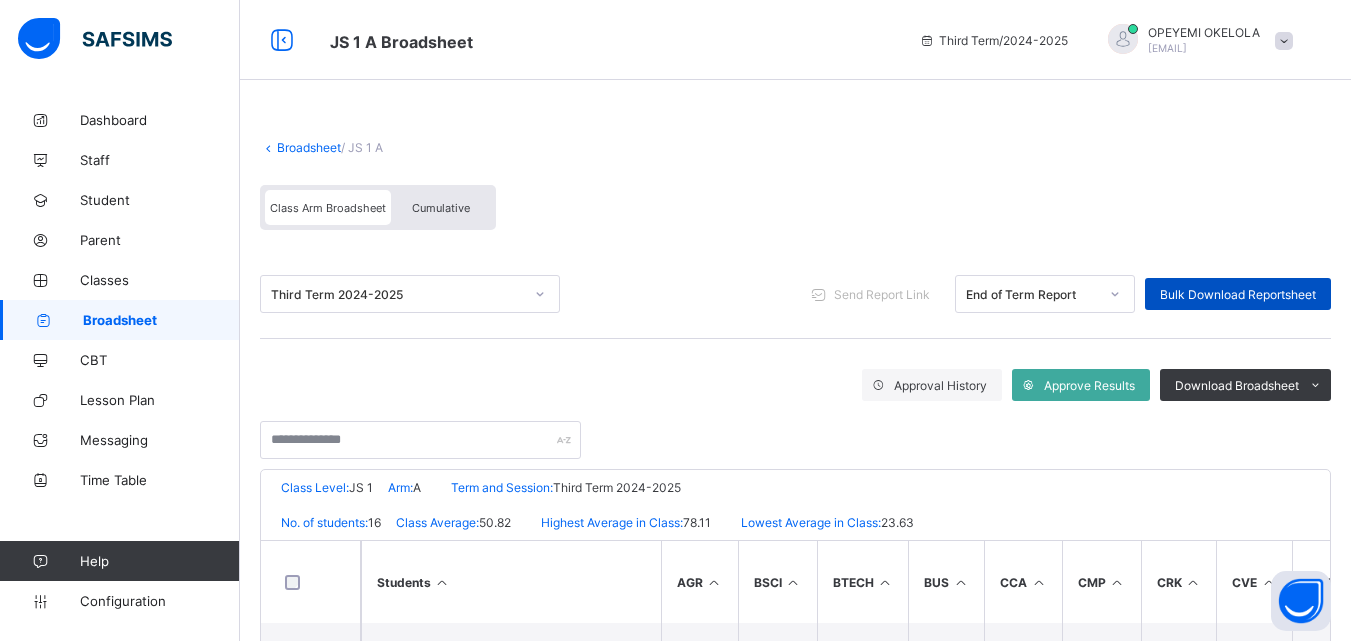 click on "Bulk Download Reportsheet" at bounding box center (1238, 294) 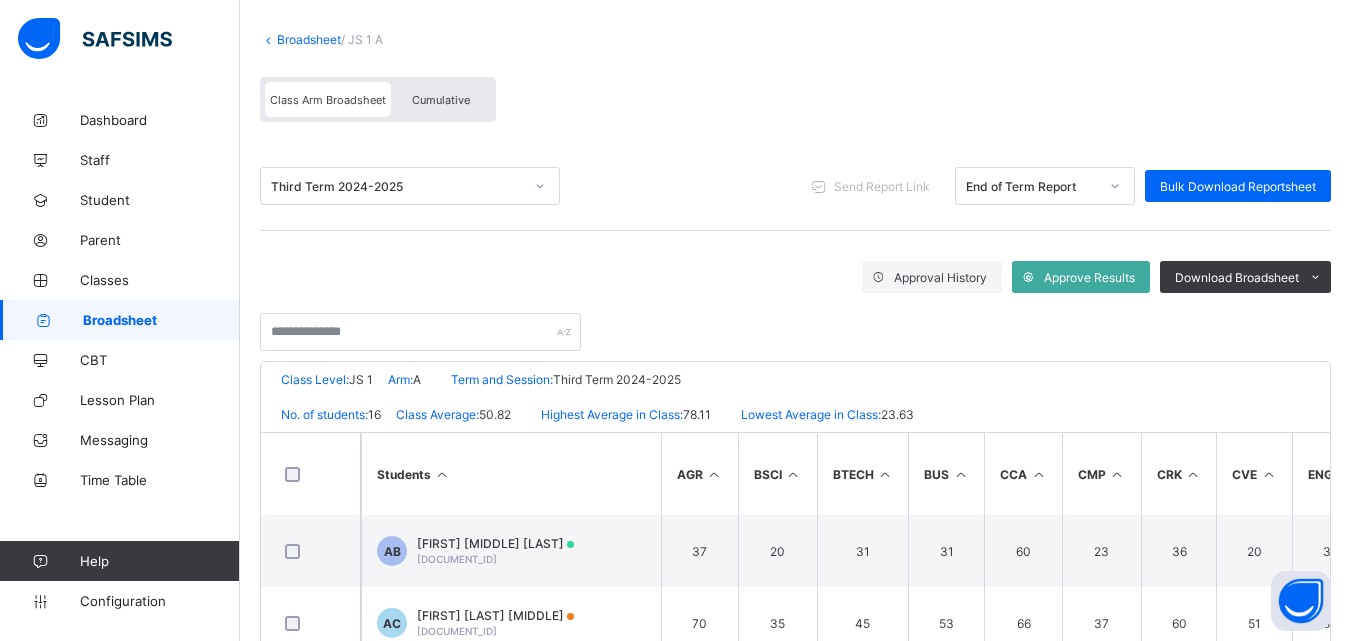 scroll, scrollTop: 0, scrollLeft: 0, axis: both 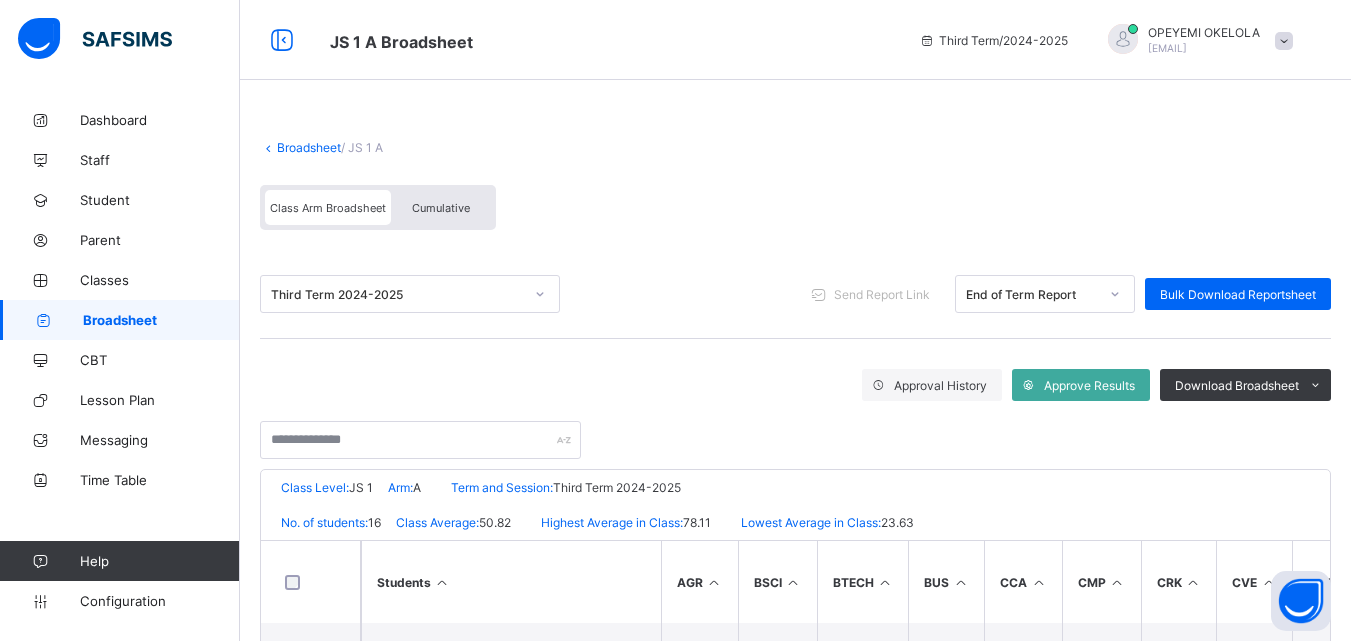 click on "Broadsheet" at bounding box center (309, 147) 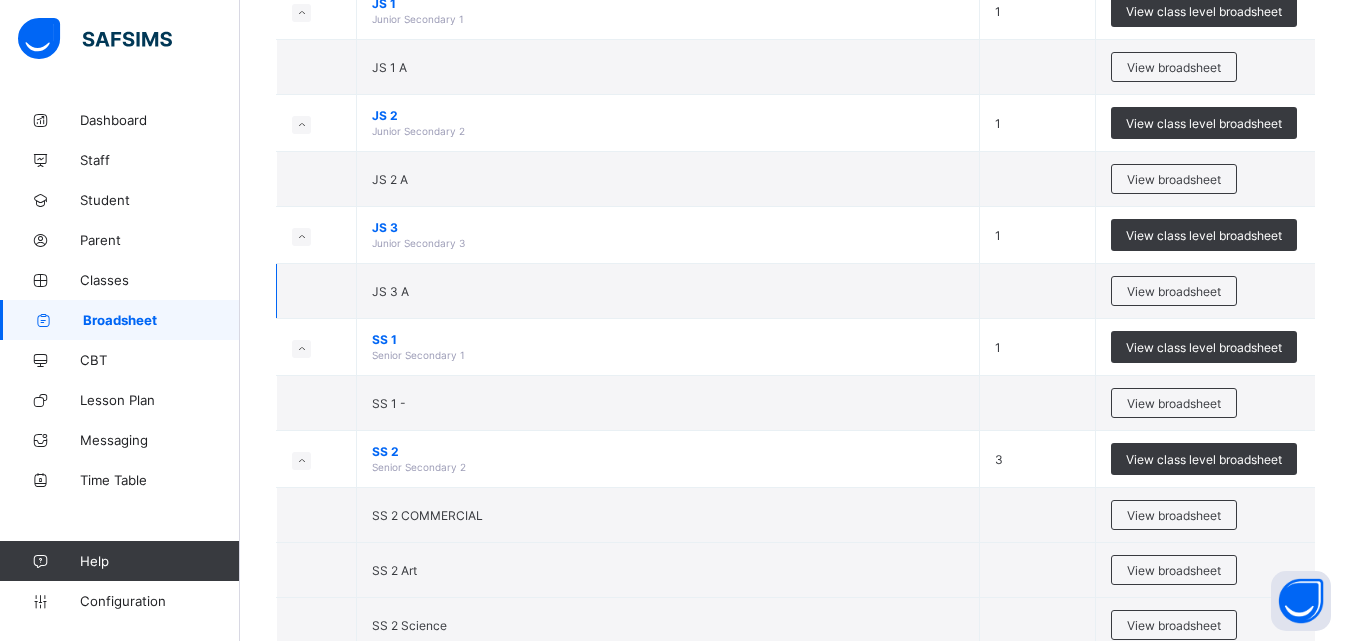 scroll, scrollTop: 300, scrollLeft: 0, axis: vertical 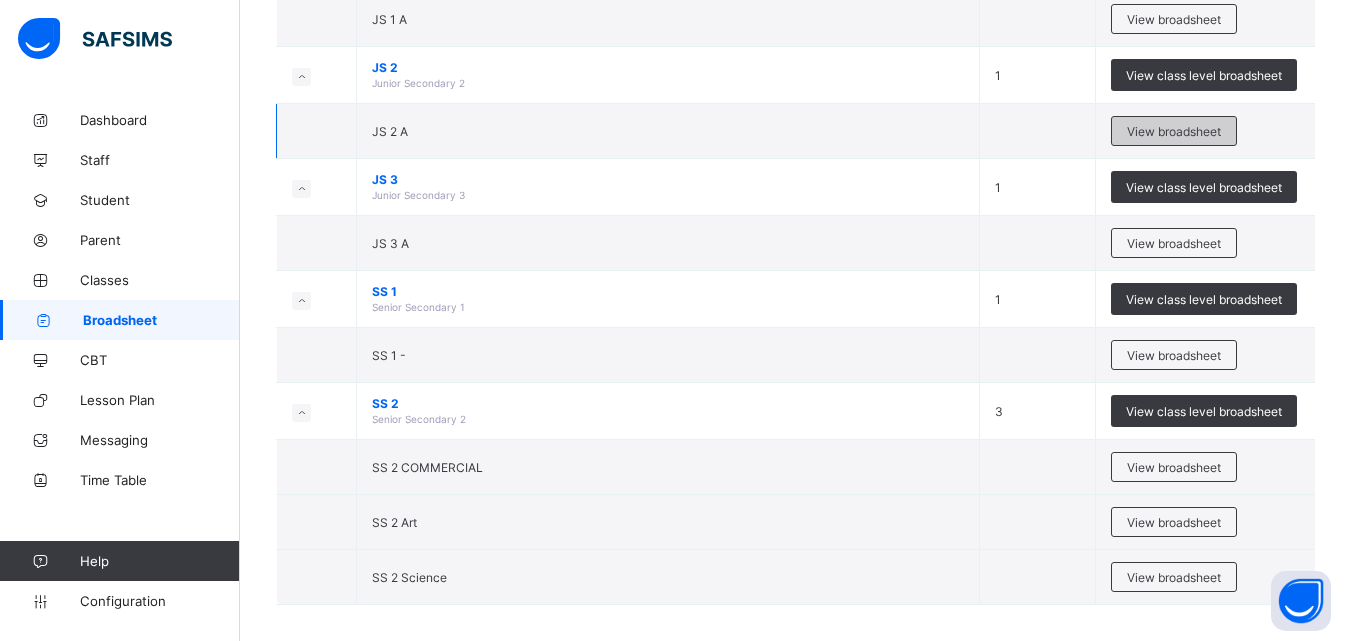 click on "View broadsheet" at bounding box center (1174, 131) 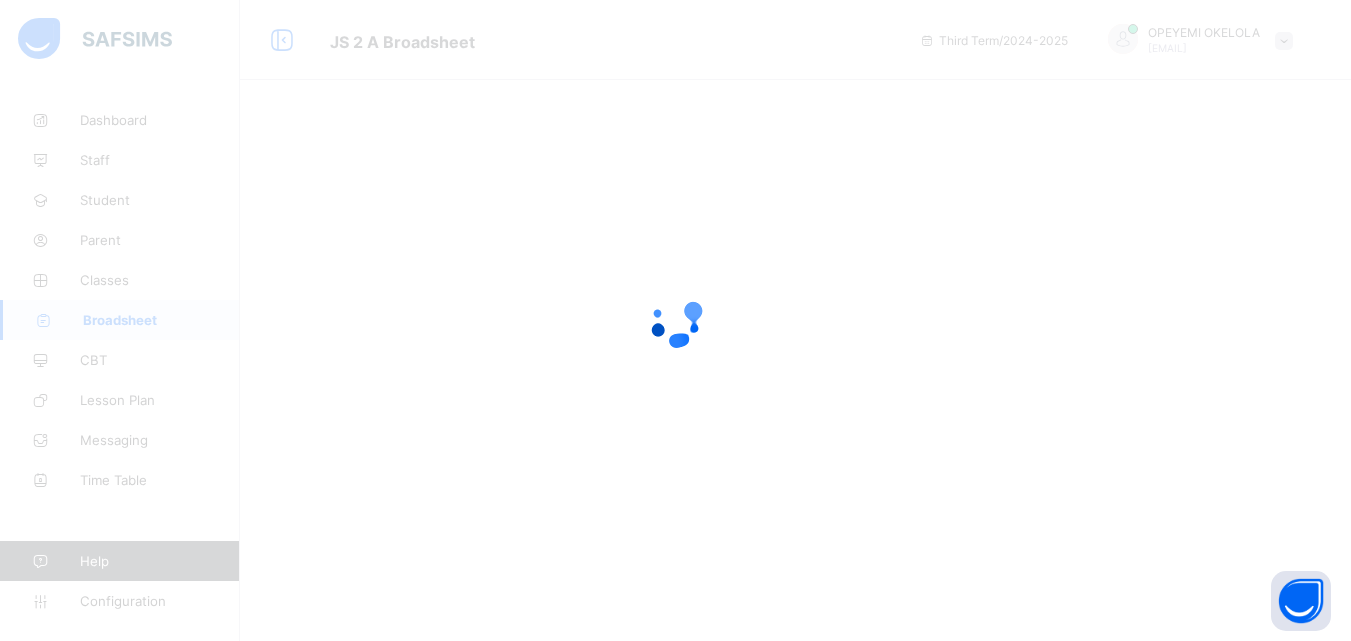 scroll, scrollTop: 0, scrollLeft: 0, axis: both 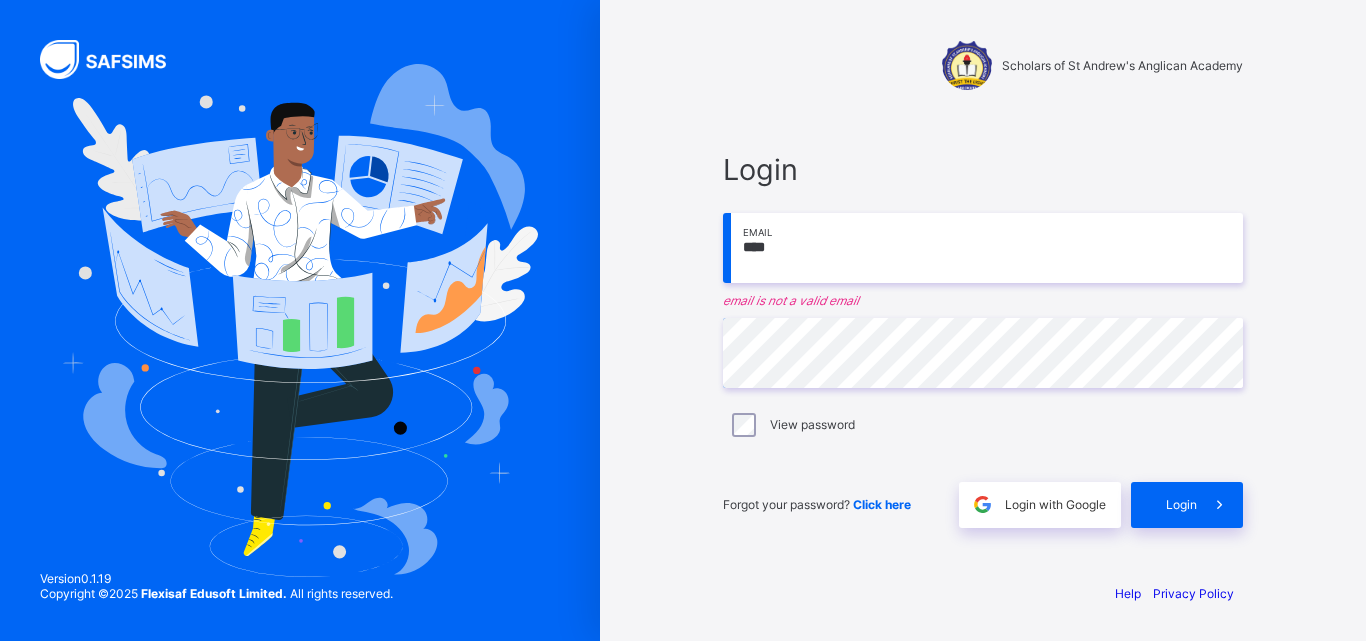 type on "**********" 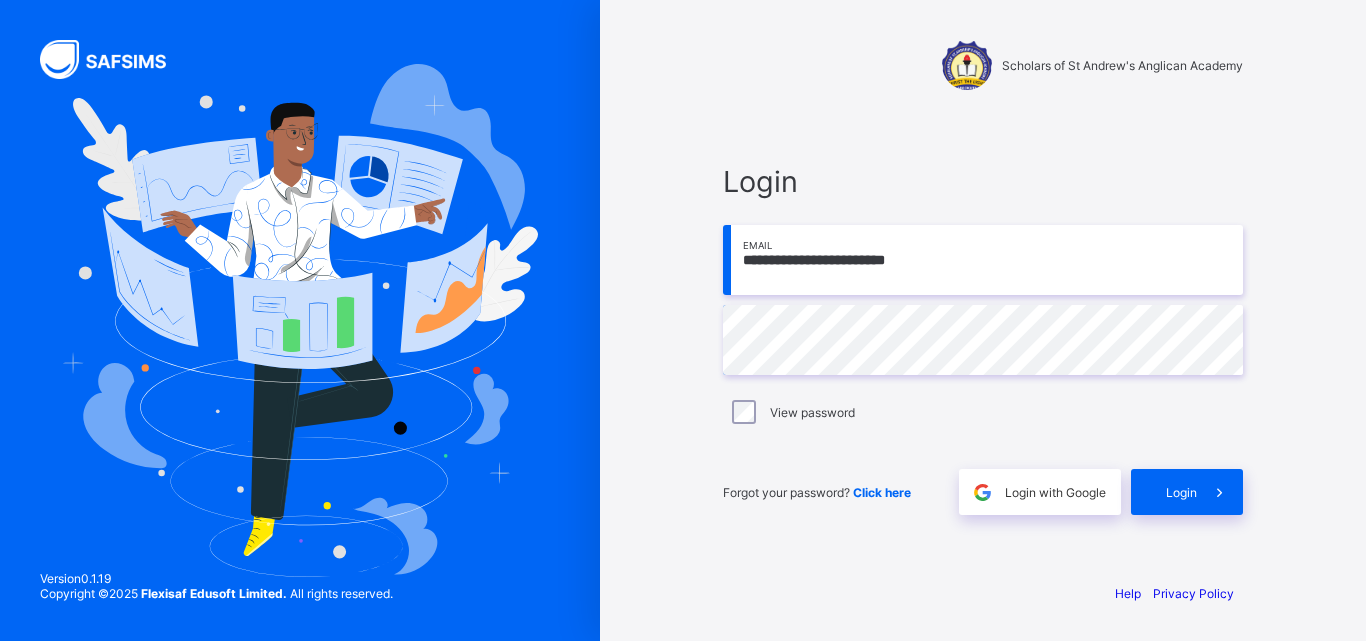 click on "**********" at bounding box center (983, 320) 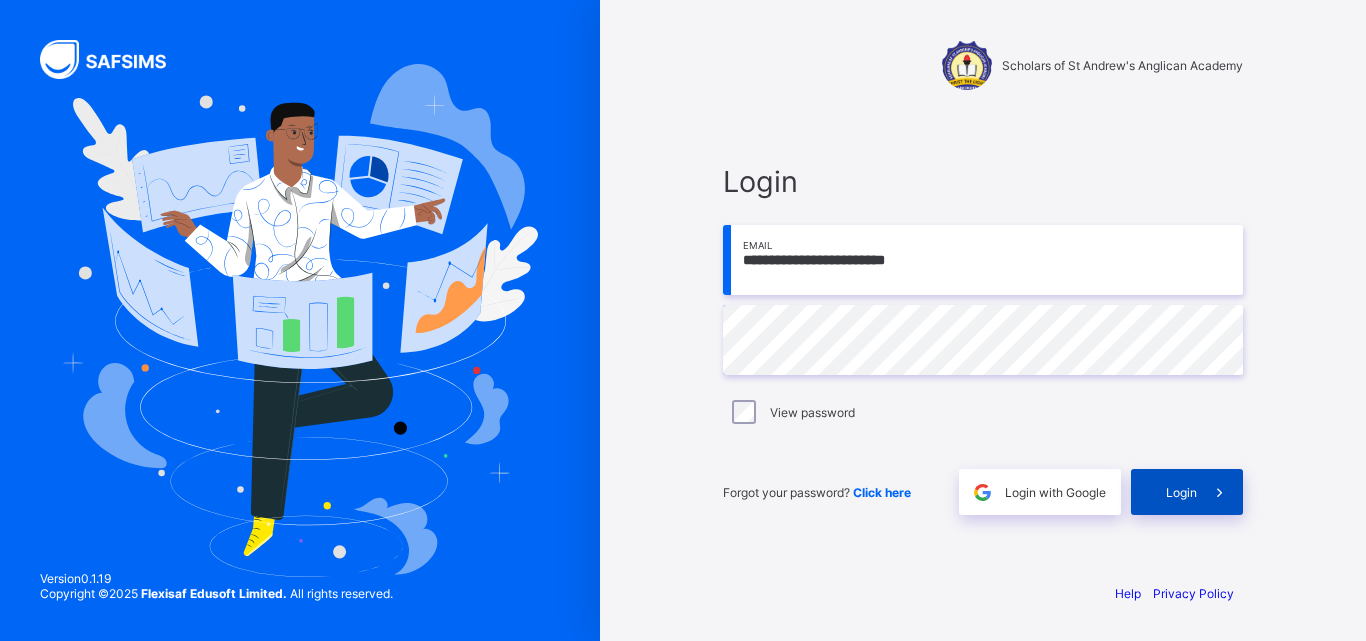 click on "Login" at bounding box center (1181, 492) 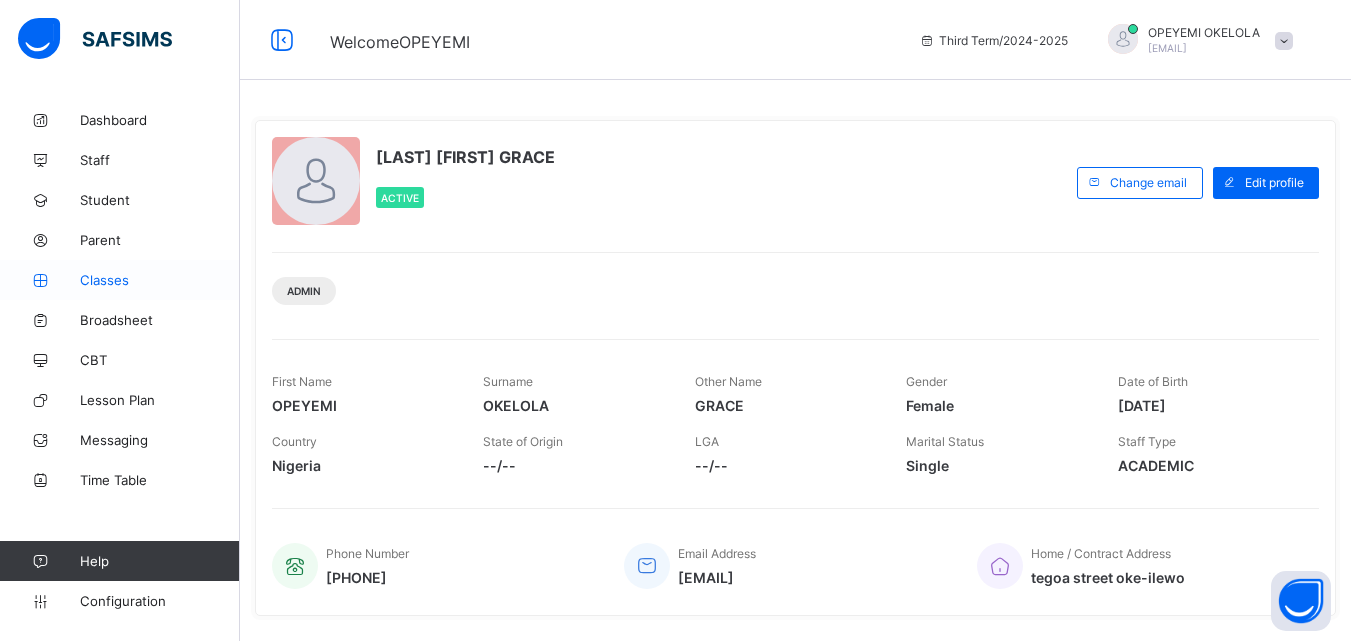 click on "Classes" at bounding box center [160, 280] 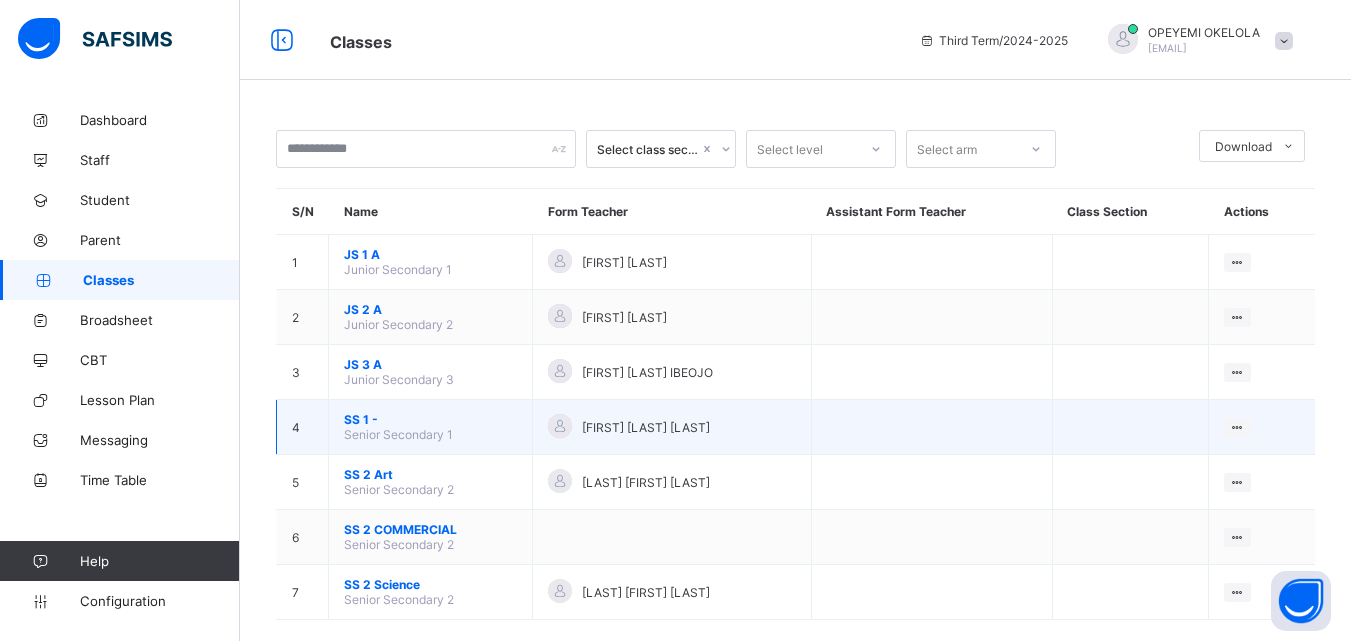 scroll, scrollTop: 29, scrollLeft: 0, axis: vertical 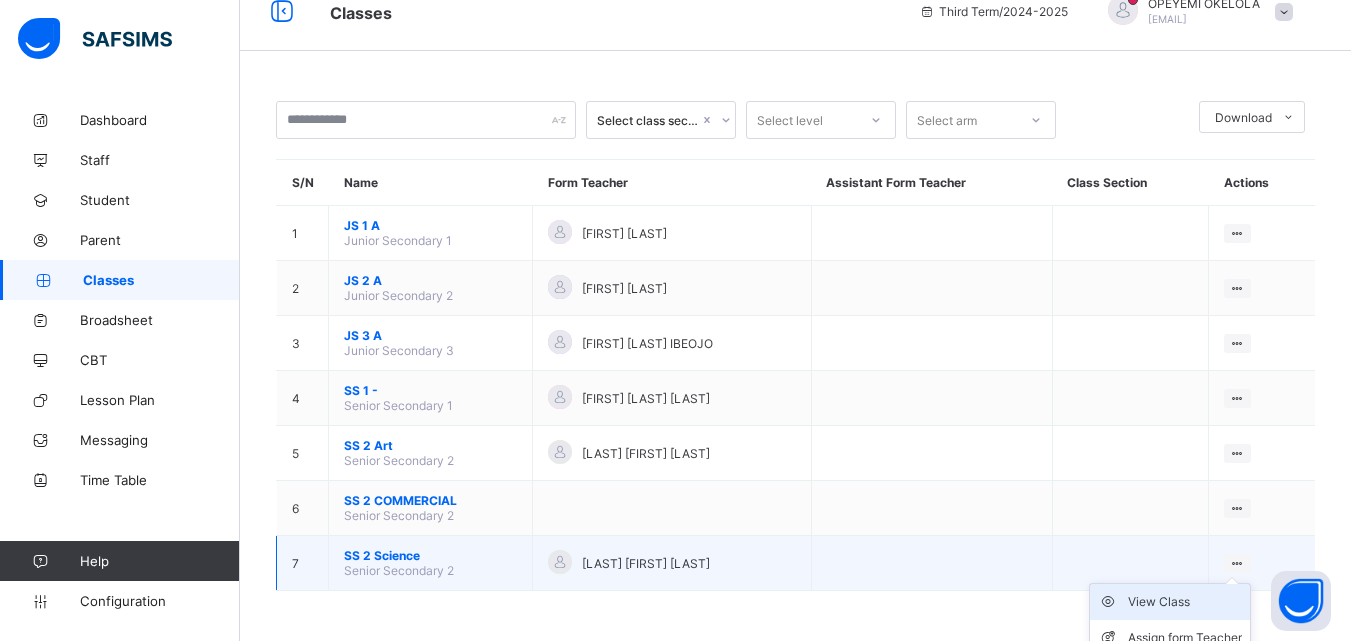 click on "View Class" at bounding box center [1185, 602] 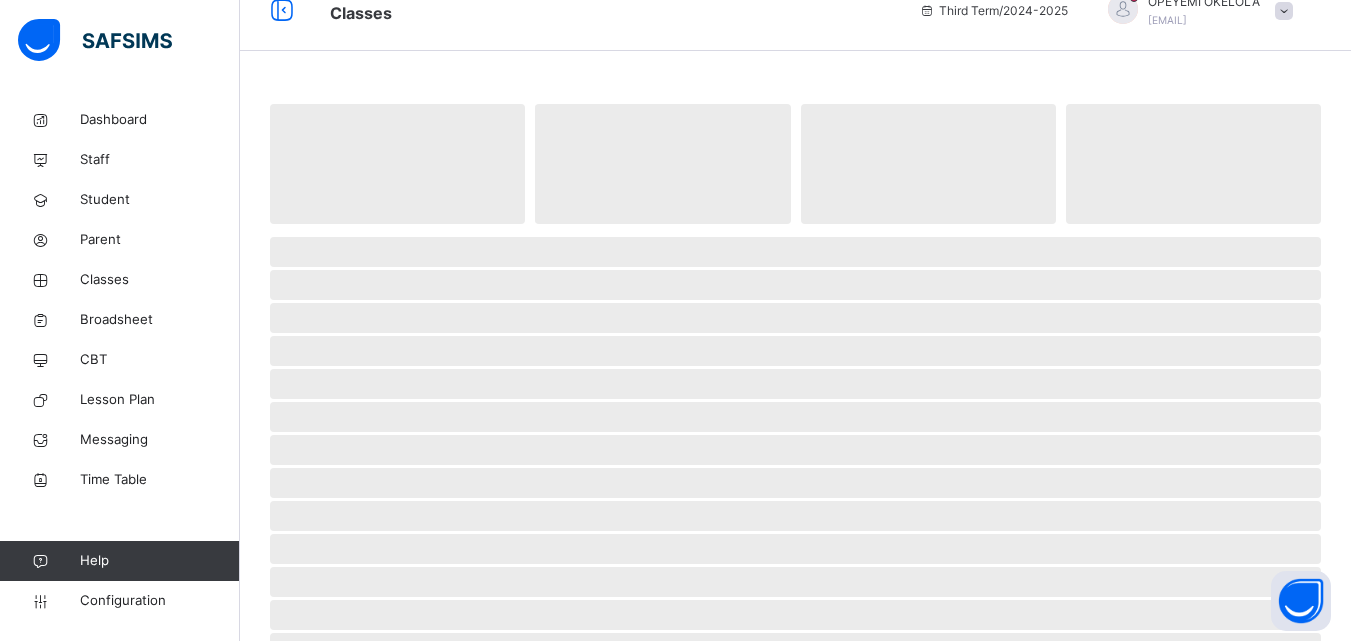 scroll, scrollTop: 0, scrollLeft: 0, axis: both 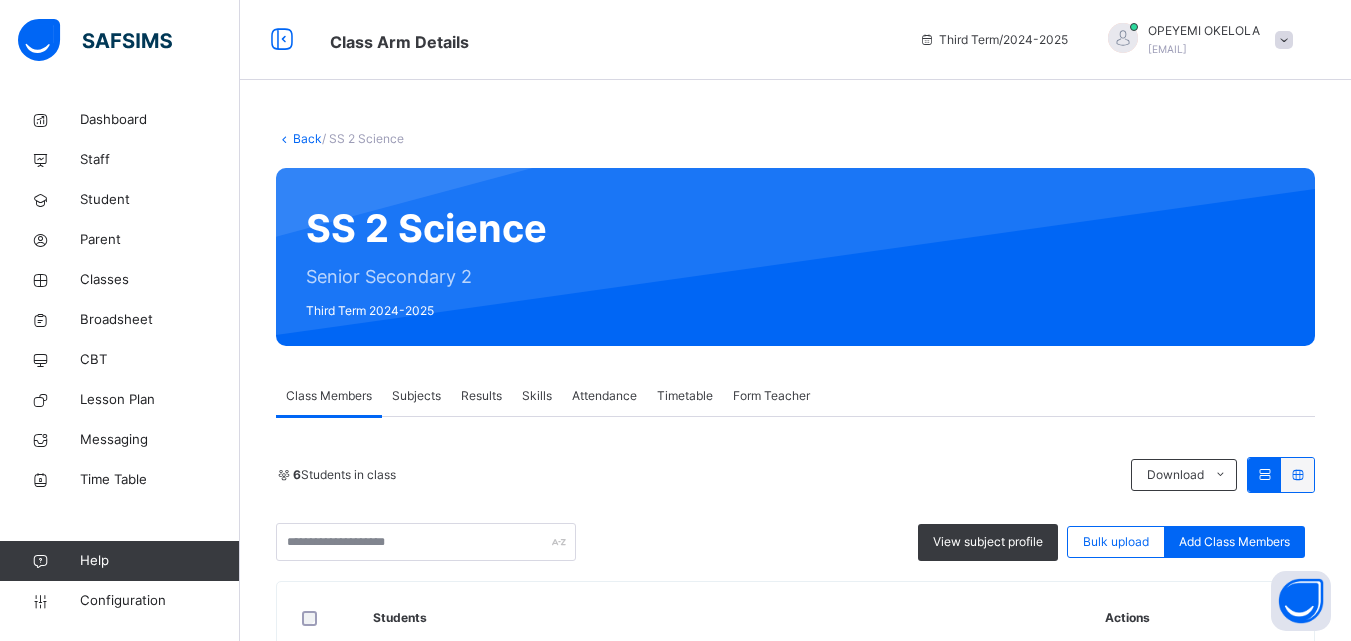 click on "Subjects" at bounding box center [416, 396] 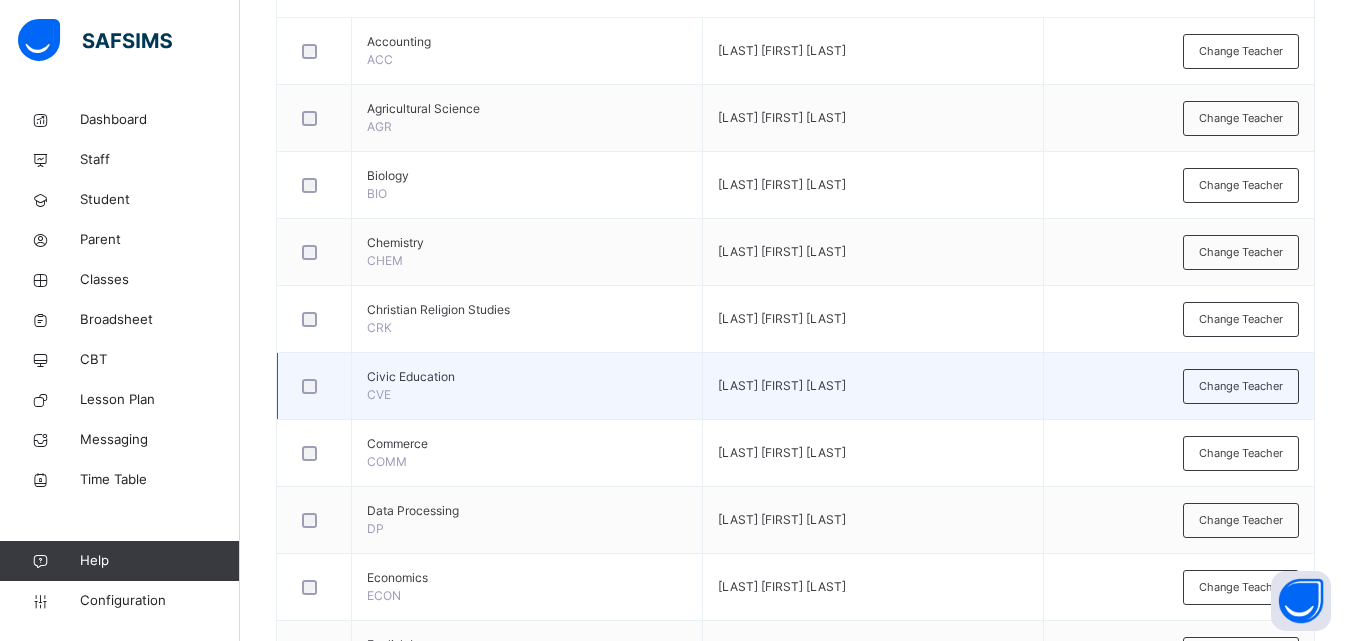 scroll, scrollTop: 523, scrollLeft: 0, axis: vertical 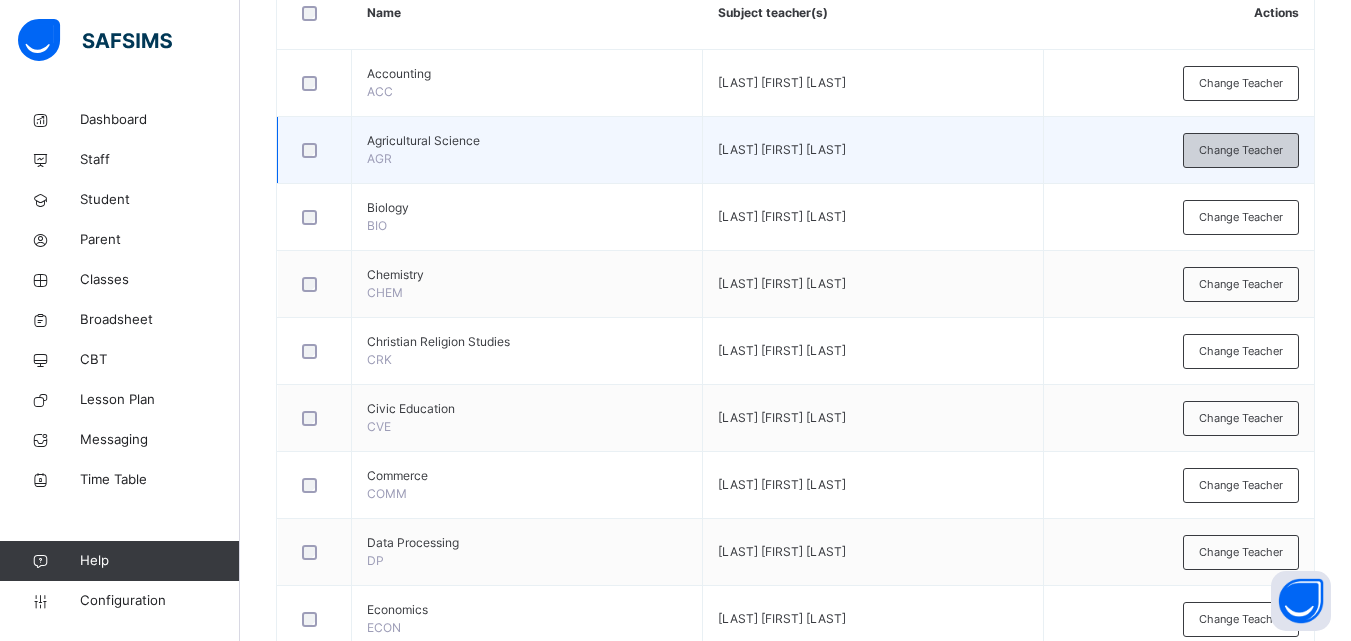 click on "Change Teacher" at bounding box center (1241, 150) 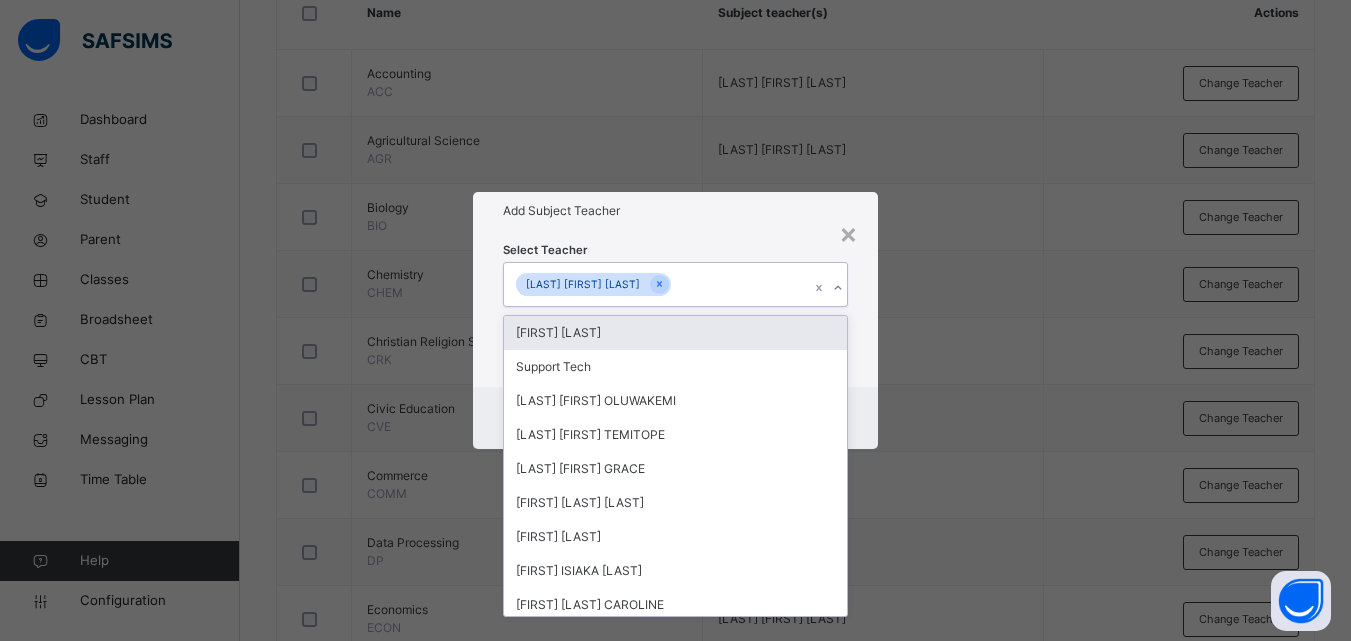 click 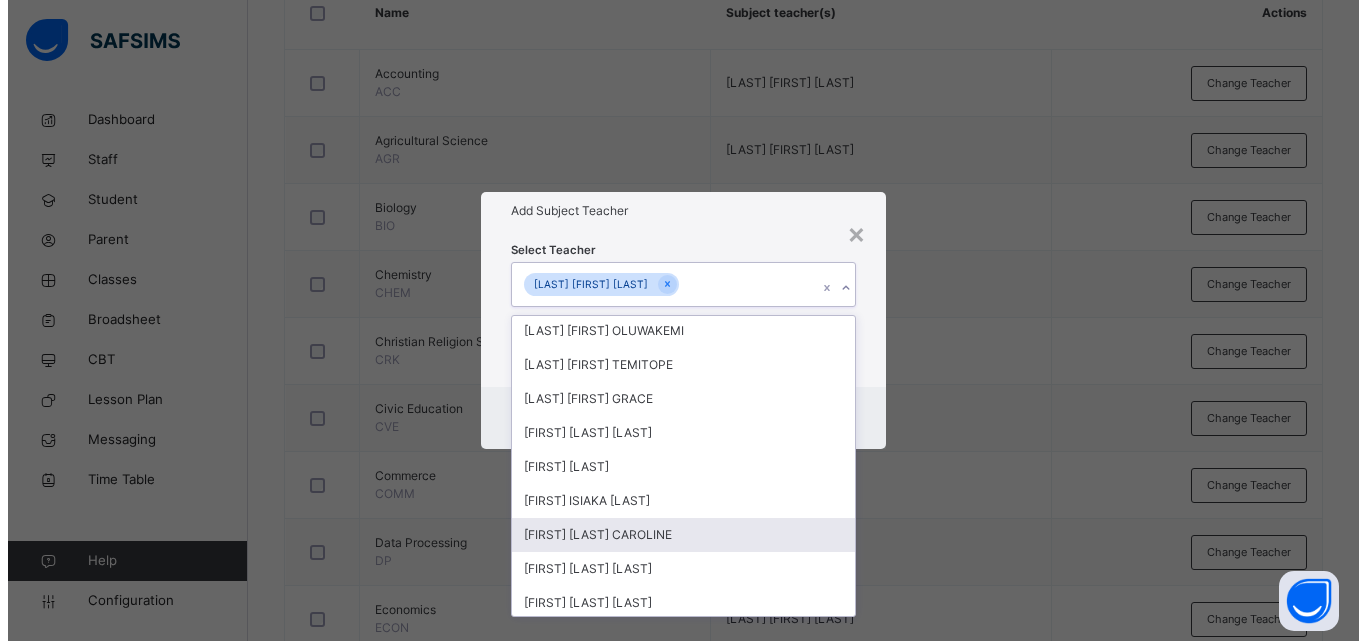 scroll, scrollTop: 44, scrollLeft: 0, axis: vertical 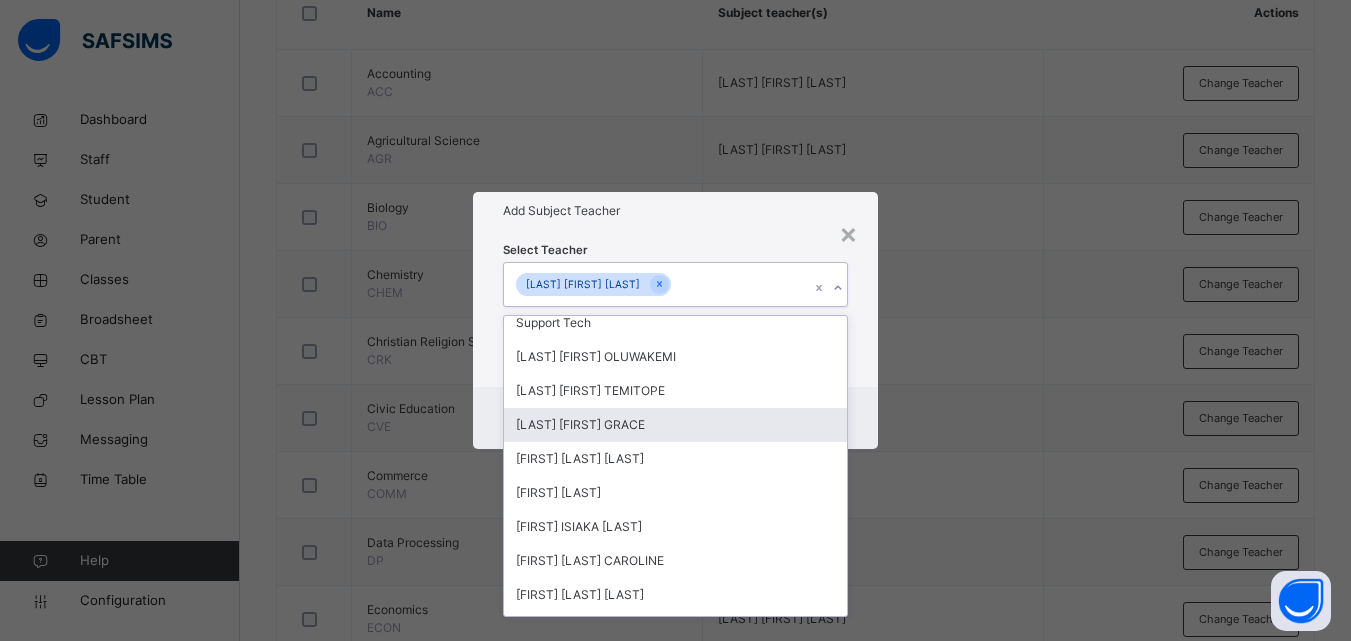 click on "[LAST] [FIRST]  GRACE" at bounding box center [675, 425] 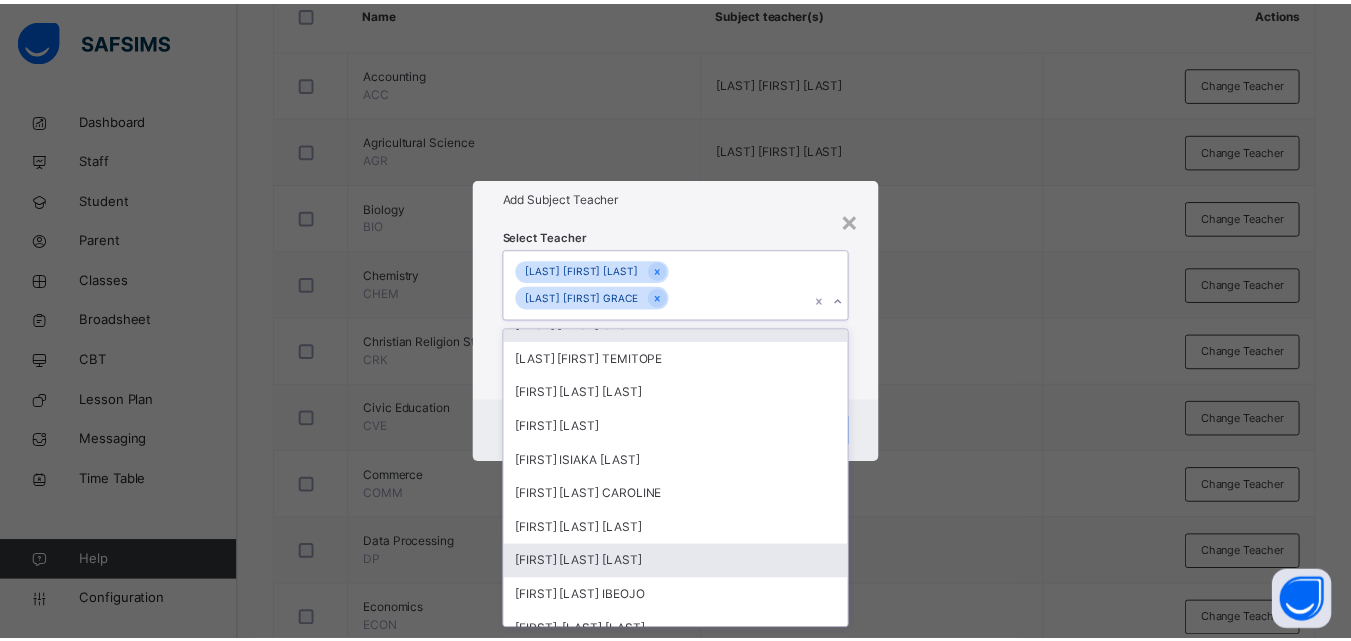 scroll, scrollTop: 0, scrollLeft: 0, axis: both 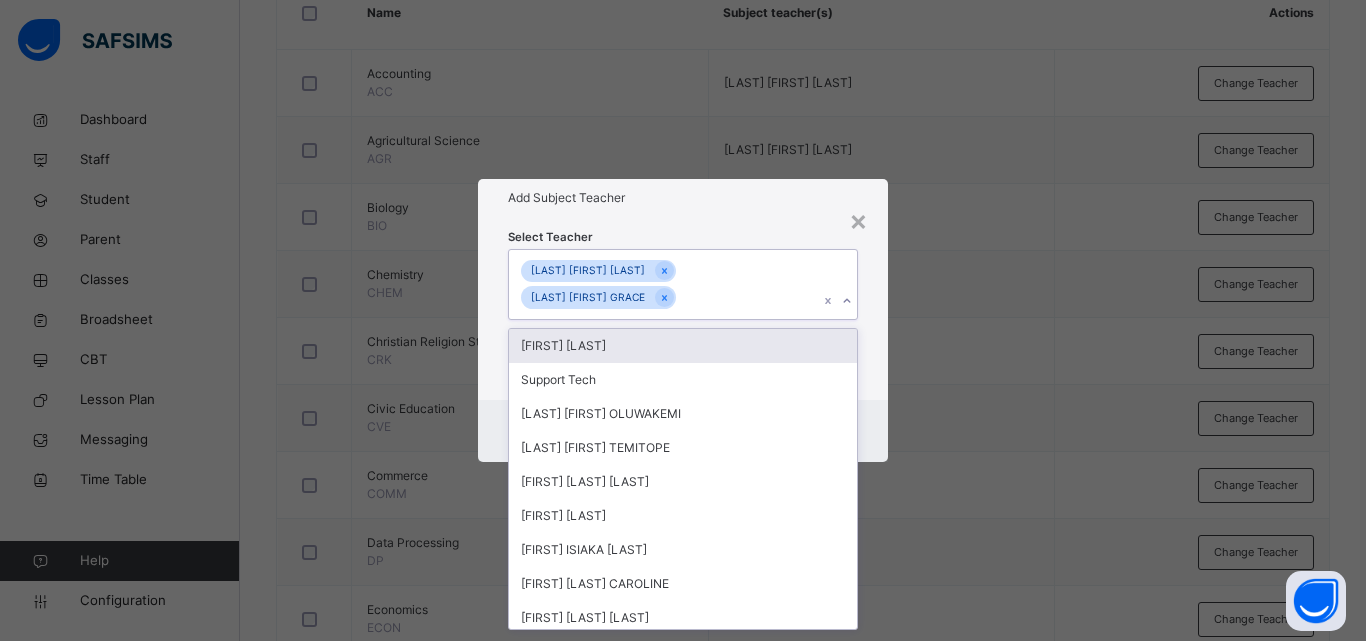 click on "Select Teacher   option OKELOLA  OPEYEMI  GRACE , selected.    option Oyebolu Olusegun  focused, 1 of 17. 15 results available. Use Up and Down to choose options, press Enter to select the currently focused option, press Escape to exit the menu, press Tab to select the option and exit the menu. ADEYEMI  OLUWASOLA ZAINAB OKELOLA  OPEYEMI  GRACE  Oyebolu Olusegun  Support Tech   EWEOBA CHRISTINA  OLUWAKEMI  OLATOYE ABIGAEL TEMITOPE  AJIBESIN  VICTOR  OLUWADAMILARE  Babayemi Deborah  BANJO ISIAKA AYOMIDE OYEBOLU  IBUKUNOLUWA  CAROLINE  ALADEJAYAN EMMANUEL  ADEDOYIN  IRINYEMI  IWABI  FRIDAY  OKOH  SAMUEL  IBEOJO  FEMI-KAYODE PRECIOUS  BOLUTIFE  AKINWA  OLUWATOBI  OLUWATOBI  MOUFID OLAWALE  SUNDAY  OSEMWENKHAE COURAGE OSASOGIE" at bounding box center (683, 308) 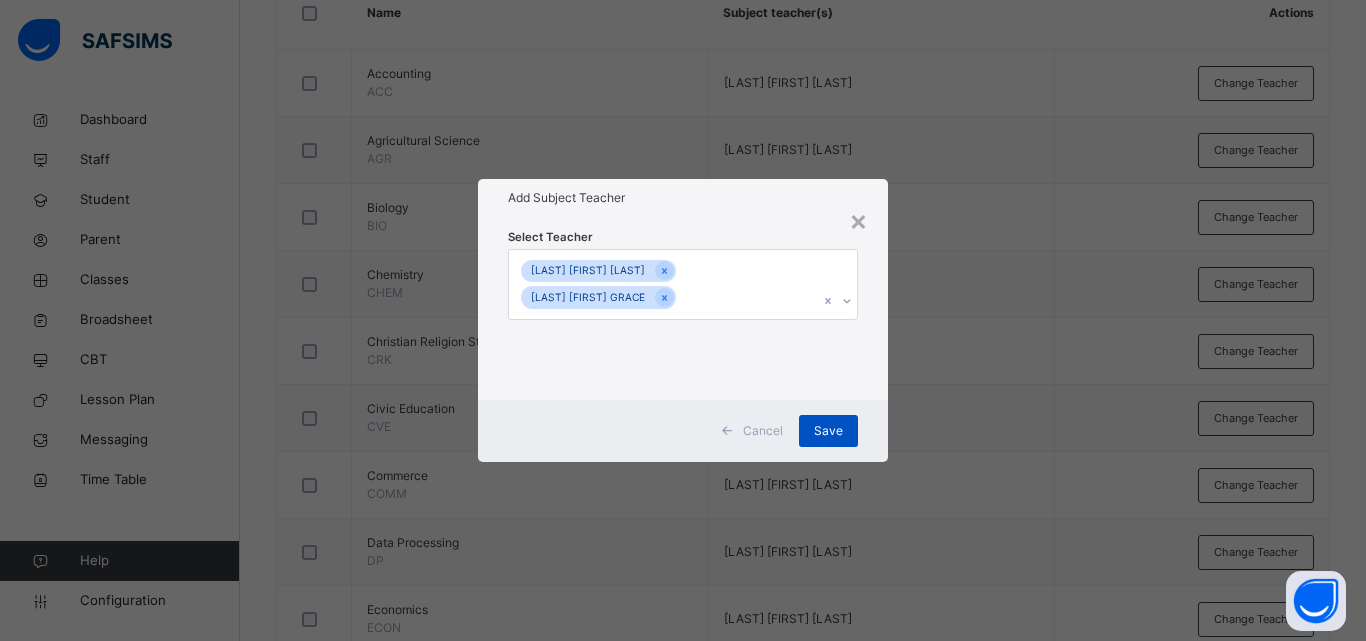 click on "Save" at bounding box center [828, 431] 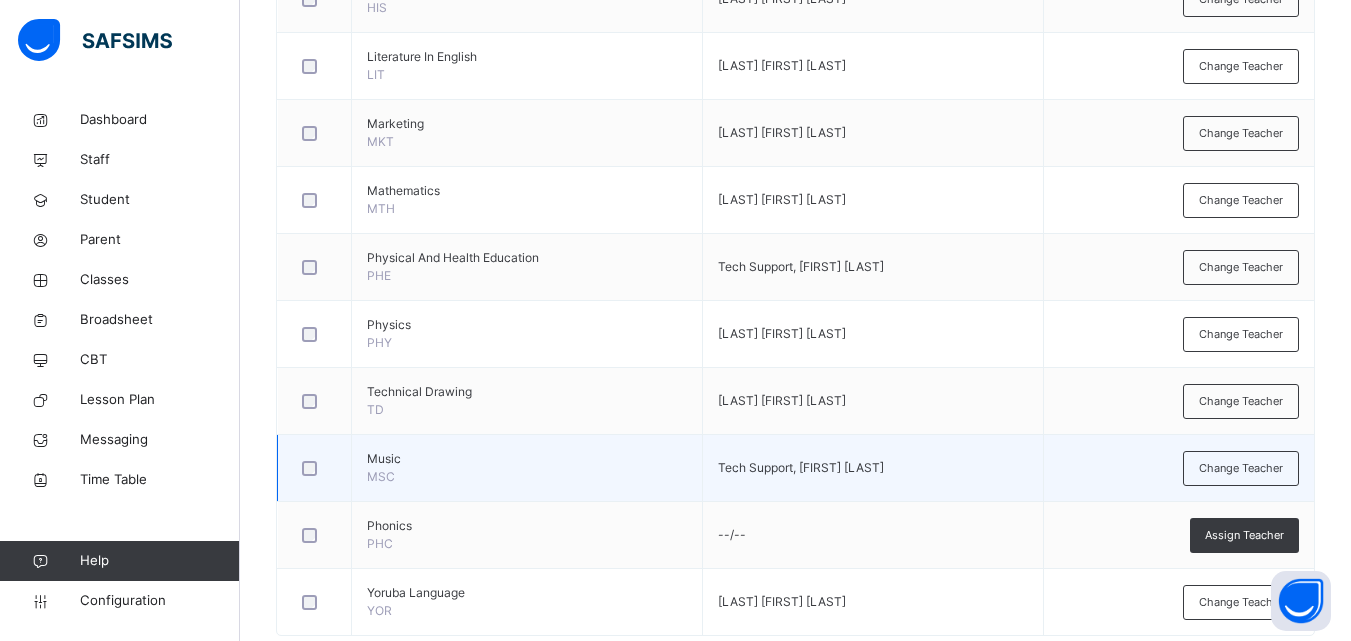 scroll, scrollTop: 1523, scrollLeft: 0, axis: vertical 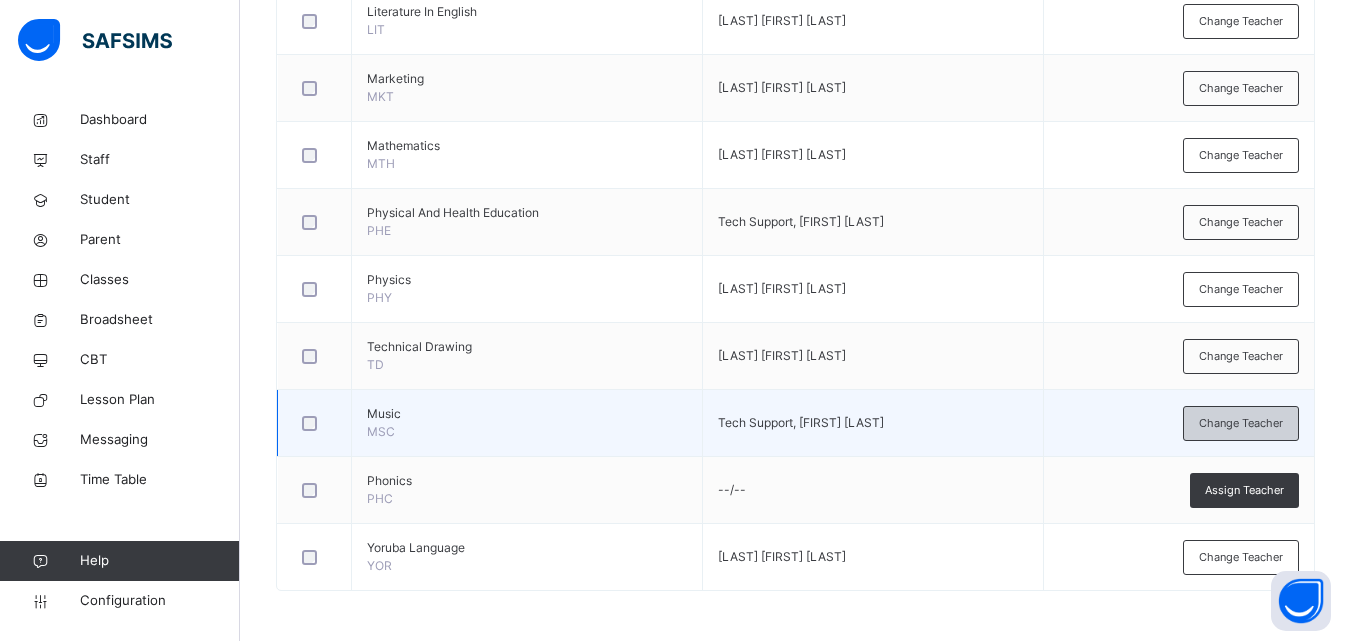 click on "Change Teacher" at bounding box center [1241, 423] 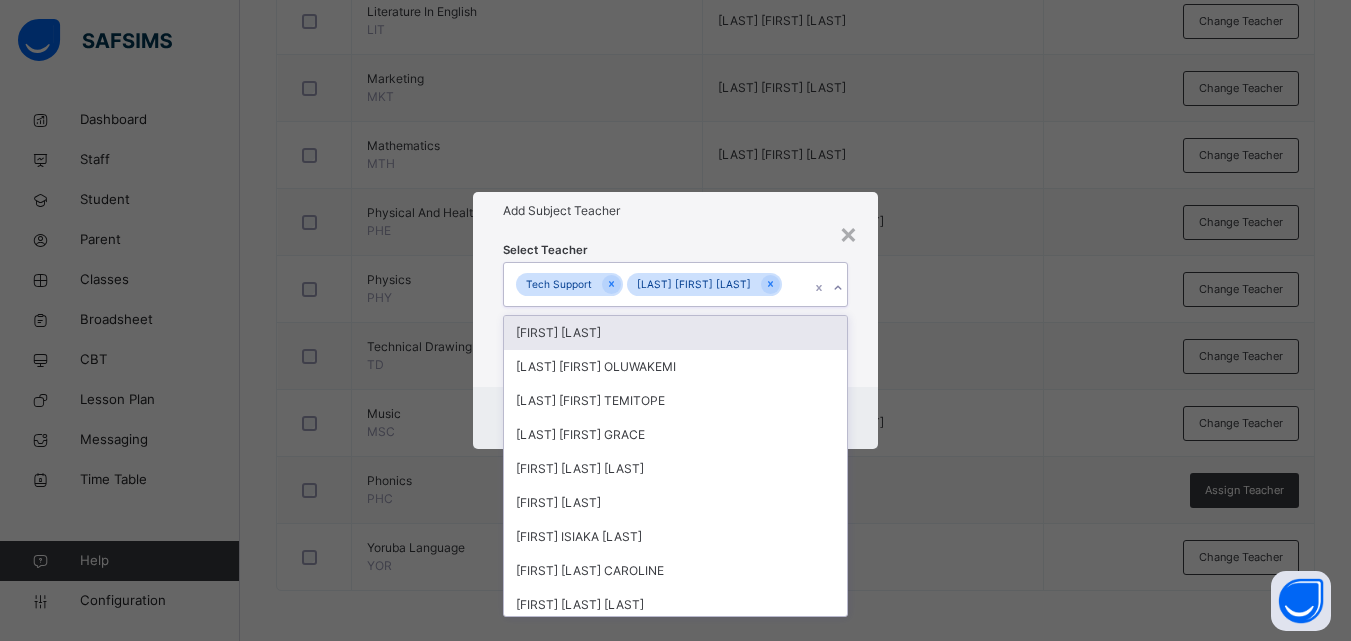 click 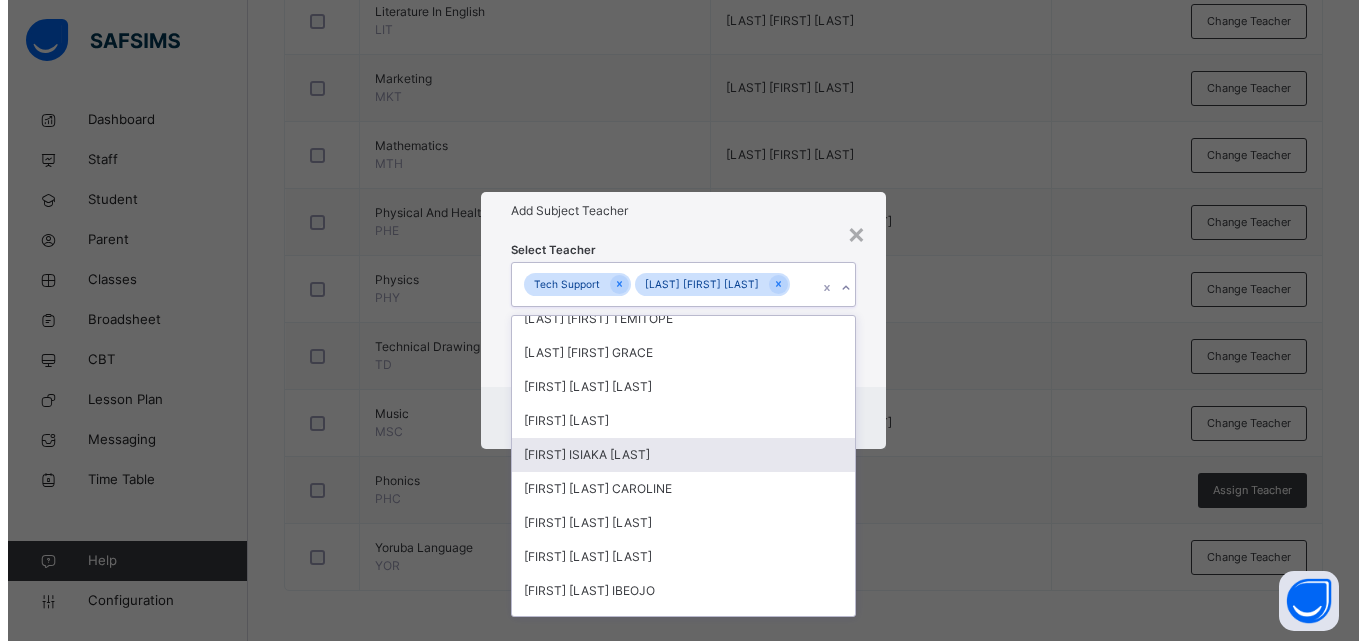 scroll, scrollTop: 210, scrollLeft: 0, axis: vertical 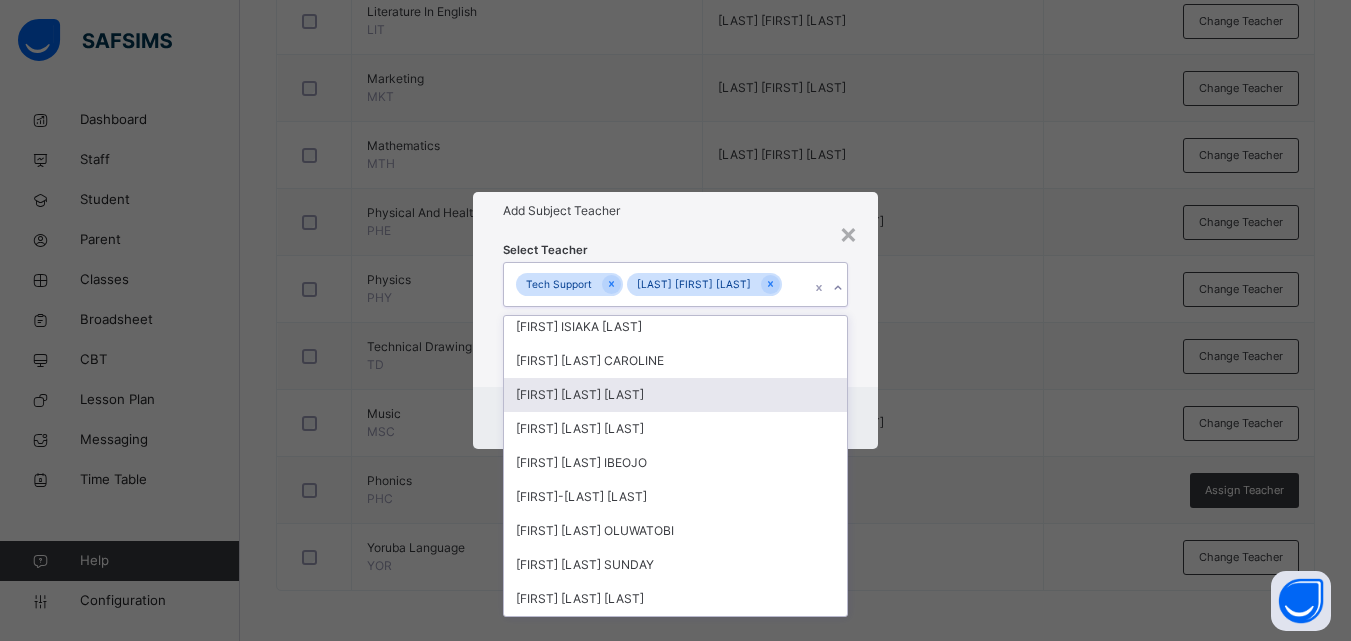 click on "ALADEJAYAN EMMANUEL  ADEDOYIN" at bounding box center [675, 395] 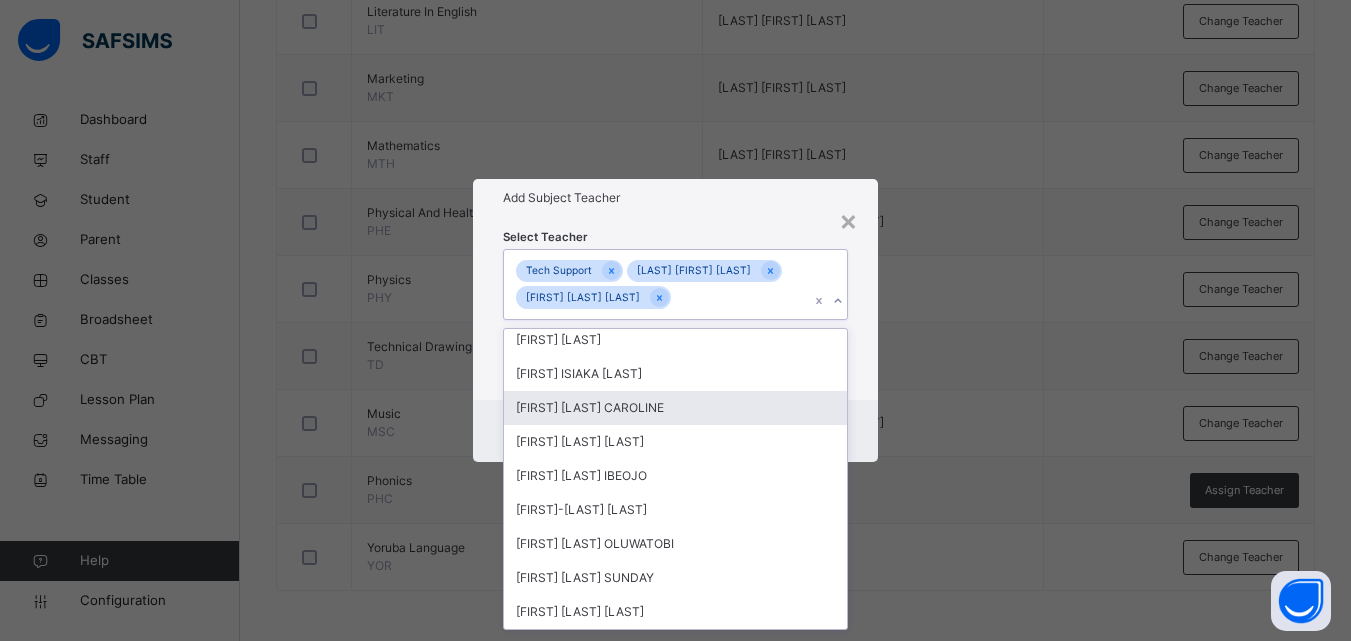 scroll, scrollTop: 176, scrollLeft: 0, axis: vertical 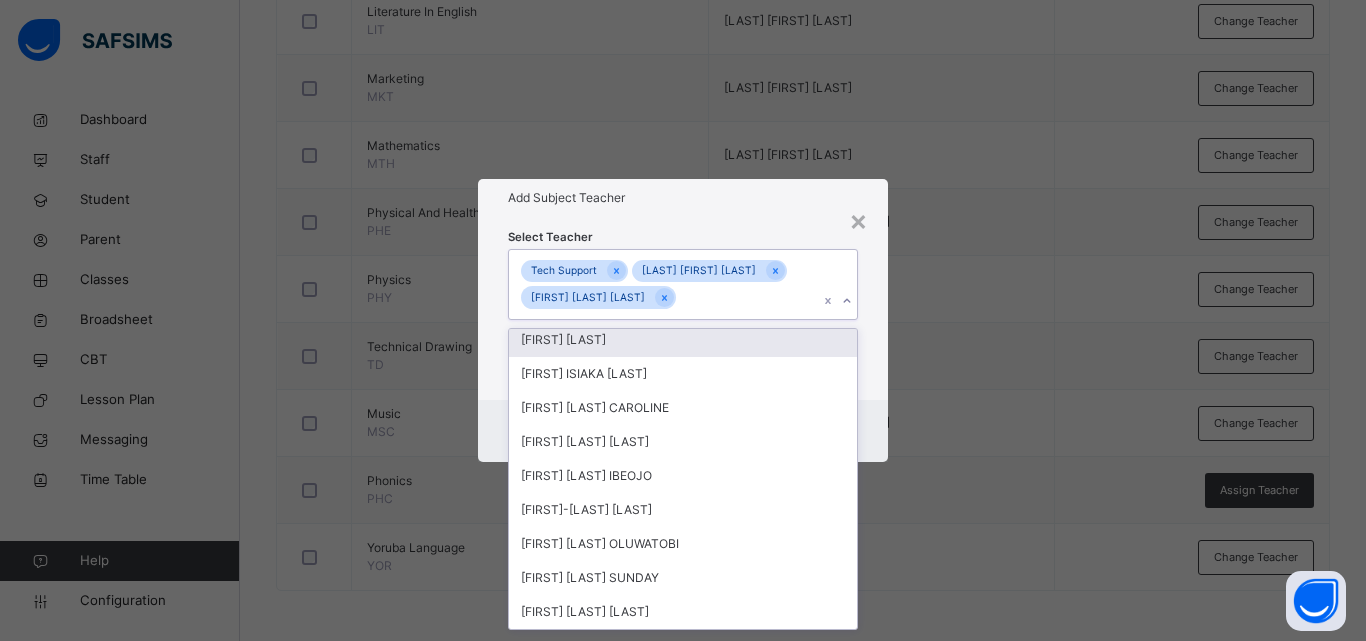 click on "Select Teacher   option ALADEJAYAN EMMANUEL  ADEDOYIN , selected.    option Babayemi Deborah  focused, 7 of 17. 14 results available. Use Up and Down to choose options, press Enter to select the currently focused option, press Escape to exit the menu, press Tab to select the option and exit the menu. Tech  Support ADEYEMI  OLUWASOLA ZAINAB ALADEJAYAN EMMANUEL  ADEDOYIN  Oyebolu Olusegun  EWEOBA CHRISTINA  OLUWAKEMI  OLATOYE ABIGAEL TEMITOPE  OKELOLA  OPEYEMI  GRACE  AJIBESIN  VICTOR  OLUWADAMILARE  Babayemi Deborah  BANJO ISIAKA AYOMIDE OYEBOLU  IBUKUNOLUWA  CAROLINE  IRINYEMI  IWABI  FRIDAY  OKOH  SAMUEL  IBEOJO  FEMI-KAYODE PRECIOUS  BOLUTIFE  AKINWA  OLUWATOBI  OLUWATOBI  MOUFID OLAWALE  SUNDAY  OSEMWENKHAE COURAGE OSASOGIE" at bounding box center [683, 308] 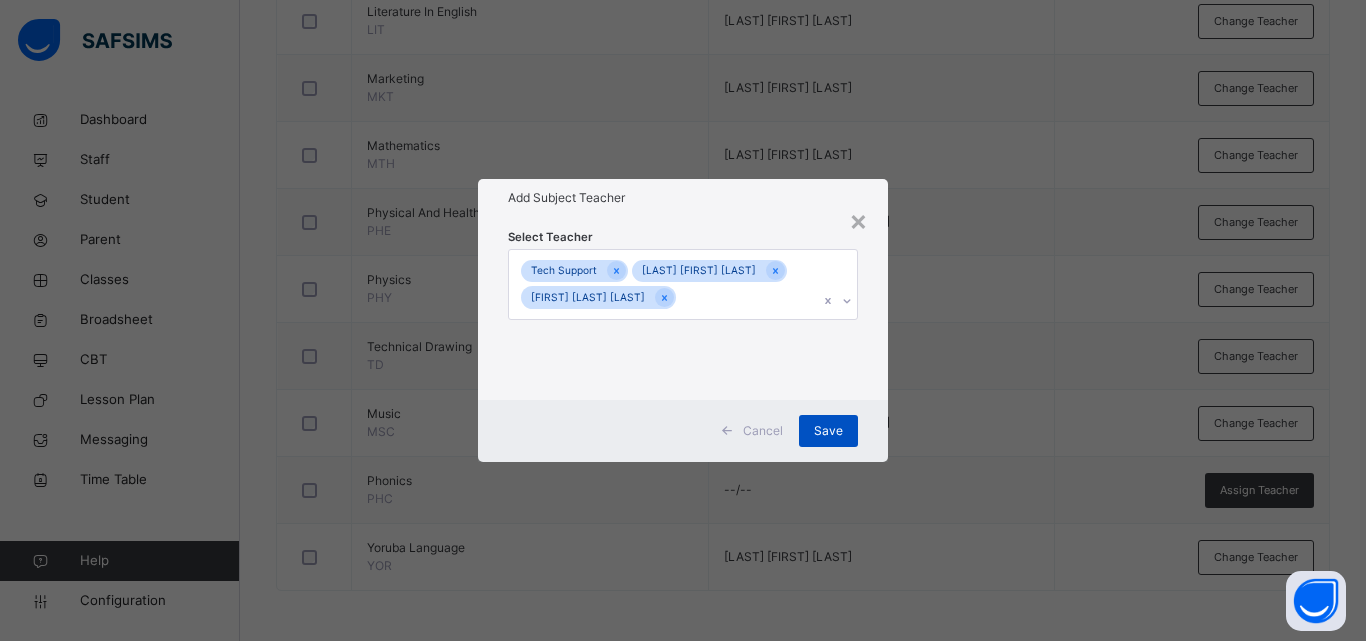 click on "Save" at bounding box center (828, 431) 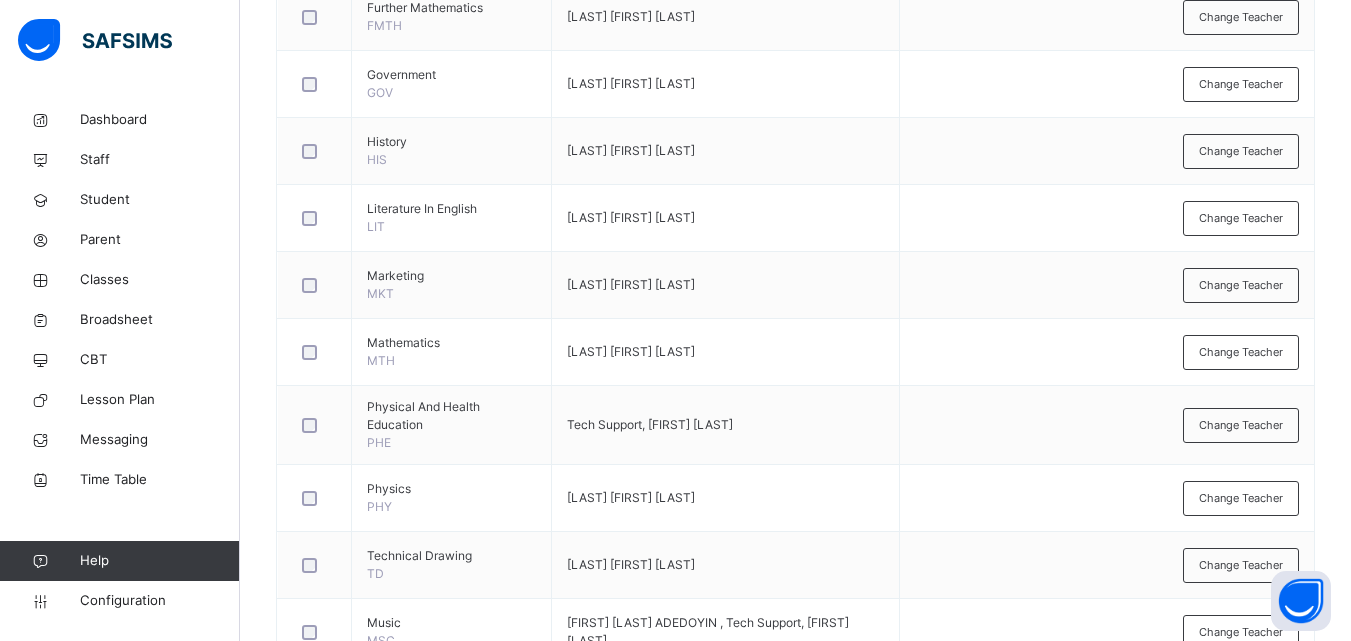 scroll, scrollTop: 1563, scrollLeft: 0, axis: vertical 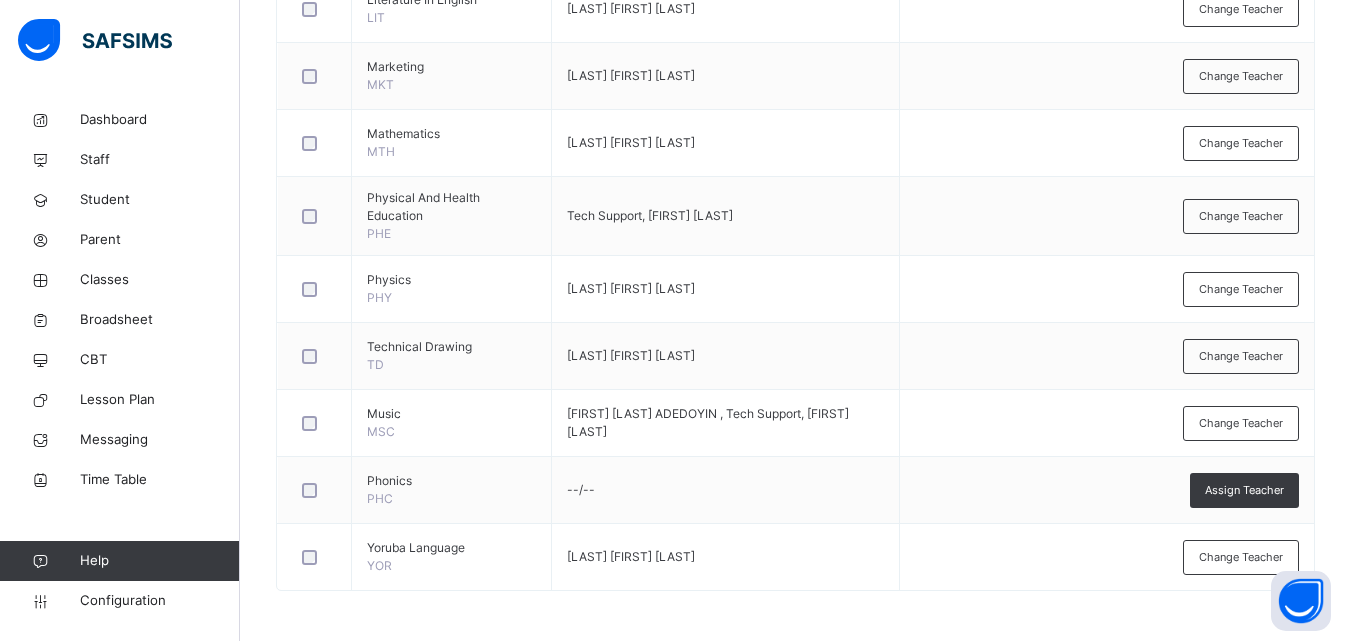 click on "Change Teacher" at bounding box center [1241, 423] 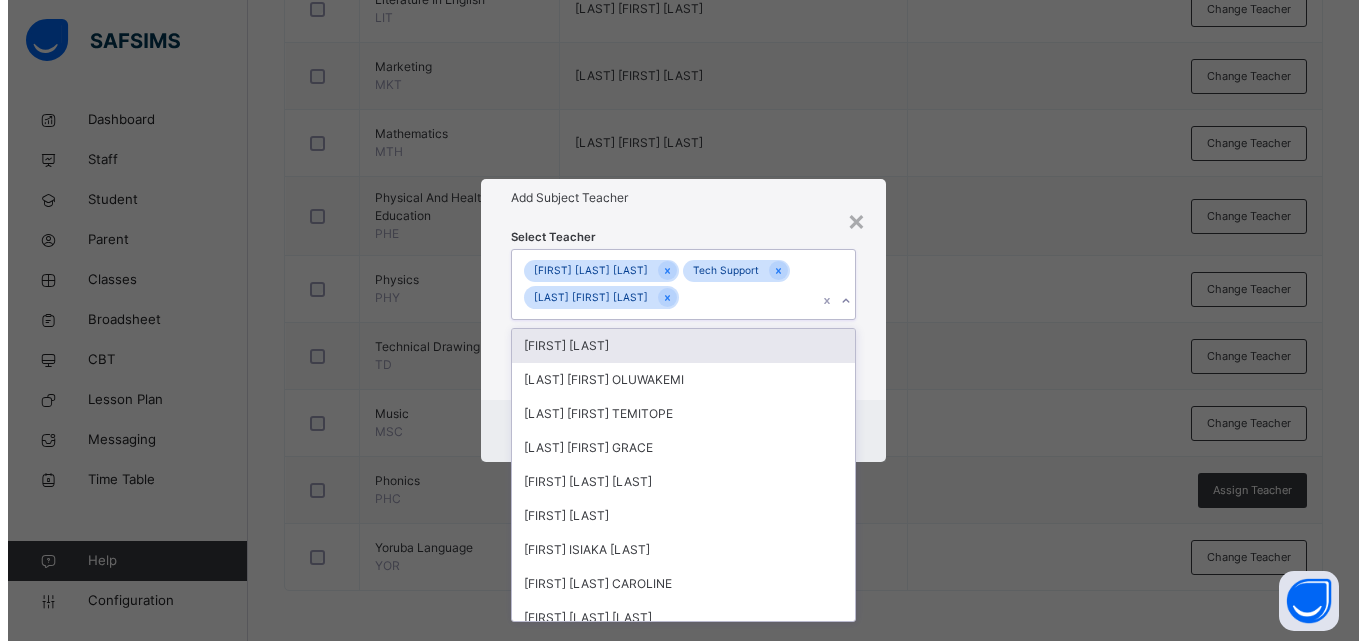 scroll, scrollTop: 0, scrollLeft: 0, axis: both 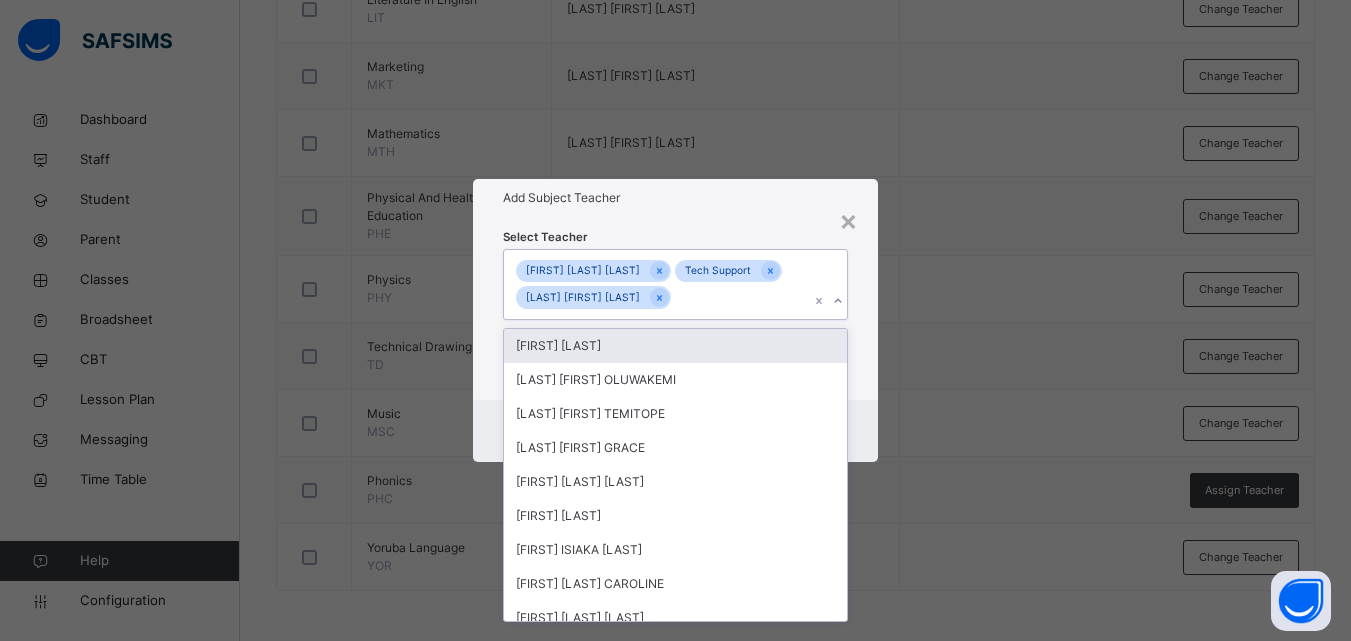 click on "EMMANUEL  ALADEJAYAN ADEDOYIN  Tech  Support ADEYEMI  OLUWASOLA ZAINAB" at bounding box center [656, 284] 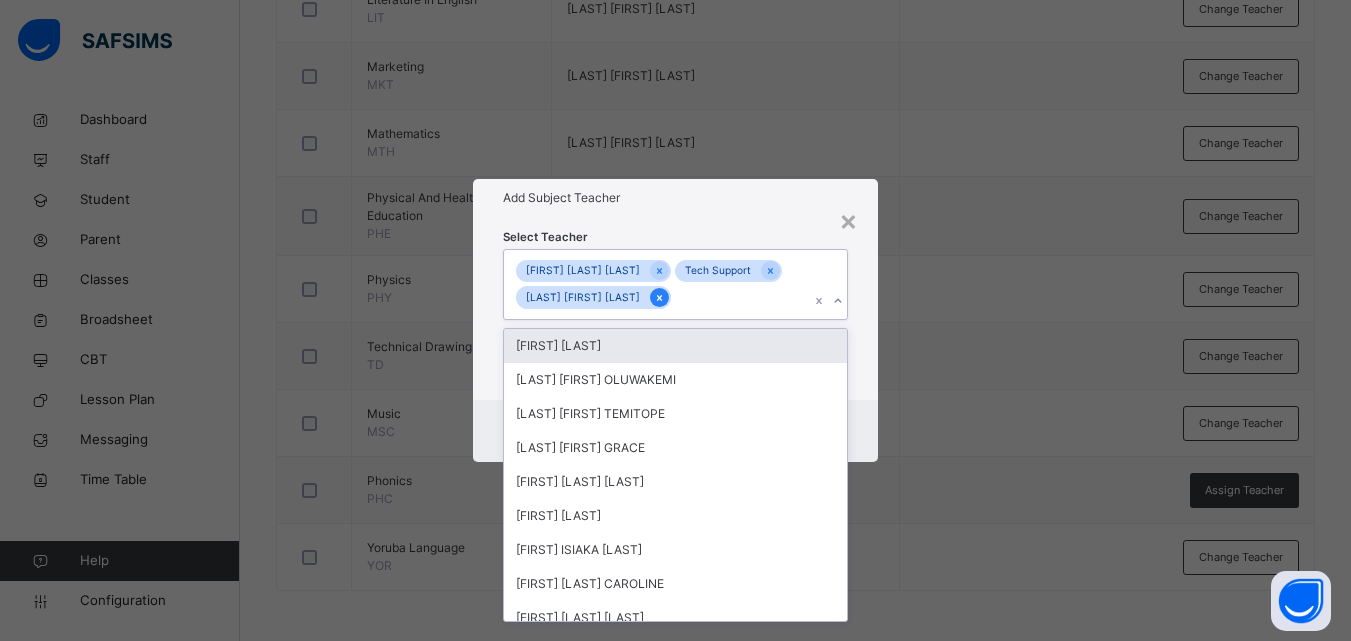 click 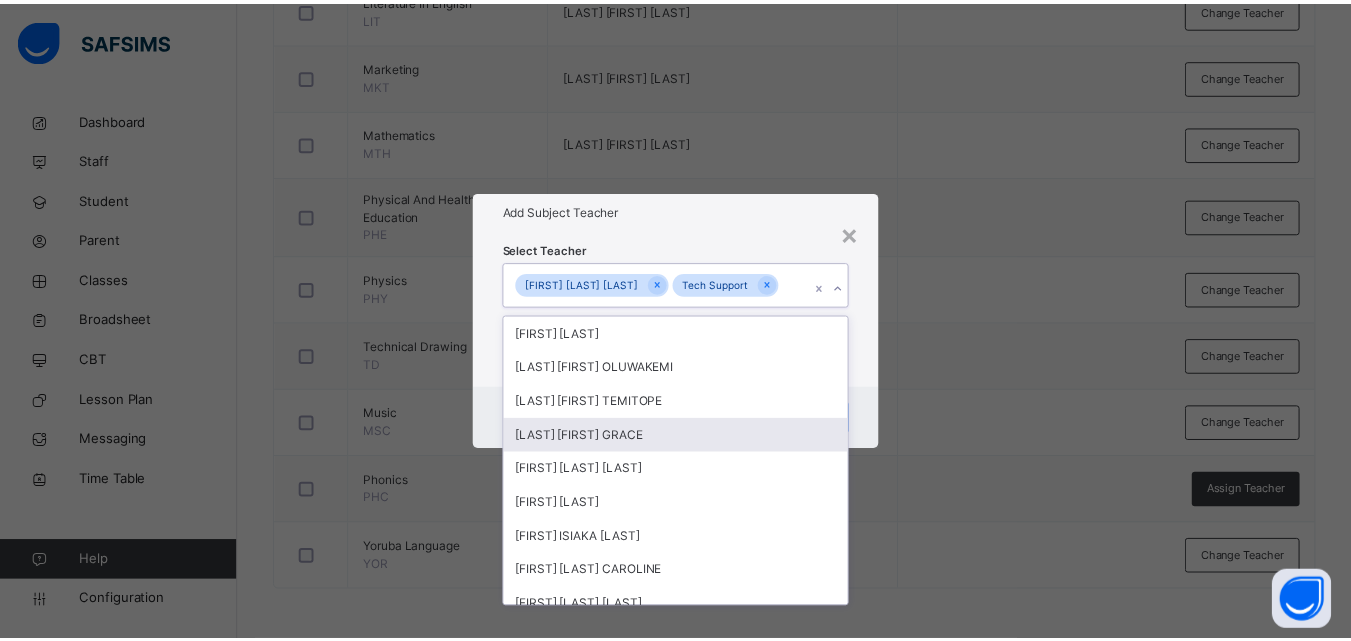 scroll, scrollTop: 100, scrollLeft: 0, axis: vertical 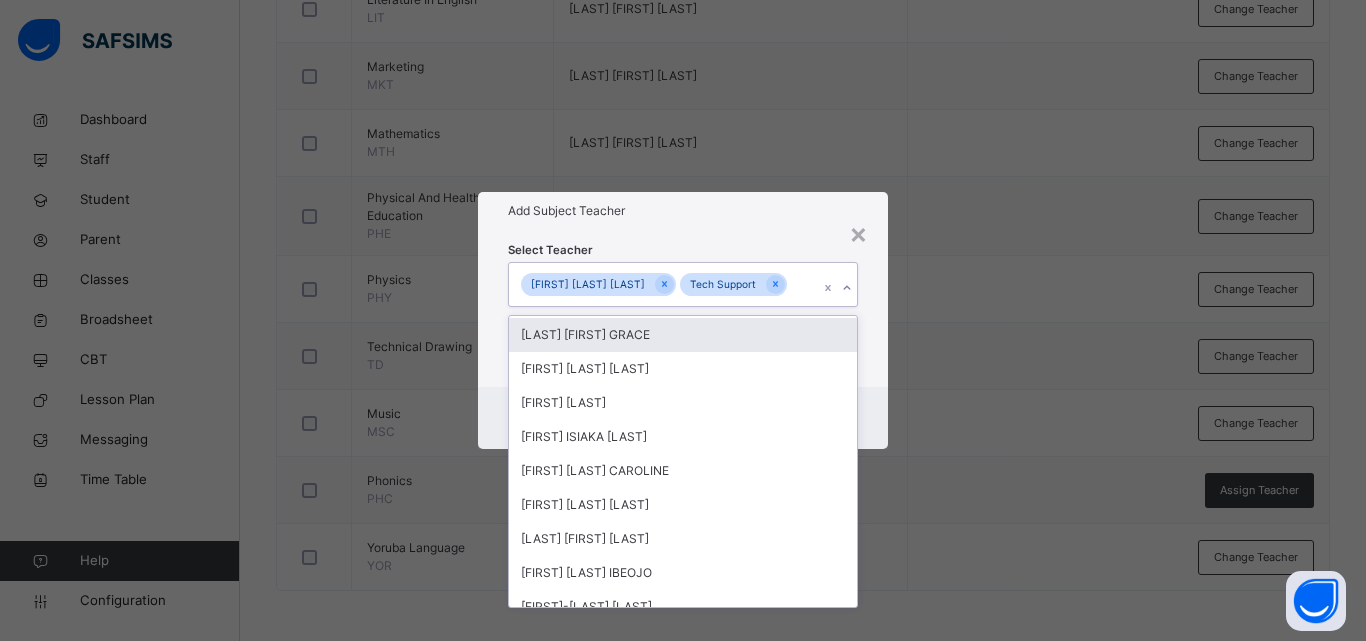 click on "OKELOLA  OPEYEMI  GRACE" at bounding box center (683, 335) 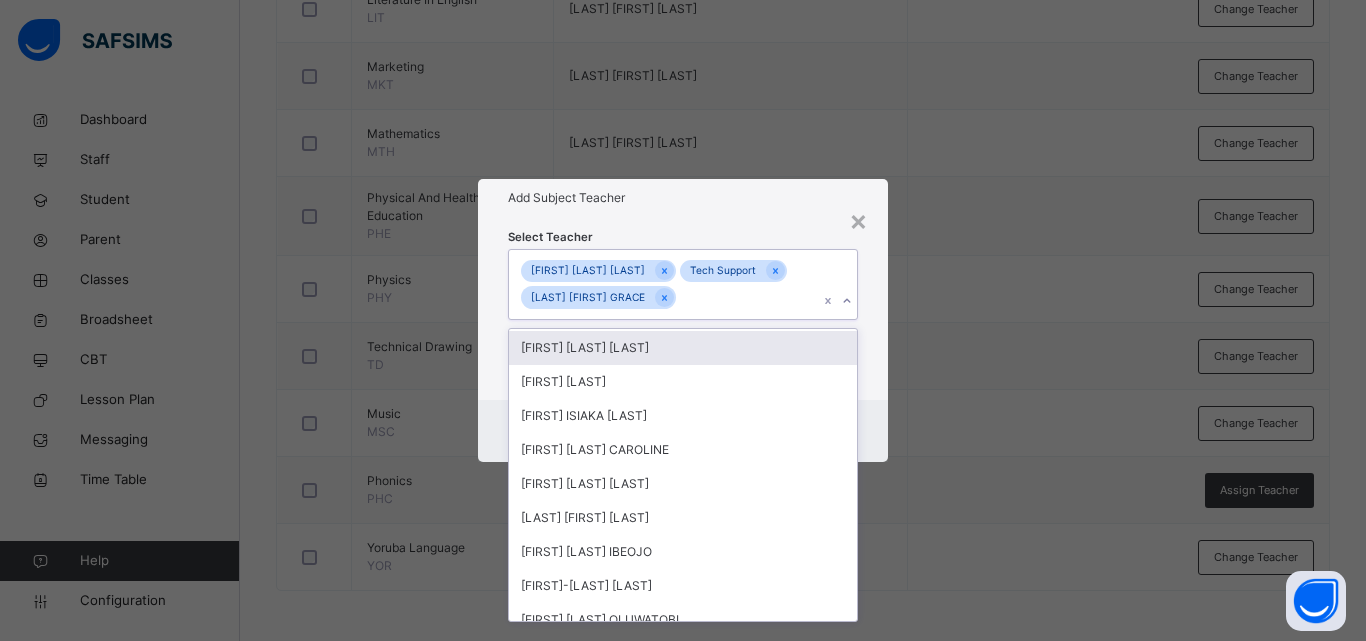 click on "Select Teacher   option OKELOLA  OPEYEMI  GRACE , selected.    option AJIBESIN  VICTOR  OLUWADAMILARE  focused, 6 of 17. 14 results available. Use Up and Down to choose options, press Enter to select the currently focused option, press Escape to exit the menu, press Tab to select the option and exit the menu. EMMANUEL  ALADEJAYAN ADEDOYIN  Tech  Support OKELOLA  OPEYEMI  GRACE  Oyebolu Olusegun  EWEOBA CHRISTINA  OLUWAKEMI  OLATOYE ABIGAEL TEMITOPE  AJIBESIN  VICTOR  OLUWADAMILARE  Babayemi Deborah  BANJO ISIAKA AYOMIDE OYEBOLU  IBUKUNOLUWA  CAROLINE  IRINYEMI  IWABI  FRIDAY  OLUWASOLA ADEYEMI  ZAINAB OKOH  SAMUEL  IBEOJO  FEMI-KAYODE PRECIOUS  BOLUTIFE  AKINWA  OLUWATOBI  OLUWATOBI  MOUFID OLAWALE  SUNDAY  OSEMWENKHAE COURAGE OSASOGIE" at bounding box center (683, 308) 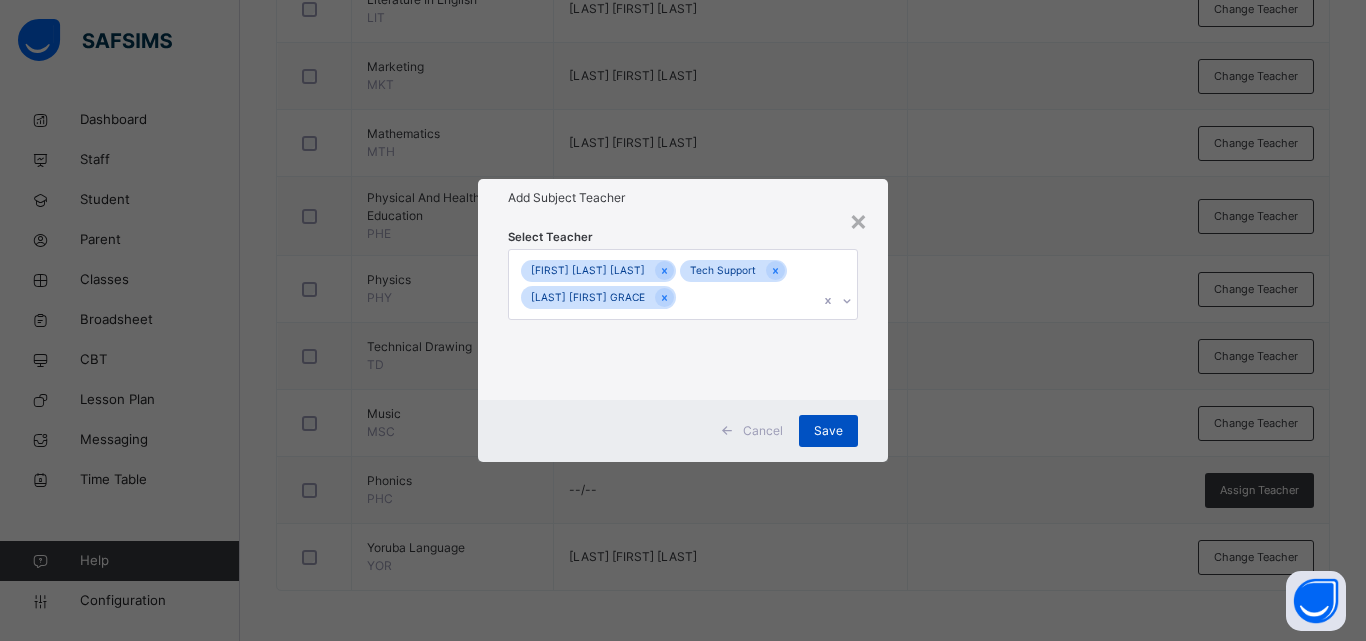 click on "Save" at bounding box center [828, 431] 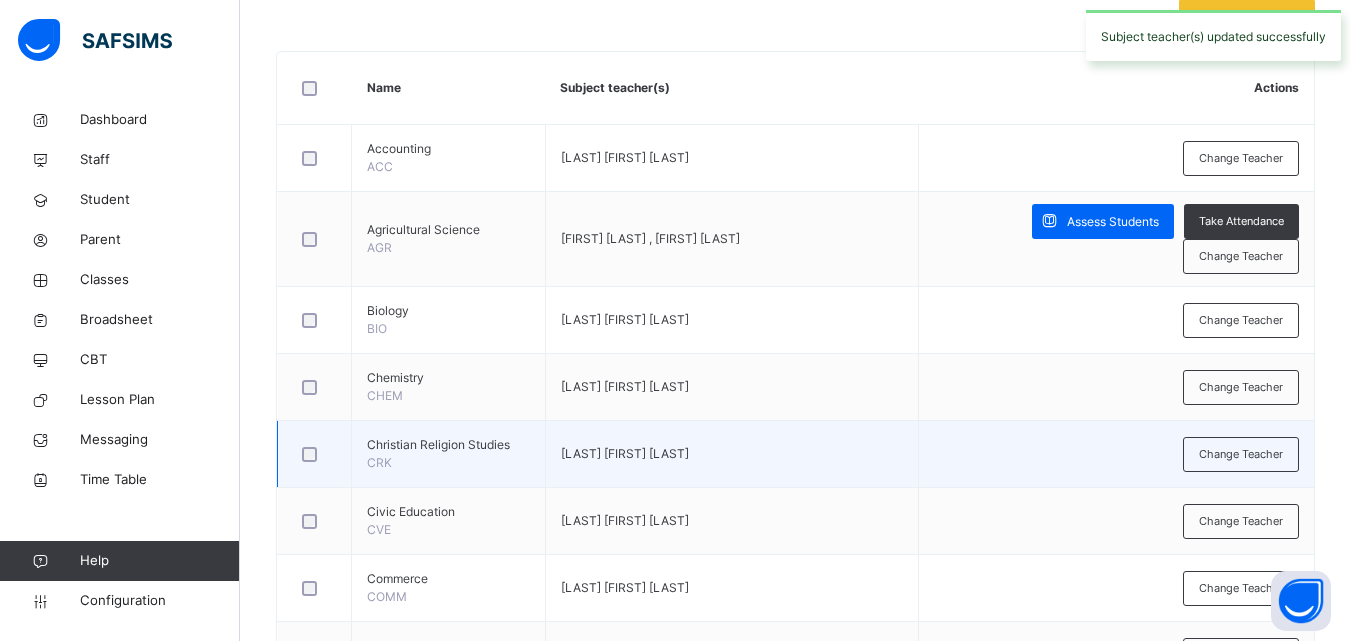 scroll, scrollTop: 463, scrollLeft: 0, axis: vertical 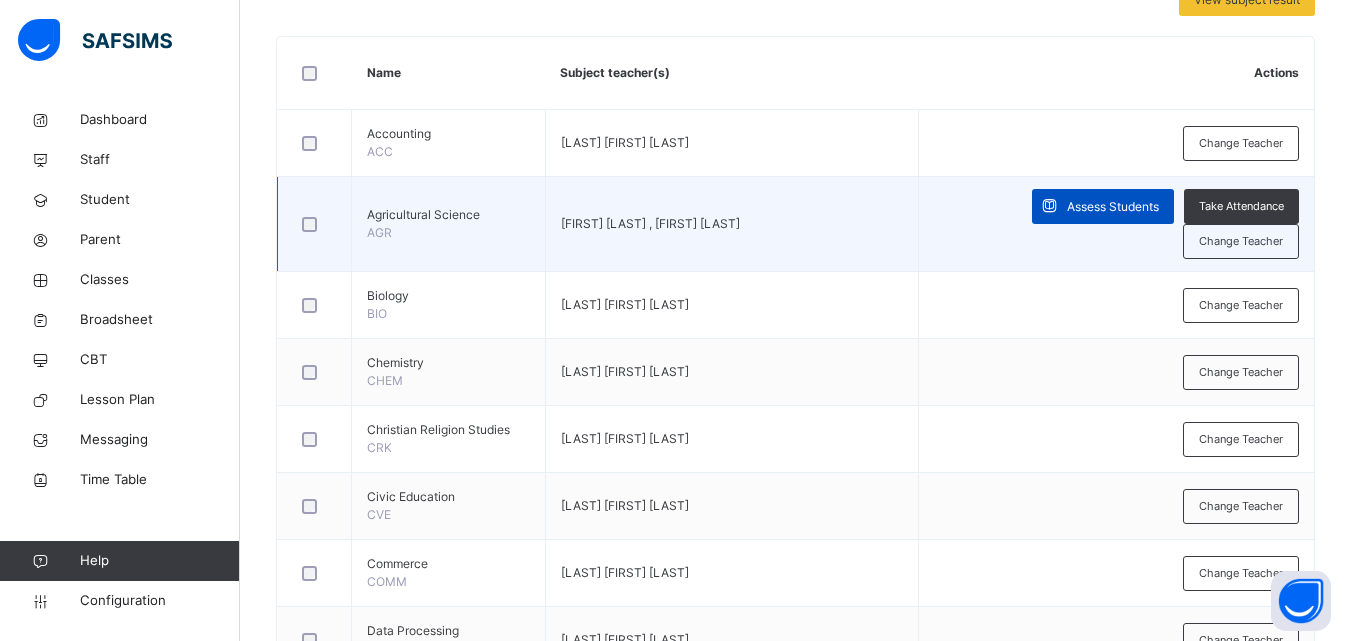 click on "Assess Students" at bounding box center [1113, 207] 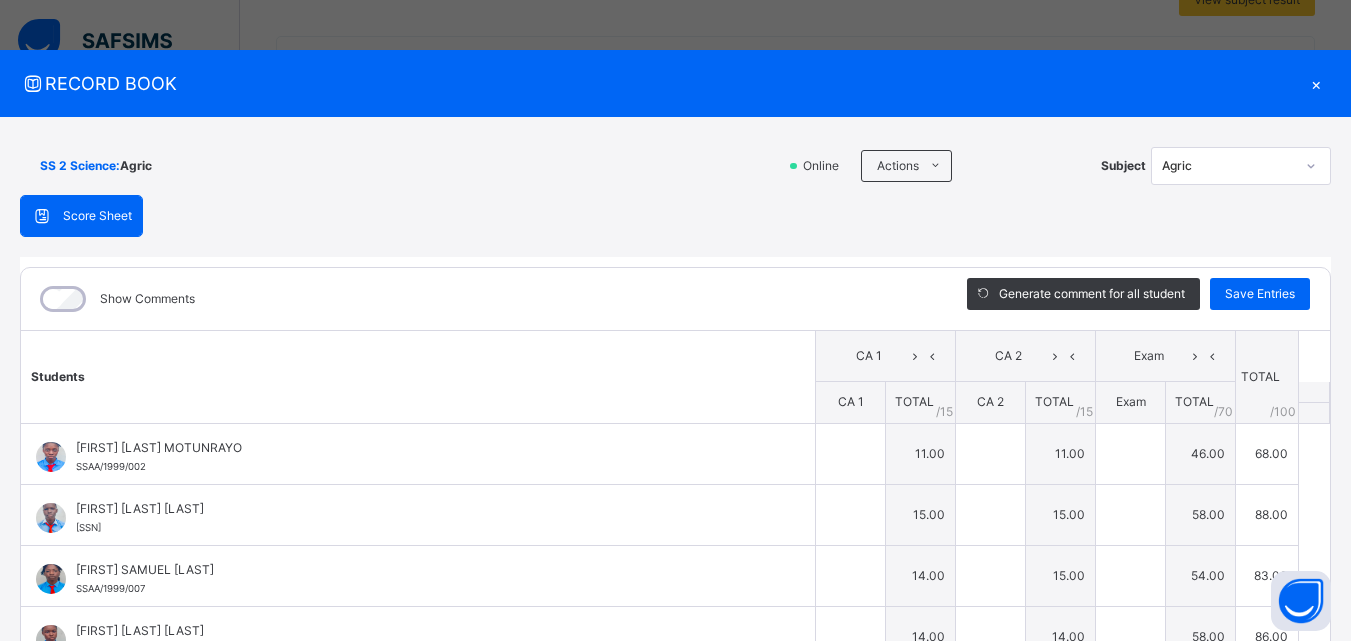 type on "**" 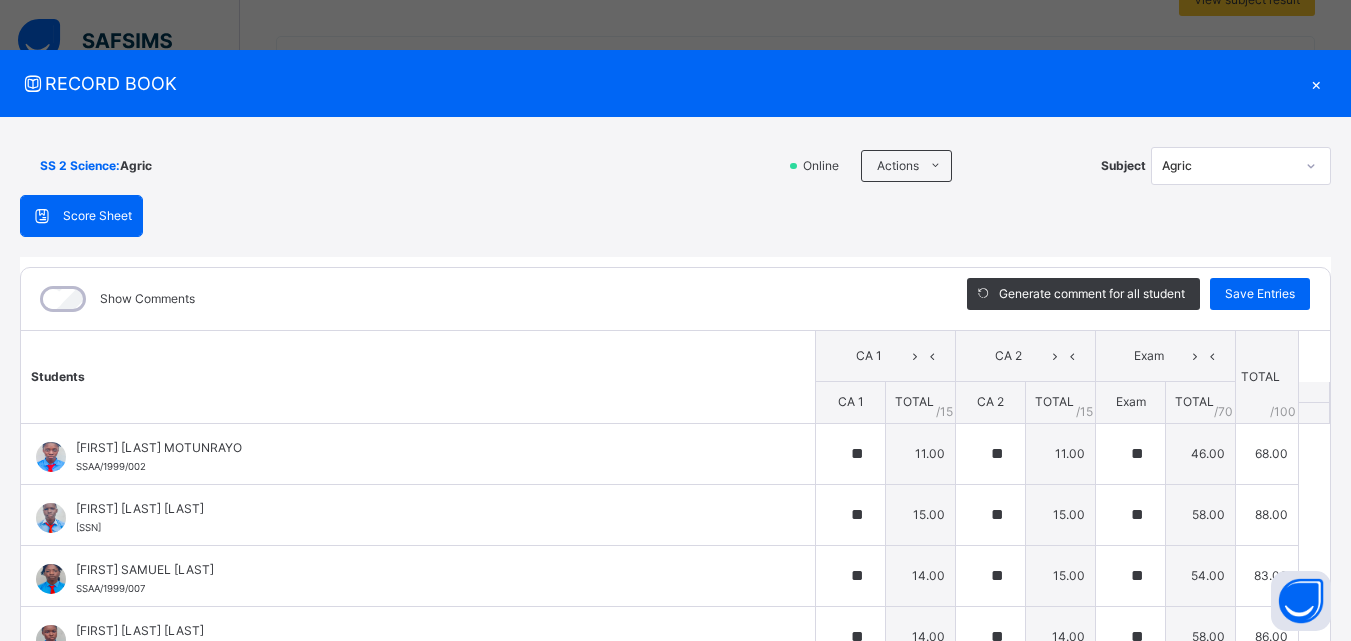 type on "**" 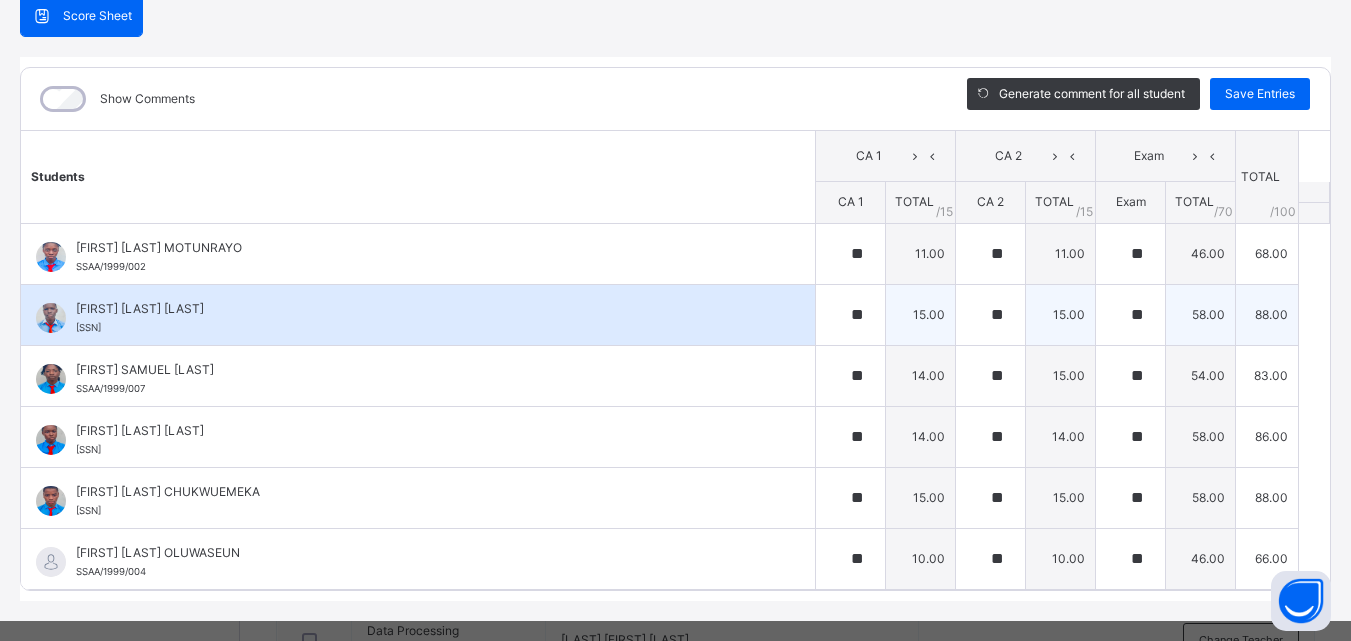 scroll, scrollTop: 230, scrollLeft: 0, axis: vertical 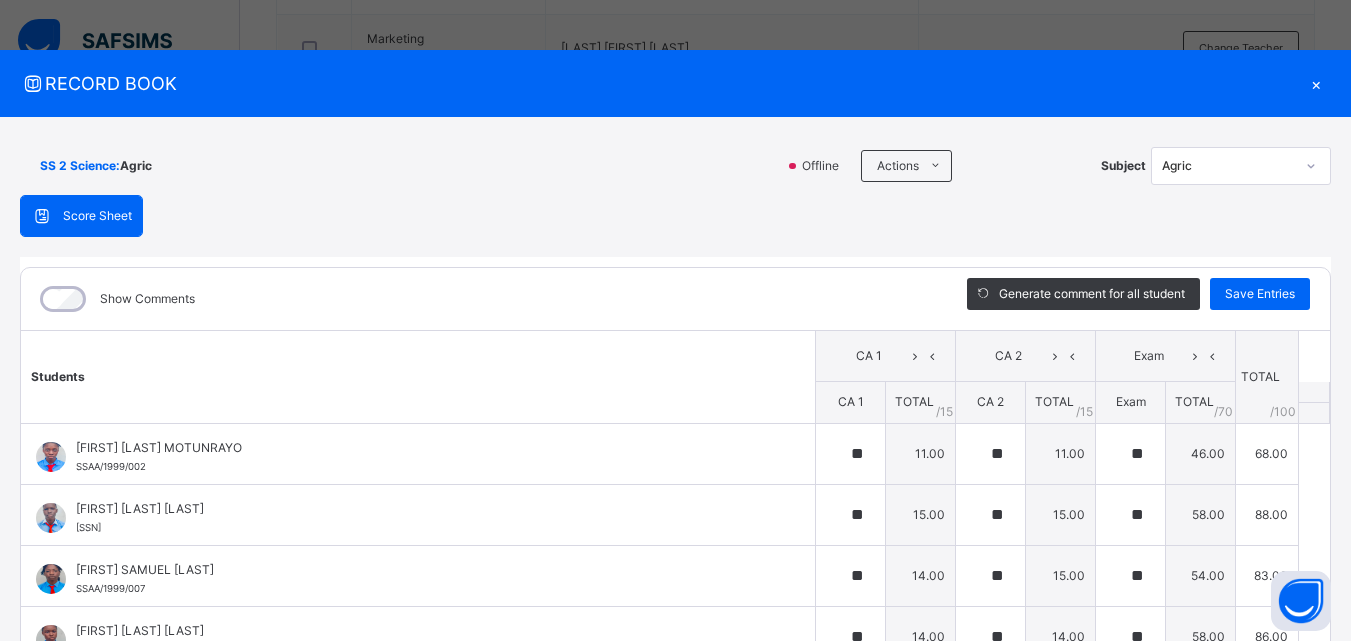 click on "×" at bounding box center (1316, 83) 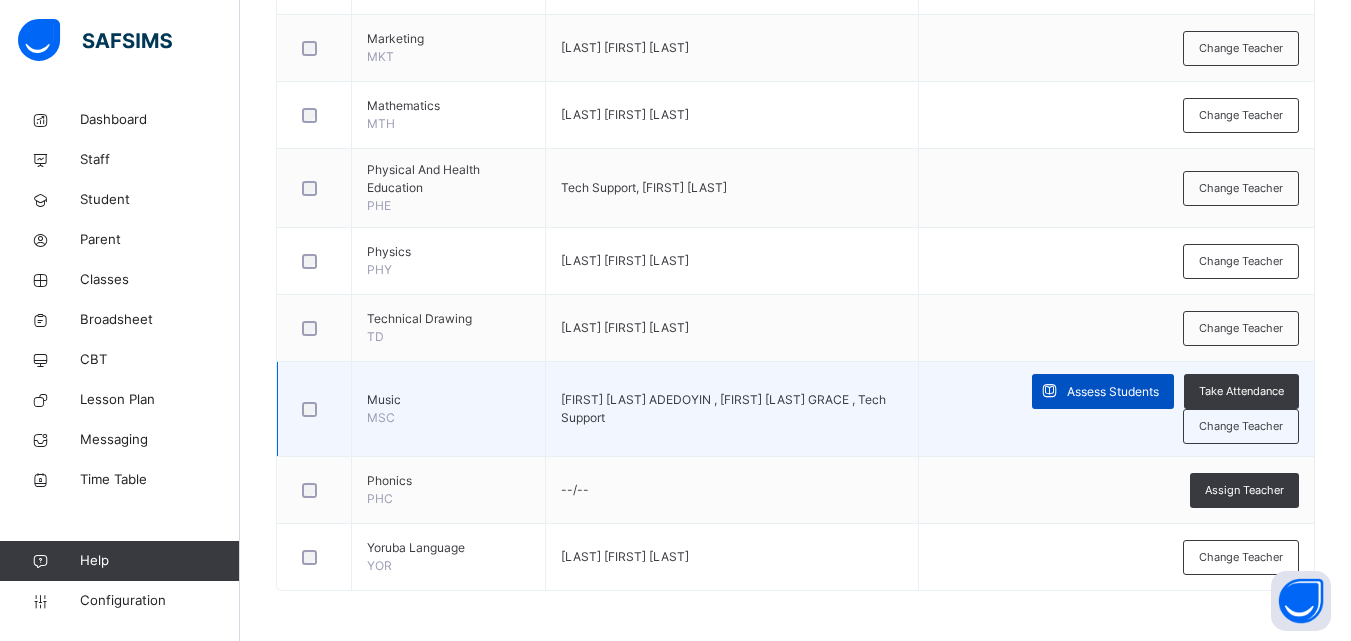 click on "Assess Students" at bounding box center [1113, 392] 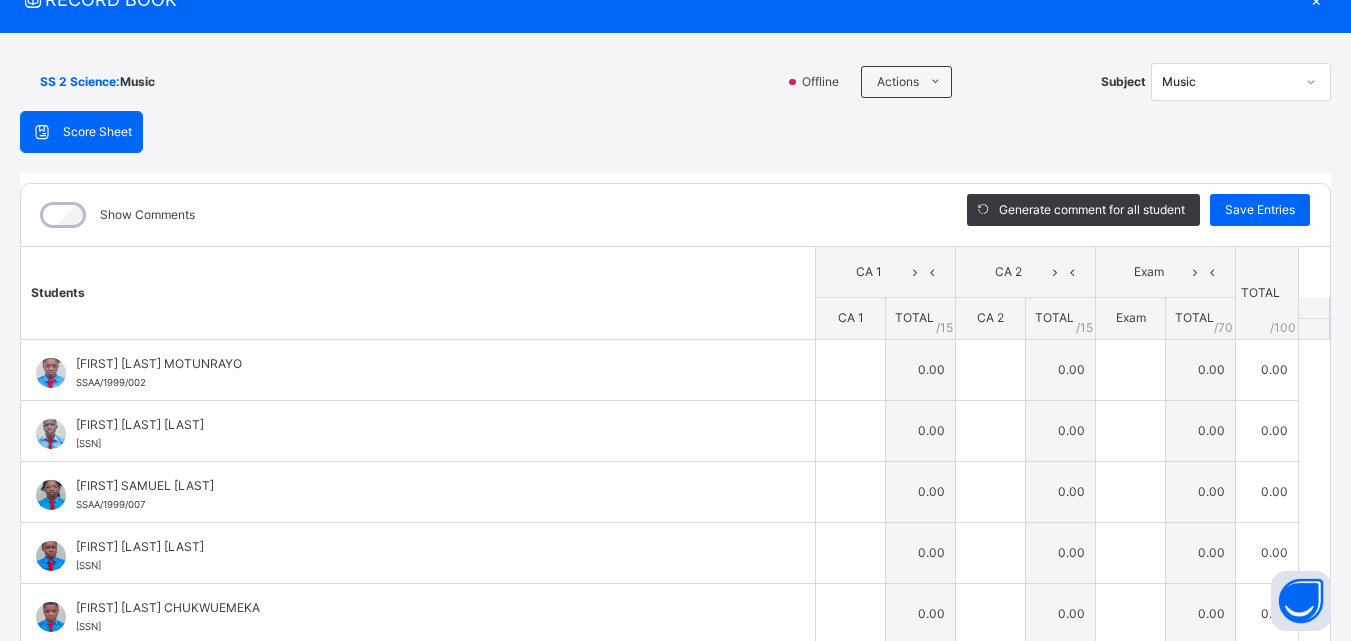 scroll, scrollTop: 0, scrollLeft: 0, axis: both 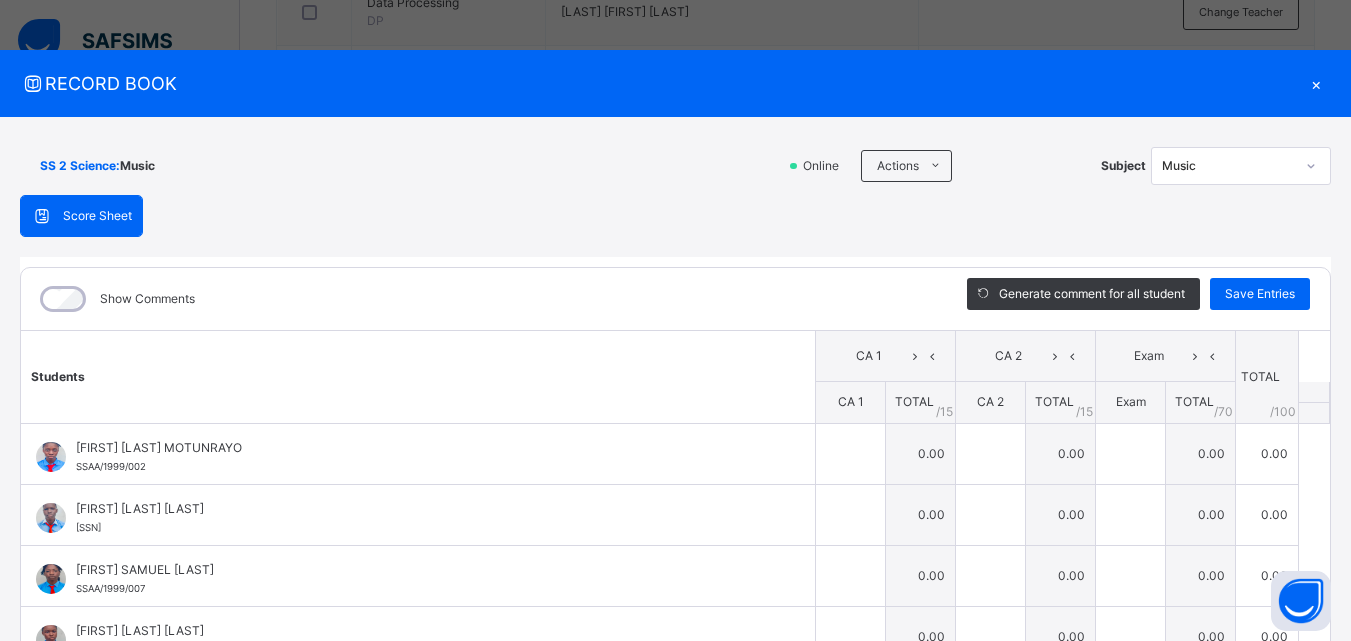 click on "×" at bounding box center [1316, 83] 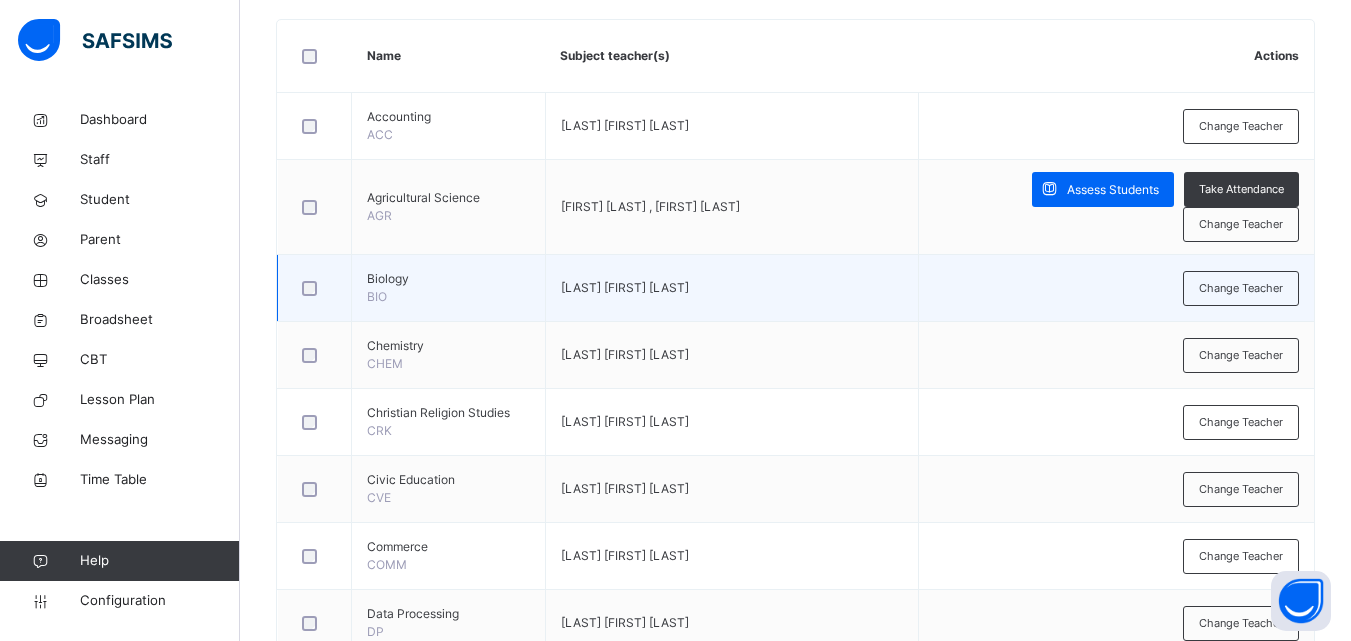 scroll, scrollTop: 491, scrollLeft: 0, axis: vertical 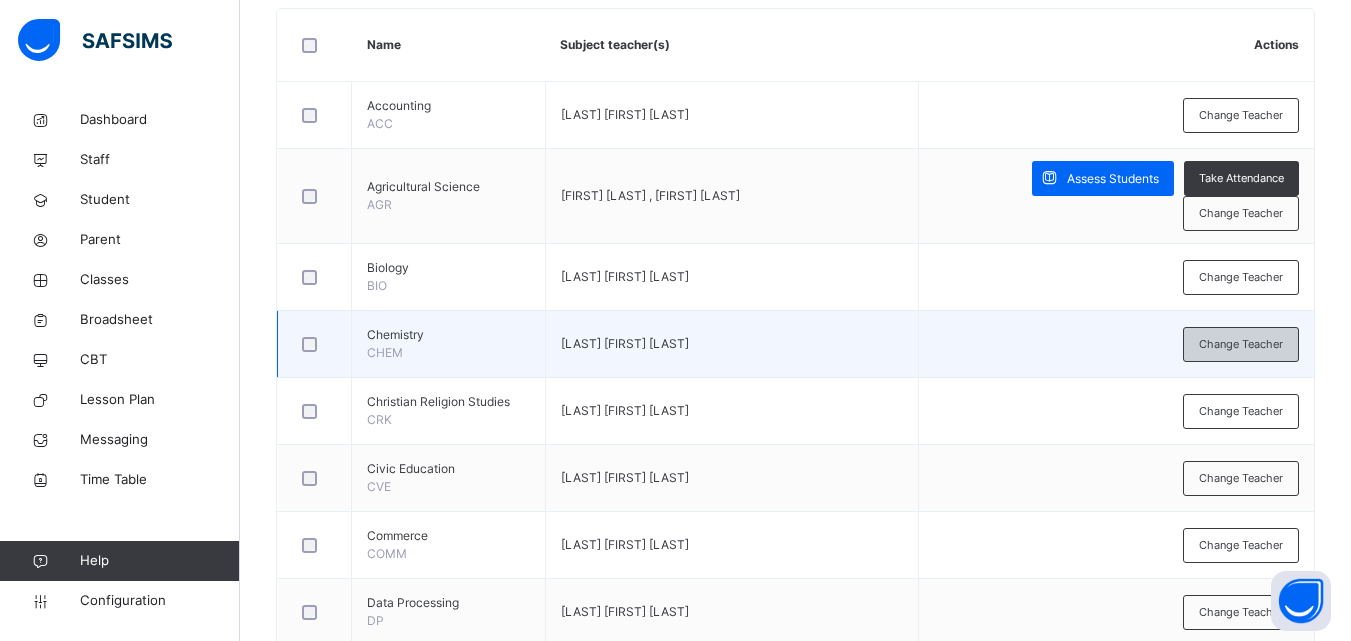 click on "Change Teacher" at bounding box center (1241, 344) 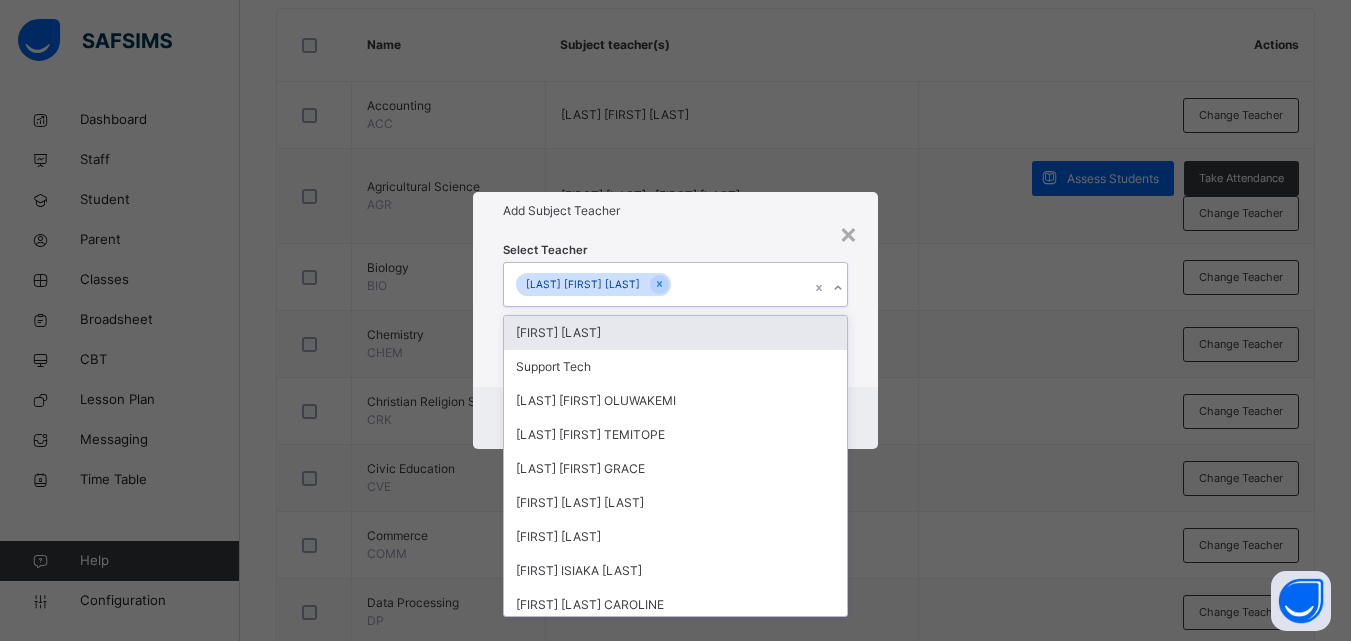 click 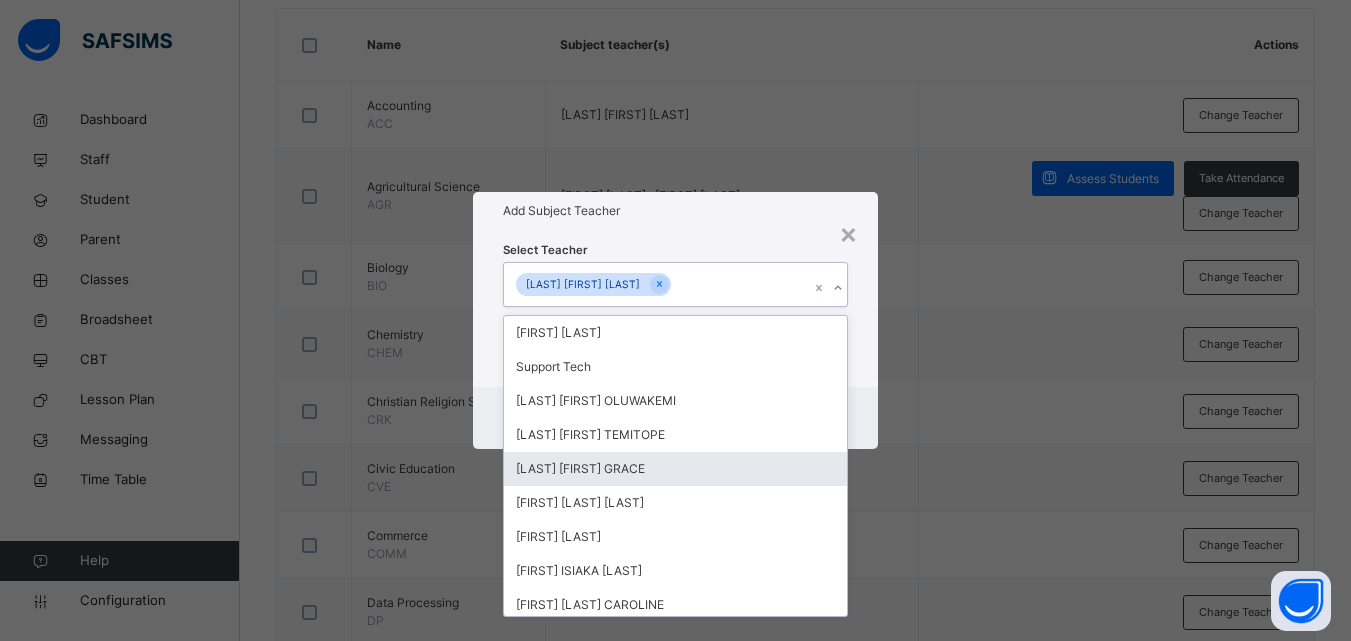 click on "OKELOLA  OPEYEMI  GRACE" at bounding box center (675, 469) 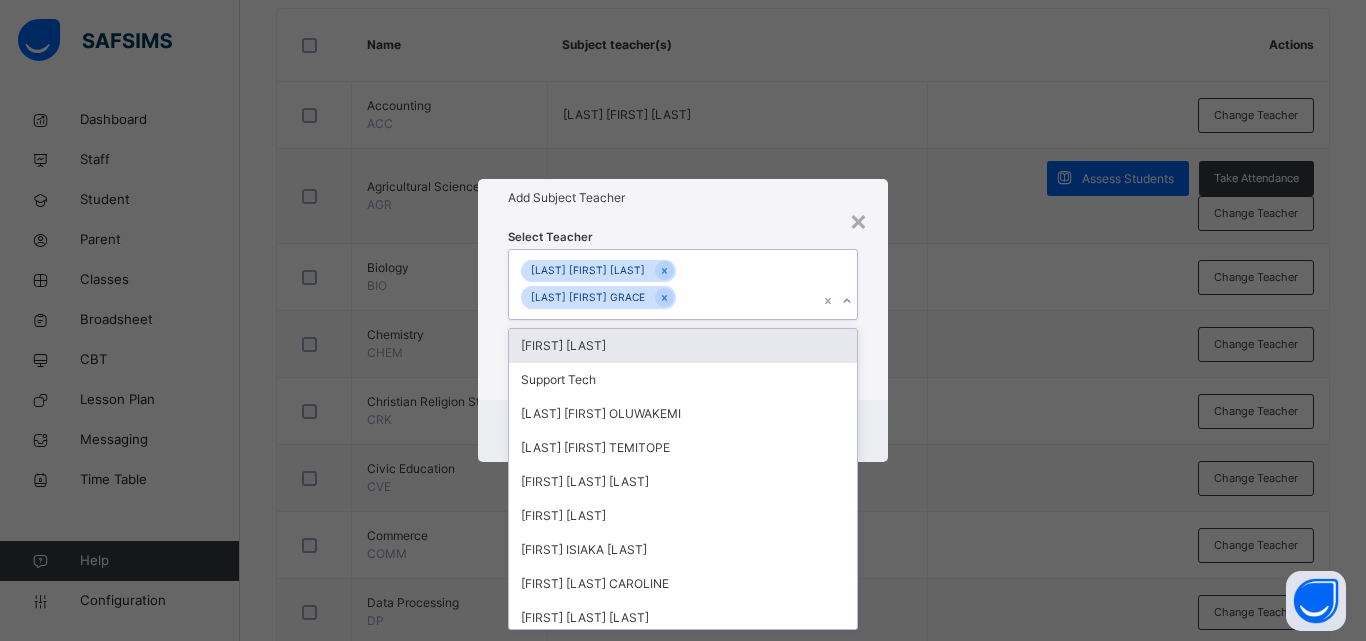 click on "Select Teacher   option OKELOLA  OPEYEMI  GRACE , selected.    option Oyebolu Olusegun  focused, 1 of 17. 15 results available. Use Up and Down to choose options, press Enter to select the currently focused option, press Escape to exit the menu, press Tab to select the option and exit the menu. ADEYEMI  OLUWASOLA ZAINAB OKELOLA  OPEYEMI  GRACE  Oyebolu Olusegun  Support Tech   EWEOBA CHRISTINA  OLUWAKEMI  OLATOYE ABIGAEL TEMITOPE  AJIBESIN  VICTOR  OLUWADAMILARE  Babayemi Deborah  BANJO ISIAKA AYOMIDE OYEBOLU  IBUKUNOLUWA  CAROLINE  ALADEJAYAN EMMANUEL  ADEDOYIN  IRINYEMI  IWABI  FRIDAY  OKOH  SAMUEL  IBEOJO  FEMI-KAYODE PRECIOUS  BOLUTIFE  AKINWA  OLUWATOBI  OLUWATOBI  MOUFID OLAWALE  SUNDAY  OSEMWENKHAE COURAGE OSASOGIE" at bounding box center [683, 308] 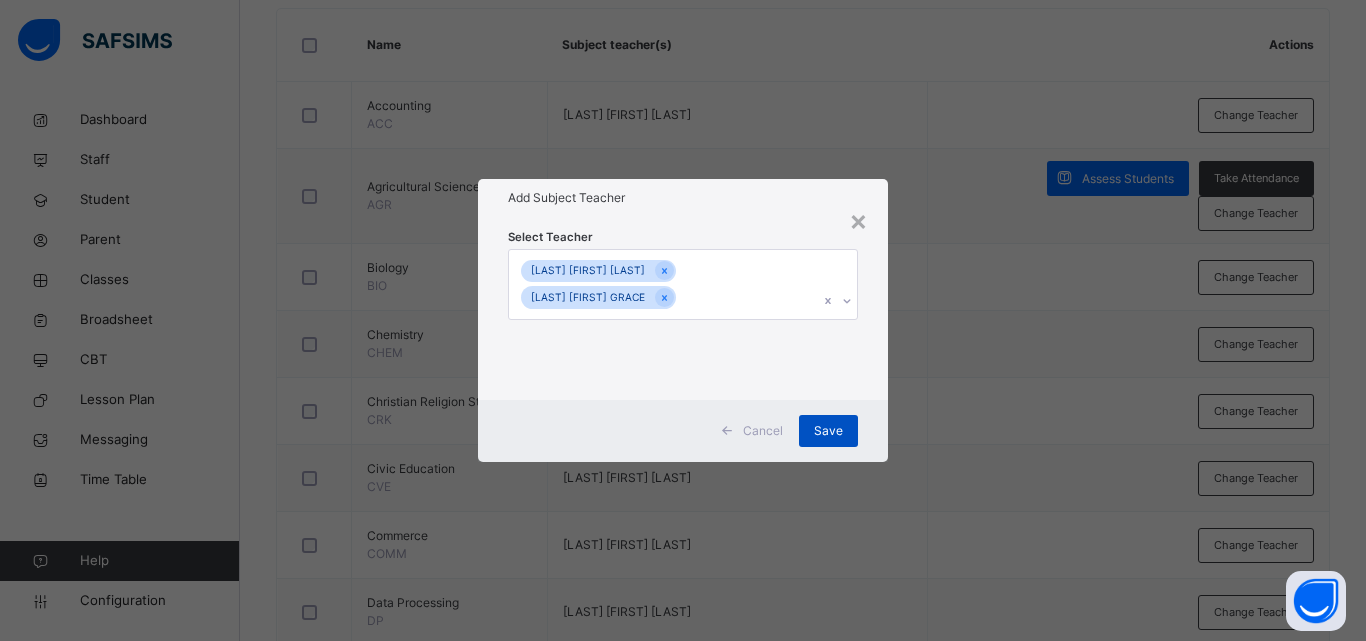 click on "Save" at bounding box center (828, 431) 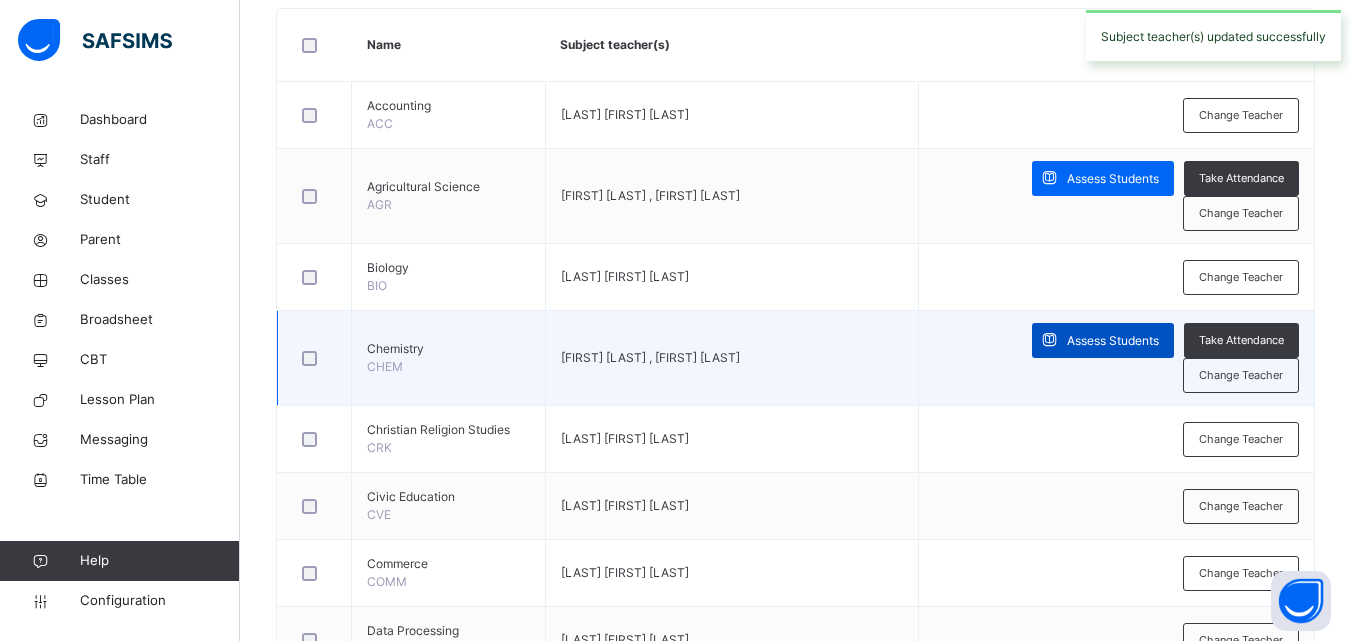 click on "Assess Students" at bounding box center (1113, 341) 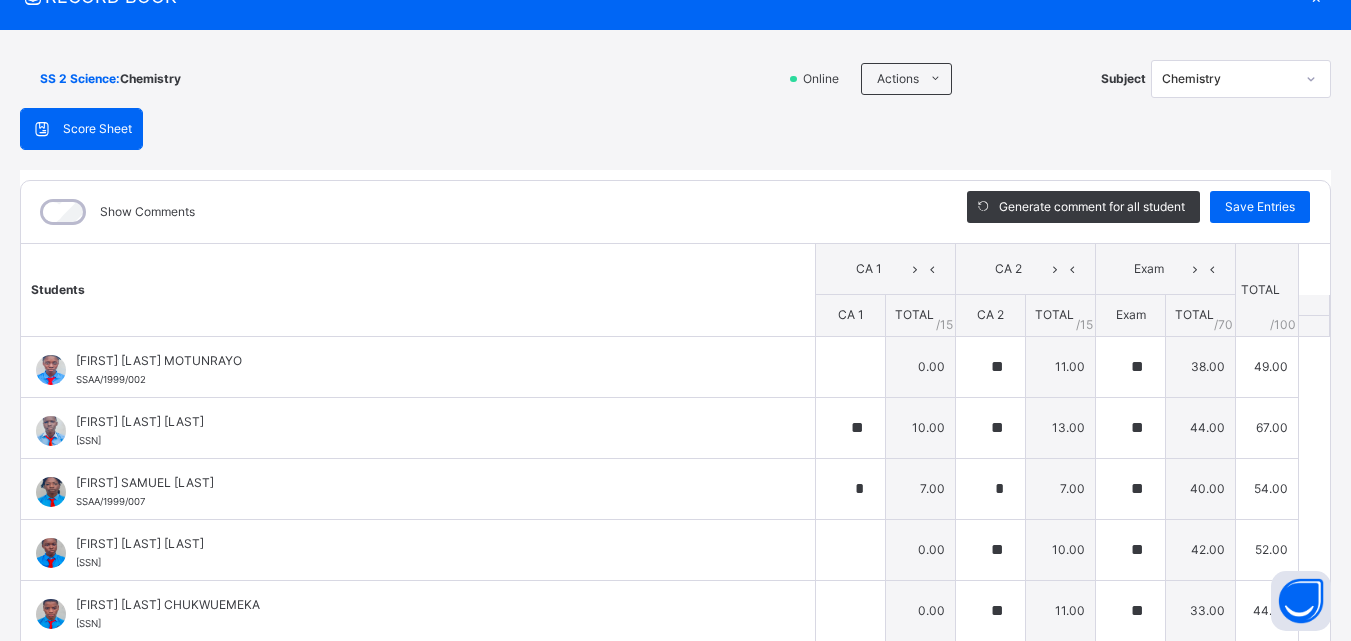 scroll, scrollTop: 230, scrollLeft: 0, axis: vertical 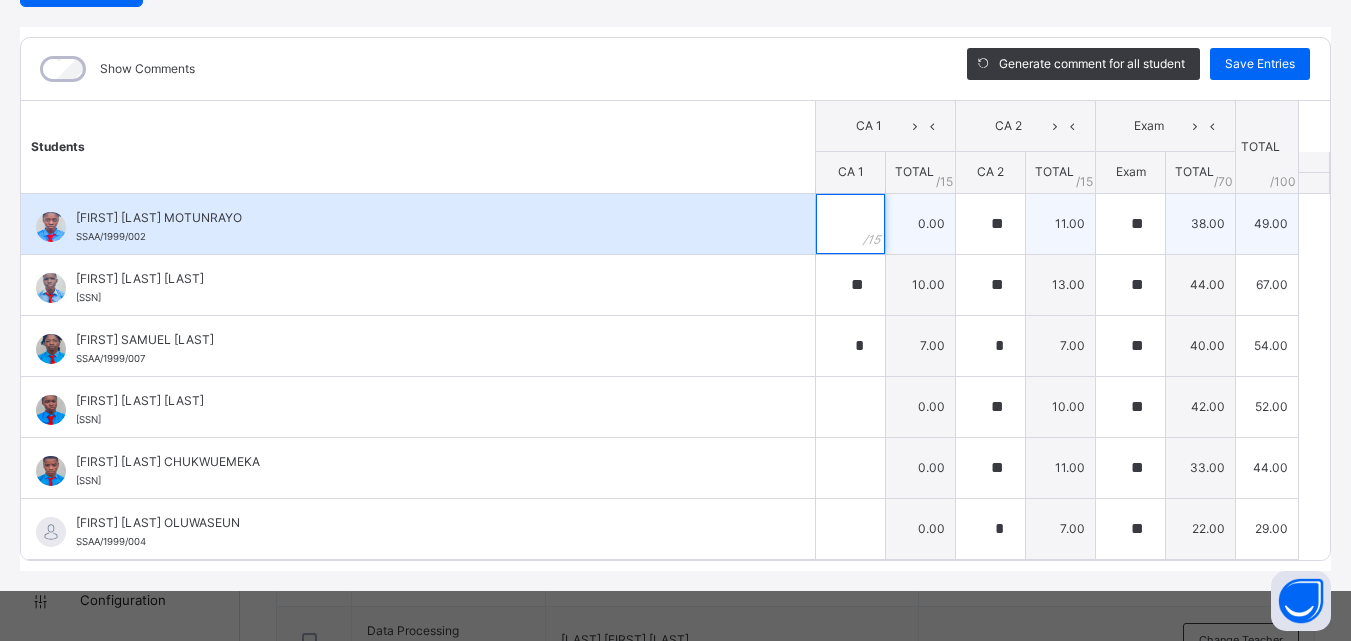 click at bounding box center (850, 224) 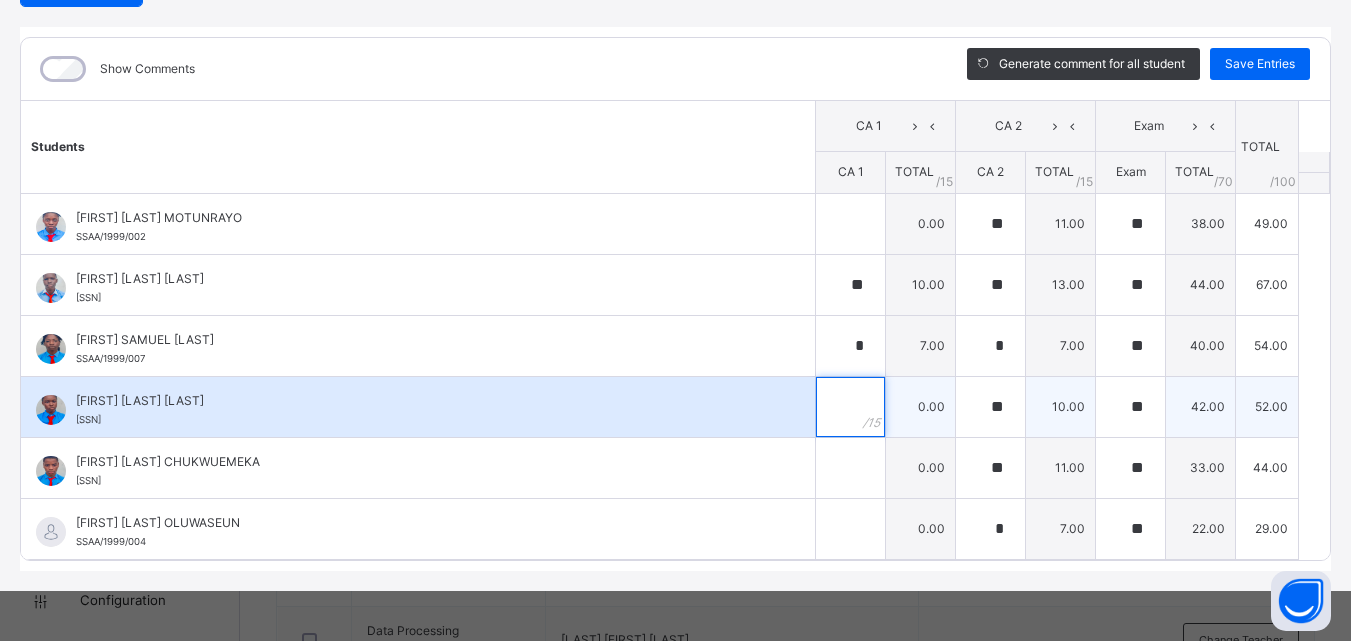 click at bounding box center [850, 407] 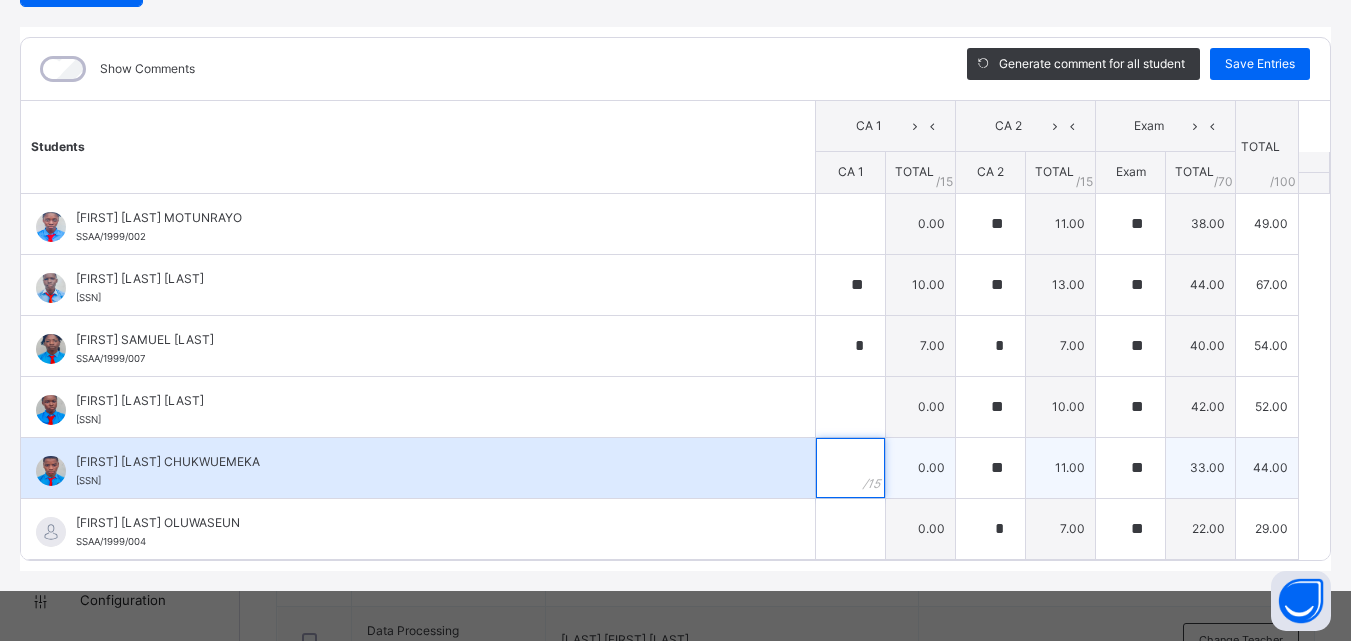 click at bounding box center (850, 468) 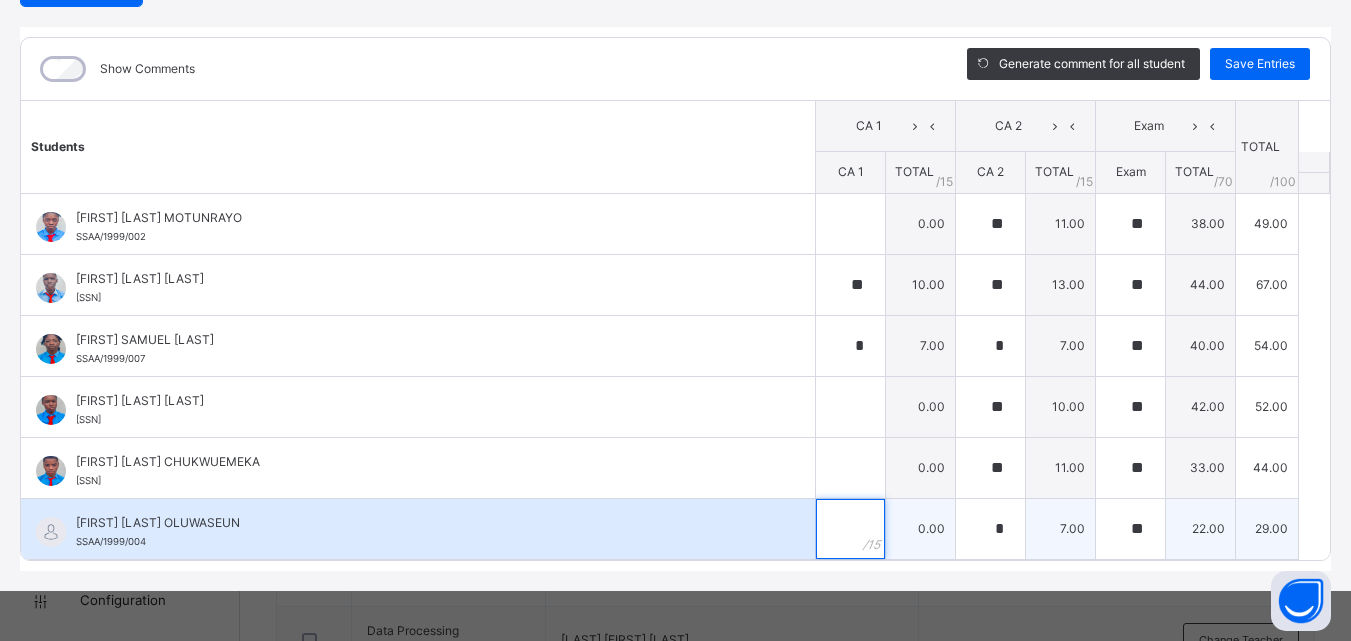 click at bounding box center (850, 529) 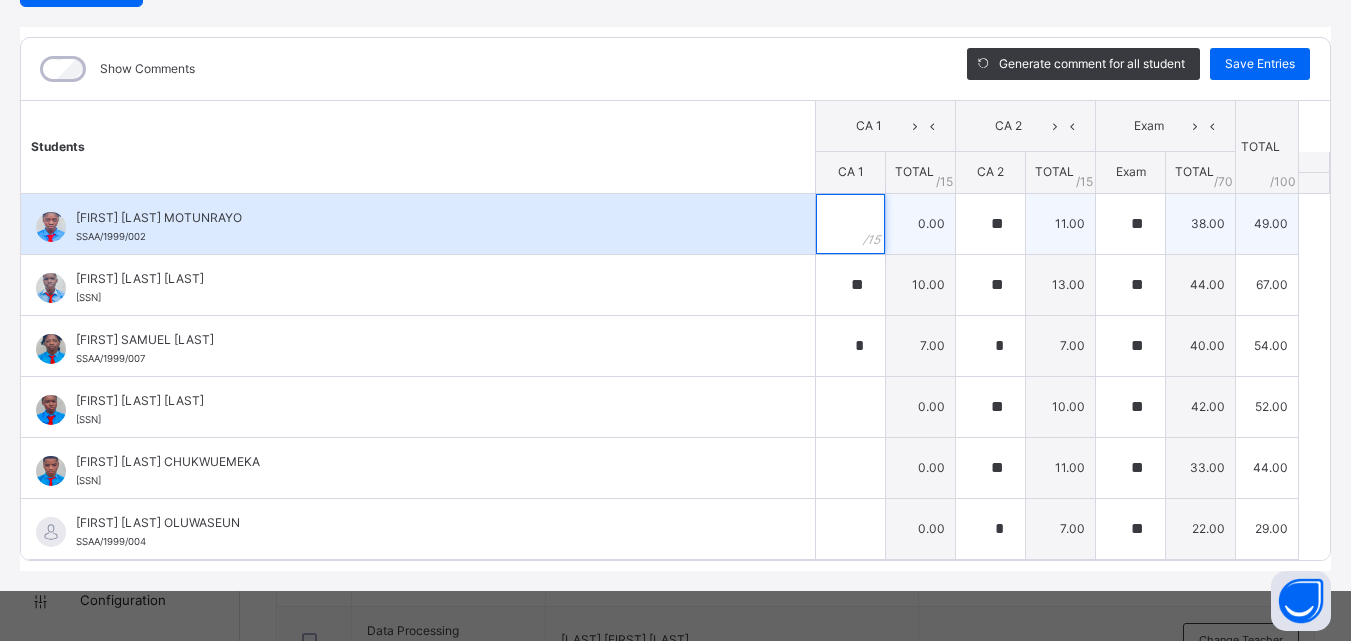 click at bounding box center [850, 224] 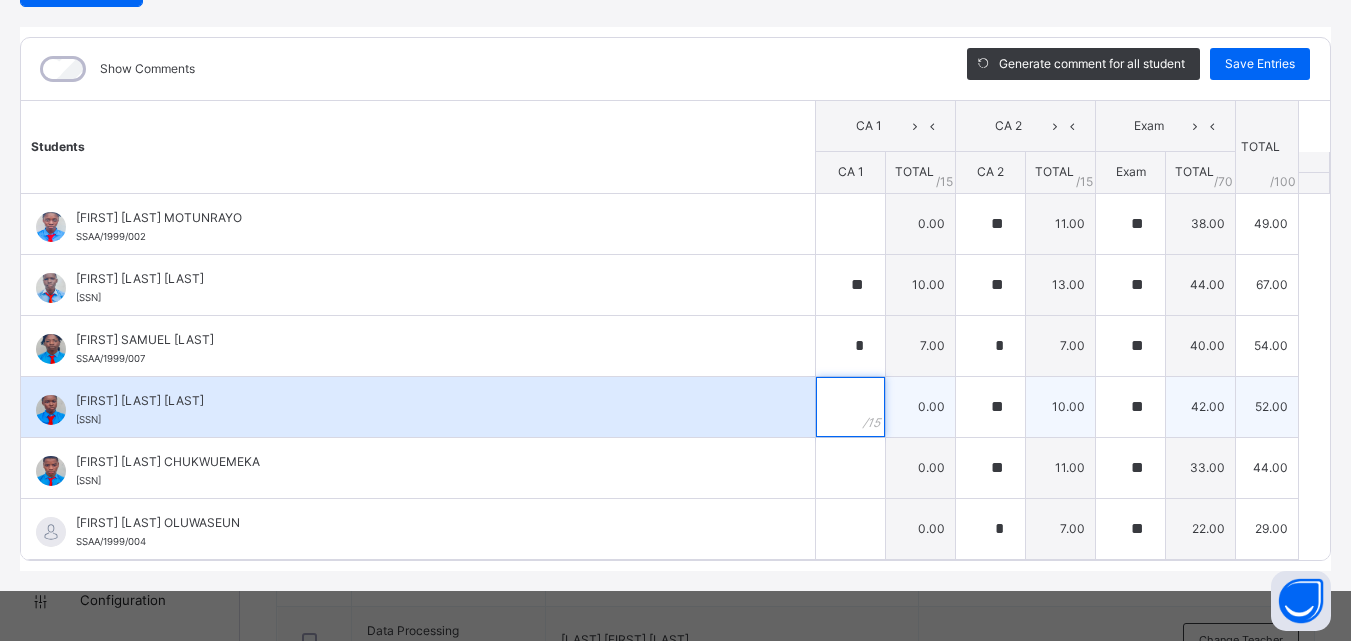 click at bounding box center (850, 407) 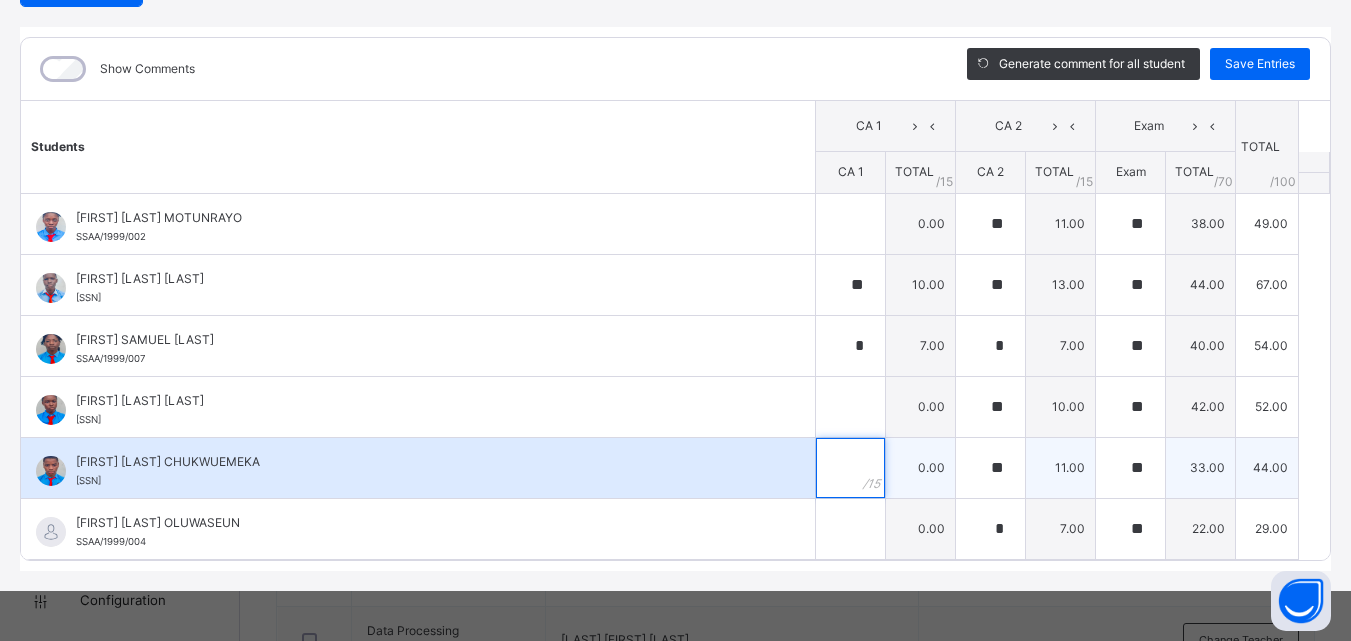 click at bounding box center [850, 468] 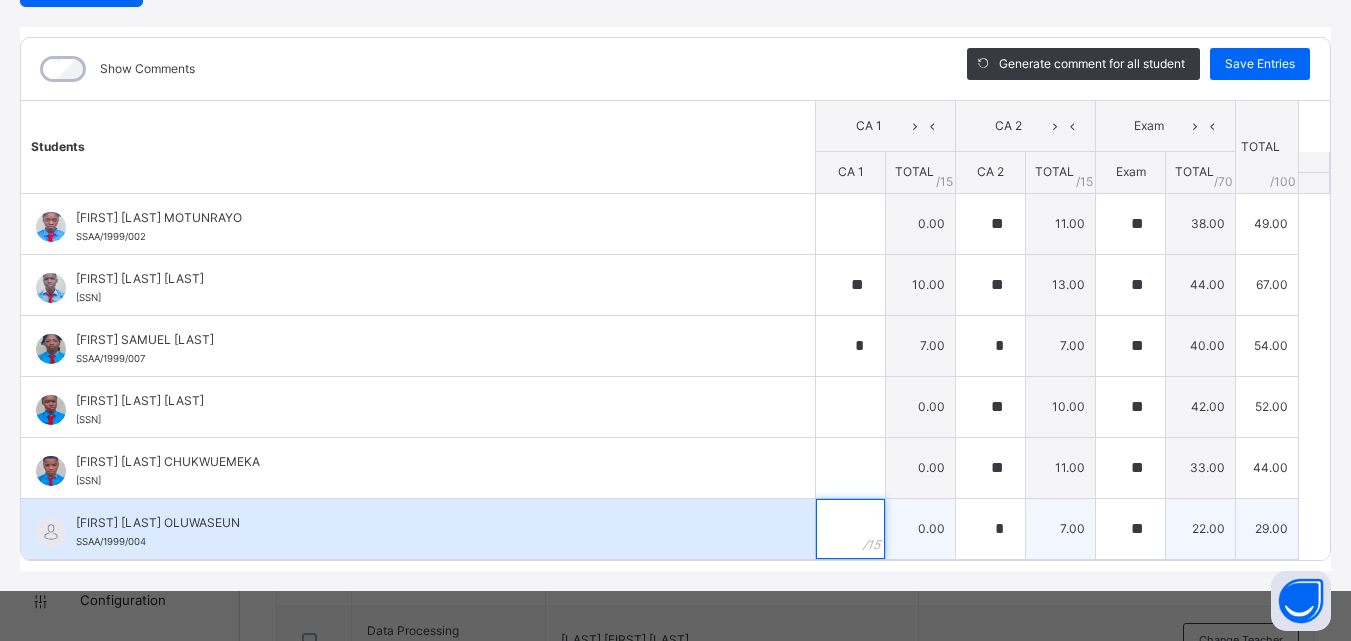 click at bounding box center [850, 529] 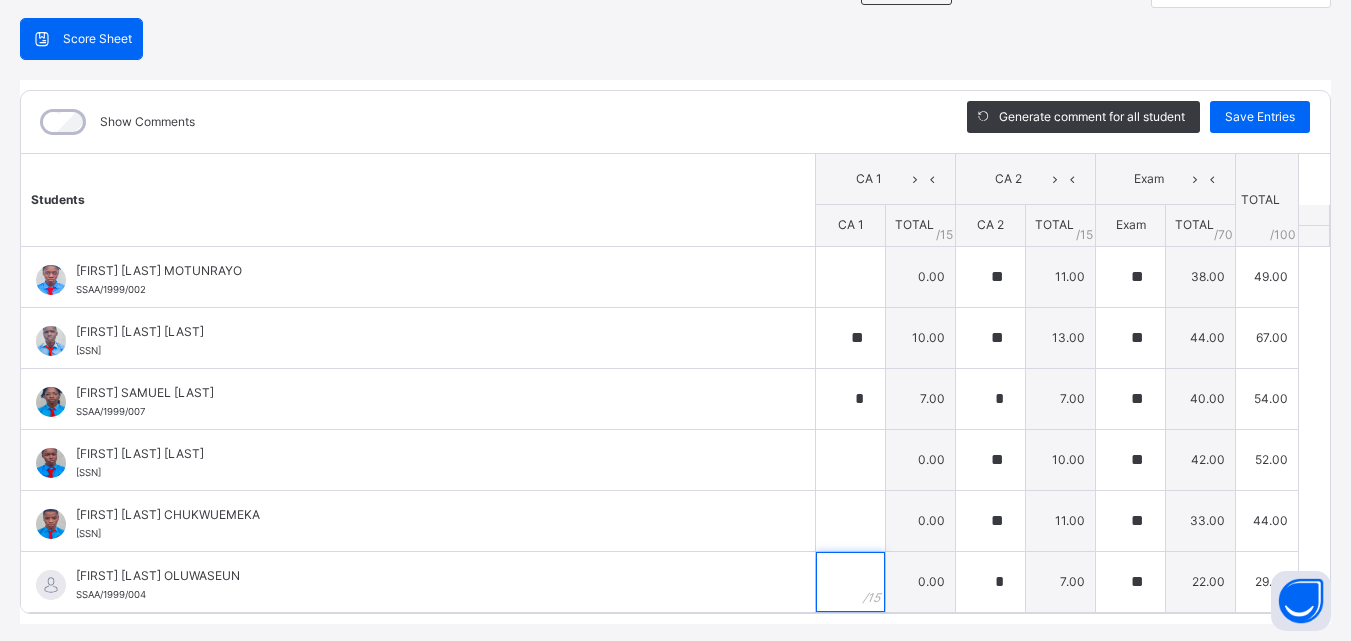 scroll, scrollTop: 230, scrollLeft: 0, axis: vertical 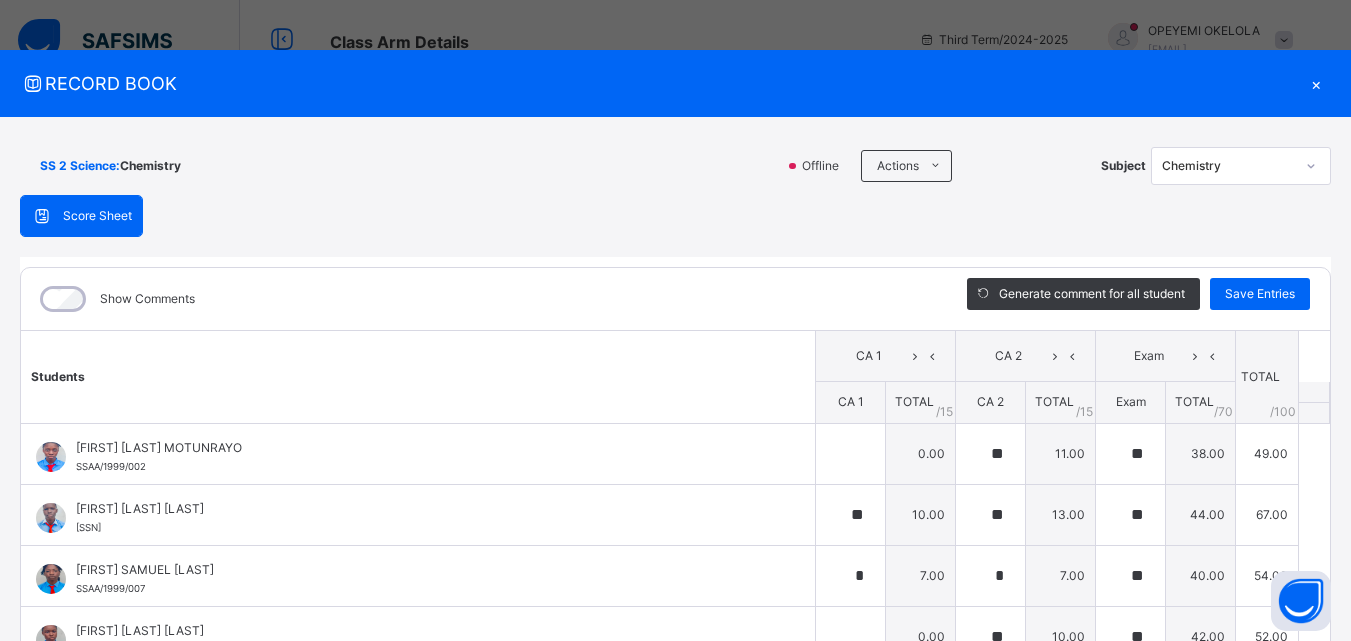 click on "×" at bounding box center (1316, 83) 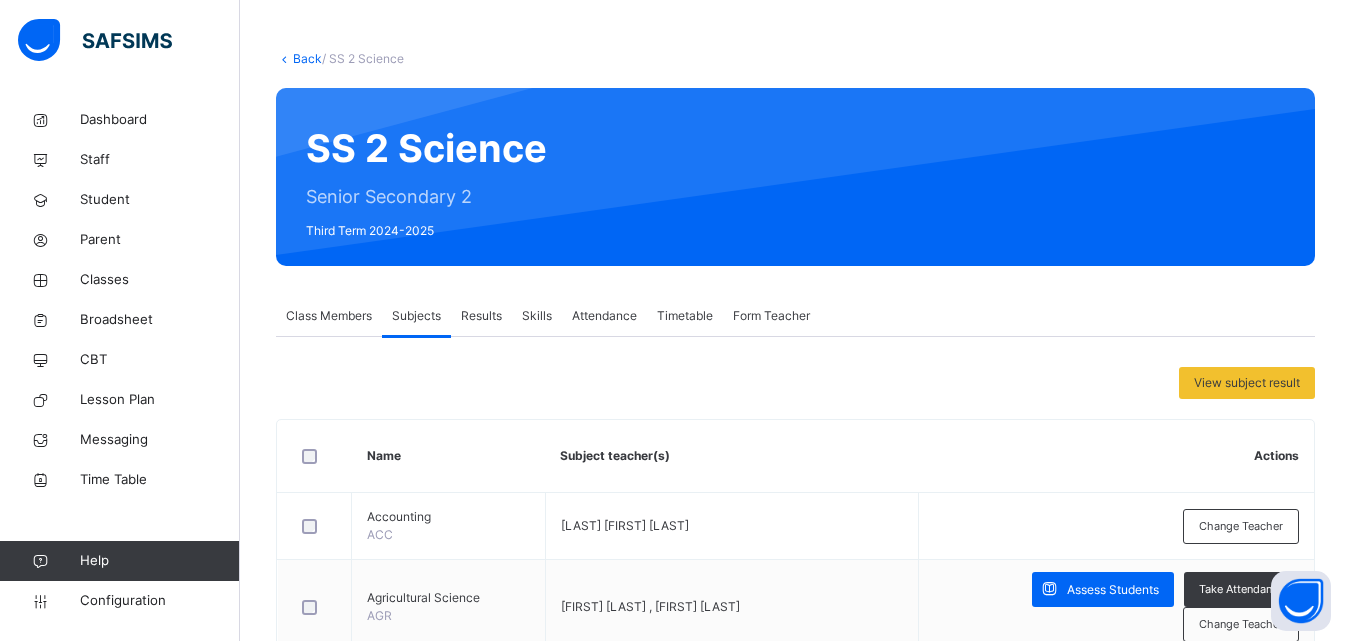 scroll, scrollTop: 300, scrollLeft: 0, axis: vertical 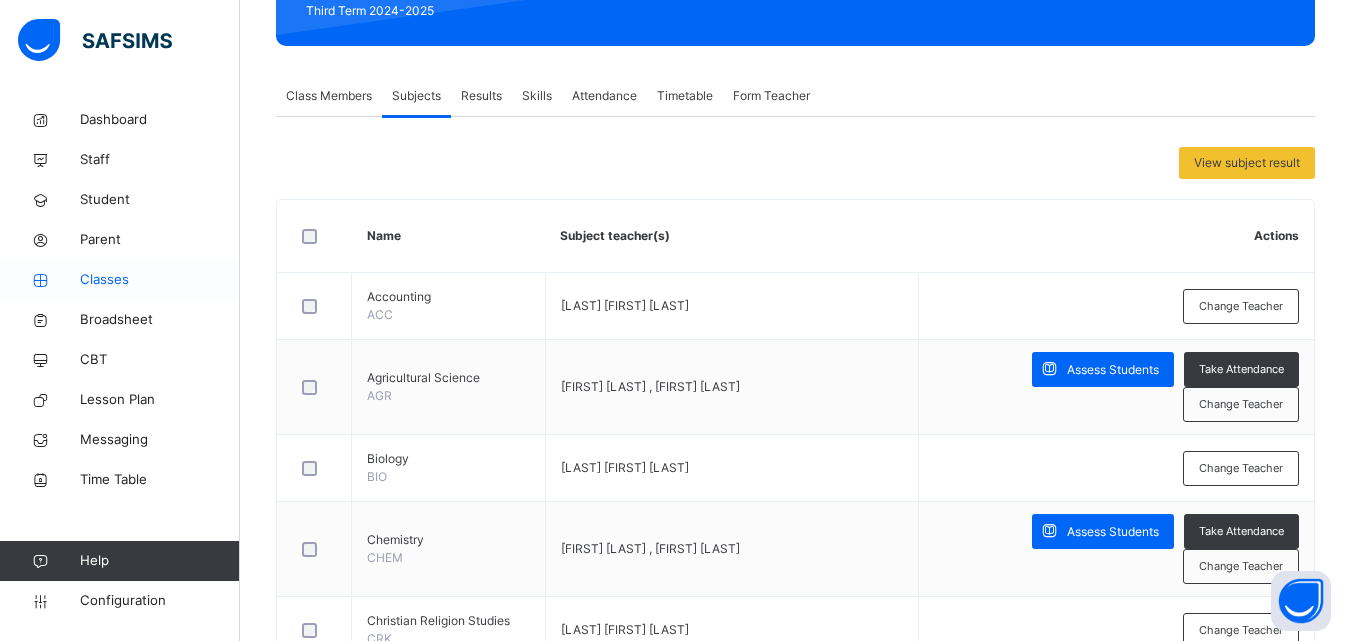 click on "Classes" at bounding box center (160, 280) 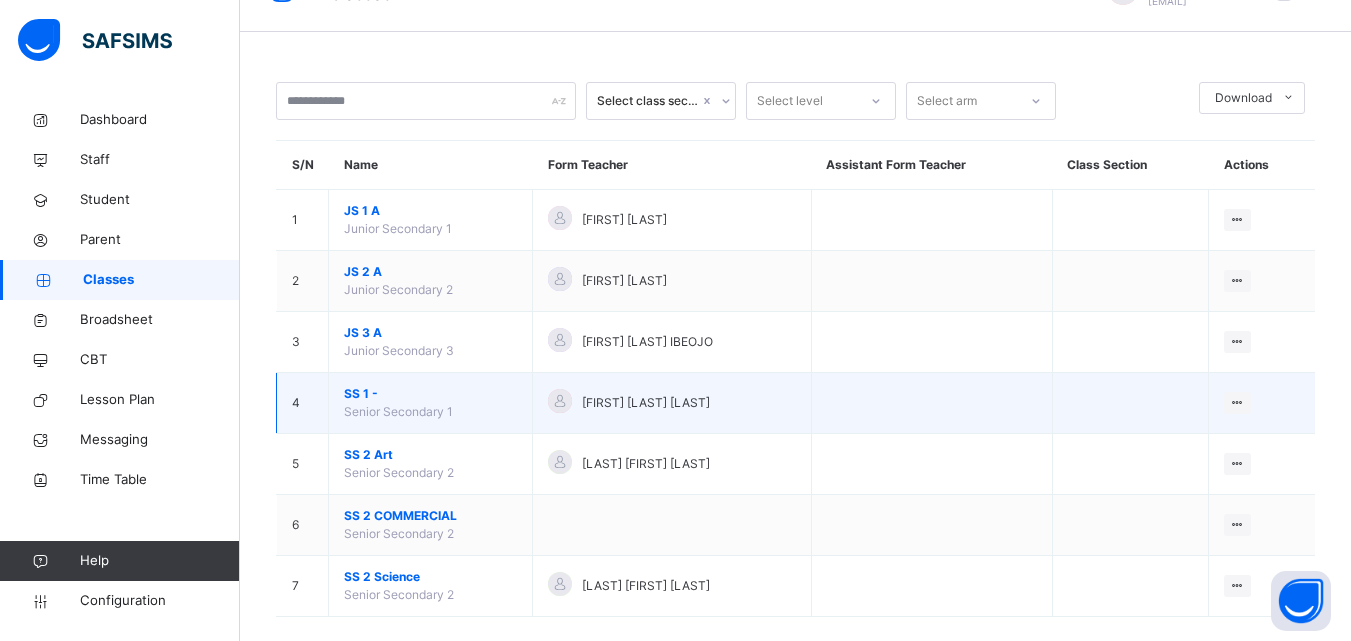 scroll, scrollTop: 74, scrollLeft: 0, axis: vertical 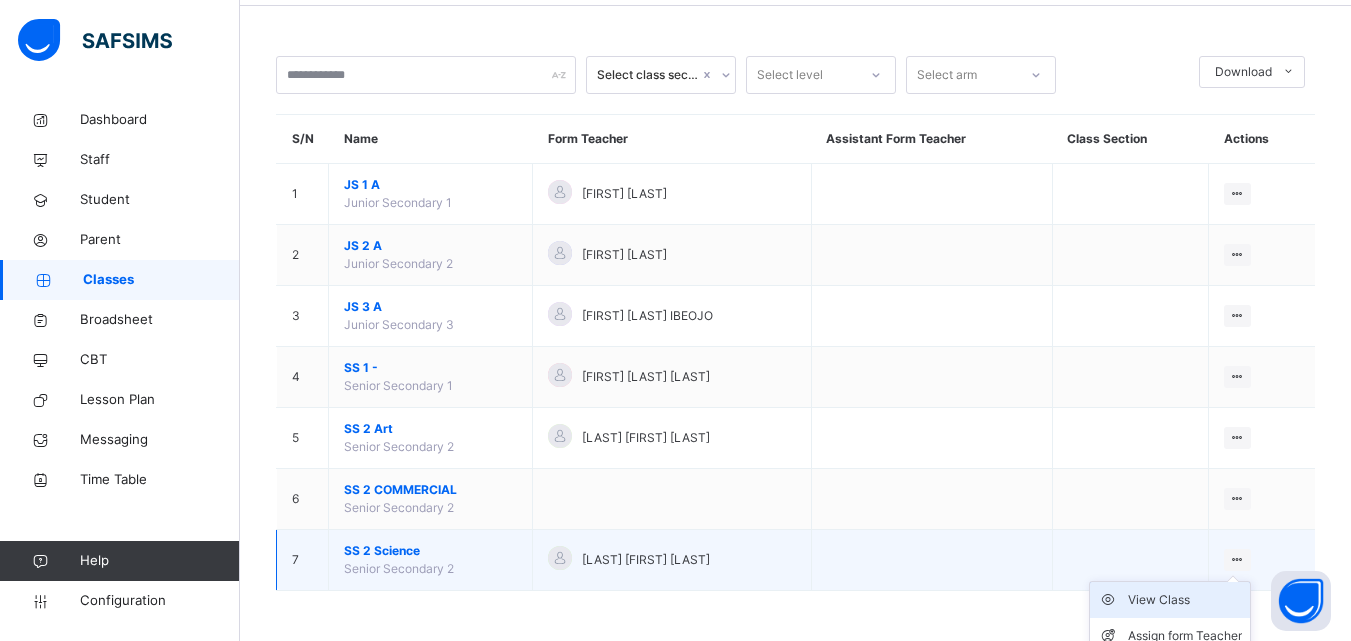 click on "View Class" at bounding box center [1170, 600] 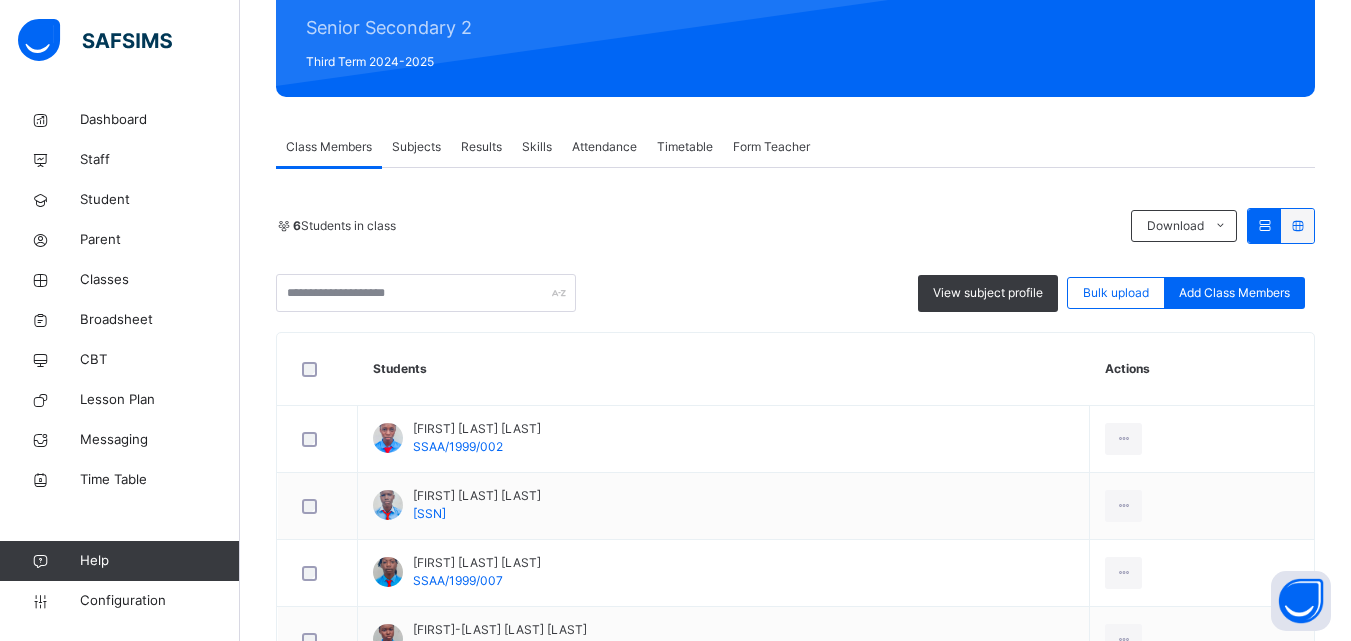 scroll, scrollTop: 200, scrollLeft: 0, axis: vertical 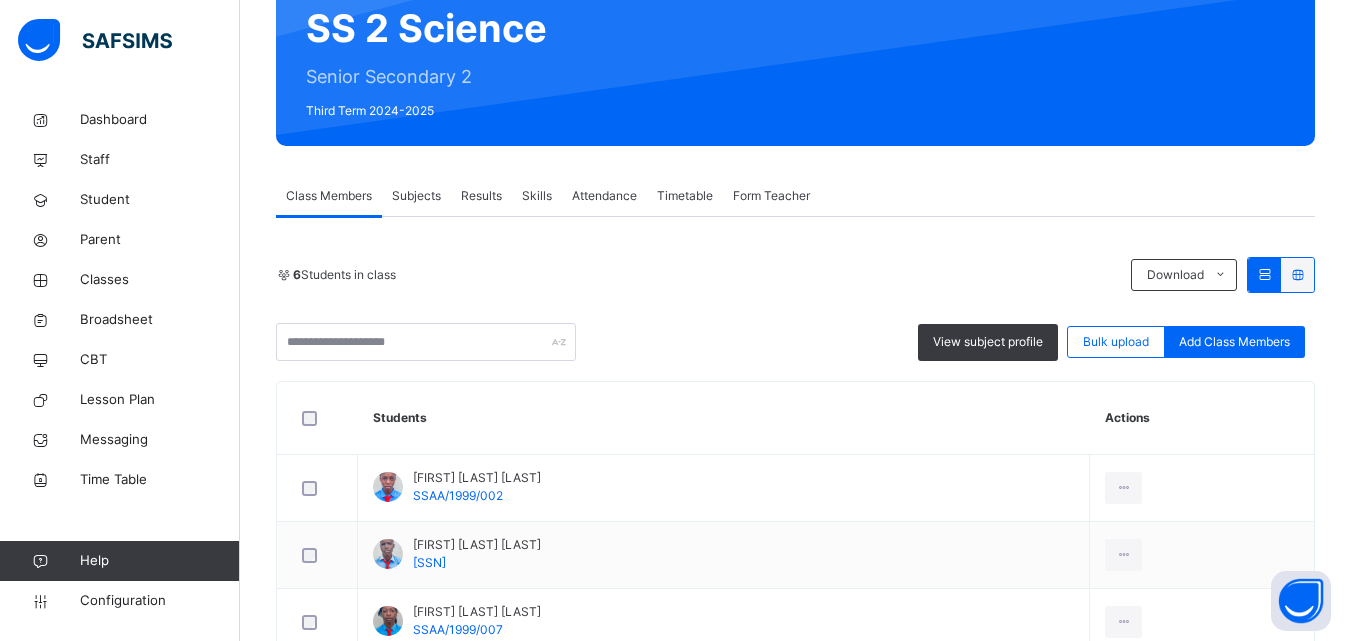 click on "Subjects" at bounding box center [416, 196] 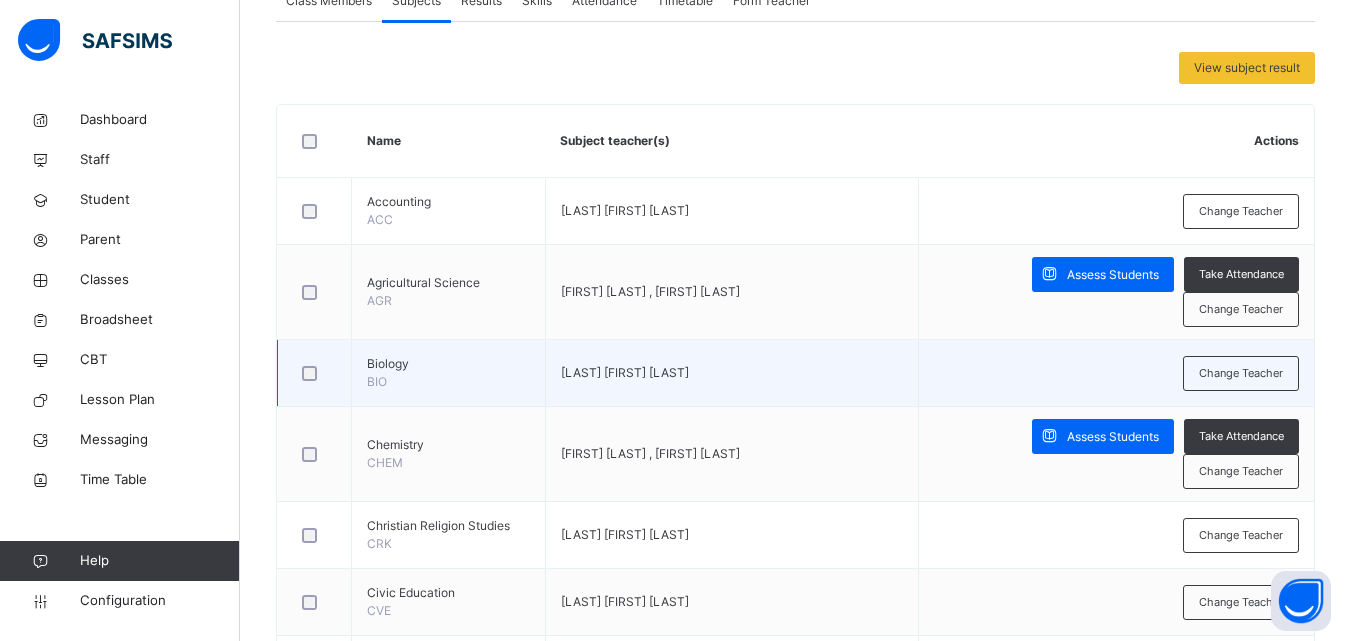 scroll, scrollTop: 400, scrollLeft: 0, axis: vertical 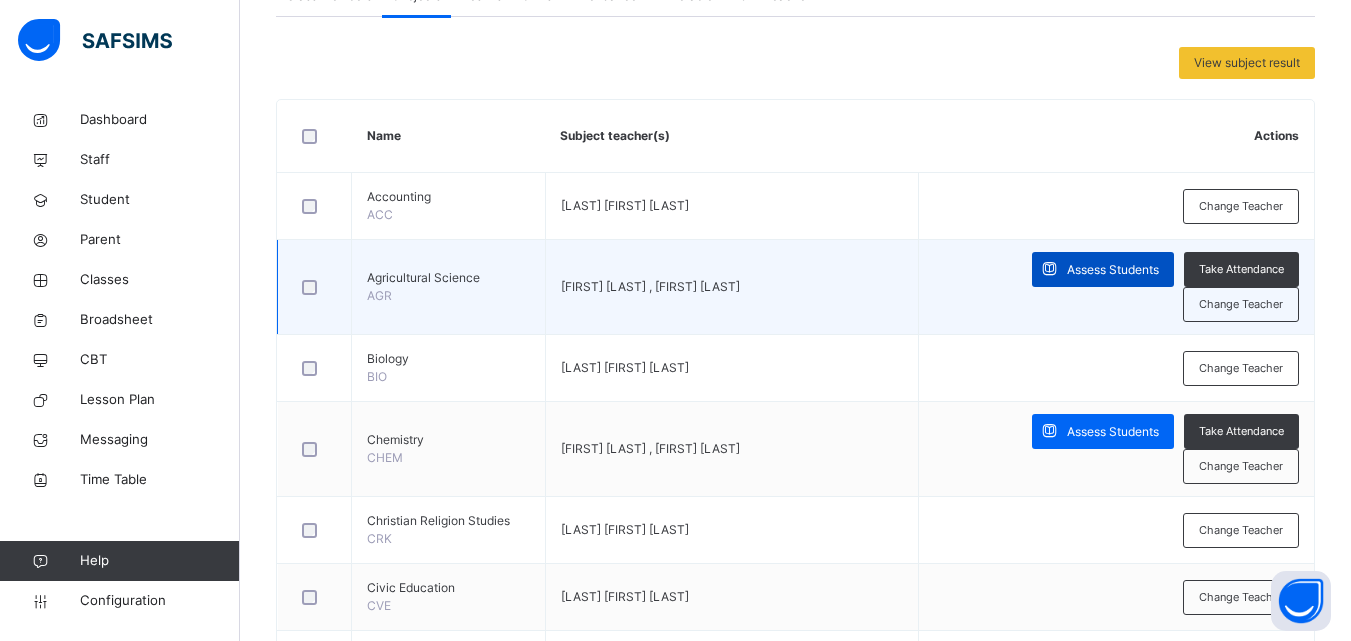 click on "Assess Students" at bounding box center (1113, 270) 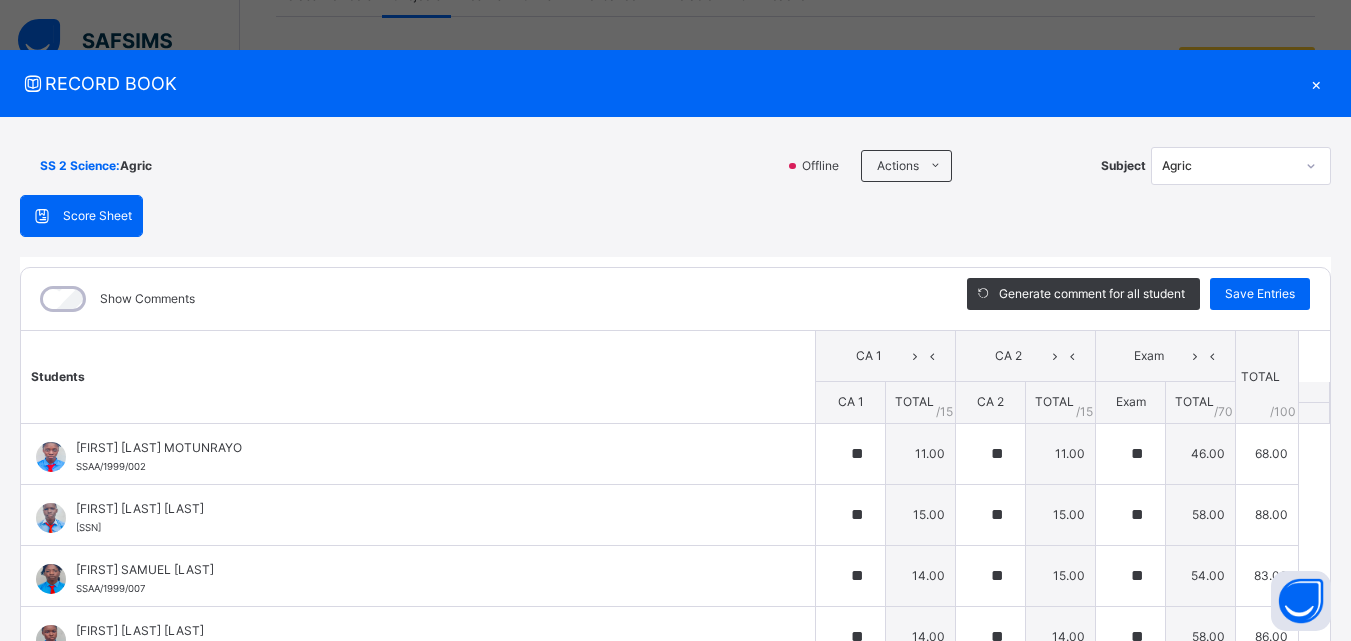 type on "**" 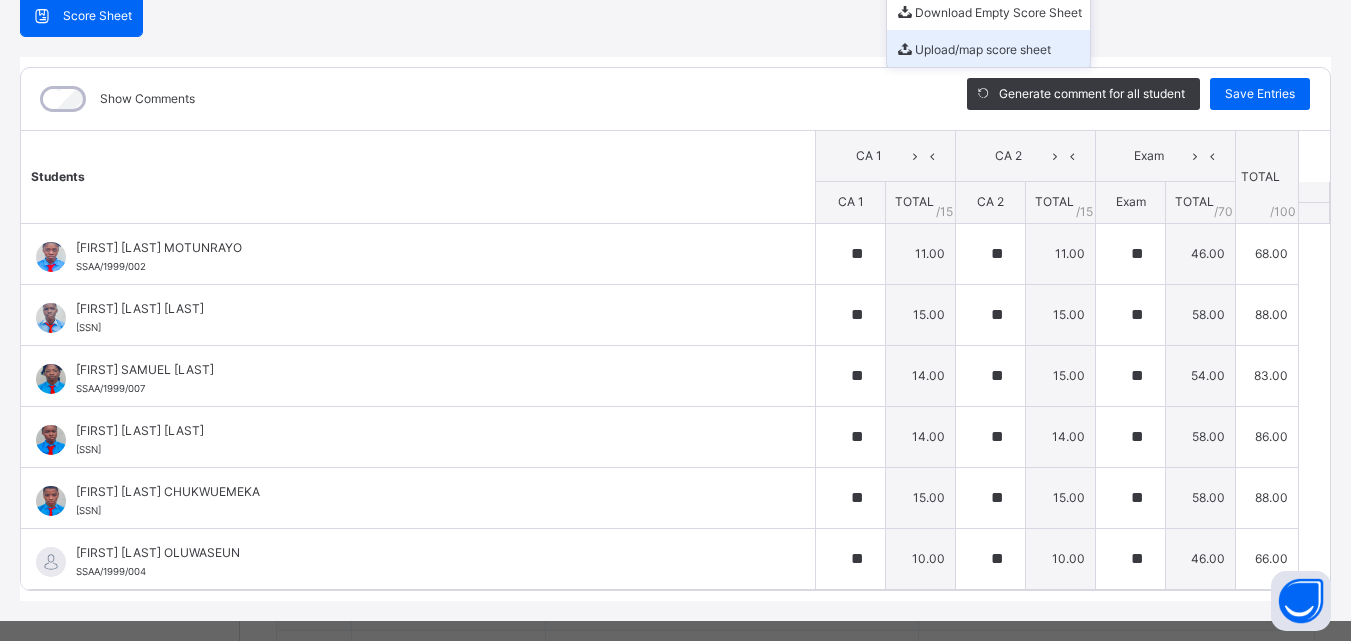 scroll, scrollTop: 230, scrollLeft: 0, axis: vertical 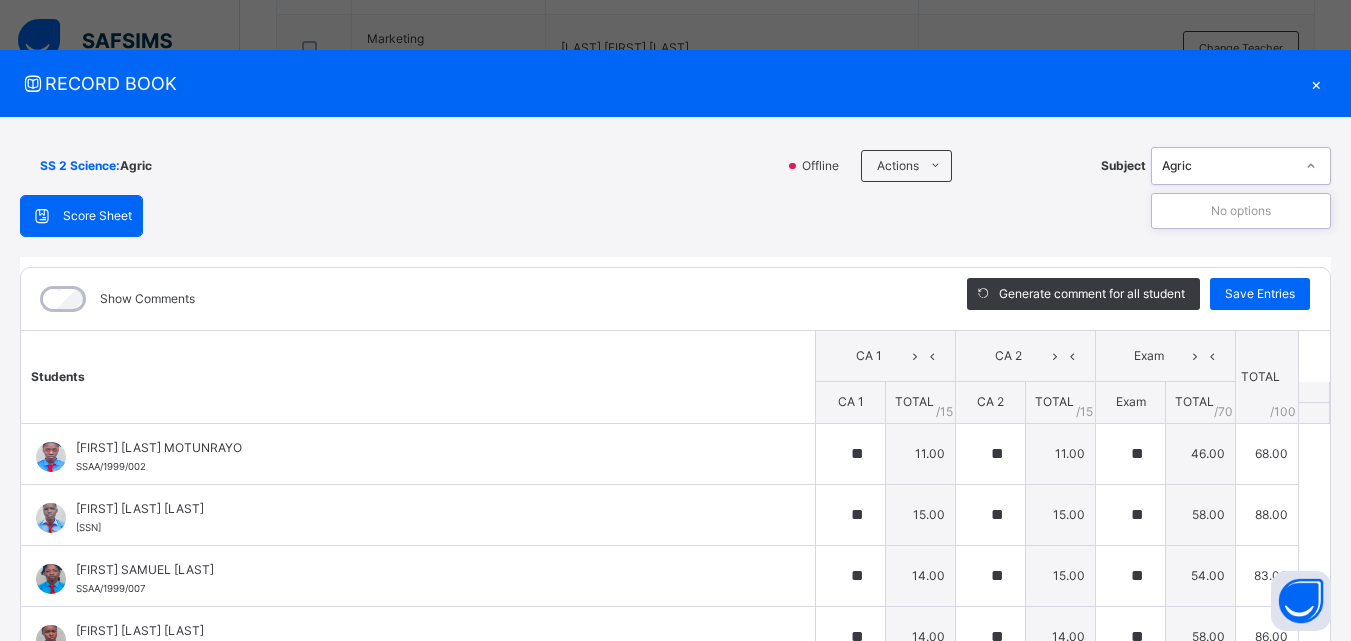 click 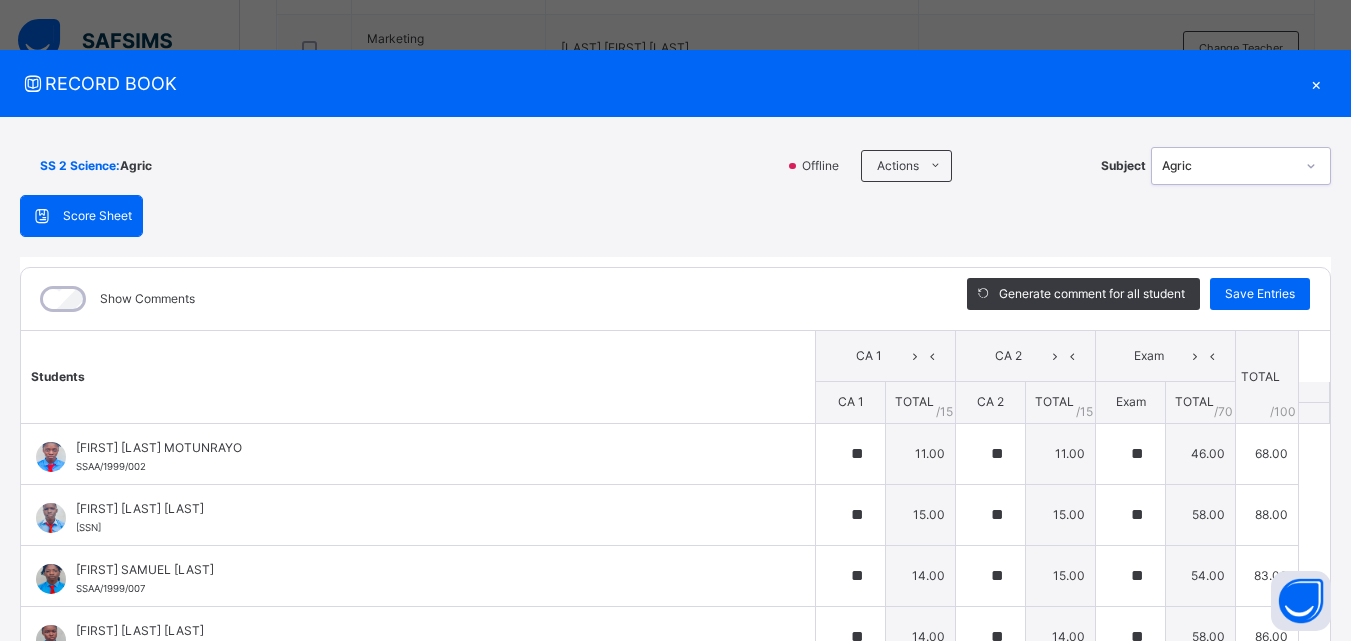 click 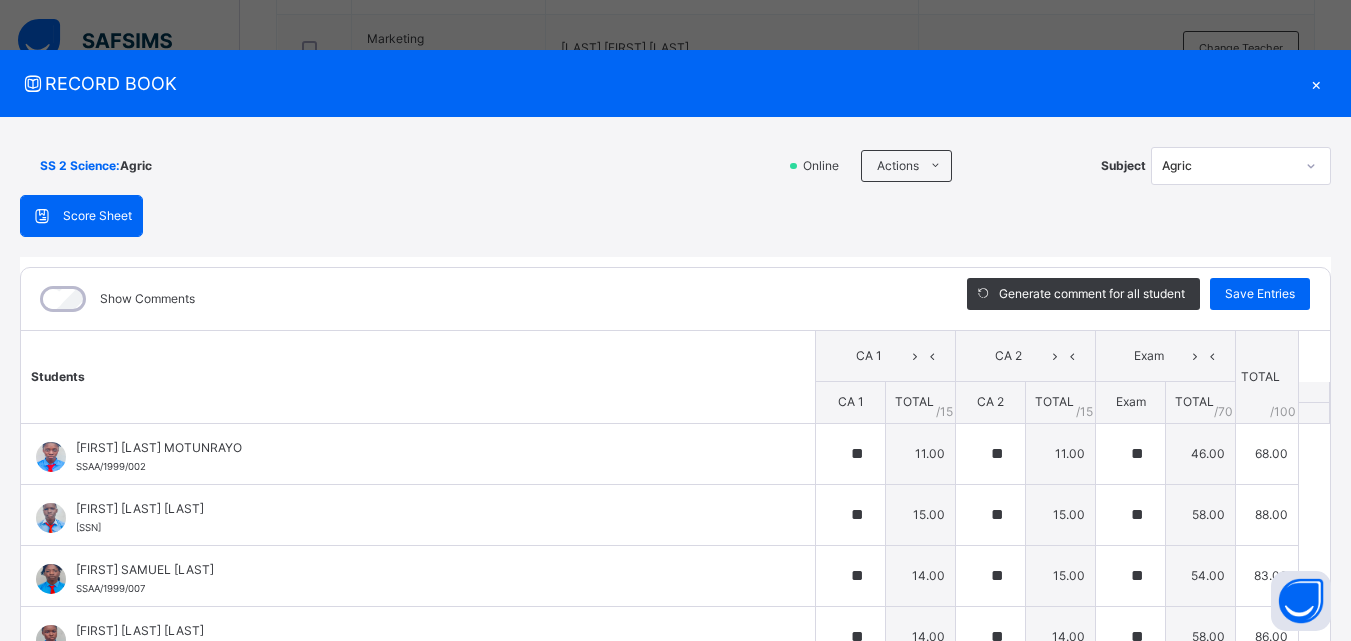 click on "×" at bounding box center (1316, 83) 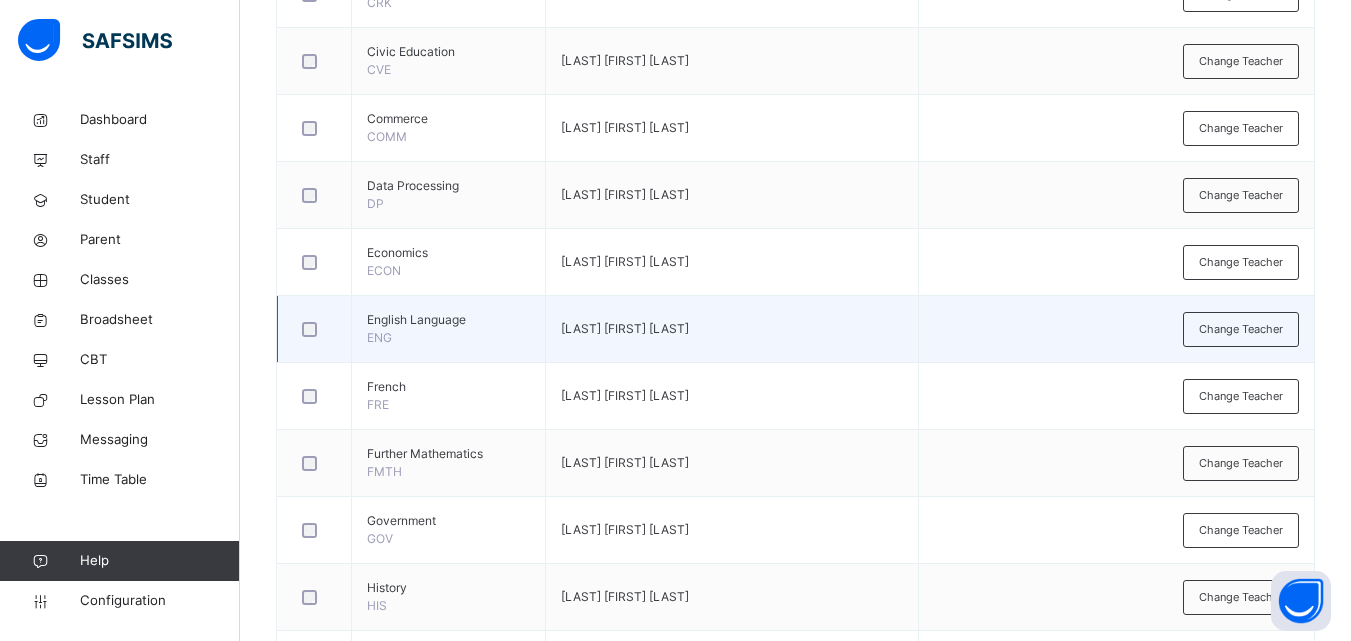scroll, scrollTop: 819, scrollLeft: 0, axis: vertical 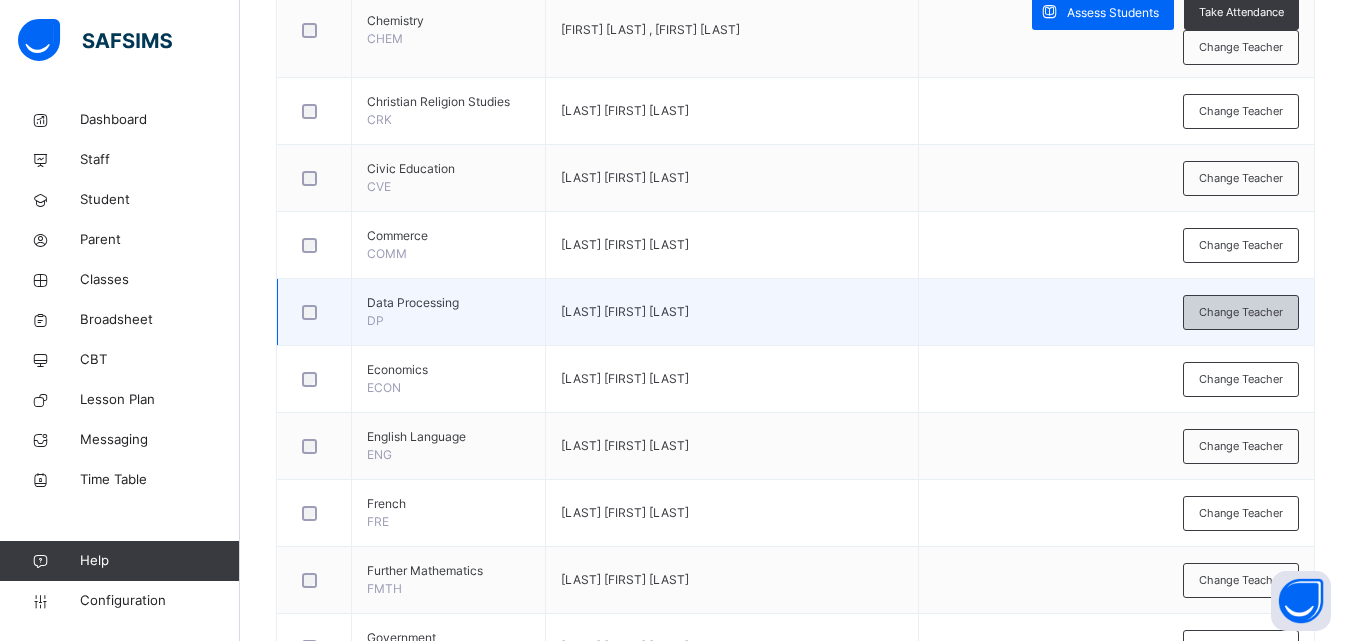 click on "Change Teacher" at bounding box center (1241, 312) 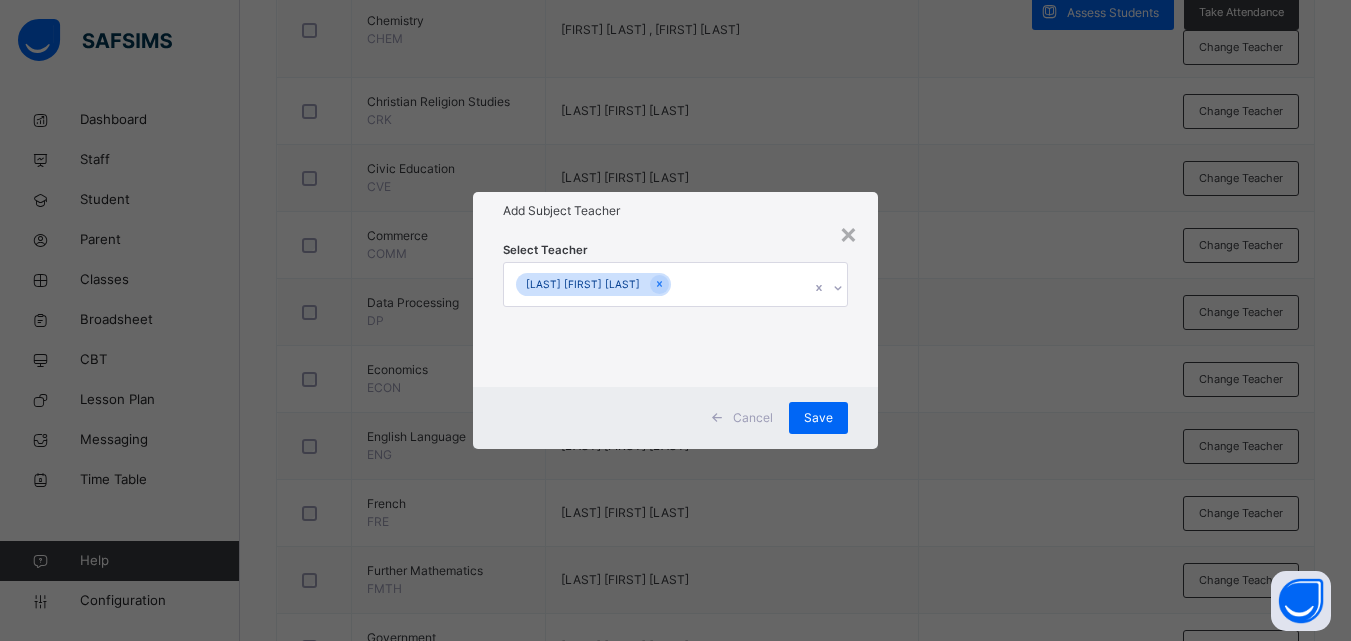 click 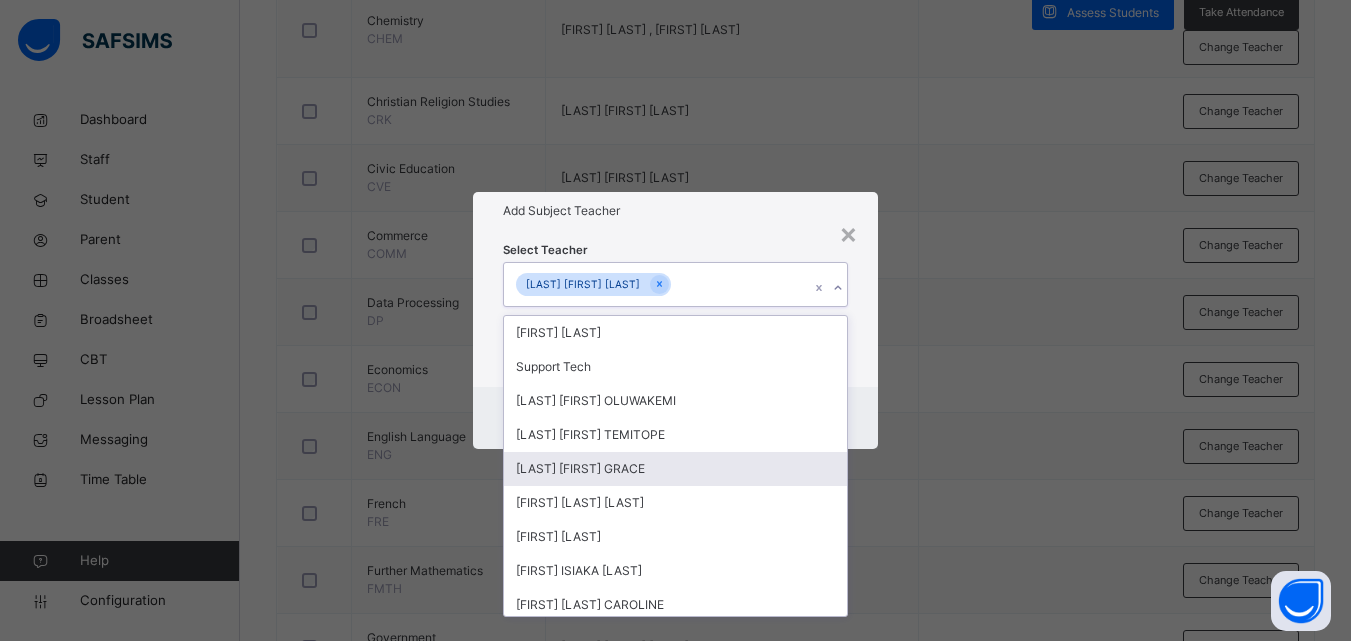 click on "OKELOLA  OPEYEMI  GRACE" at bounding box center [675, 469] 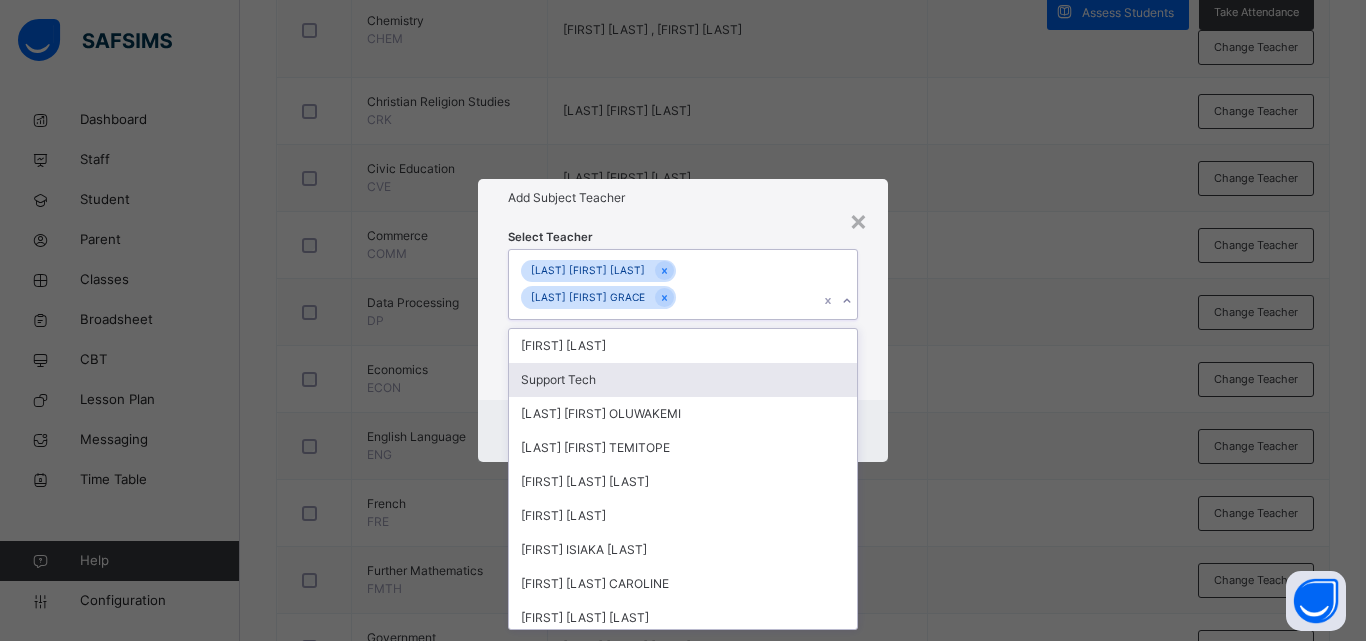 click on "Select Teacher   option OKELOLA  OPEYEMI  GRACE , selected.    option Support Tech   focused, 2 of 17. 15 results available. Use Up and Down to choose options, press Enter to select the currently focused option, press Escape to exit the menu, press Tab to select the option and exit the menu. ADEYEMI  OLUWASOLA ZAINAB OKELOLA  OPEYEMI  GRACE  Oyebolu Olusegun  Support Tech   EWEOBA CHRISTINA  OLUWAKEMI  OLATOYE ABIGAEL TEMITOPE  AJIBESIN  VICTOR  OLUWADAMILARE  Babayemi Deborah  BANJO ISIAKA AYOMIDE OYEBOLU  IBUKUNOLUWA  CAROLINE  ALADEJAYAN EMMANUEL  ADEDOYIN  IRINYEMI  IWABI  FRIDAY  OKOH  SAMUEL  IBEOJO  FEMI-KAYODE PRECIOUS  BOLUTIFE  AKINWA  OLUWATOBI  OLUWATOBI  MOUFID OLAWALE  SUNDAY  OSEMWENKHAE COURAGE OSASOGIE" at bounding box center [683, 308] 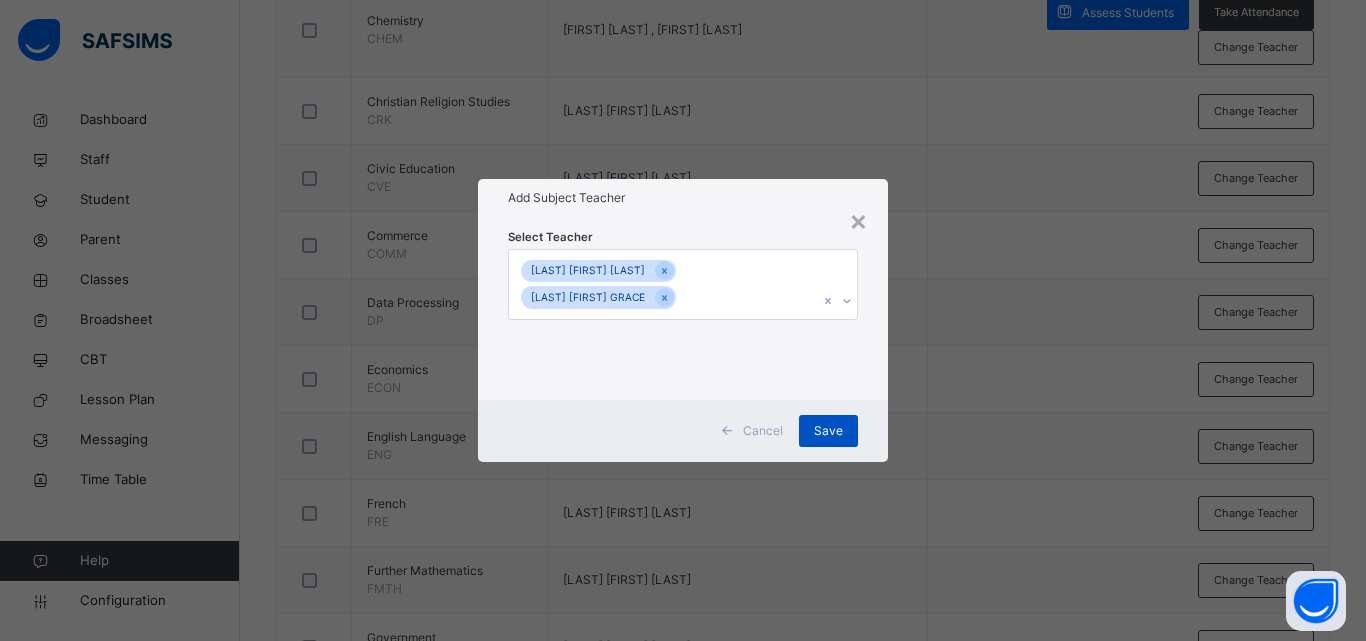 click on "Save" at bounding box center (828, 431) 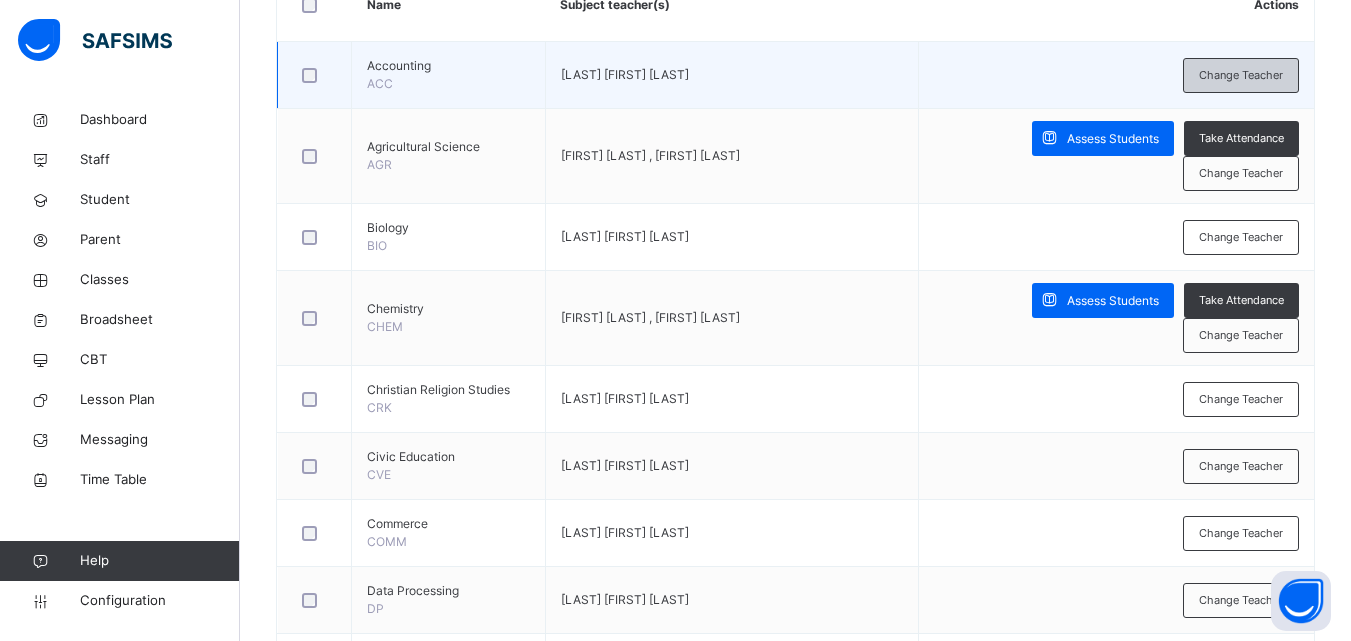 scroll, scrollTop: 119, scrollLeft: 0, axis: vertical 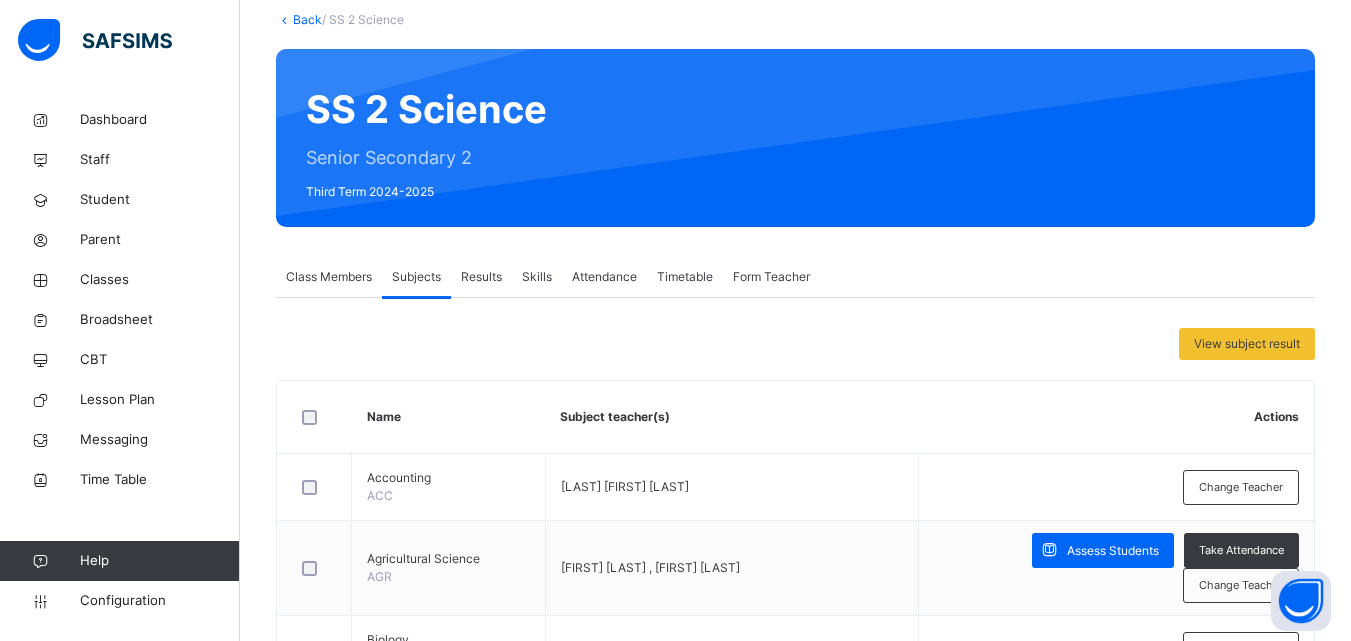 click on "Class Members Subjects Results Skills Attendance Timetable Form Teacher" at bounding box center [795, 277] 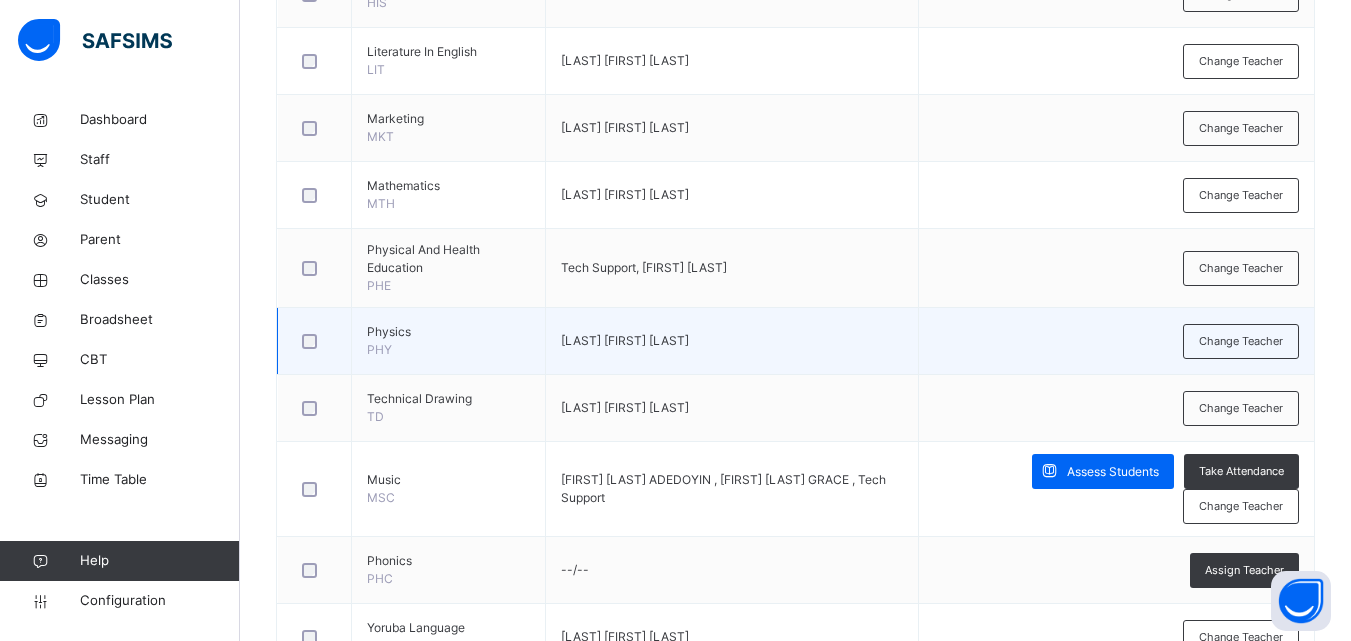 scroll, scrollTop: 1619, scrollLeft: 0, axis: vertical 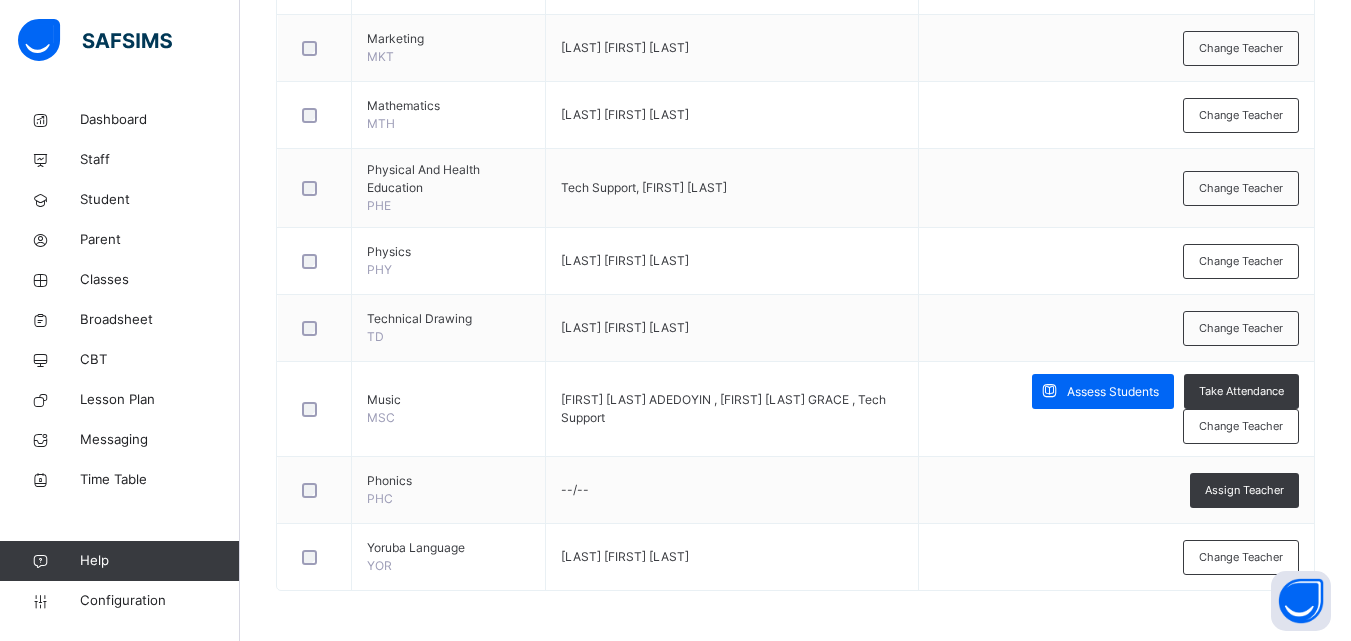 click on "Back  / SS 2 Science SS 2 Science Senior Secondary 2 Third Term 2024-2025 Class Members Subjects Results Skills Attendance Timetable Form Teacher Subjects More Options   6  Students in class Download Pdf Report Excel Report View subject profile Bulk upload Add Class Members Scholars of St Andrew's Anglican Academy  Date: 5th Aug 2025, 4:51:19 pm Class Members Class:  SS 2 Science Total no. of Students:  6 Term:  Third Term Session:  2024-2025 S/NO Admission No. Last Name First Name Other Name 1 SSAA/1999/002 AJAYI  LATEEFAT  MOTUNRAYO  2 SSAA/1999/008 CHUKWUDI  DAVIDSON  IKECHUKWU 3 SSAA/1999/007 FOLORUNSO SAMUEL  AYOMIDE  4 SSAA/1999/001 OLALEKAN-JAMES  OLUWASIKEMI  IYINOLUWA 5 SSAA/1999/005 OMALE  STEPHEN  CHUKWUEMEKA 6 SSAA/1999/004 OMOYEMI  DANIEL  OLUWASEUN  Students Actions Ajayi  Lateefat  Motunrayo  SSAA/1999/002 View Profile Remove from Class Transfer Student Chukwudi  Davidson  Ikechukwu SSAA/1999/008 View Profile Remove from Class Transfer Student Folorunso Samuel  Ayomide  SSAA/1999/007 ×   Save" at bounding box center [795, -439] 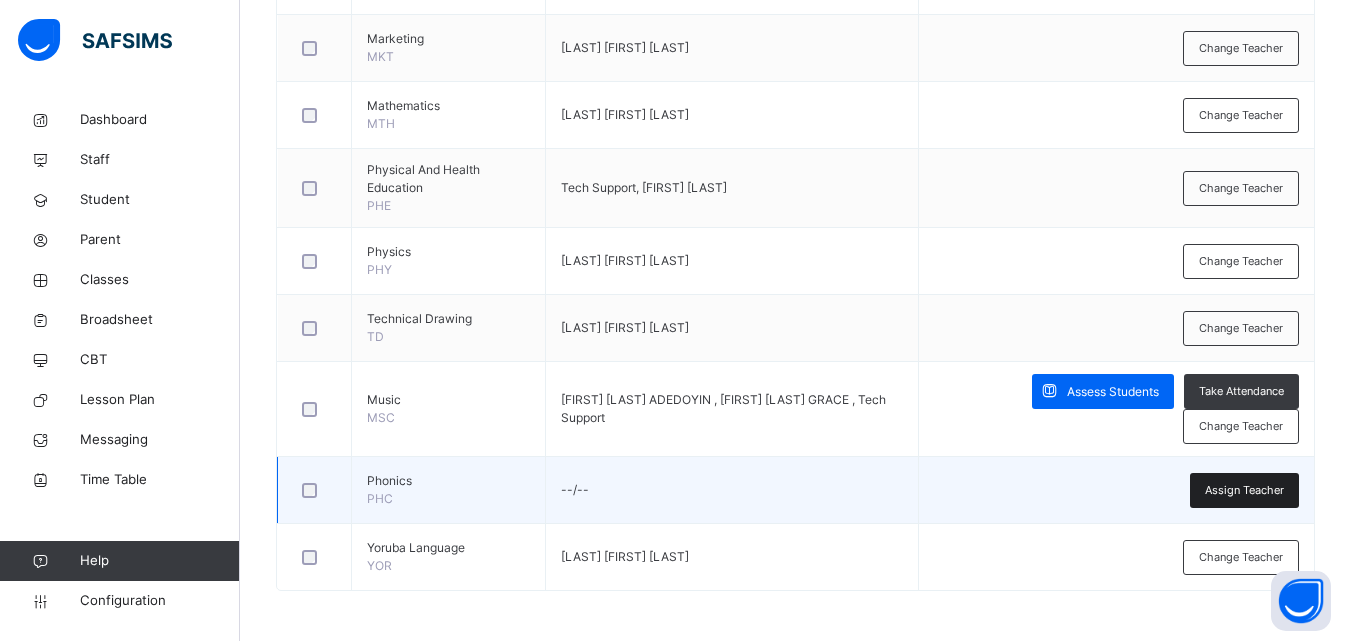 click on "Assign Teacher" at bounding box center [1244, 490] 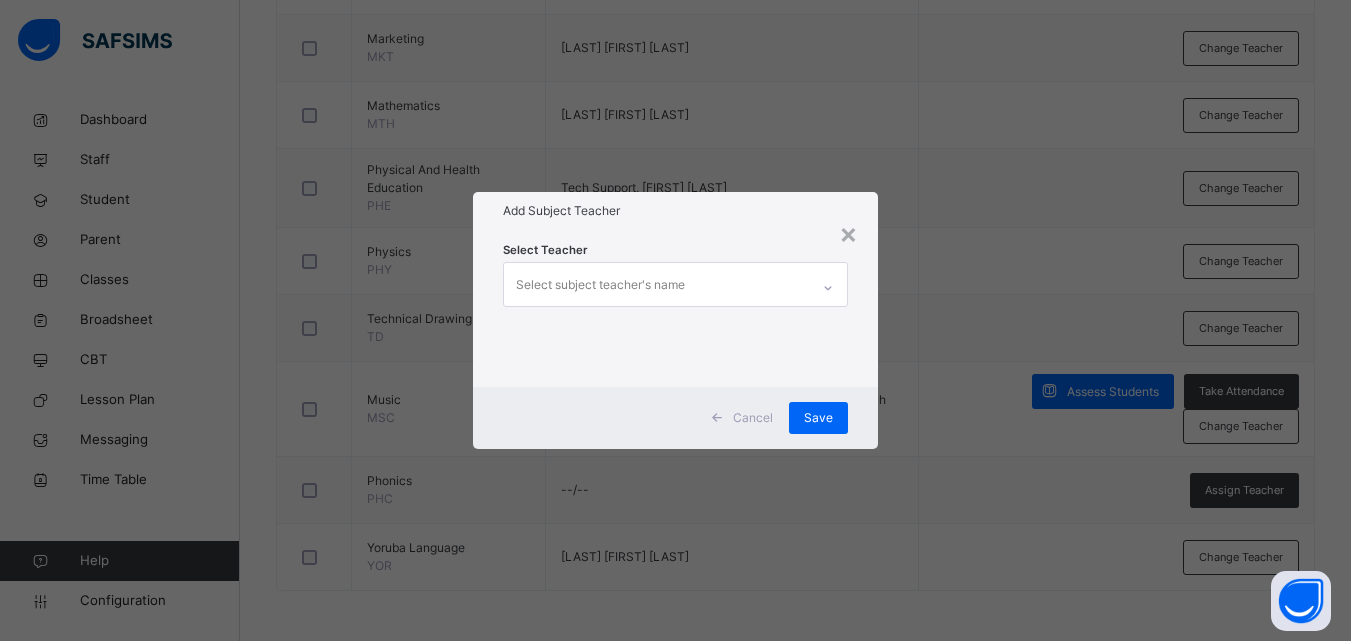 click 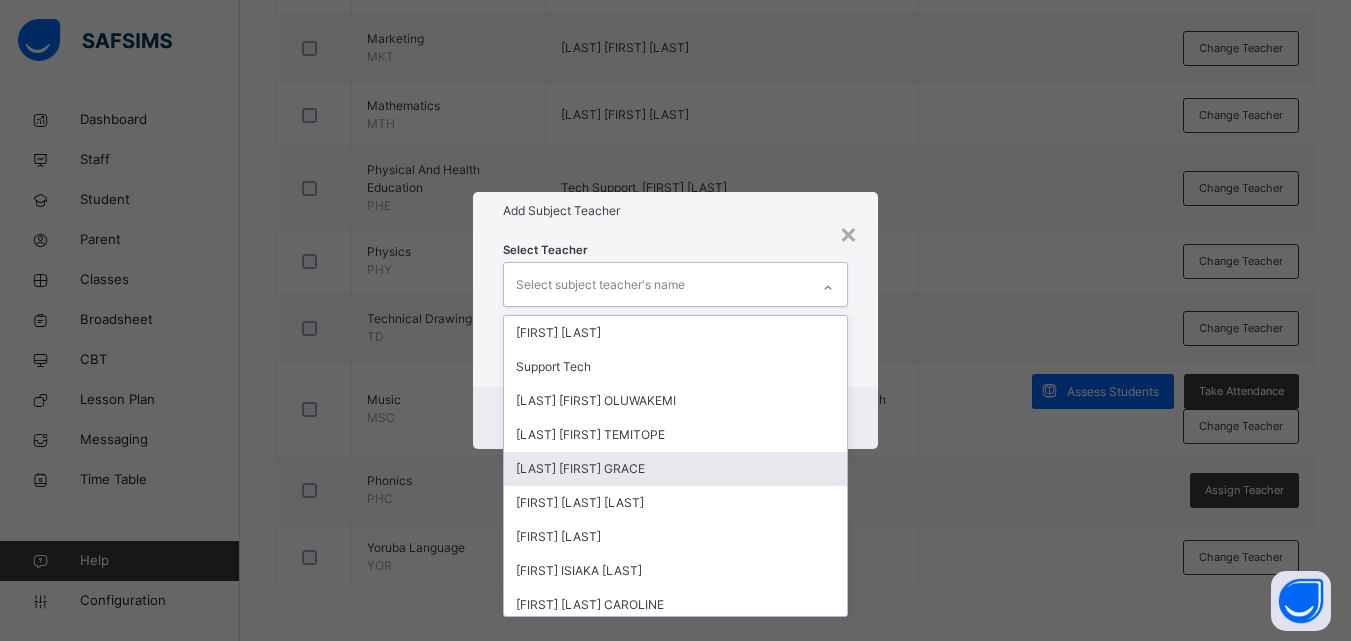 click on "OKELOLA  OPEYEMI  GRACE" at bounding box center (675, 469) 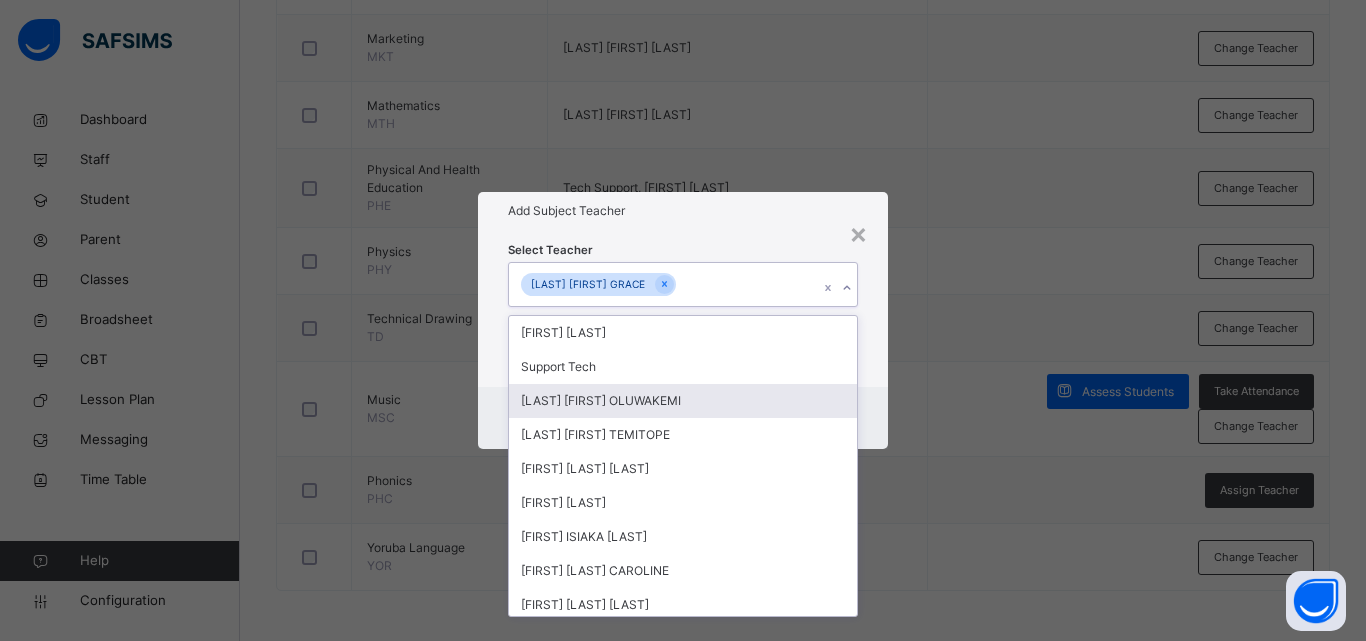 click on "Cancel Save" at bounding box center [683, 418] 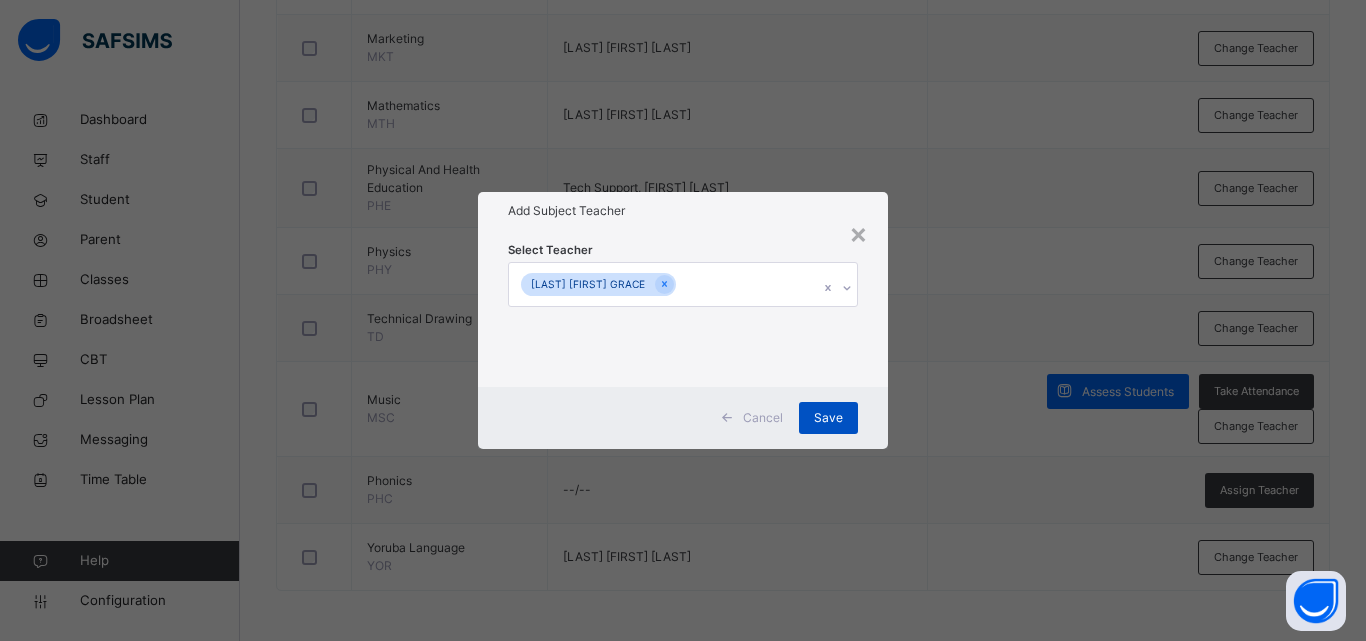 click on "Save" at bounding box center [828, 418] 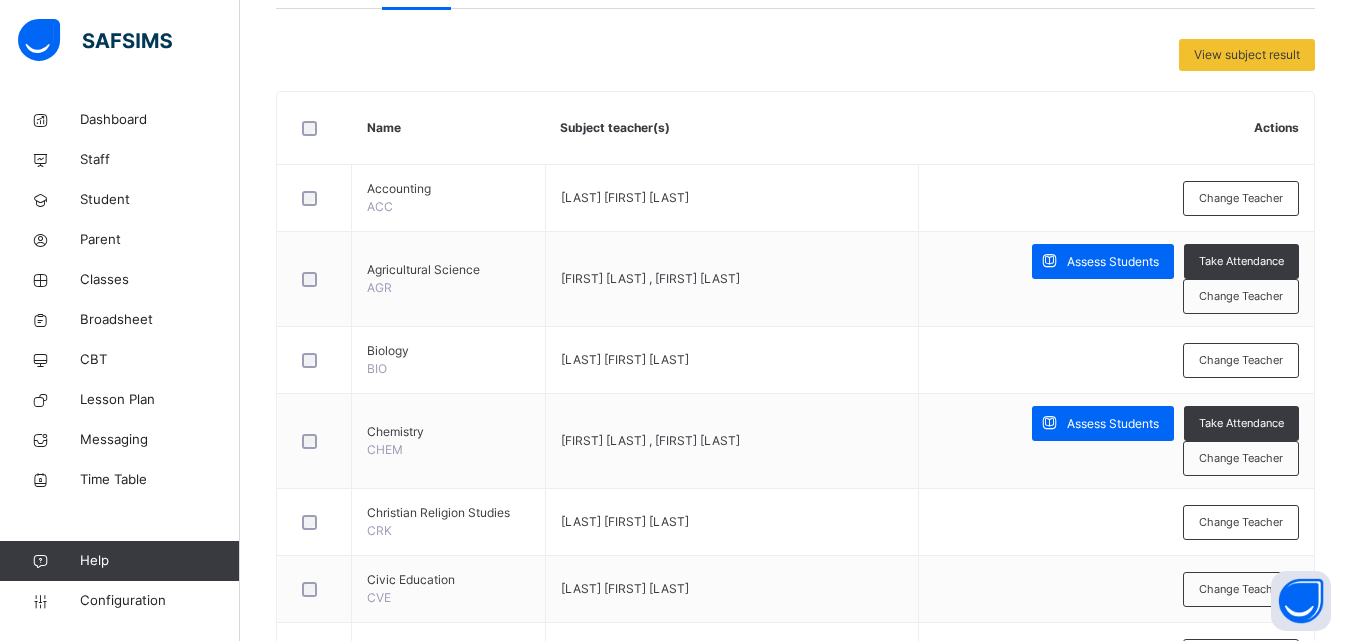 scroll, scrollTop: 500, scrollLeft: 0, axis: vertical 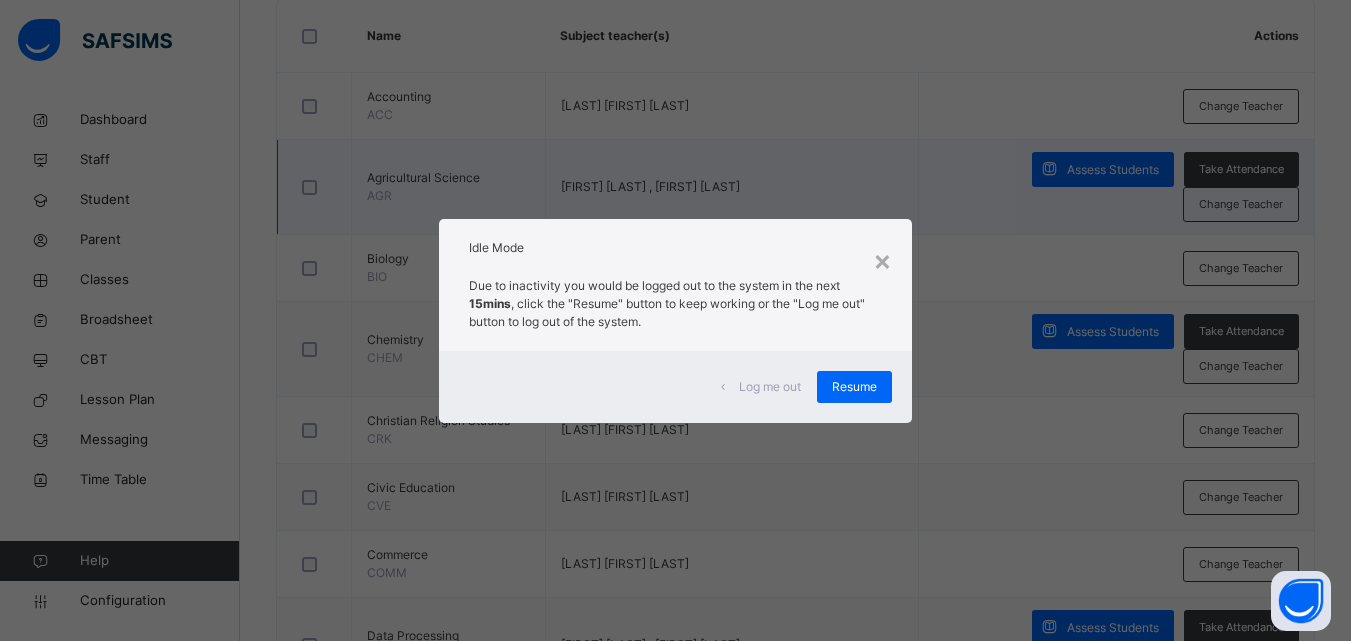 drag, startPoint x: 886, startPoint y: 265, endPoint x: 804, endPoint y: 195, distance: 107.81466 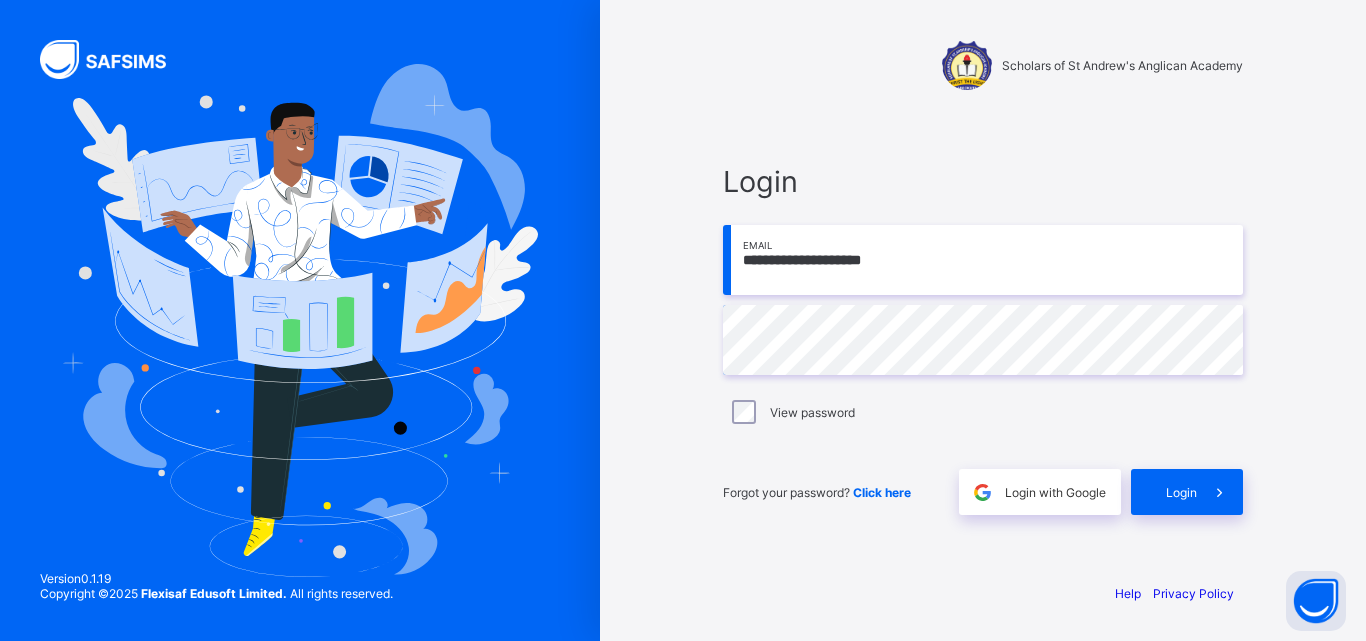 scroll, scrollTop: 0, scrollLeft: 0, axis: both 